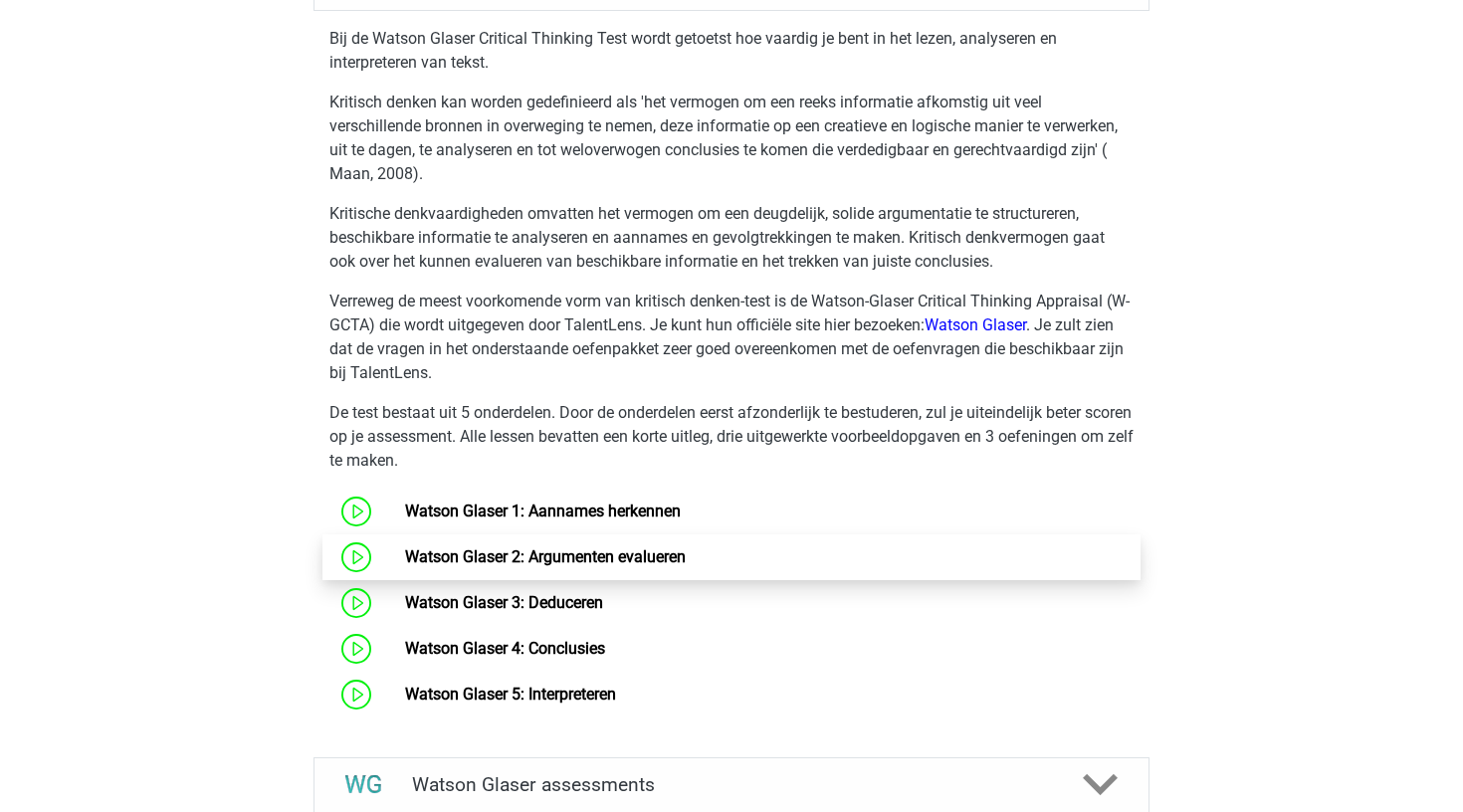 scroll, scrollTop: 828, scrollLeft: 0, axis: vertical 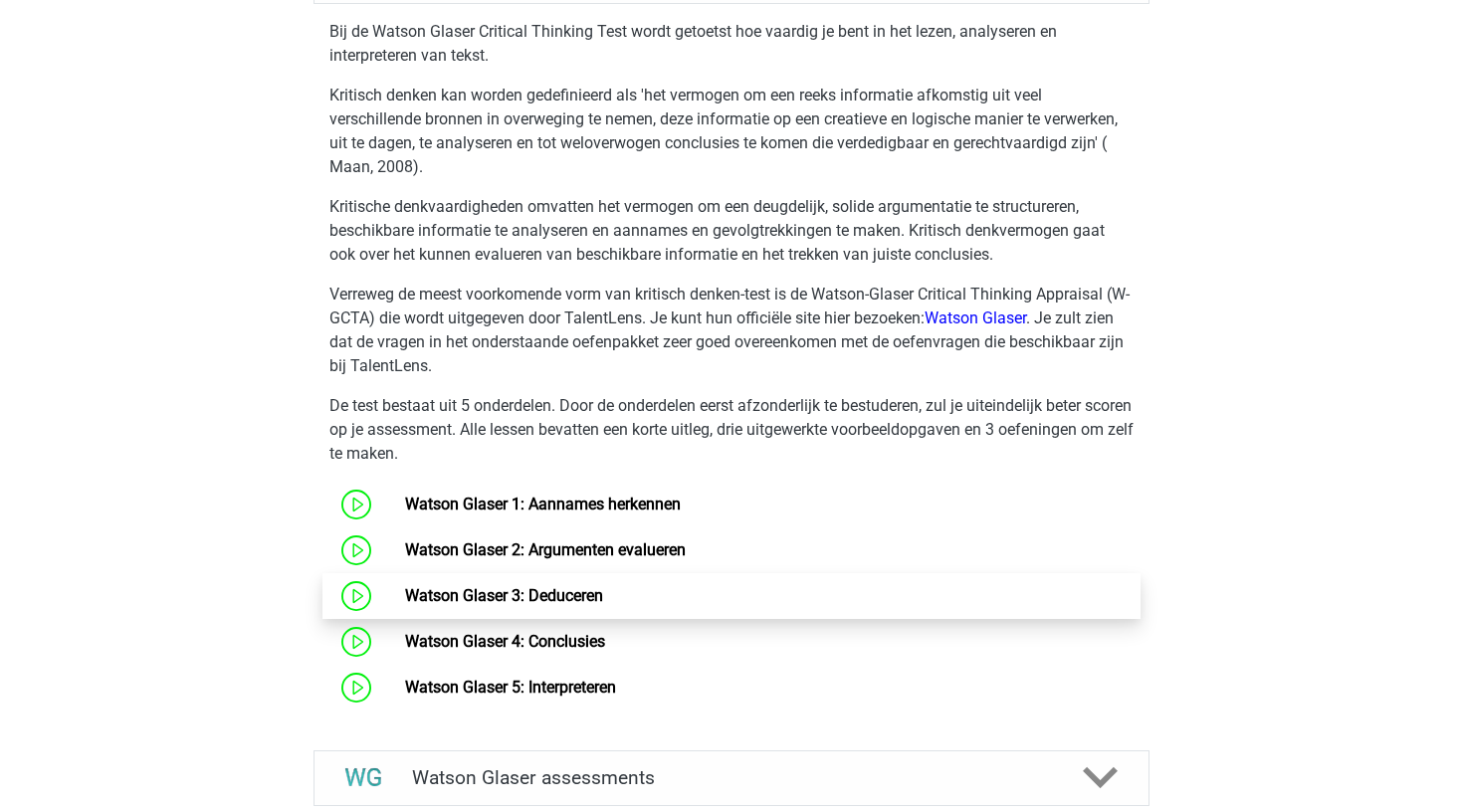 click on "Watson Glaser 3: Deduceren" at bounding box center (504, 595) 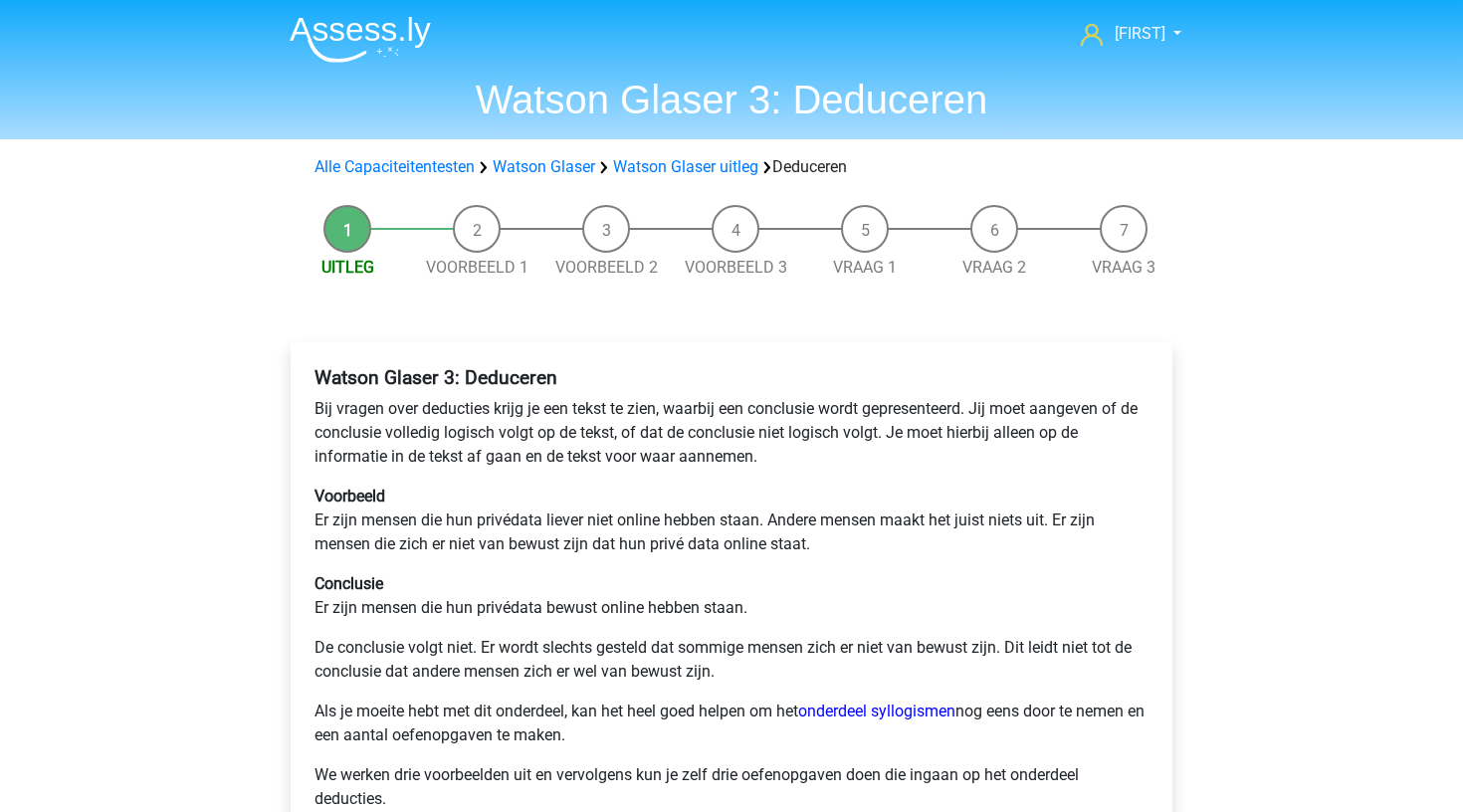 scroll, scrollTop: 0, scrollLeft: 0, axis: both 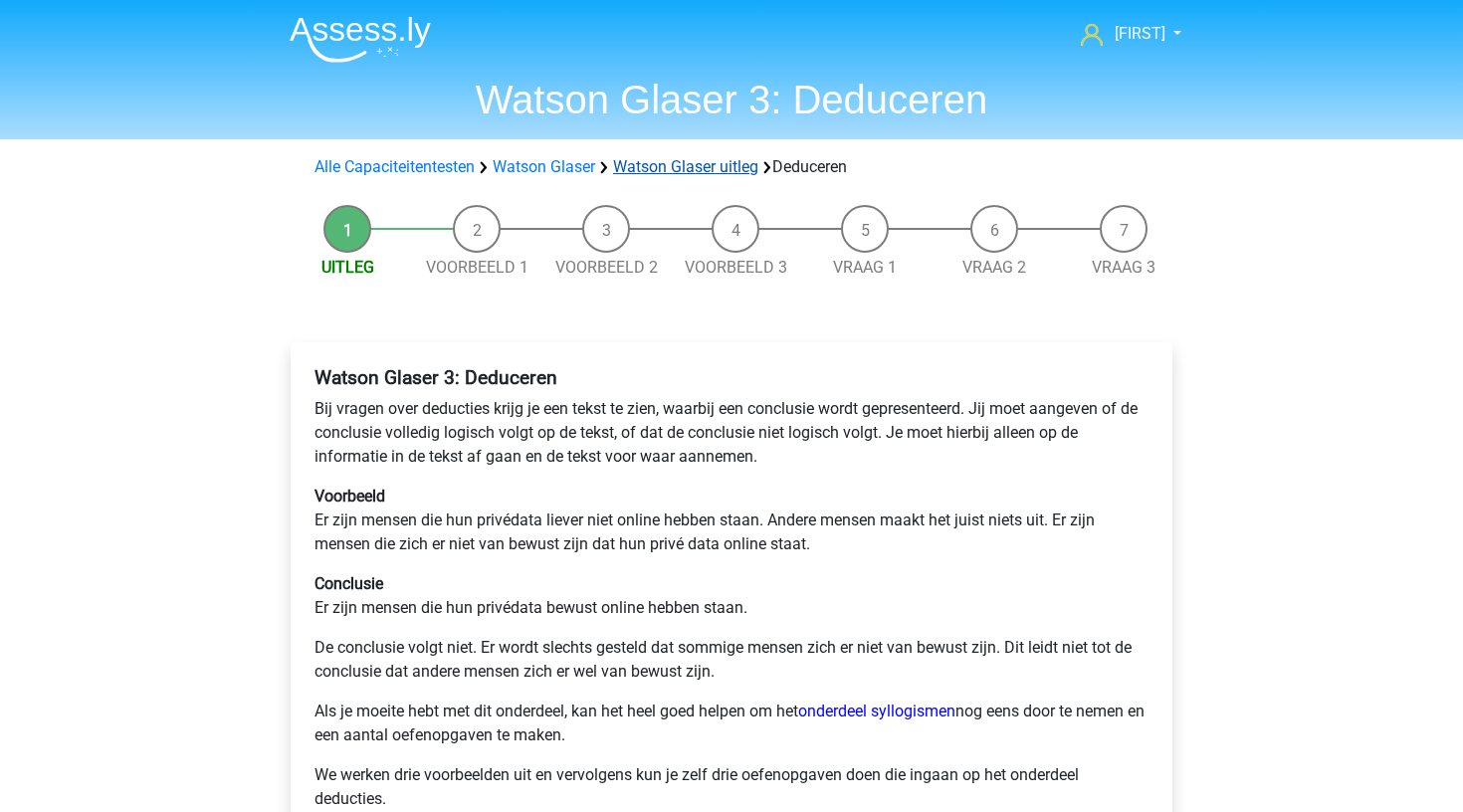click on "Watson Glaser uitleg" at bounding box center (686, 166) 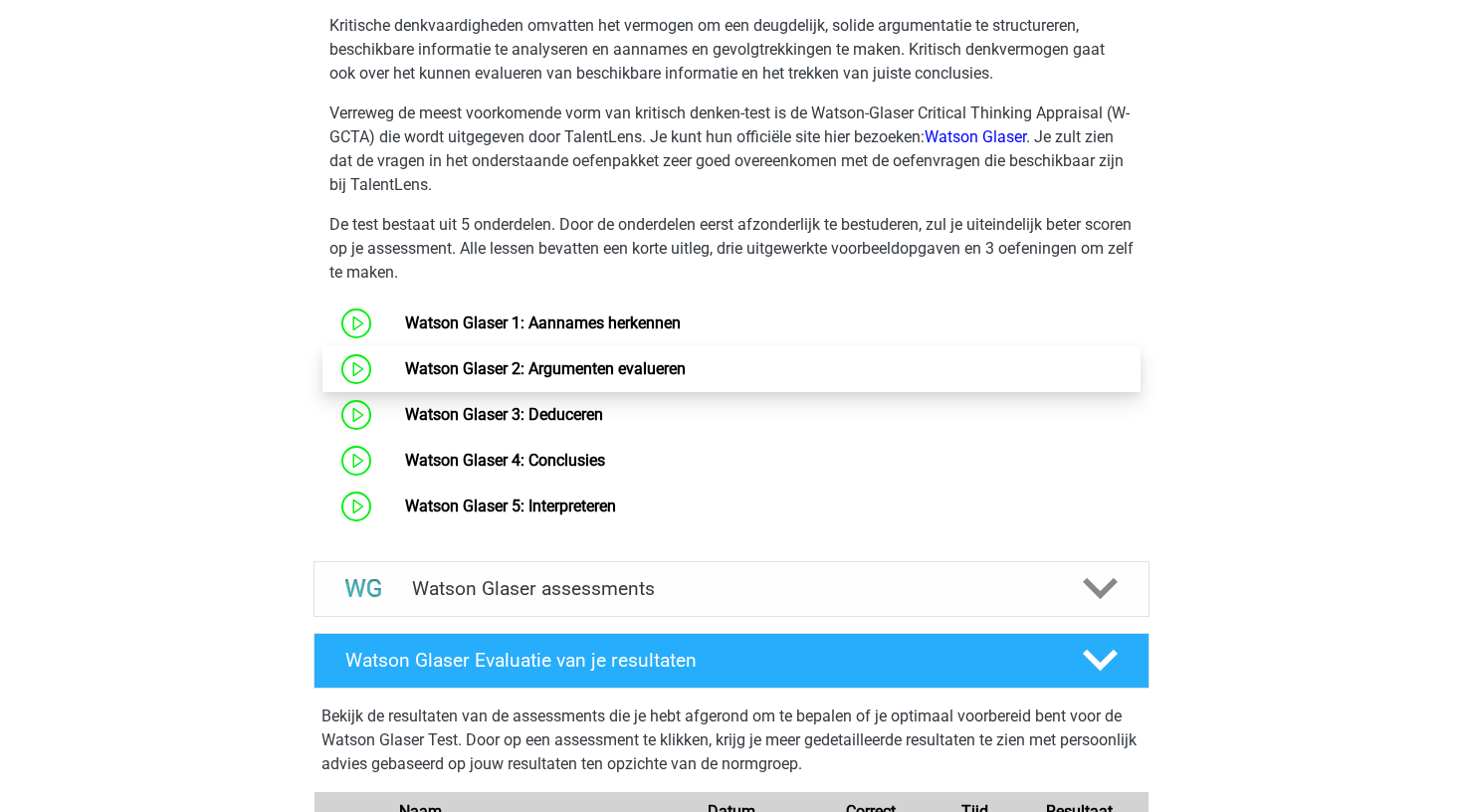 scroll, scrollTop: 1335, scrollLeft: 0, axis: vertical 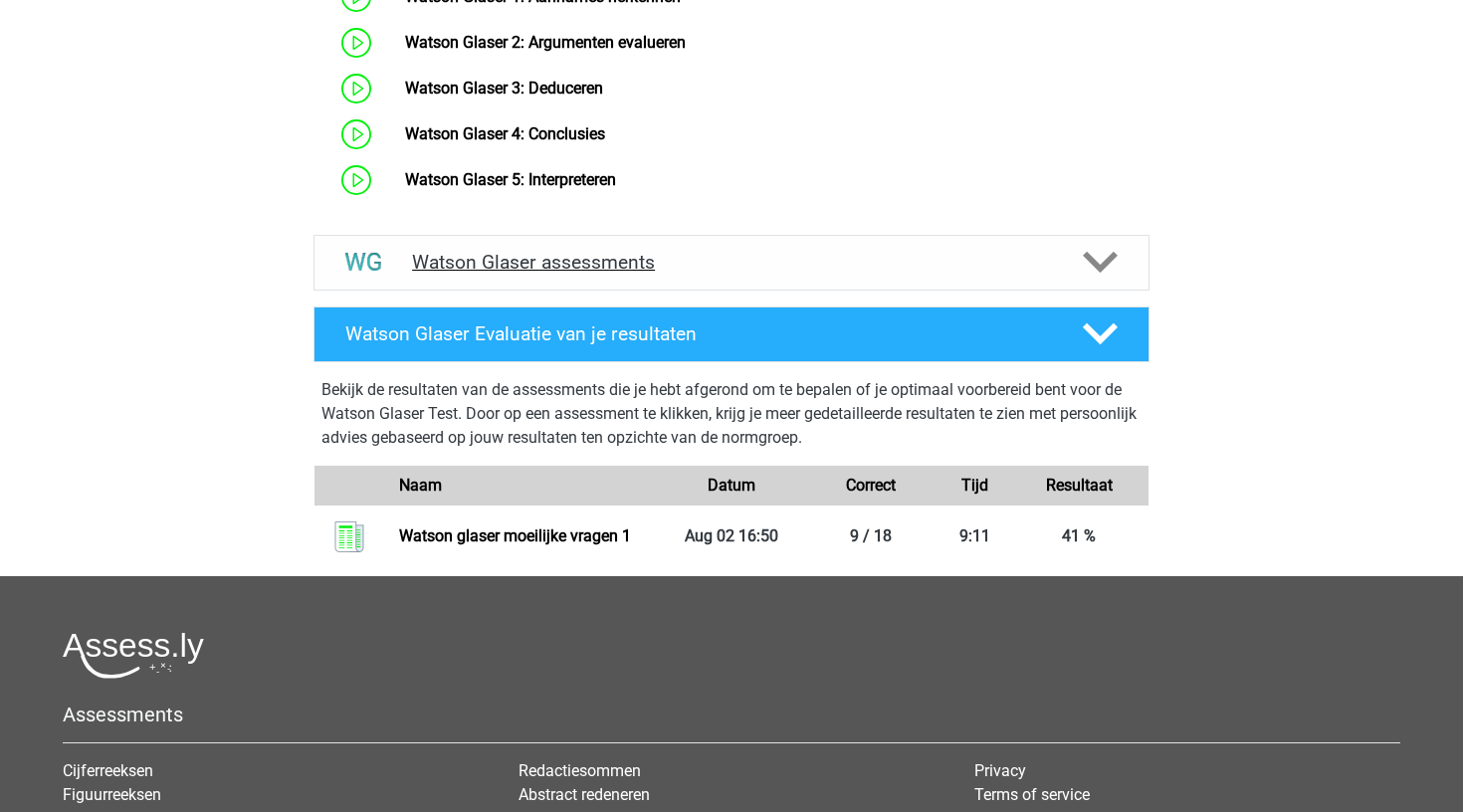 click on "Watson Glaser assessments" at bounding box center [732, 262] 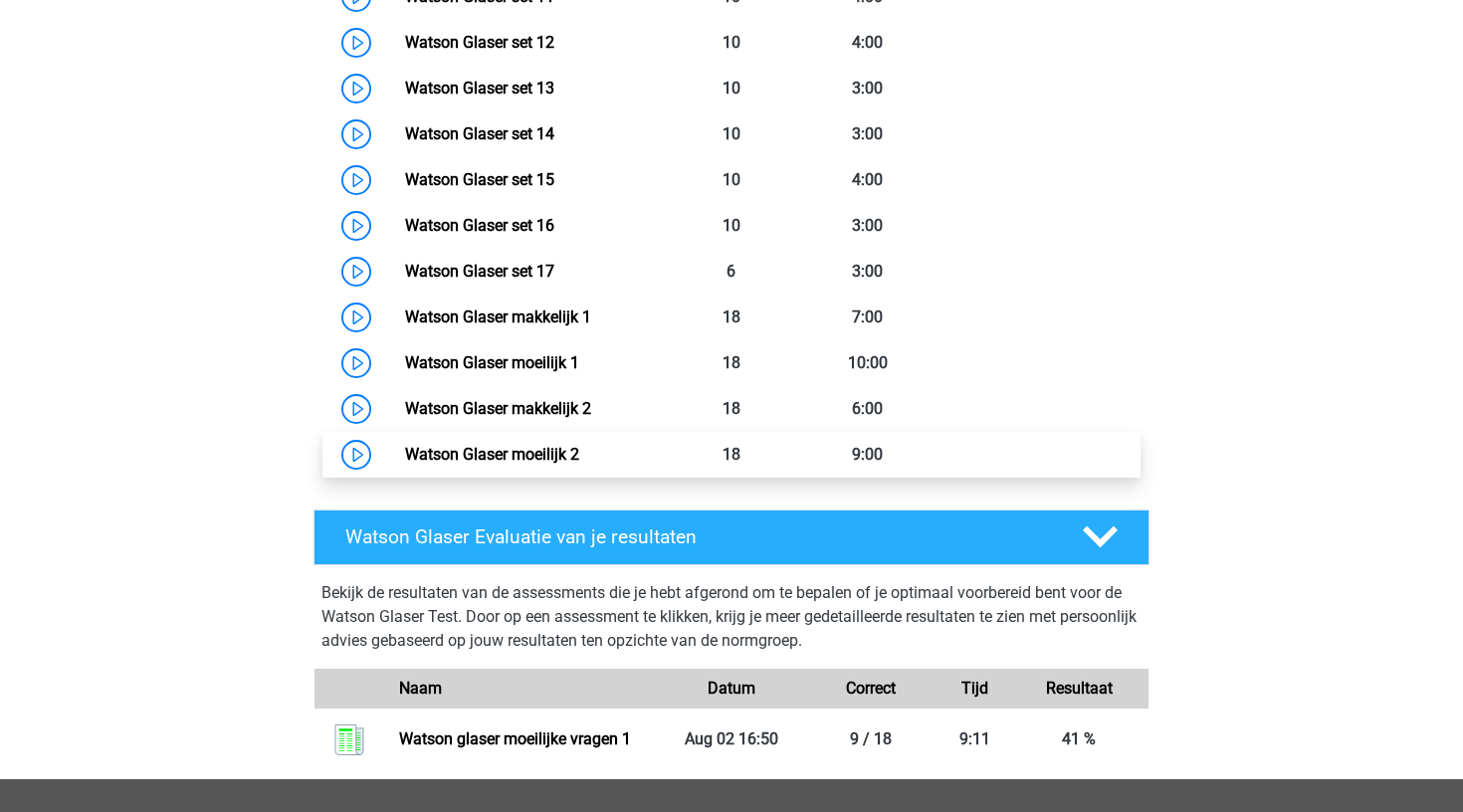 scroll, scrollTop: 2240, scrollLeft: 0, axis: vertical 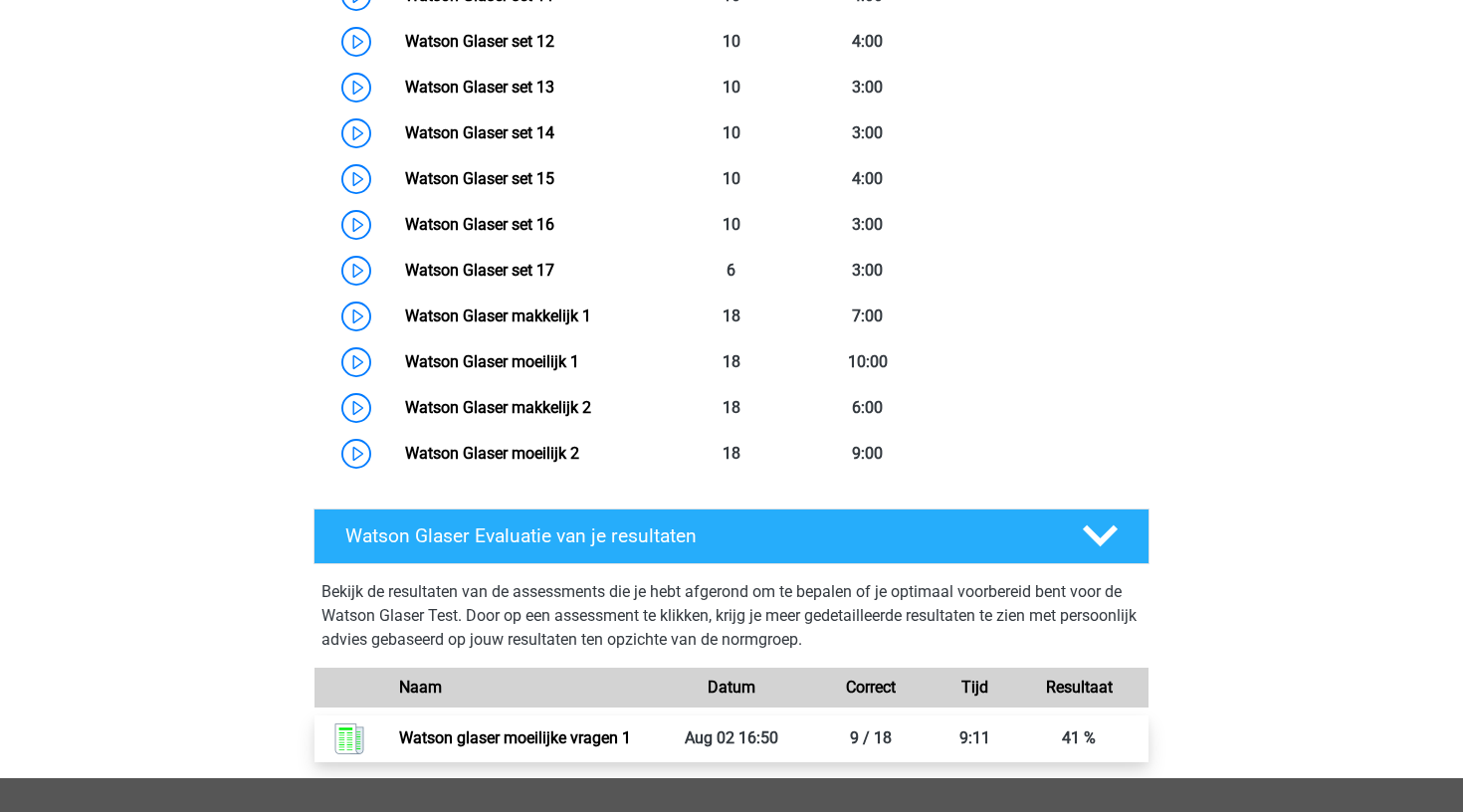 click on "Watson glaser moeilijke vragen 1" at bounding box center [515, 737] 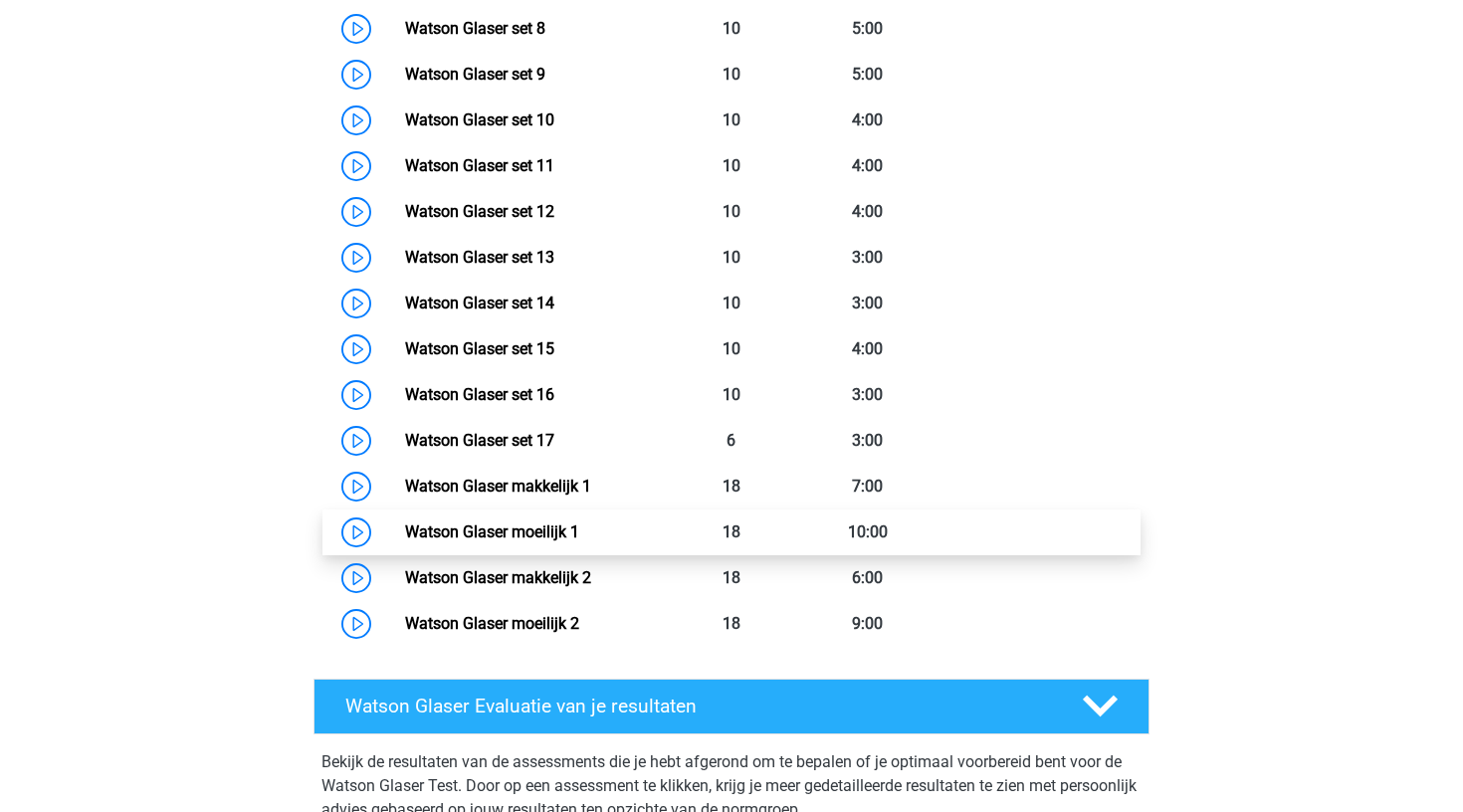 scroll, scrollTop: 2069, scrollLeft: 0, axis: vertical 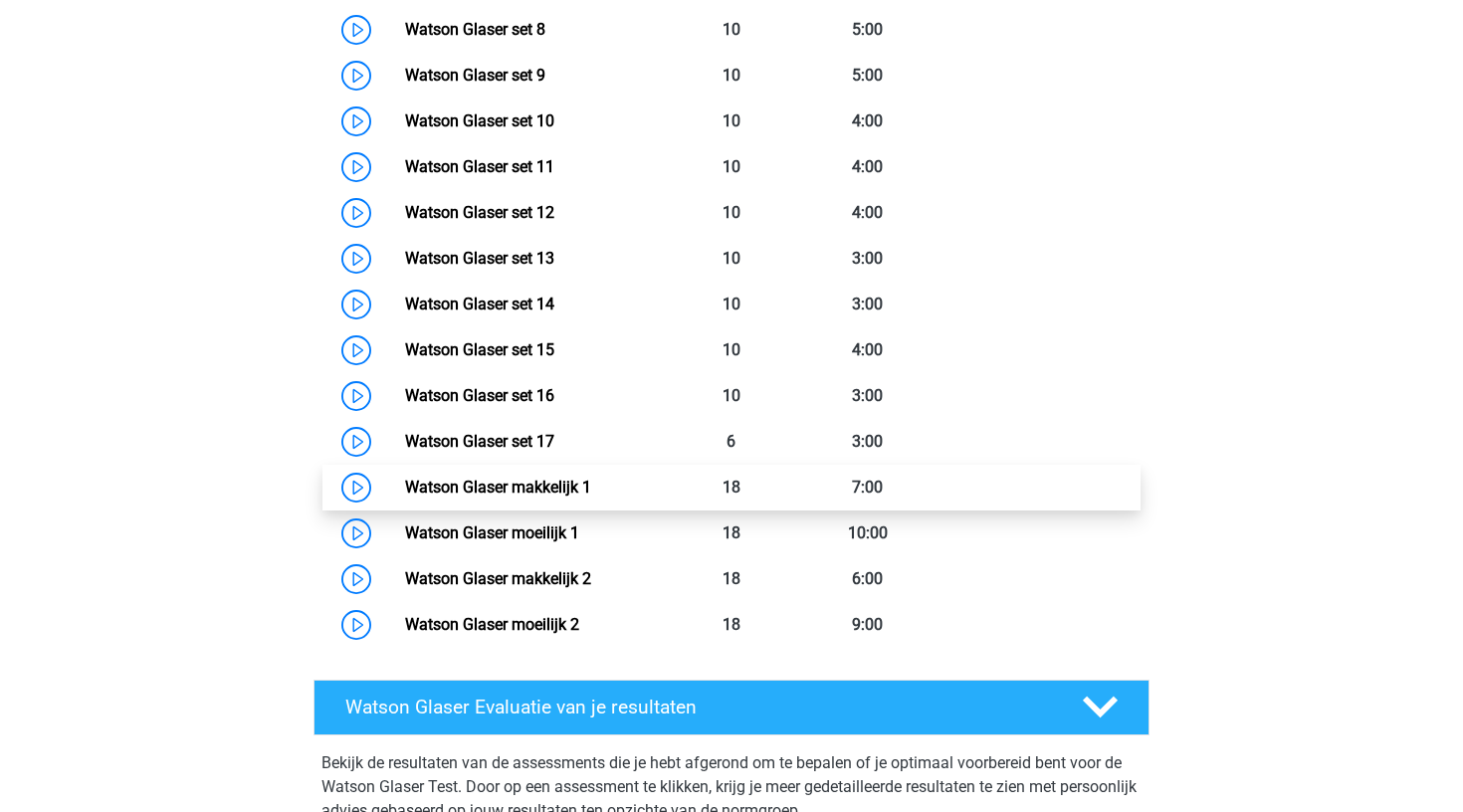 click on "Watson Glaser
makkelijk 1" at bounding box center [498, 487] 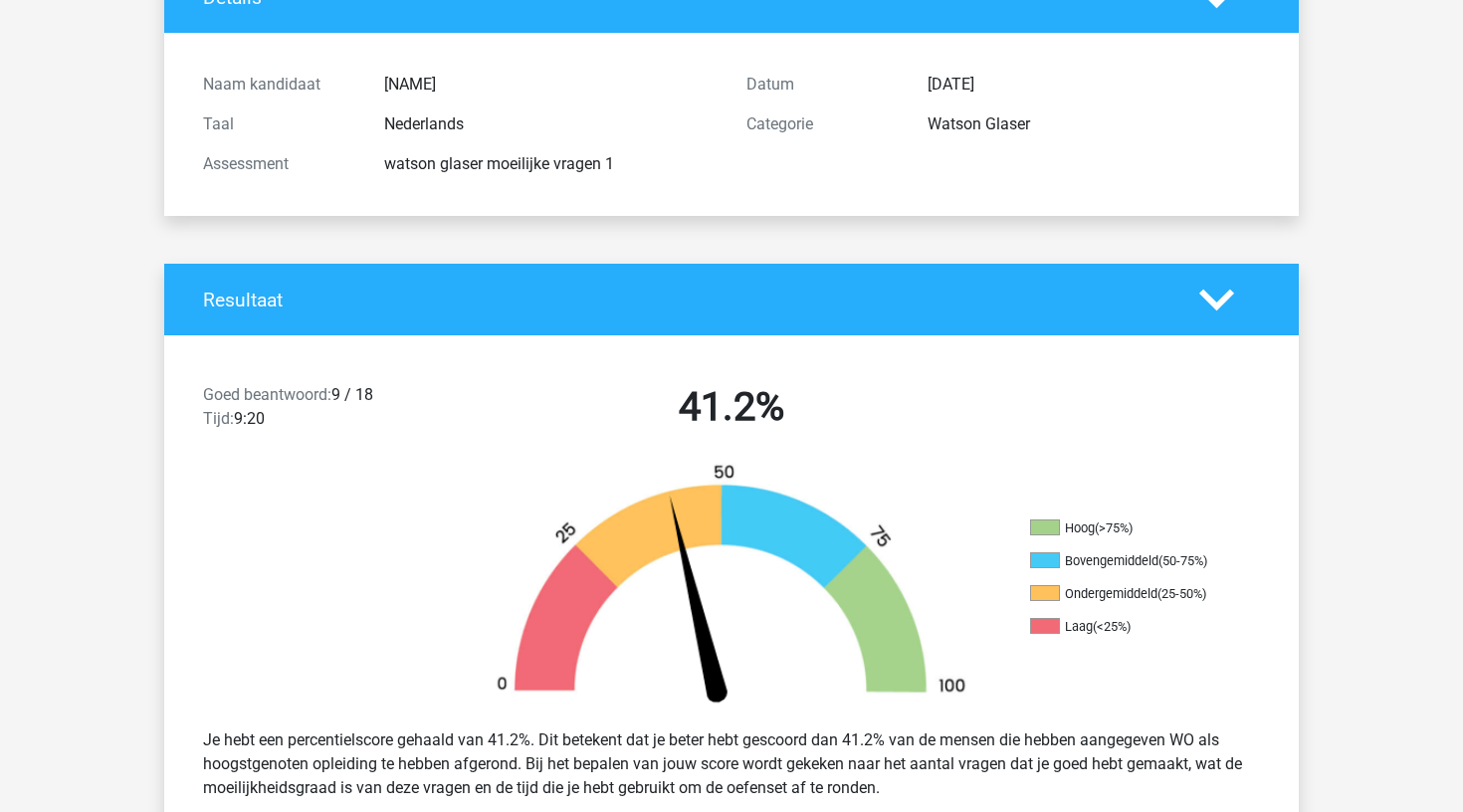 scroll, scrollTop: 0, scrollLeft: 0, axis: both 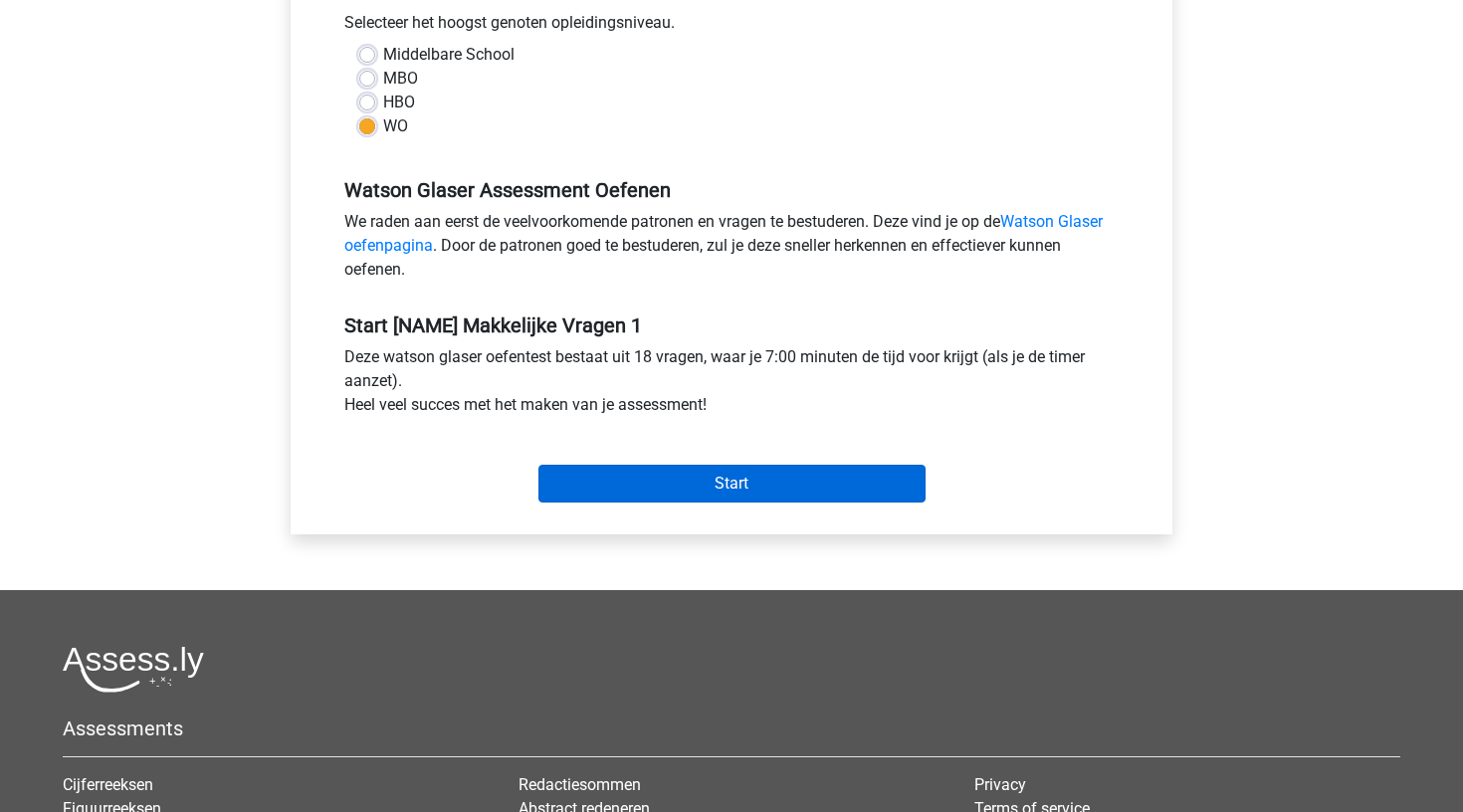 click on "Start" at bounding box center (732, 484) 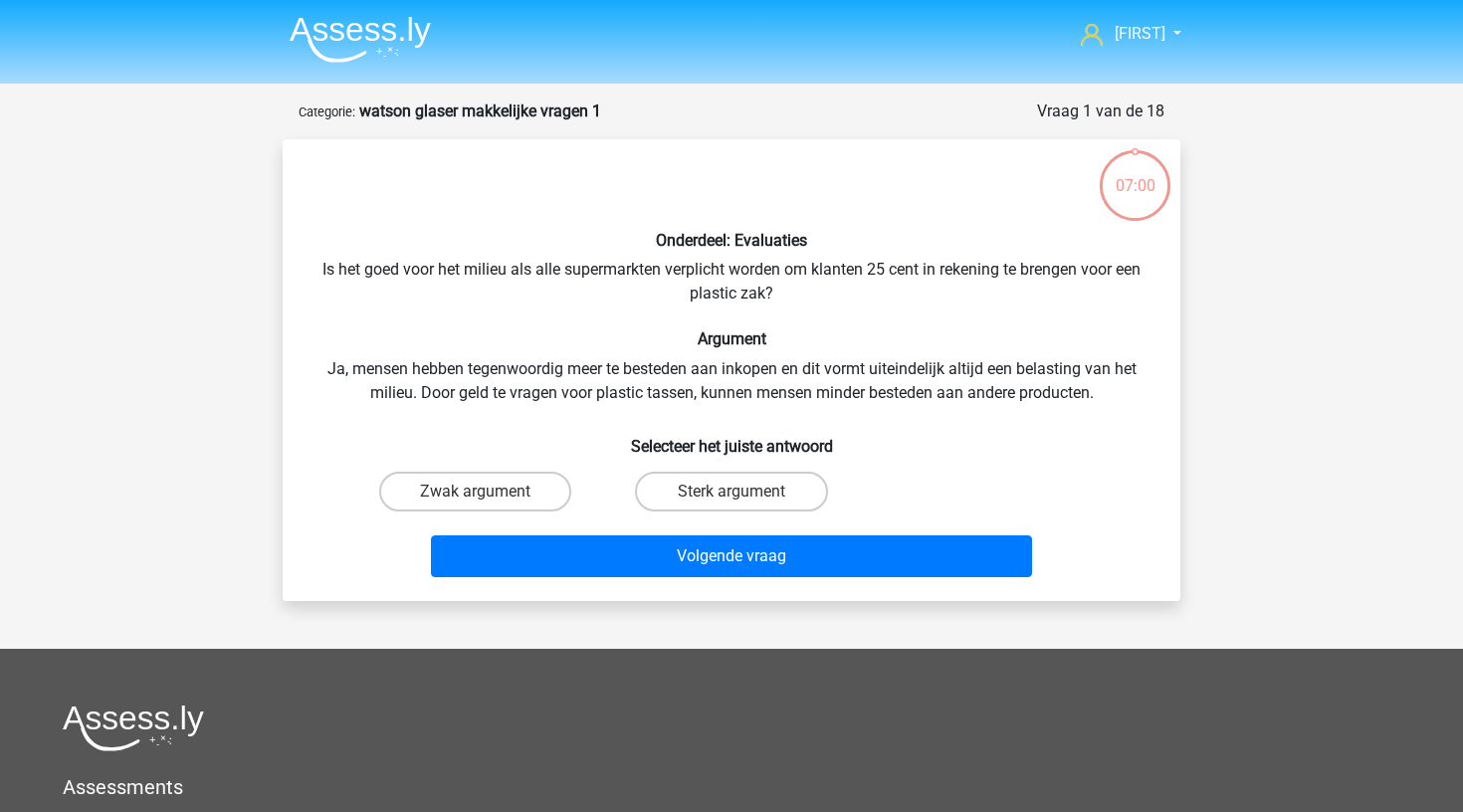 scroll, scrollTop: 0, scrollLeft: 0, axis: both 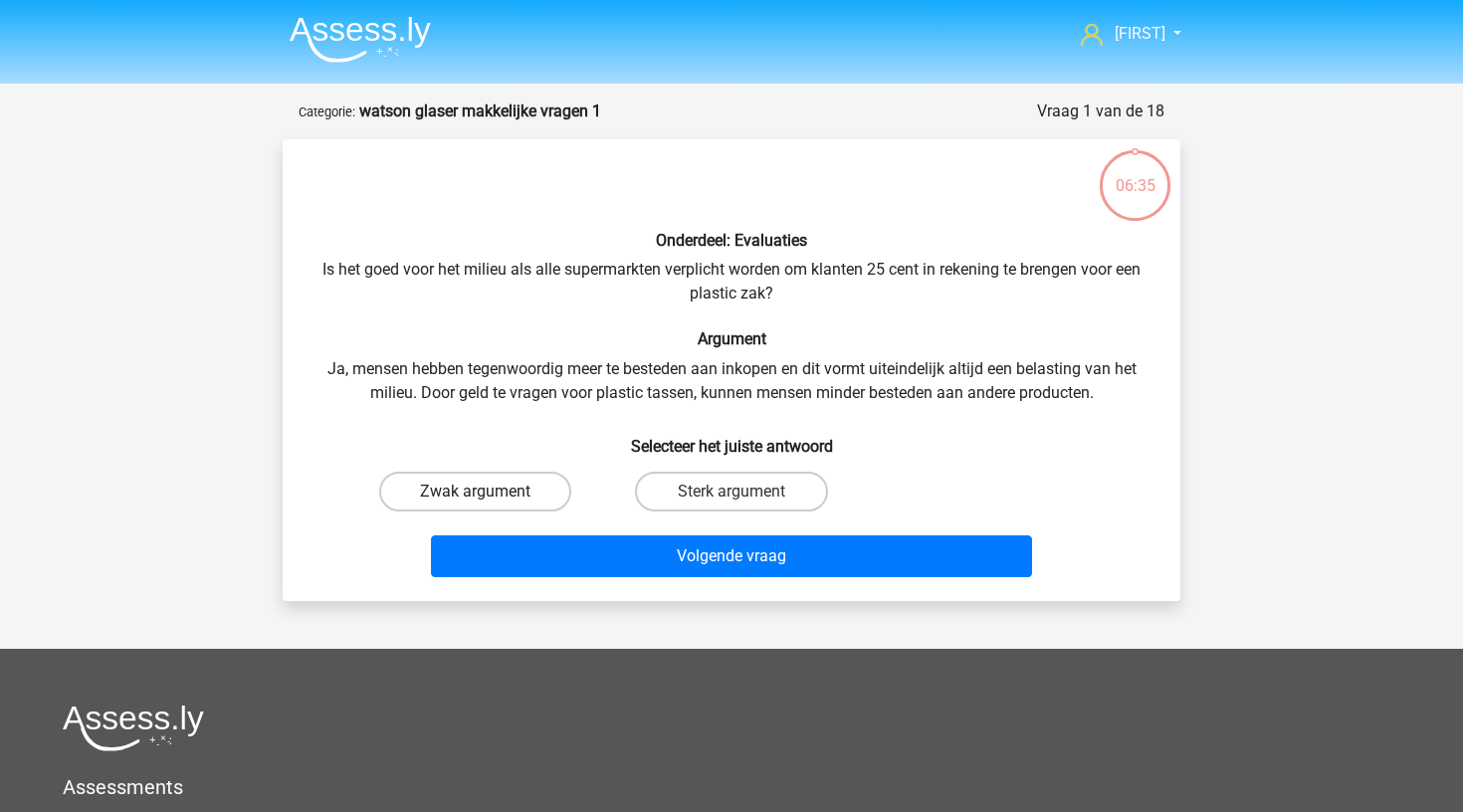 click on "Zwak argument" at bounding box center [475, 492] 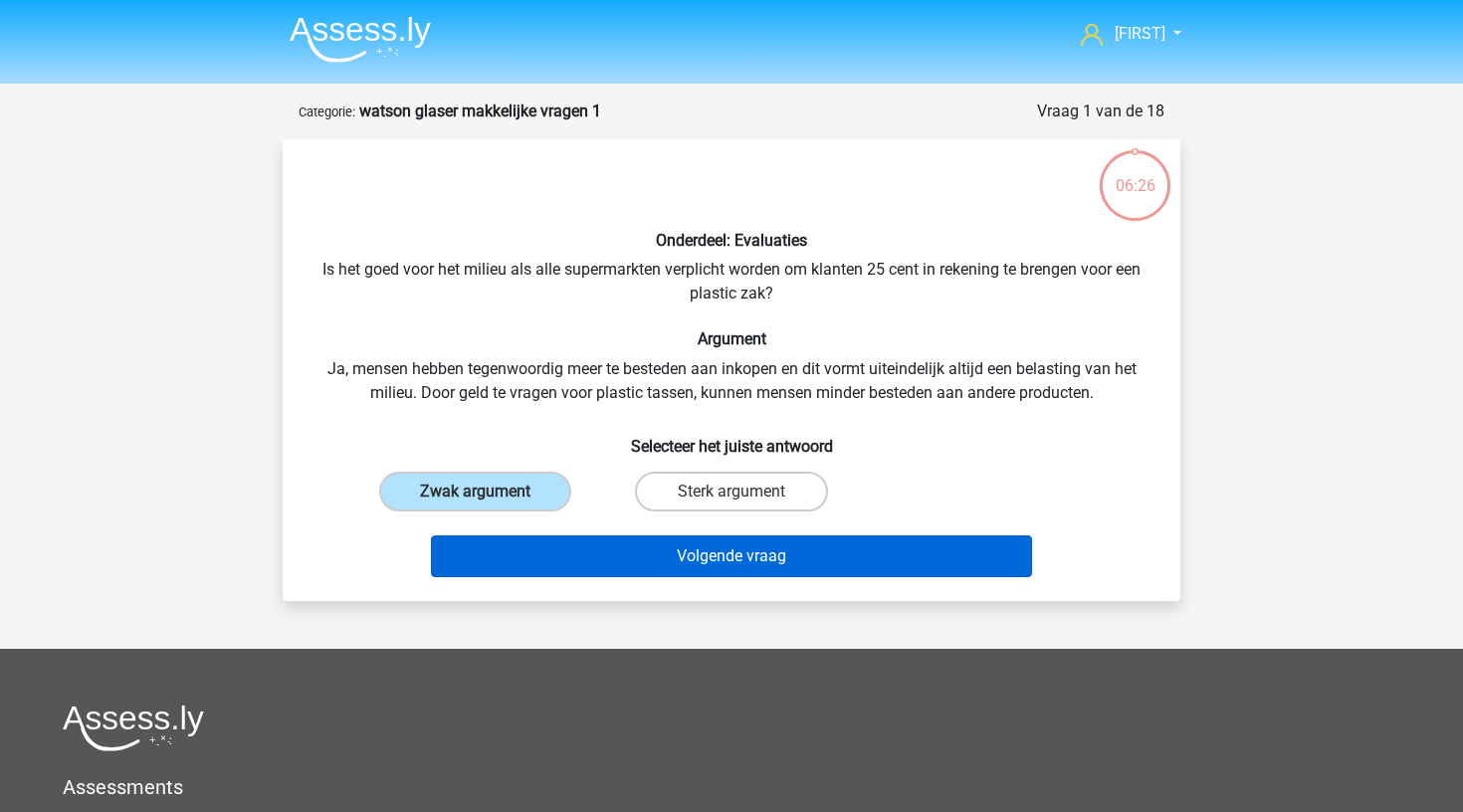 click on "Volgende vraag" at bounding box center [732, 556] 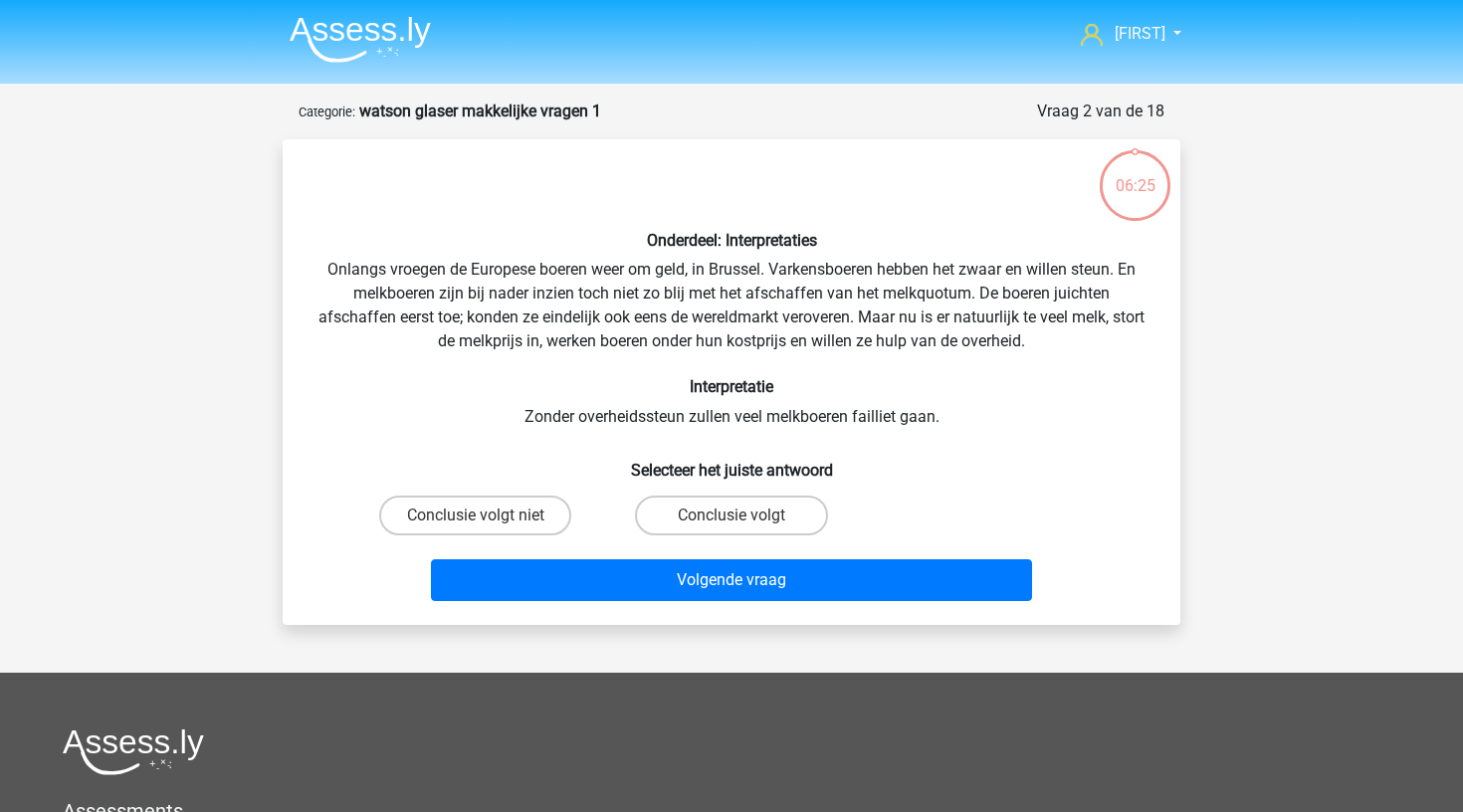 scroll, scrollTop: 100, scrollLeft: 0, axis: vertical 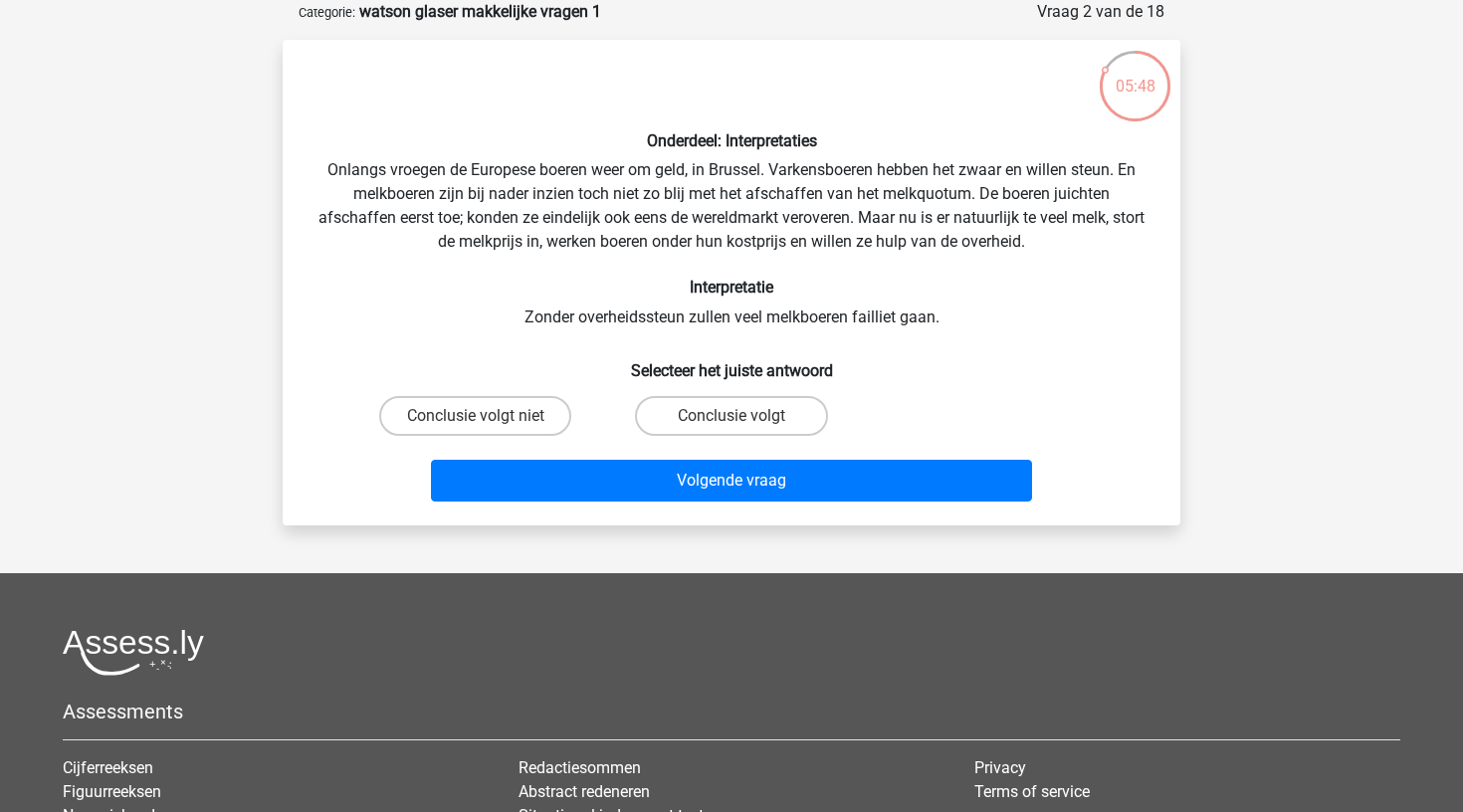 click on "Conclusie volgt niet" at bounding box center (482, 422) 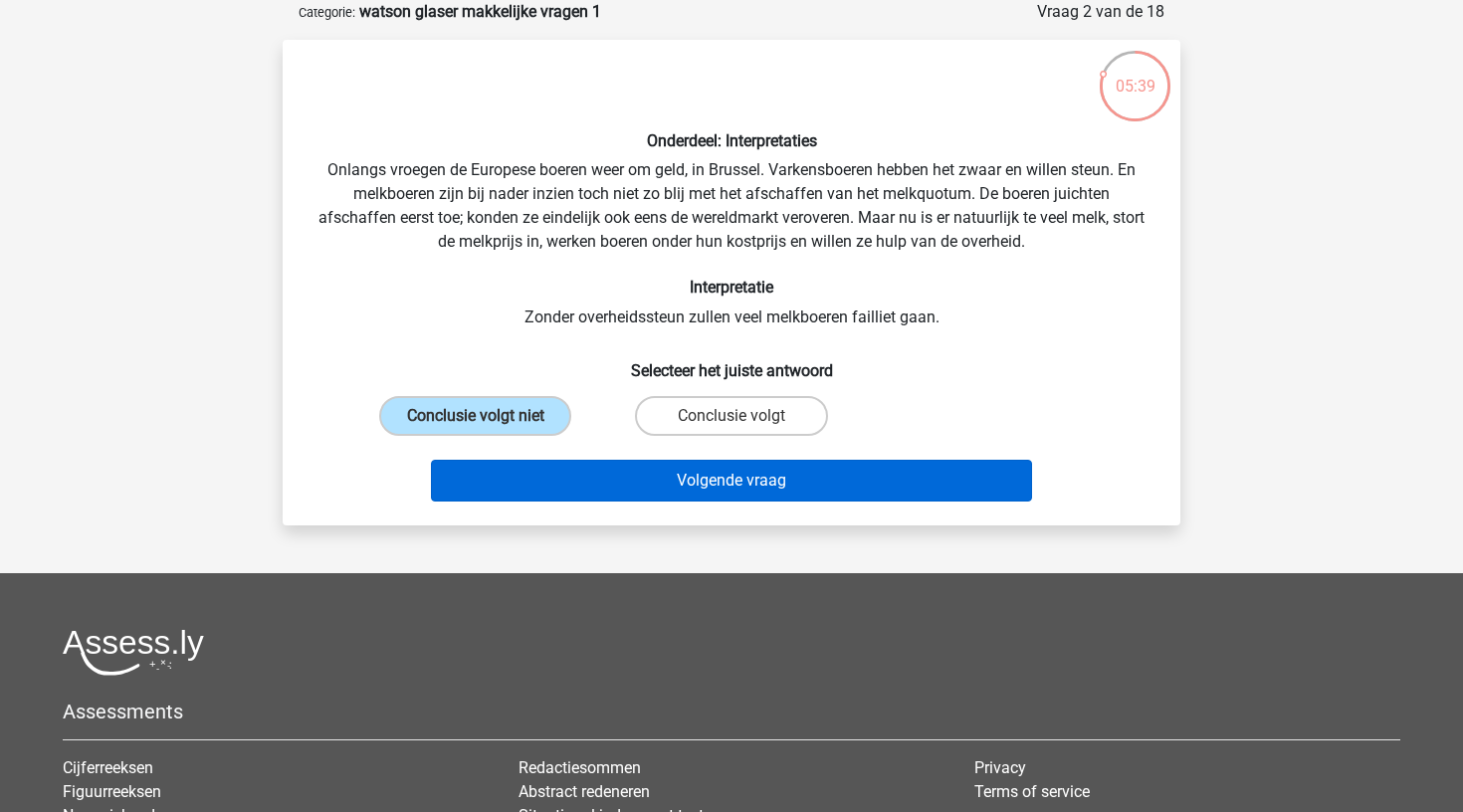 click on "Volgende vraag" at bounding box center (732, 481) 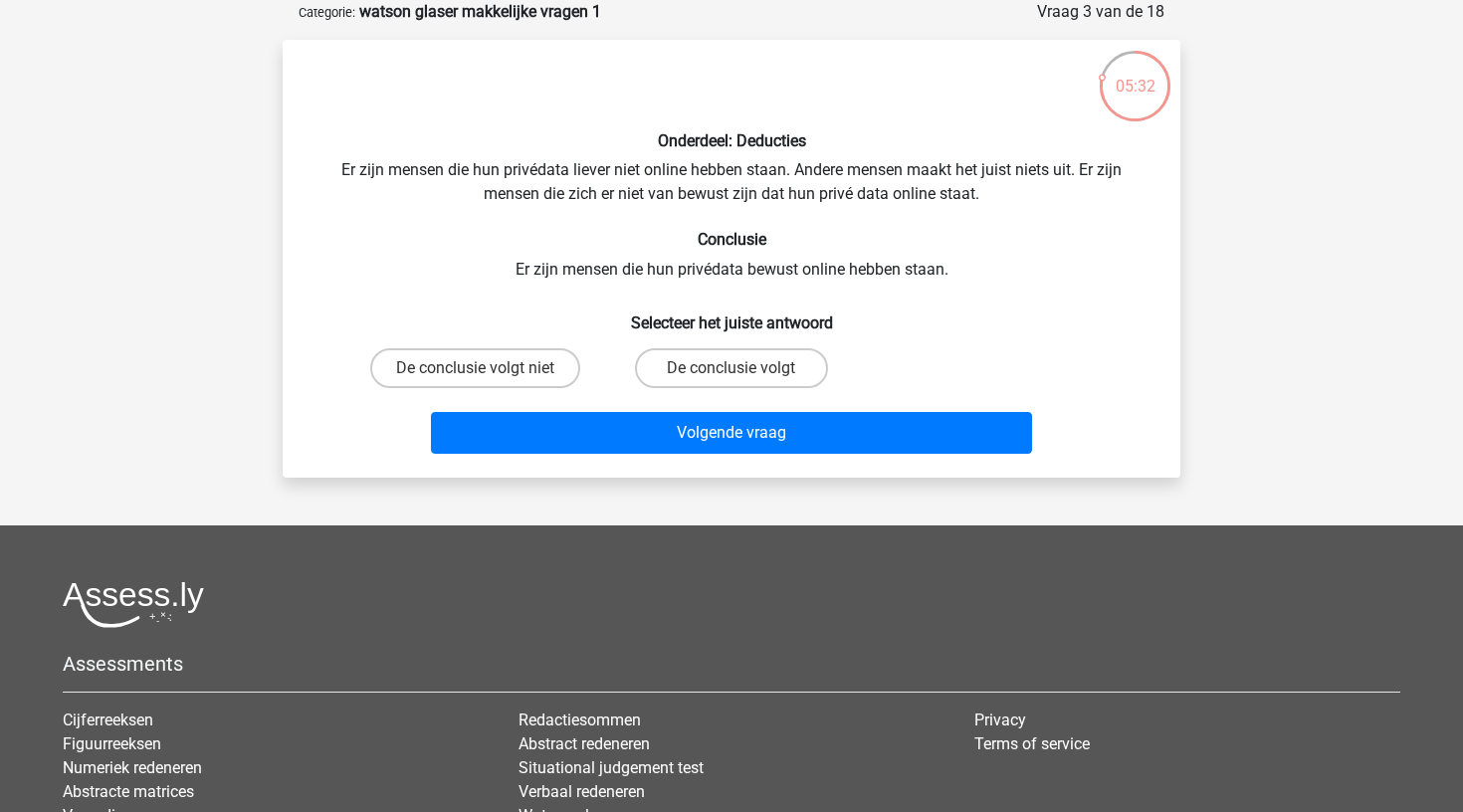 click on "De conclusie volgt niet" at bounding box center [475, 368] 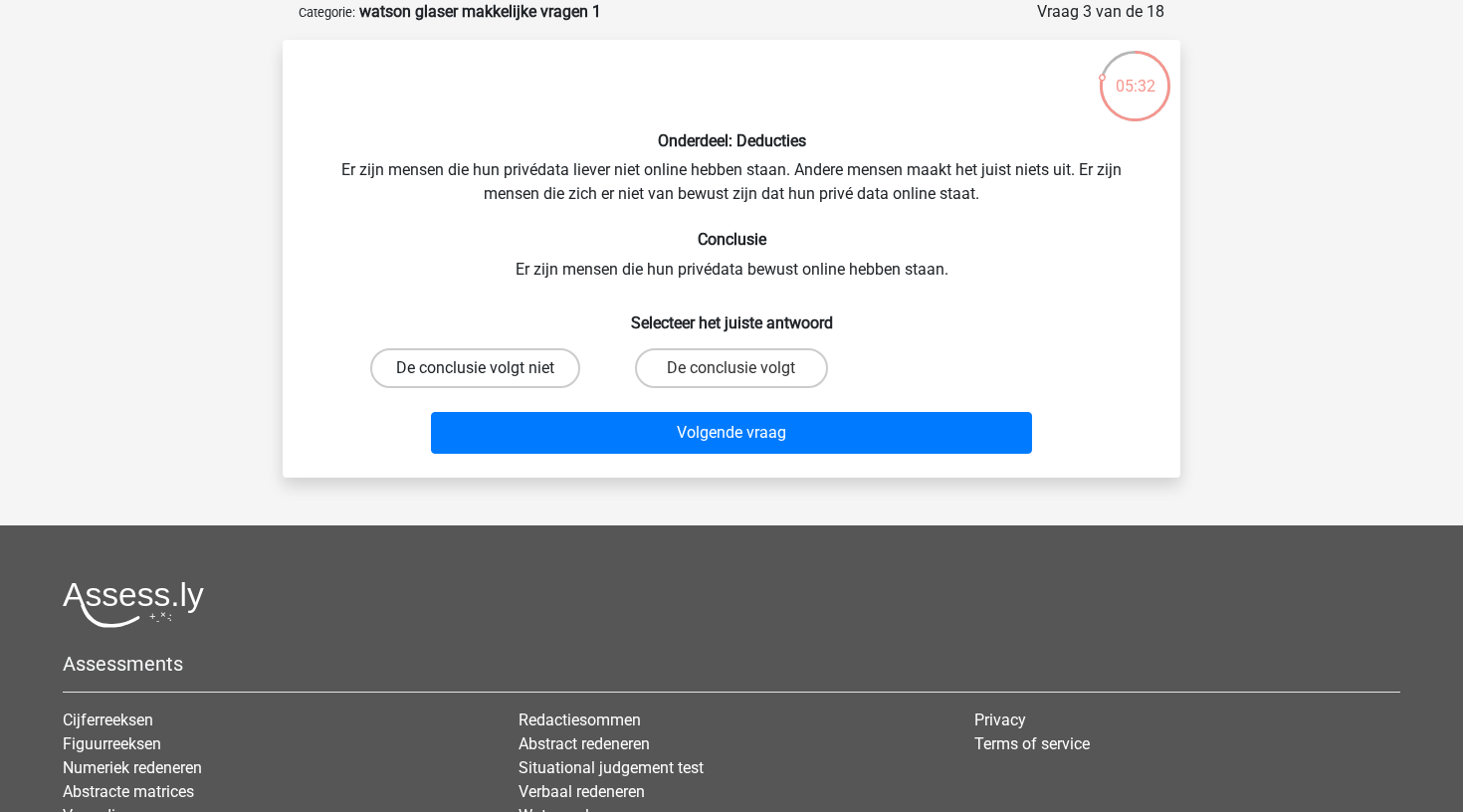 click on "De conclusie volgt niet" at bounding box center [475, 368] 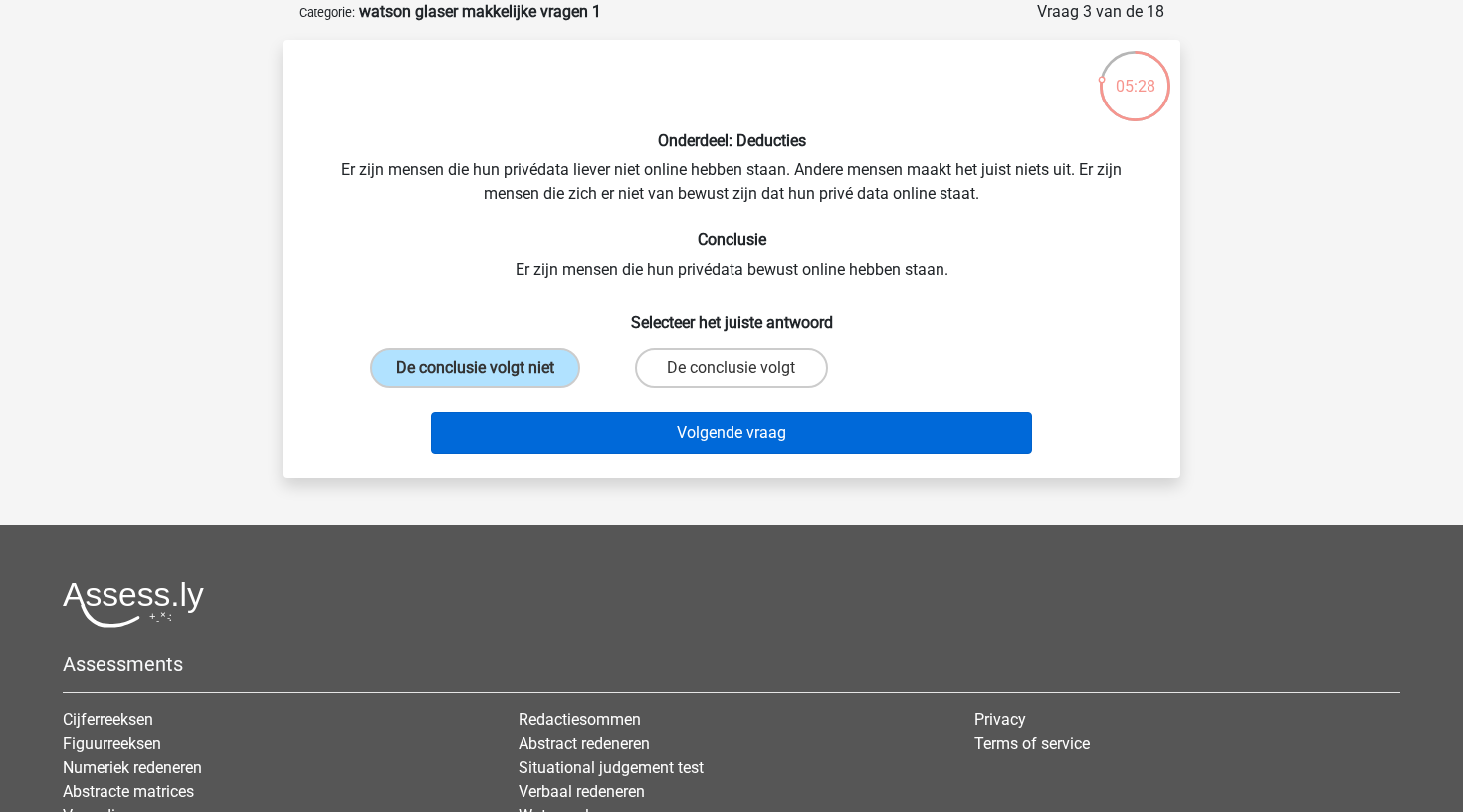 click on "Volgende vraag" at bounding box center [732, 433] 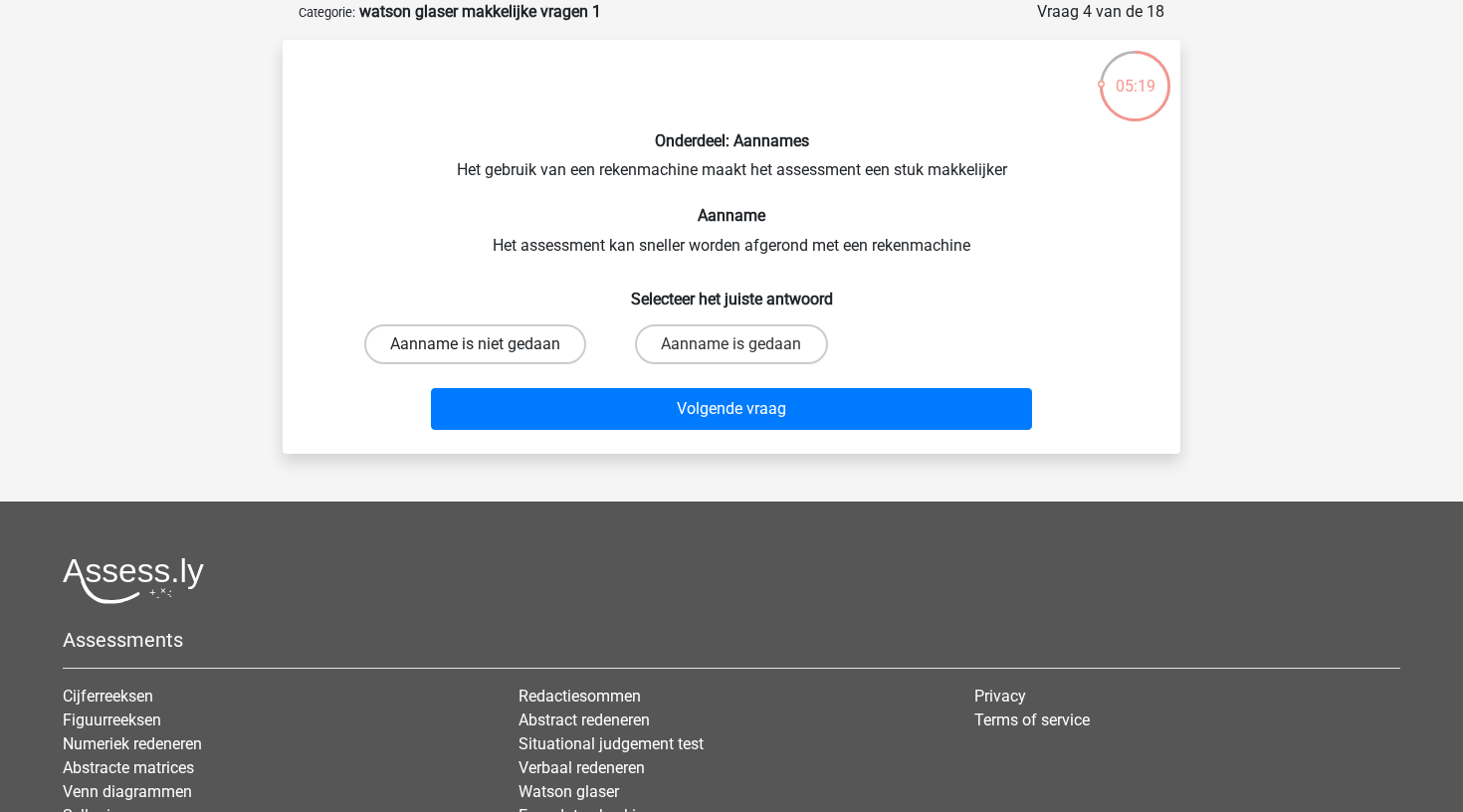 click on "Aanname is niet gedaan" at bounding box center [475, 344] 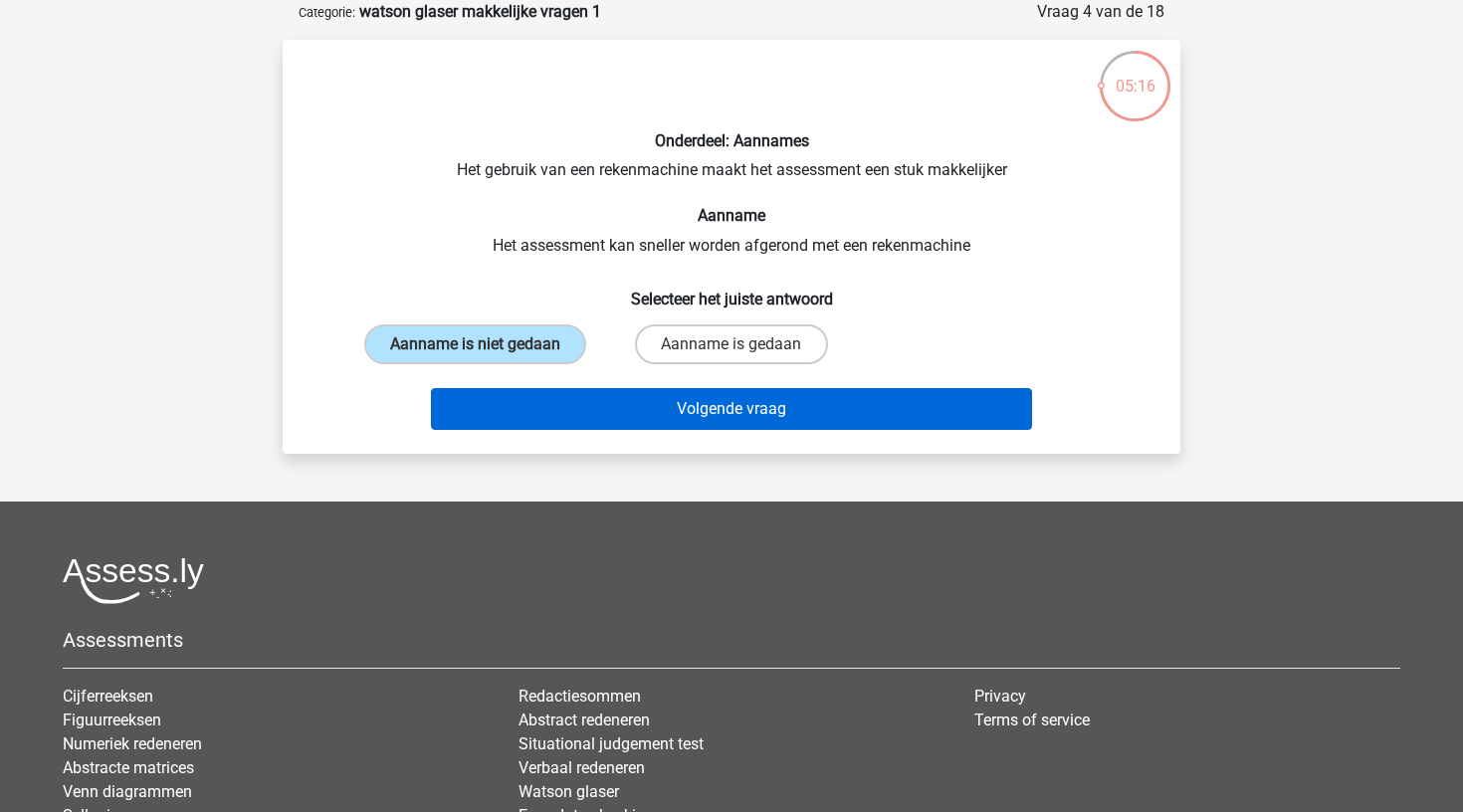 click on "Volgende vraag" at bounding box center (732, 409) 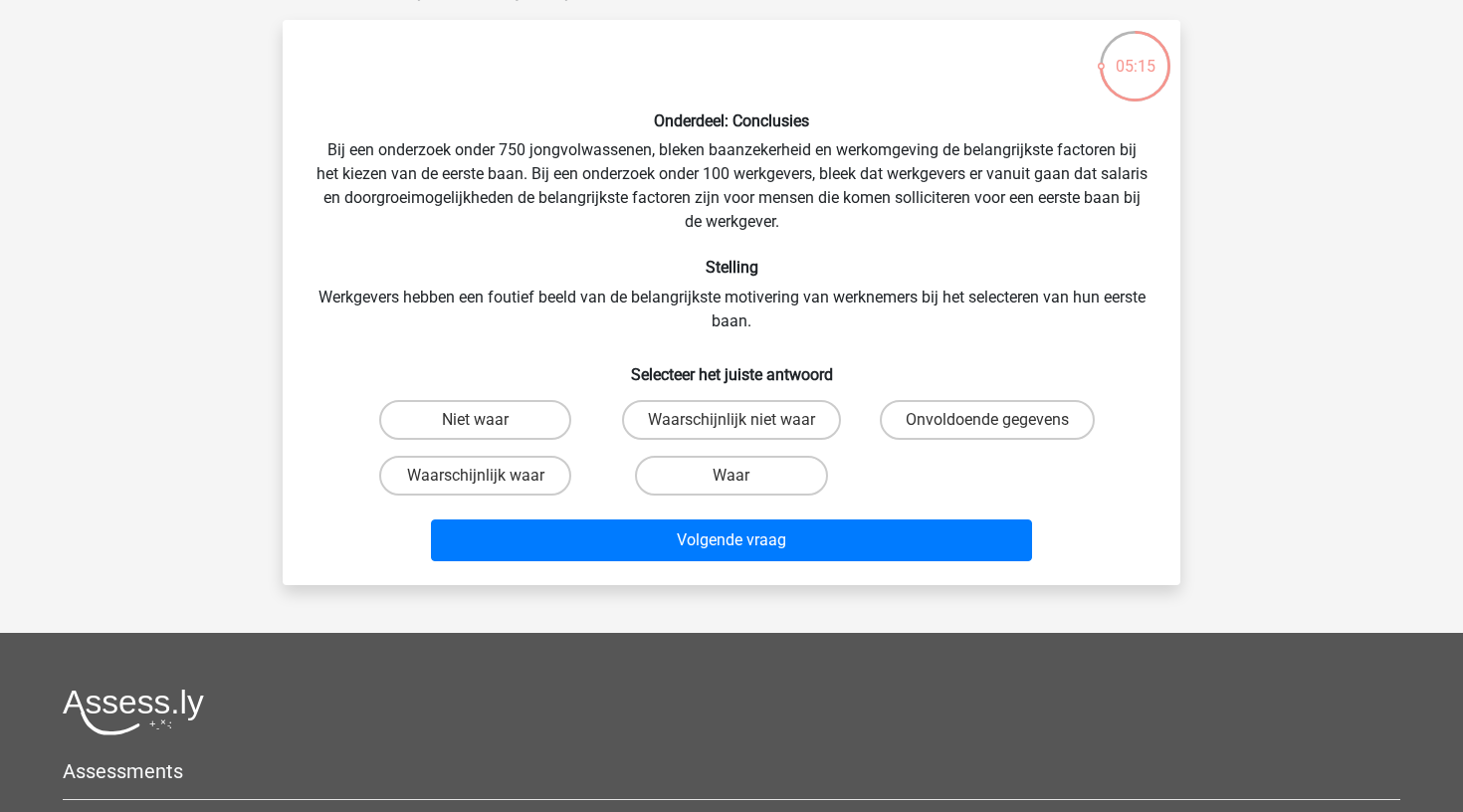 scroll, scrollTop: 121, scrollLeft: 0, axis: vertical 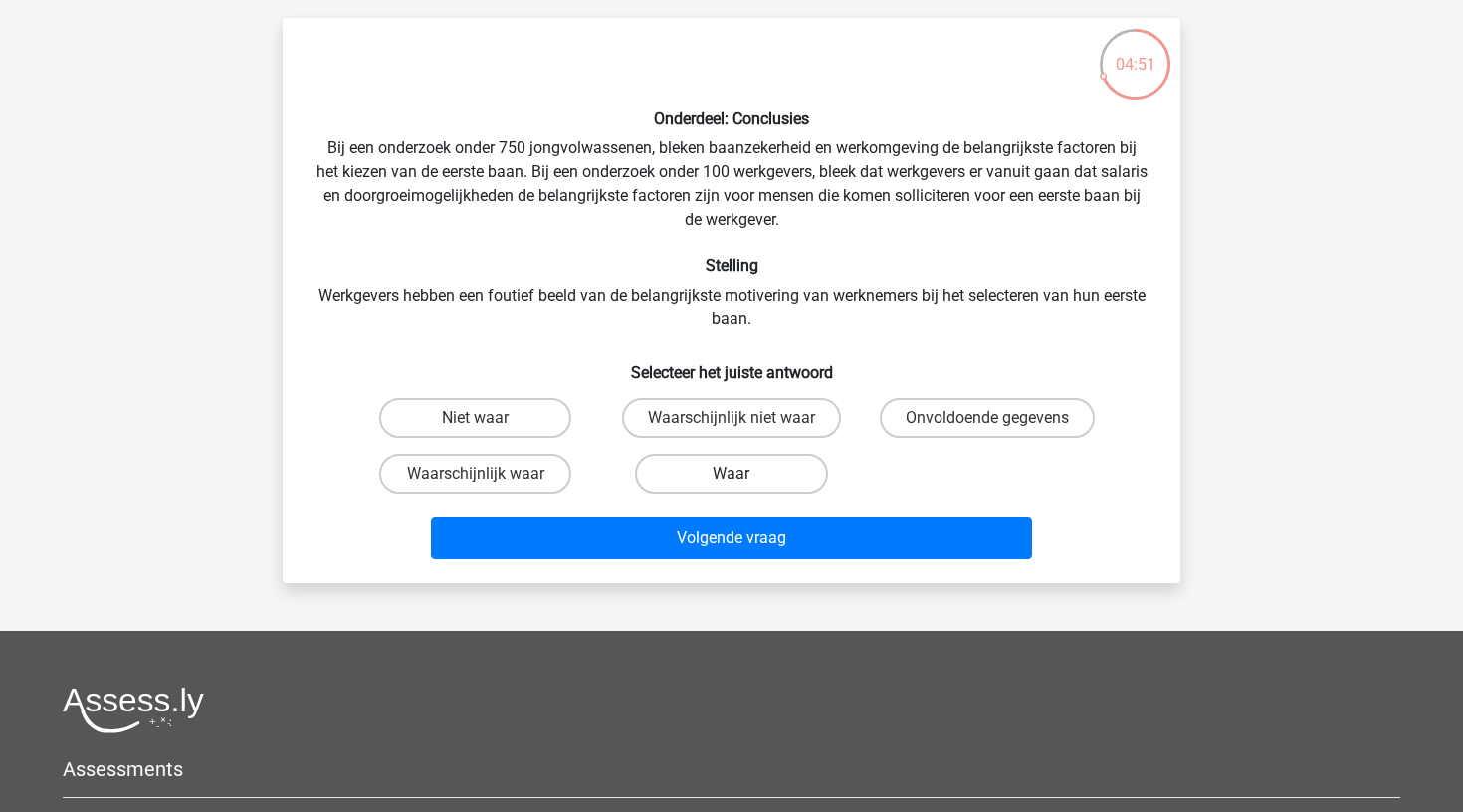 click on "Waar" at bounding box center (731, 474) 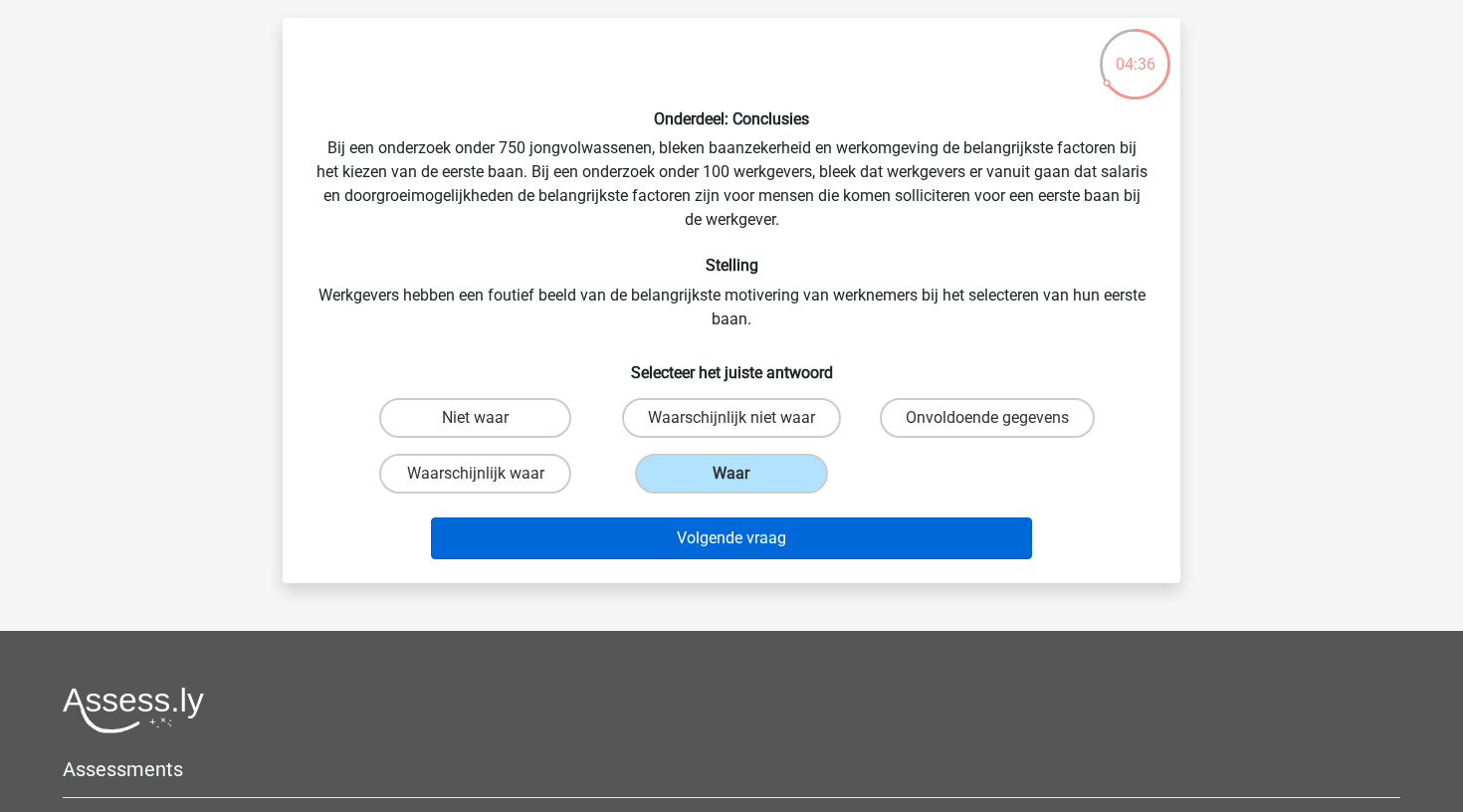 click on "Volgende vraag" at bounding box center (732, 538) 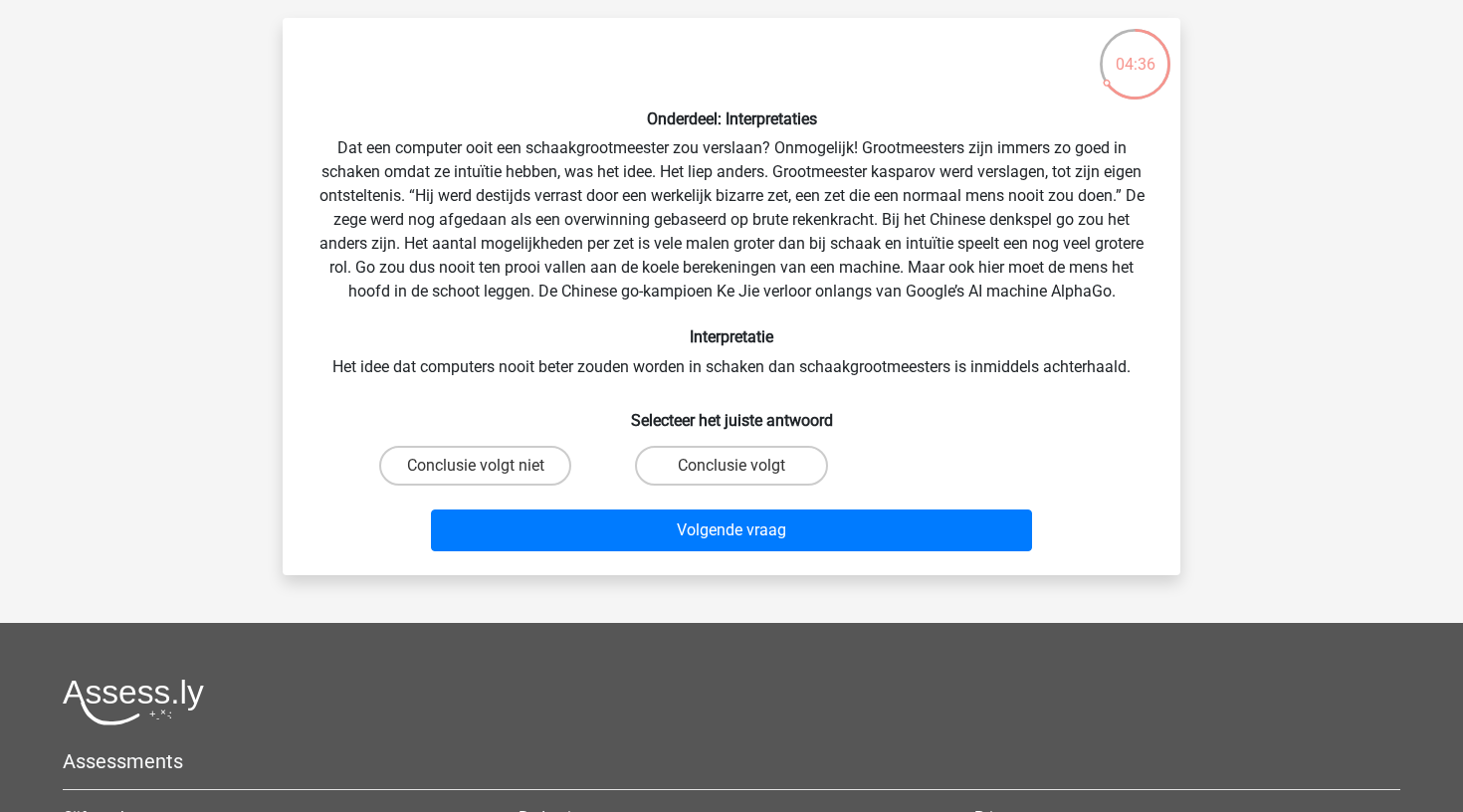 scroll, scrollTop: 100, scrollLeft: 0, axis: vertical 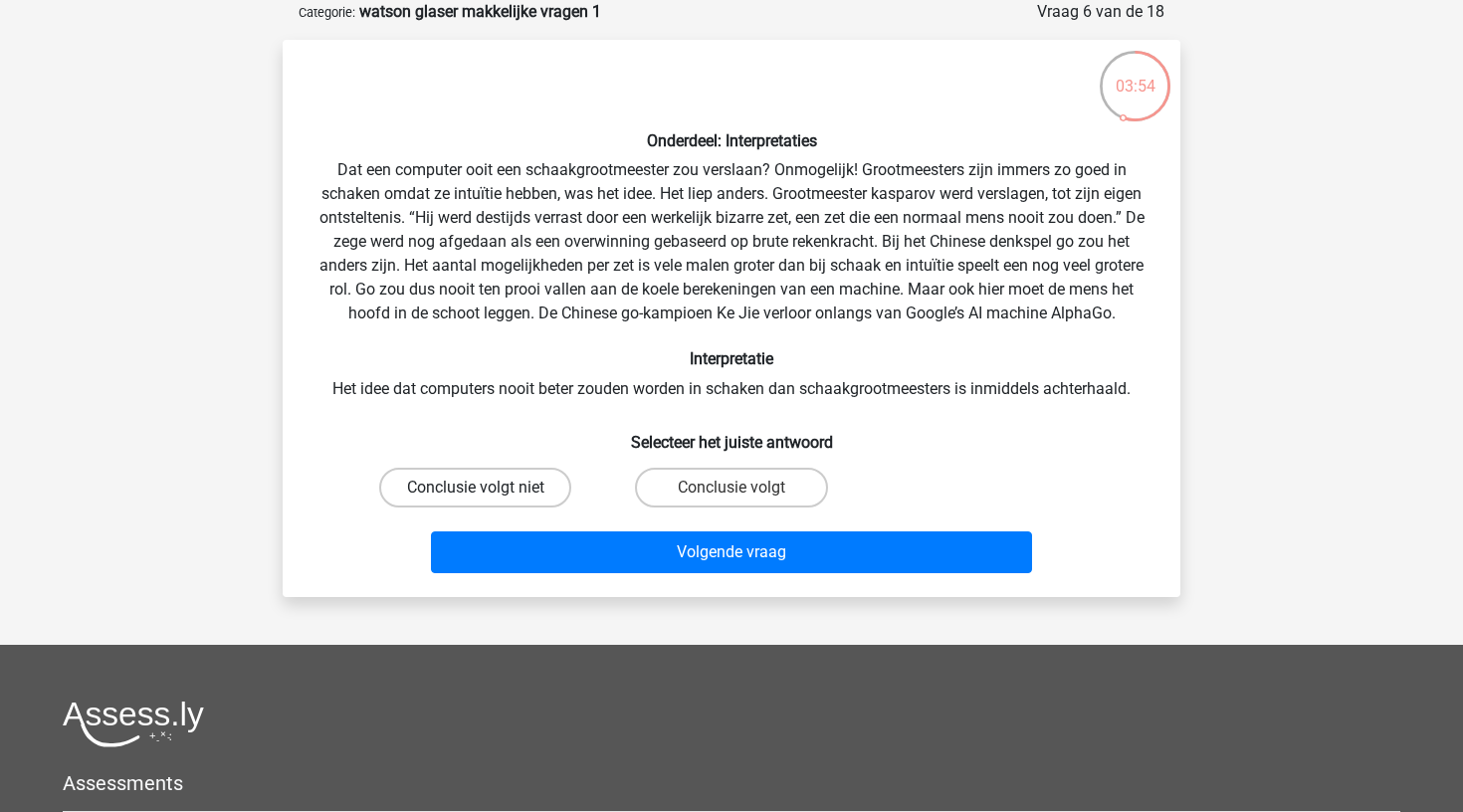 click on "Conclusie volgt niet" at bounding box center [475, 488] 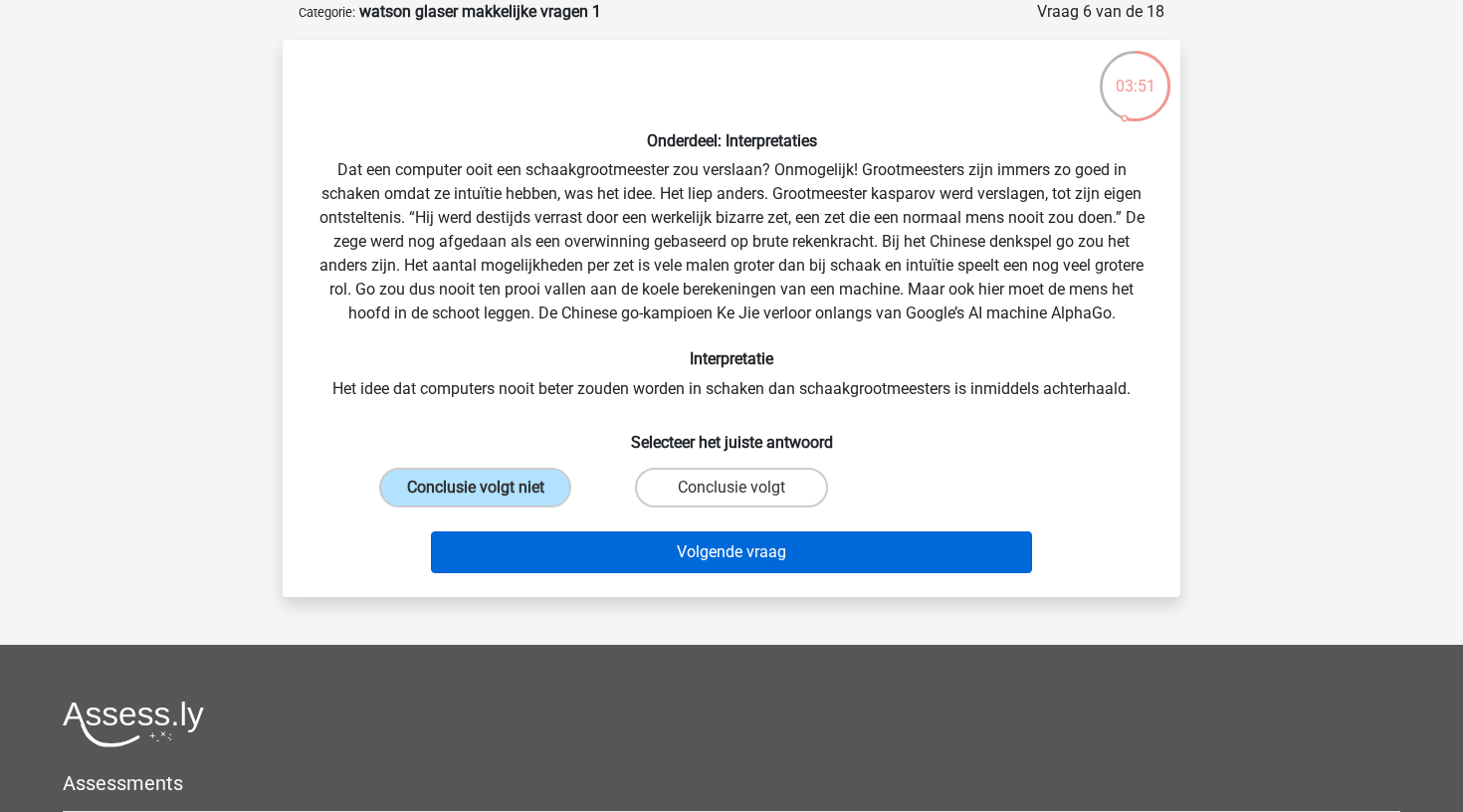 click on "Volgende vraag" at bounding box center [732, 552] 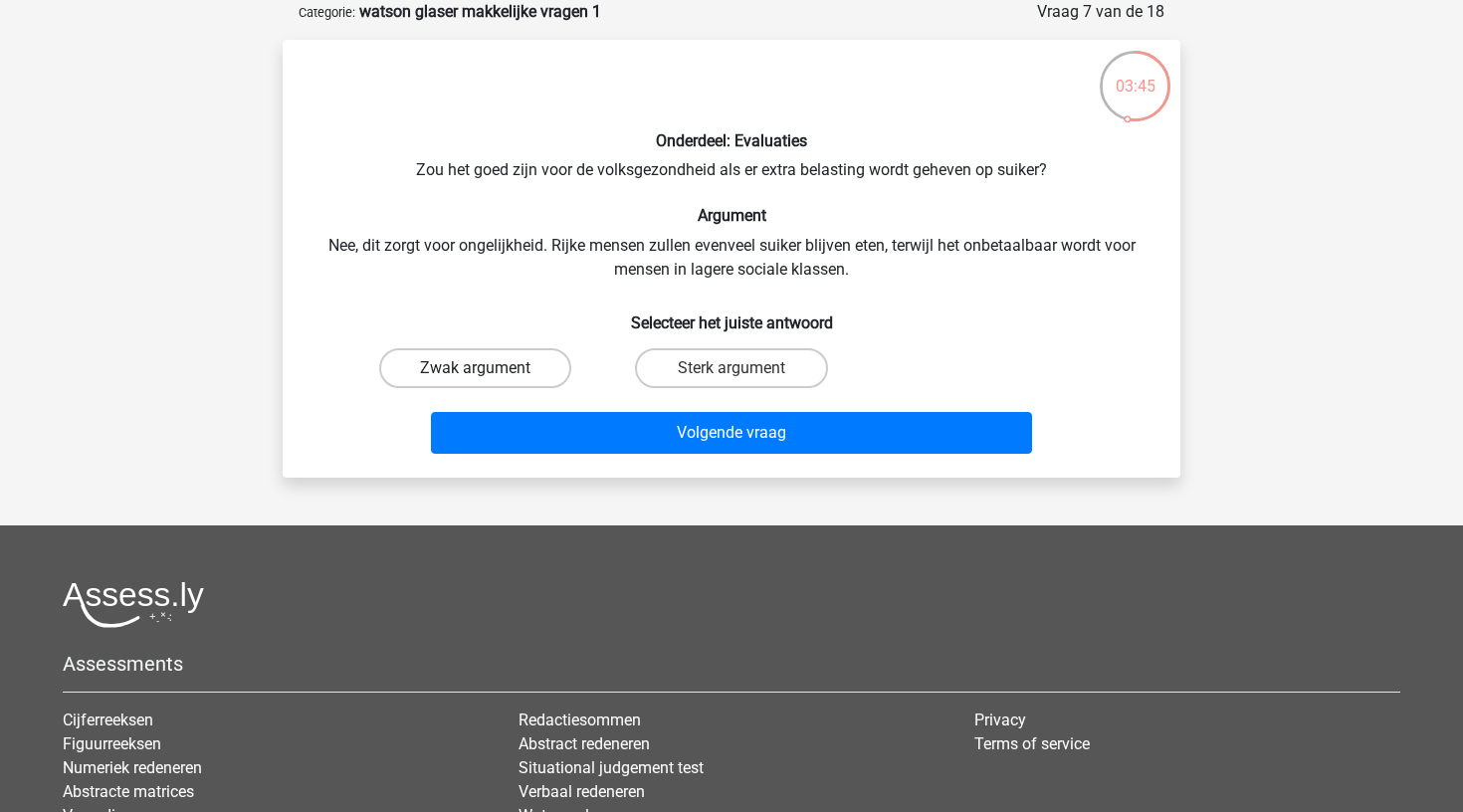 click on "Zwak argument" at bounding box center (475, 368) 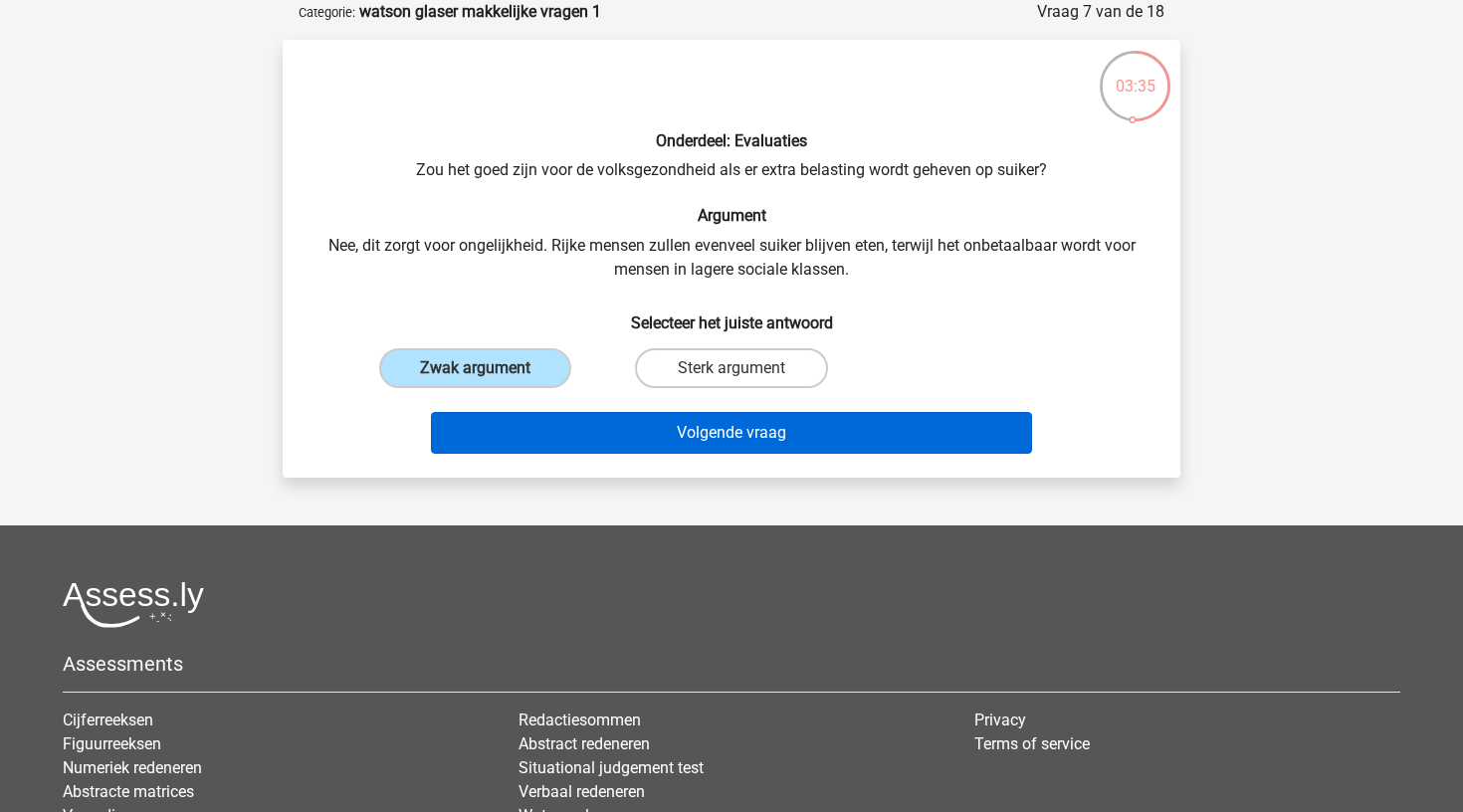 click on "Volgende vraag" at bounding box center (732, 433) 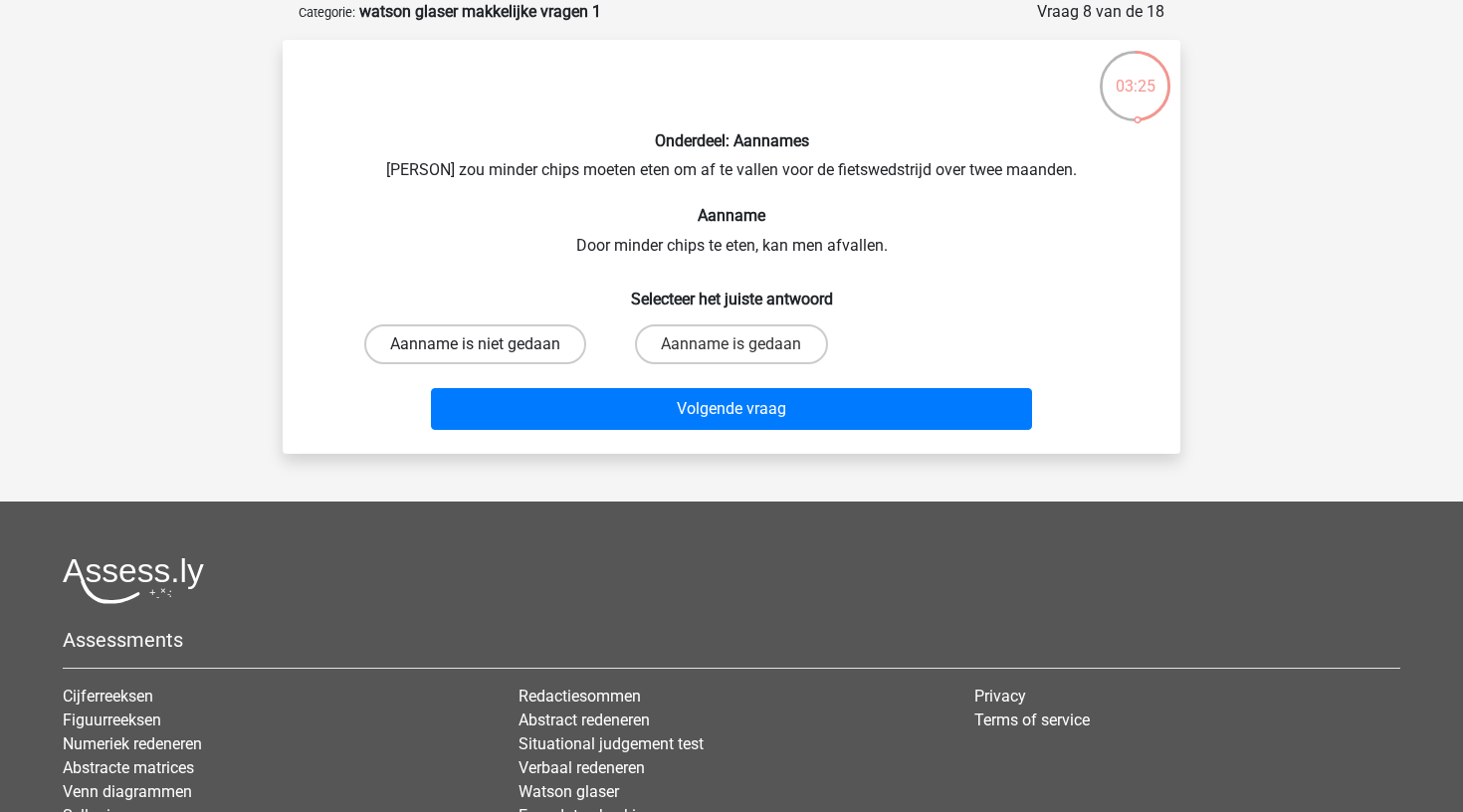 click on "Aanname is niet gedaan" at bounding box center (475, 344) 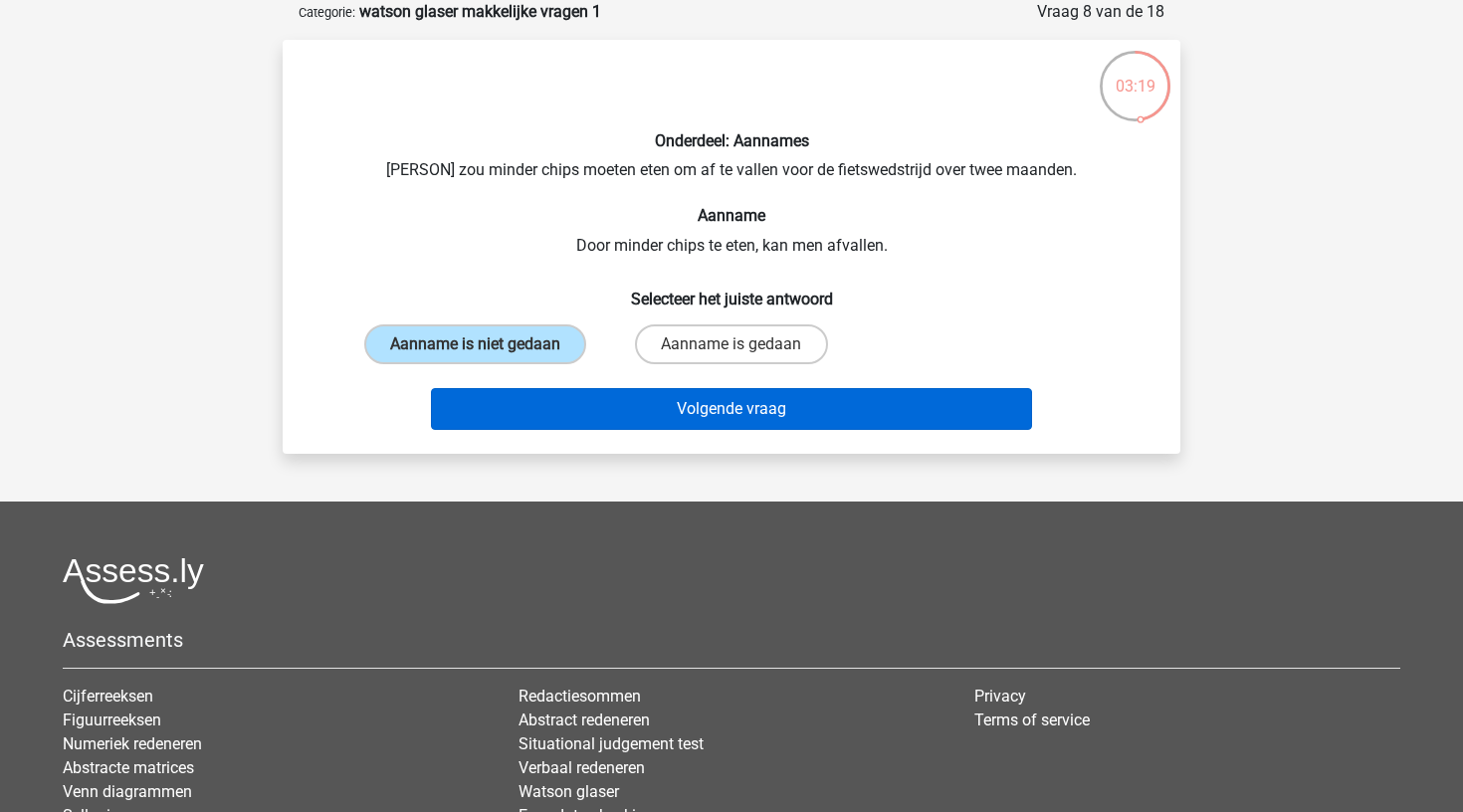 click on "Volgende vraag" at bounding box center (732, 409) 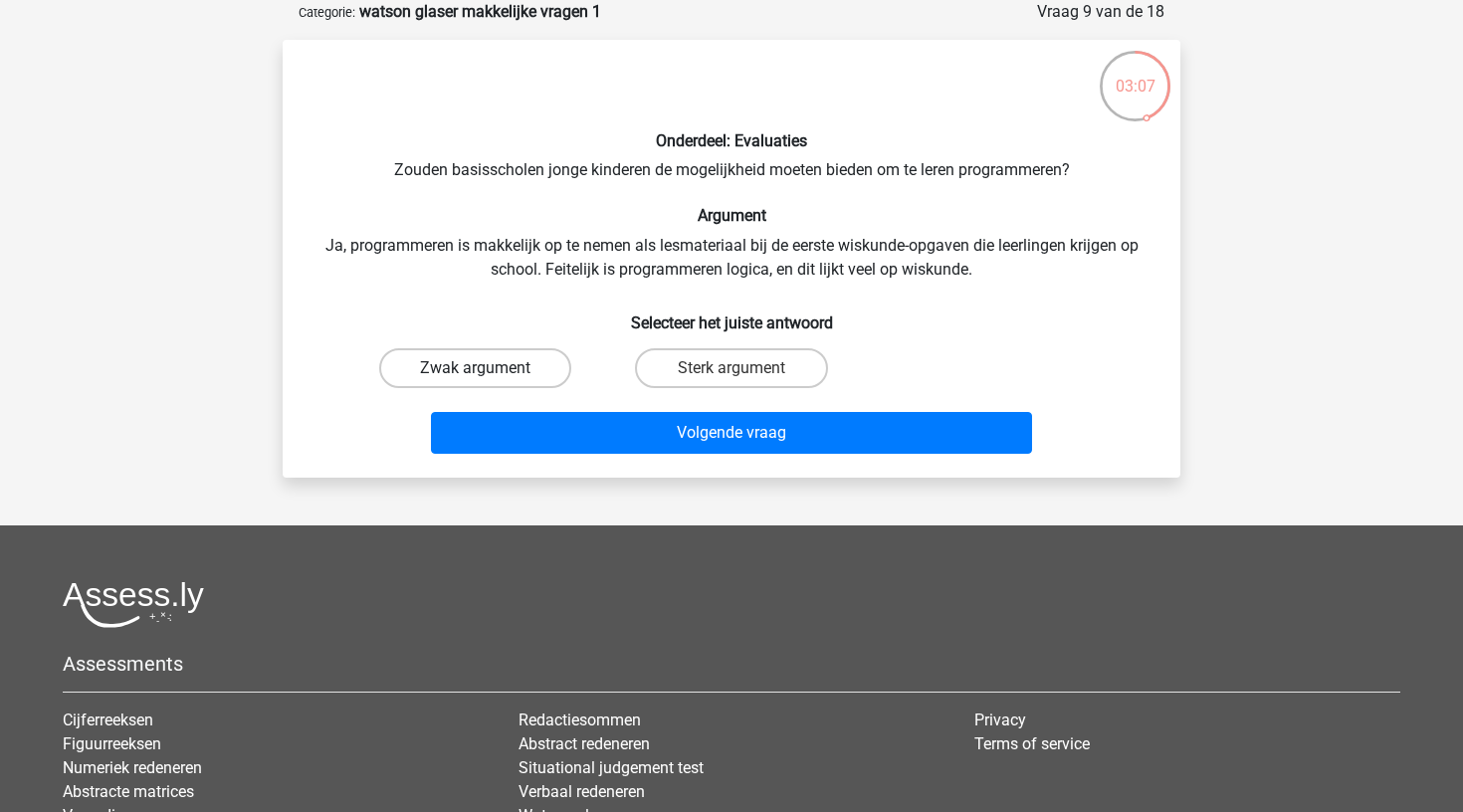 click on "Zwak argument" at bounding box center (475, 368) 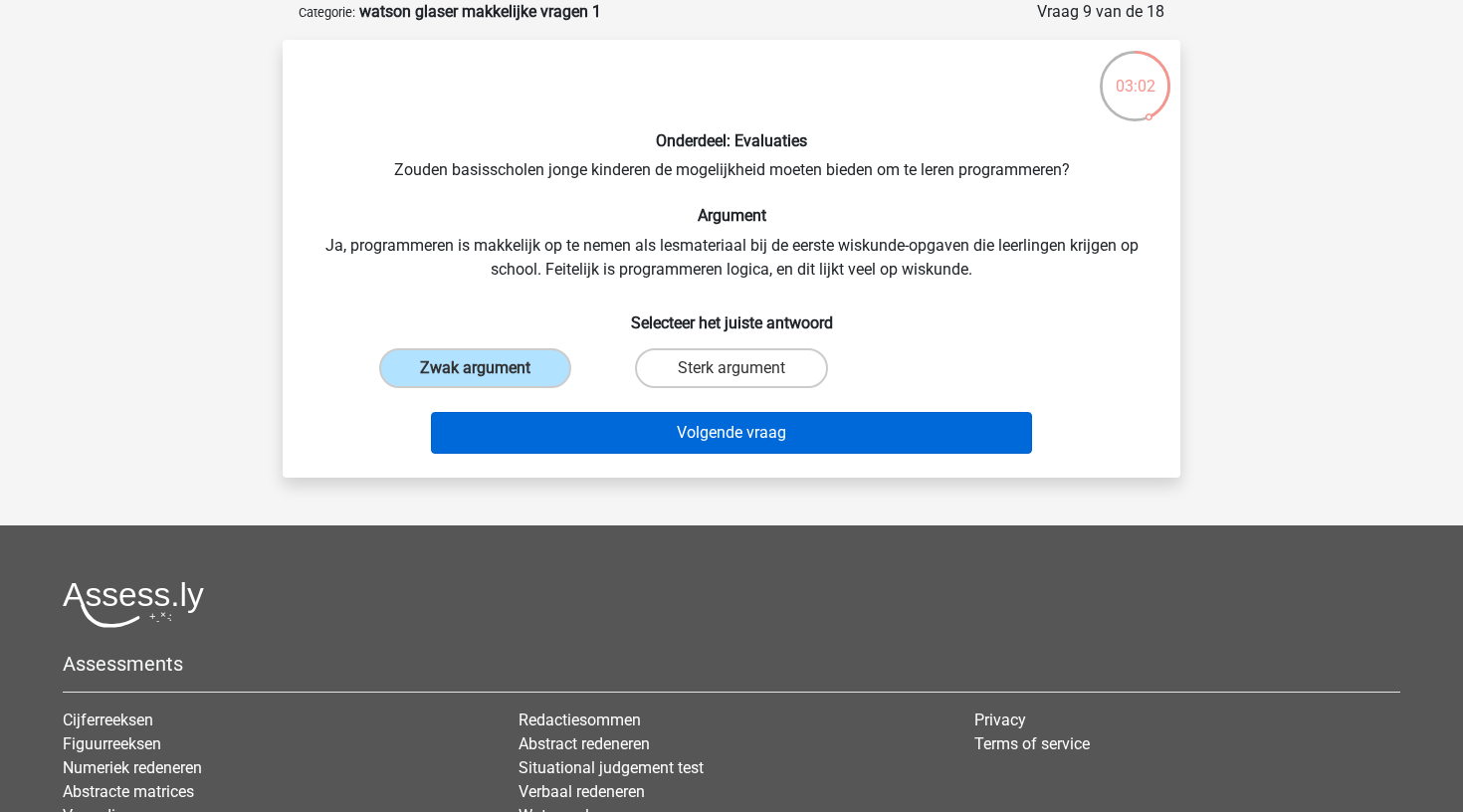 click on "Volgende vraag" at bounding box center [732, 433] 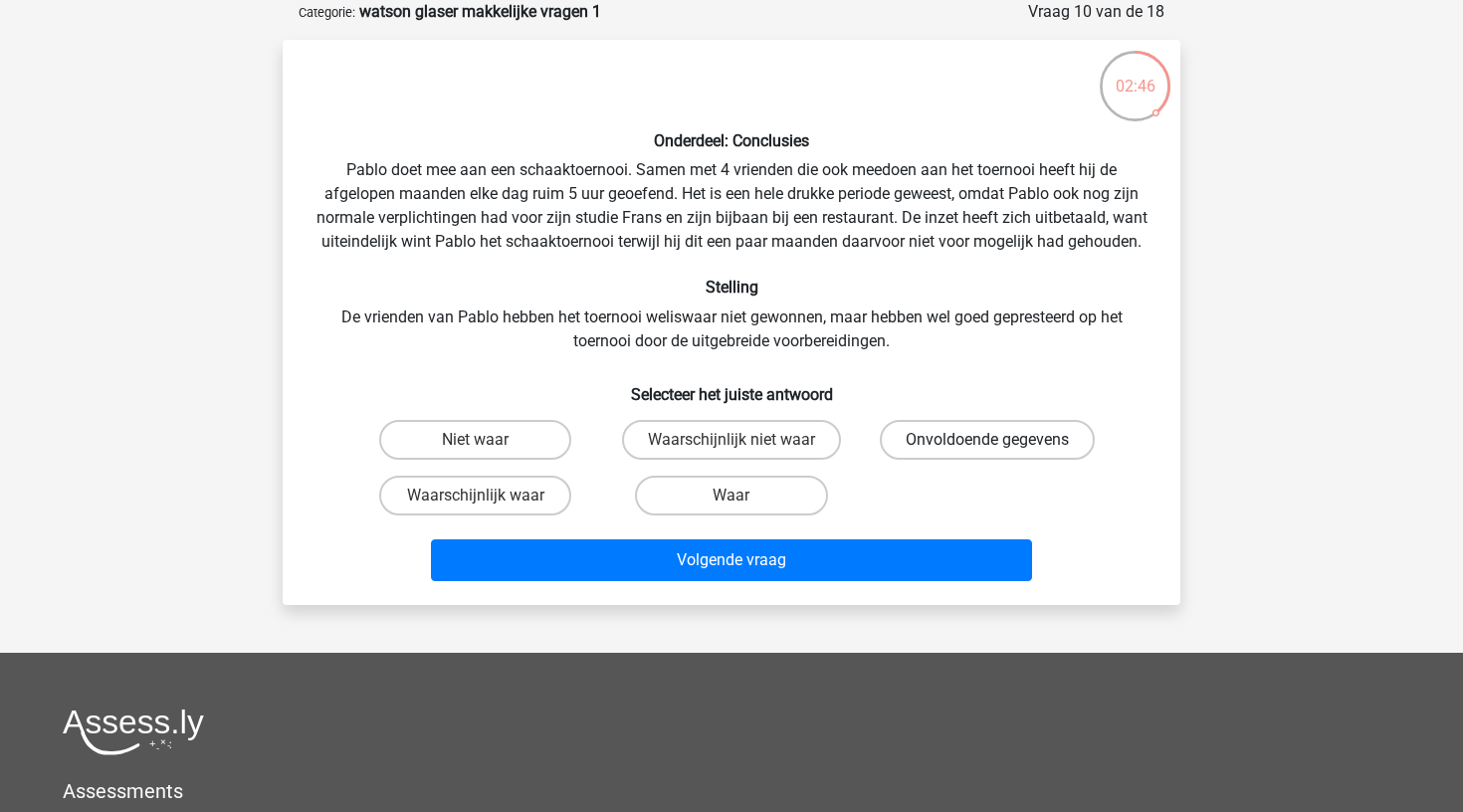 click on "Onvoldoende gegevens" at bounding box center (987, 440) 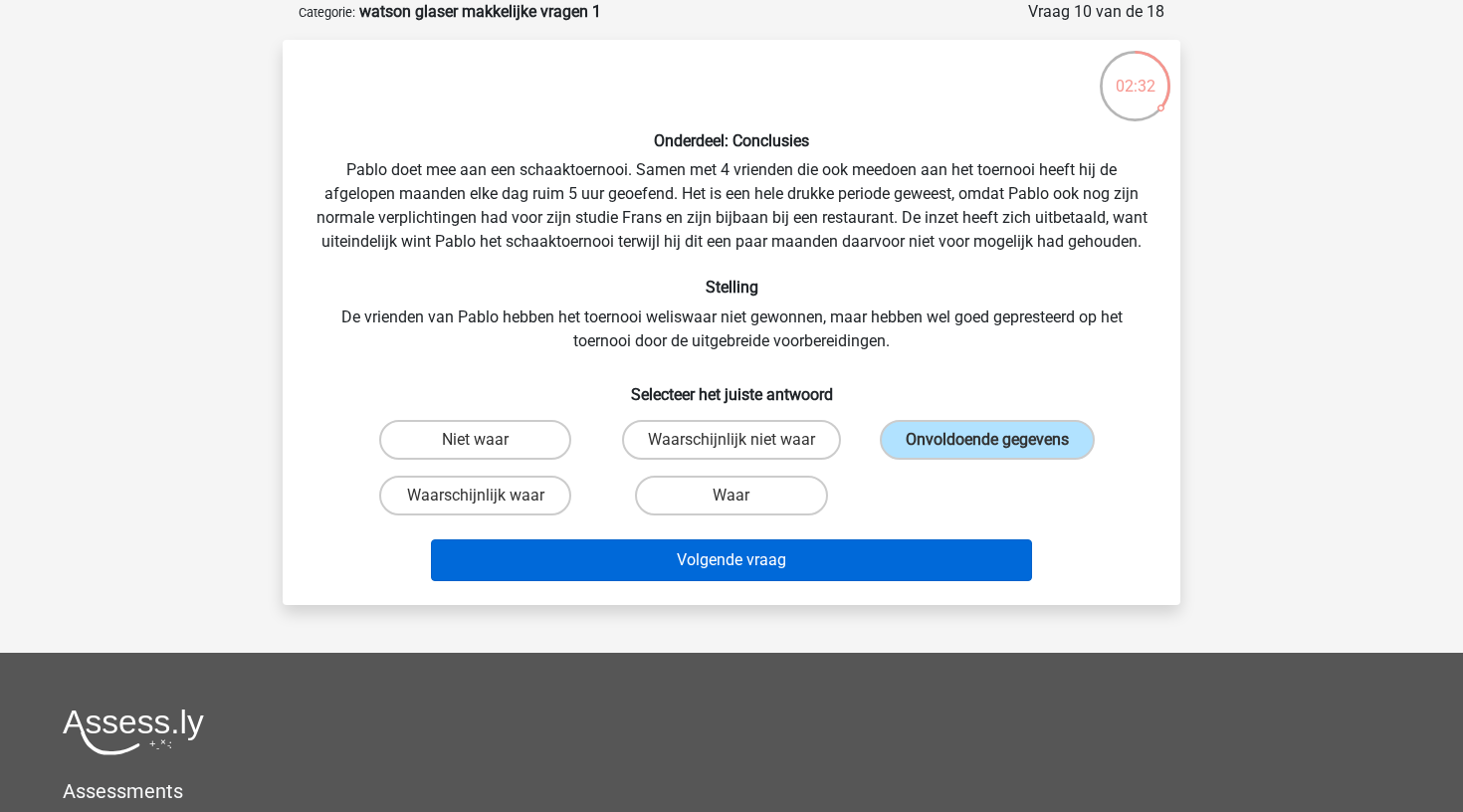 click on "Volgende vraag" at bounding box center (732, 560) 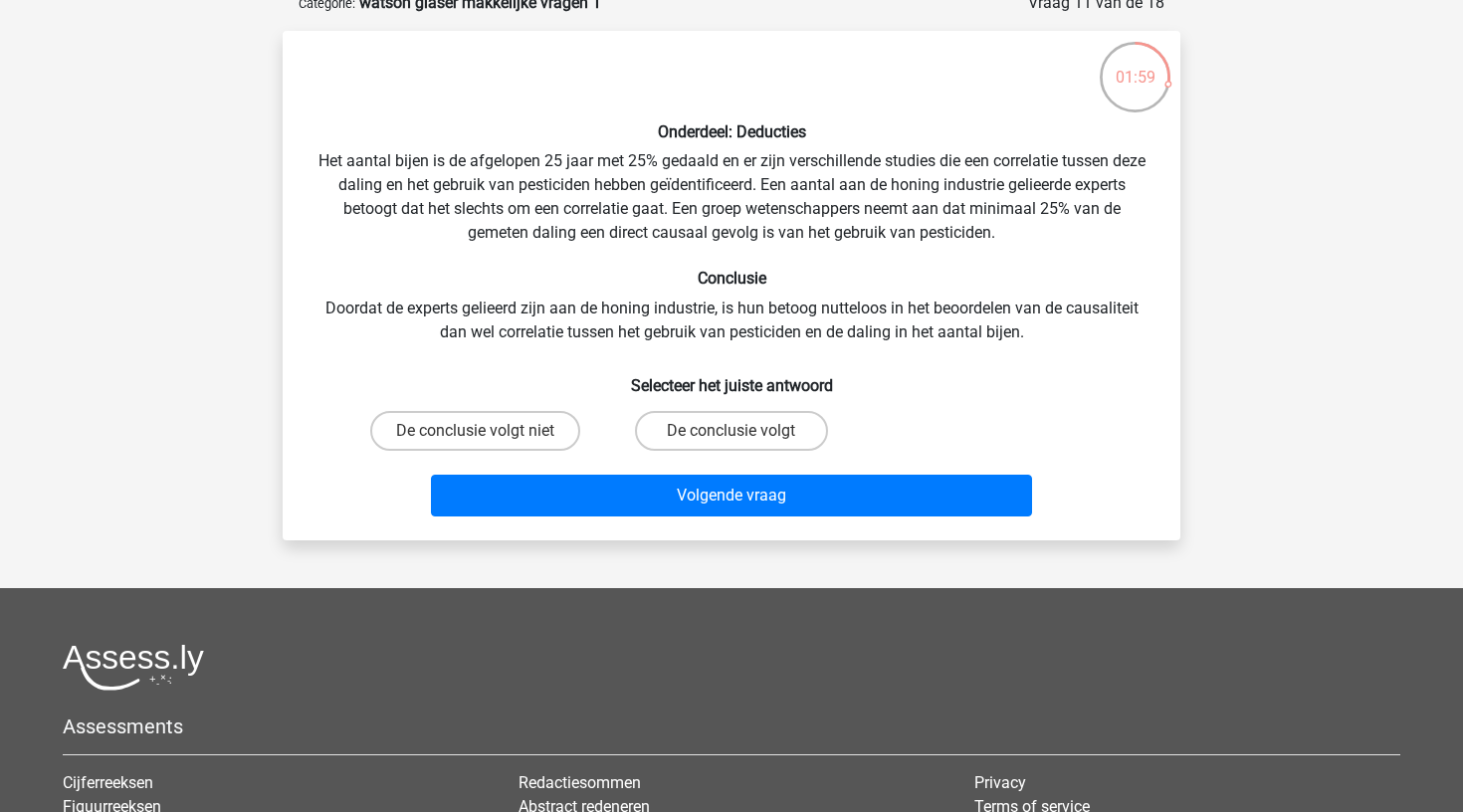 scroll, scrollTop: 112, scrollLeft: 0, axis: vertical 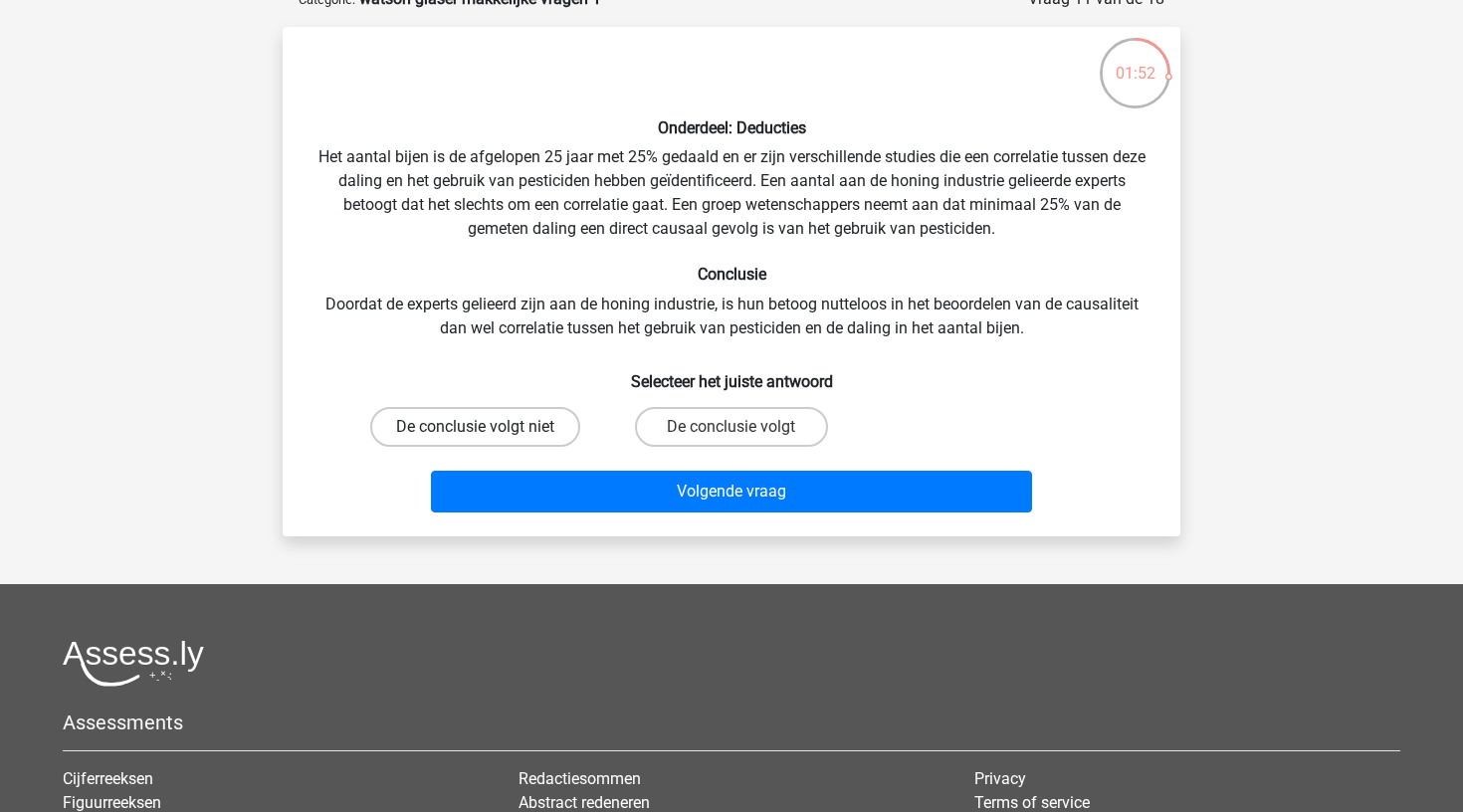 click on "De conclusie volgt niet" at bounding box center (475, 427) 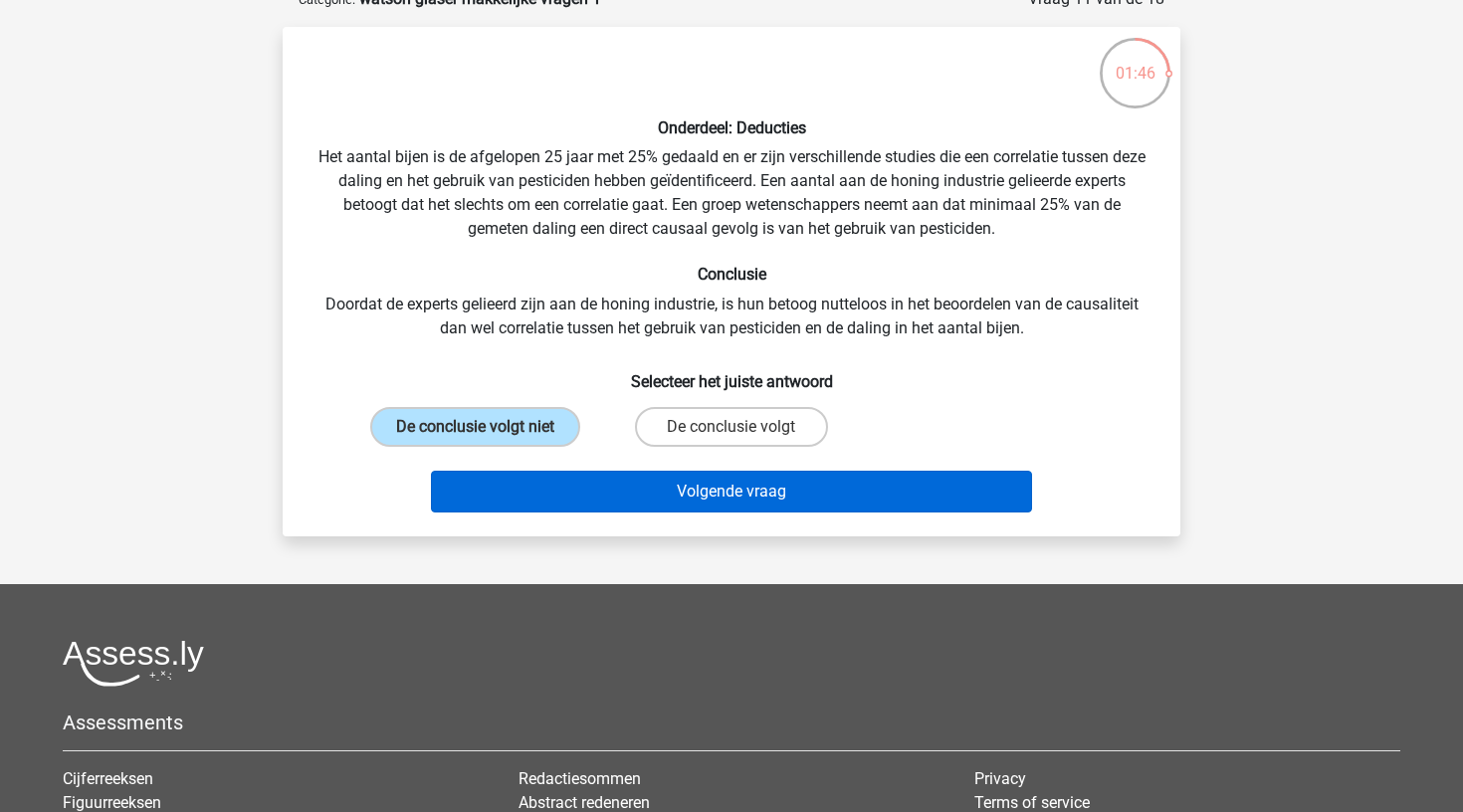 click on "Volgende vraag" at bounding box center [732, 492] 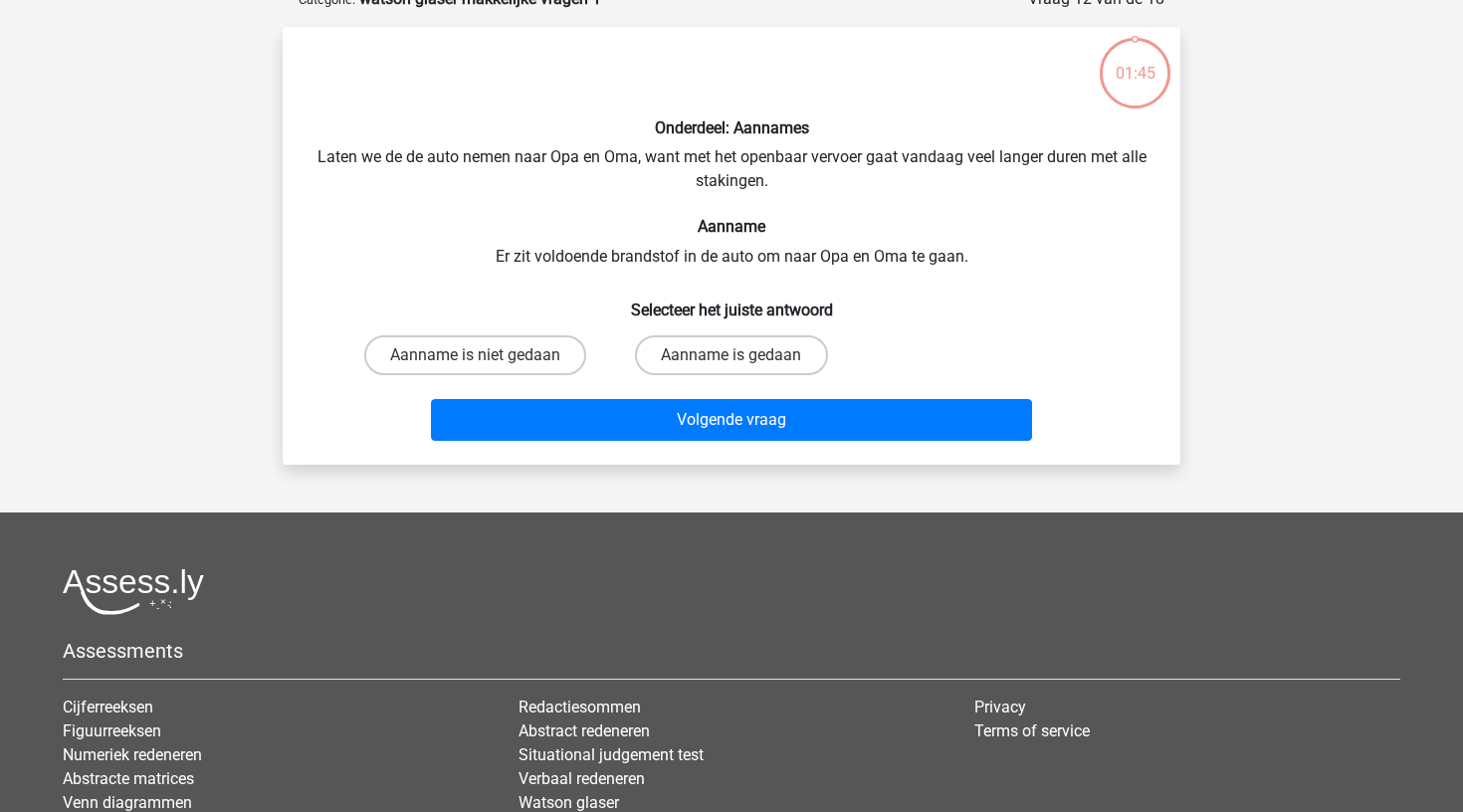 scroll, scrollTop: 100, scrollLeft: 0, axis: vertical 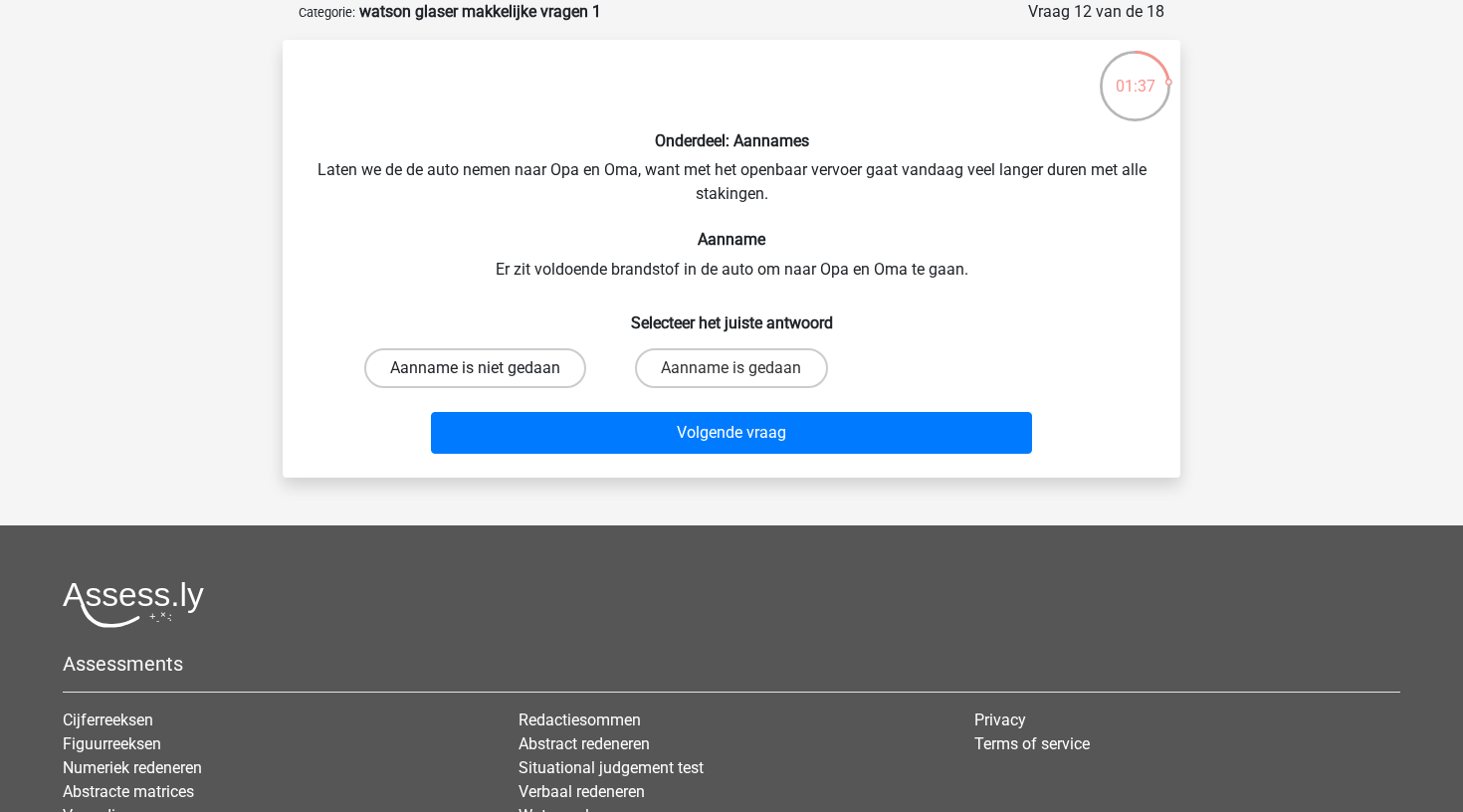 click on "Aanname is niet gedaan" at bounding box center [475, 368] 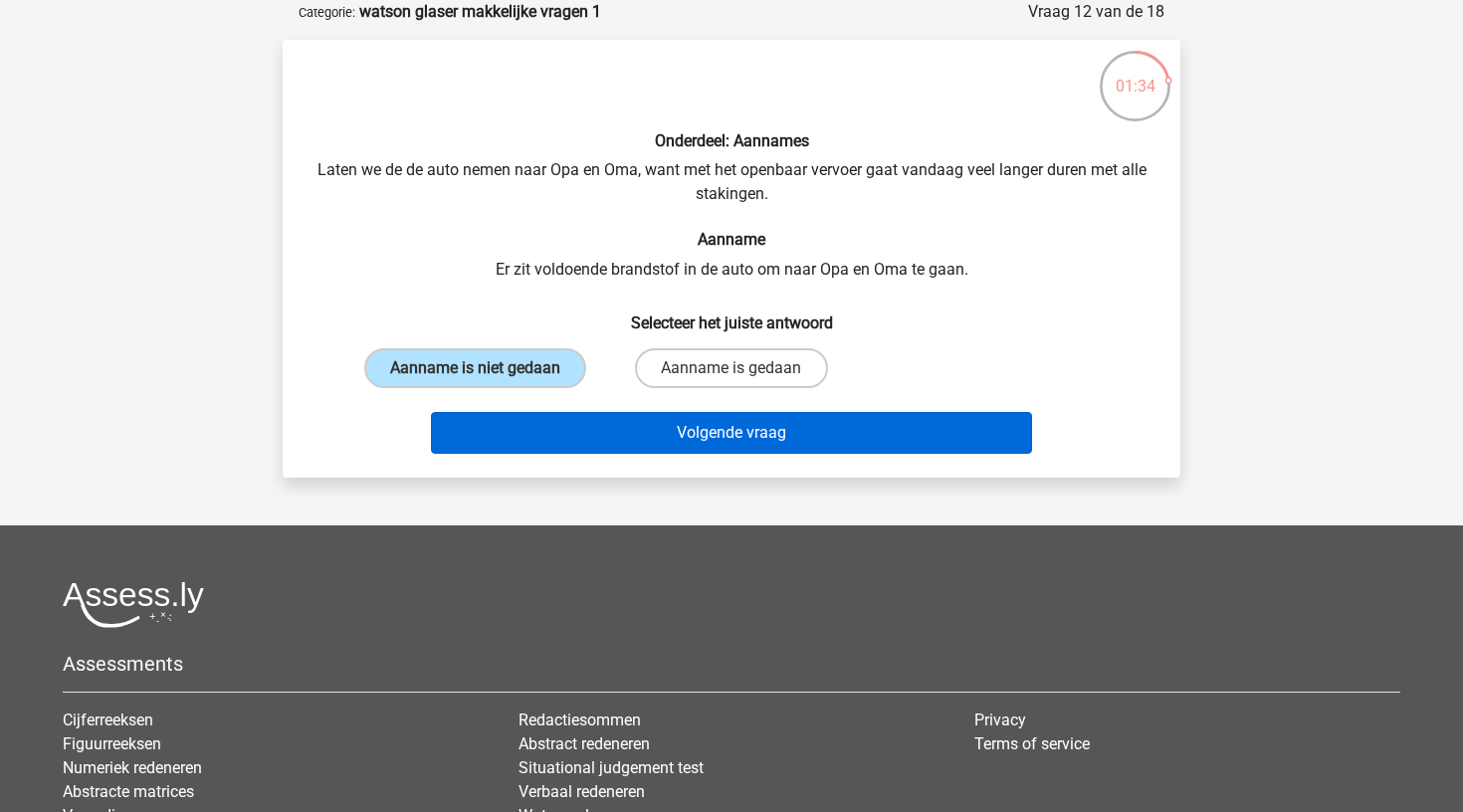 click on "Volgende vraag" at bounding box center (732, 433) 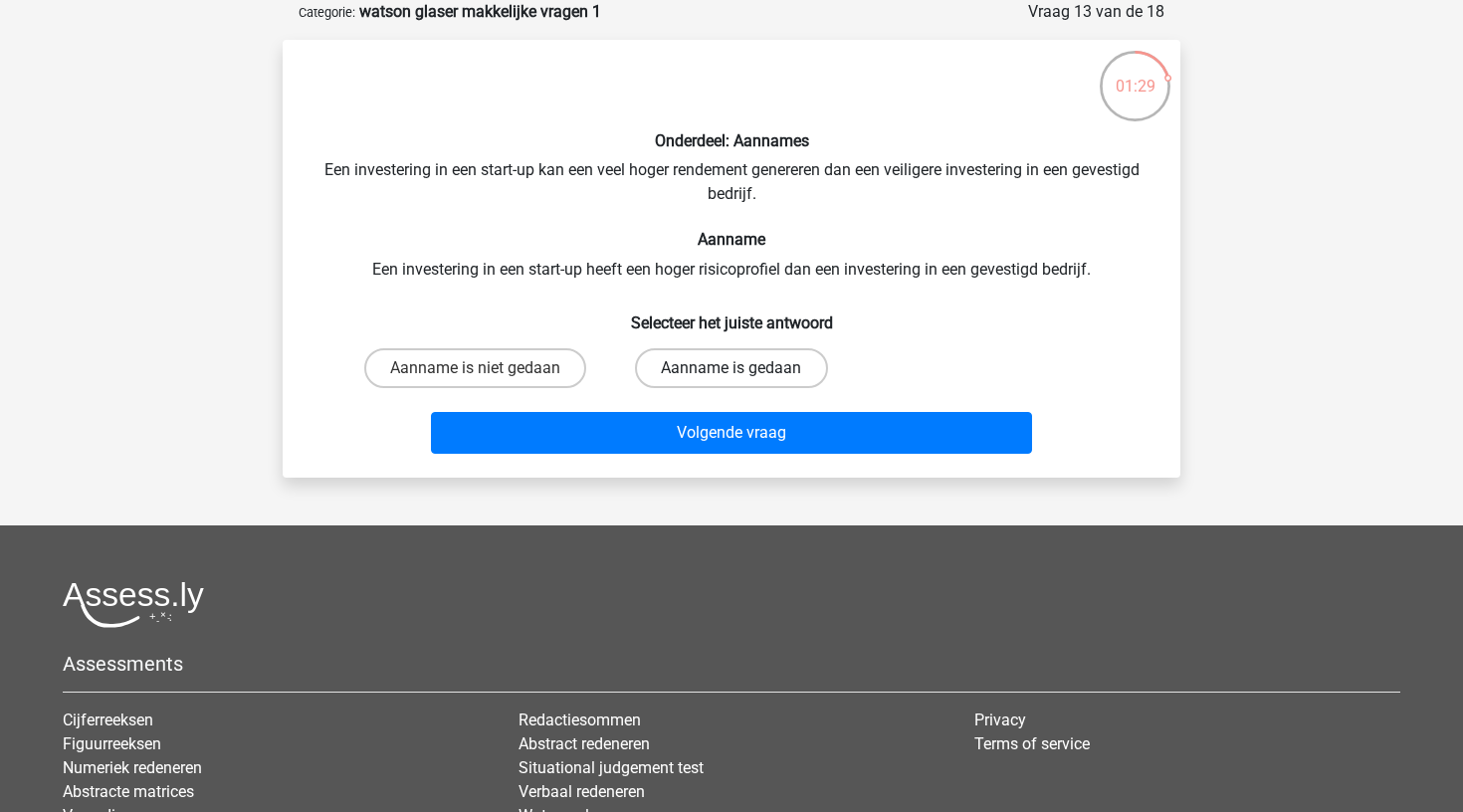 click on "Aanname is gedaan" at bounding box center (731, 368) 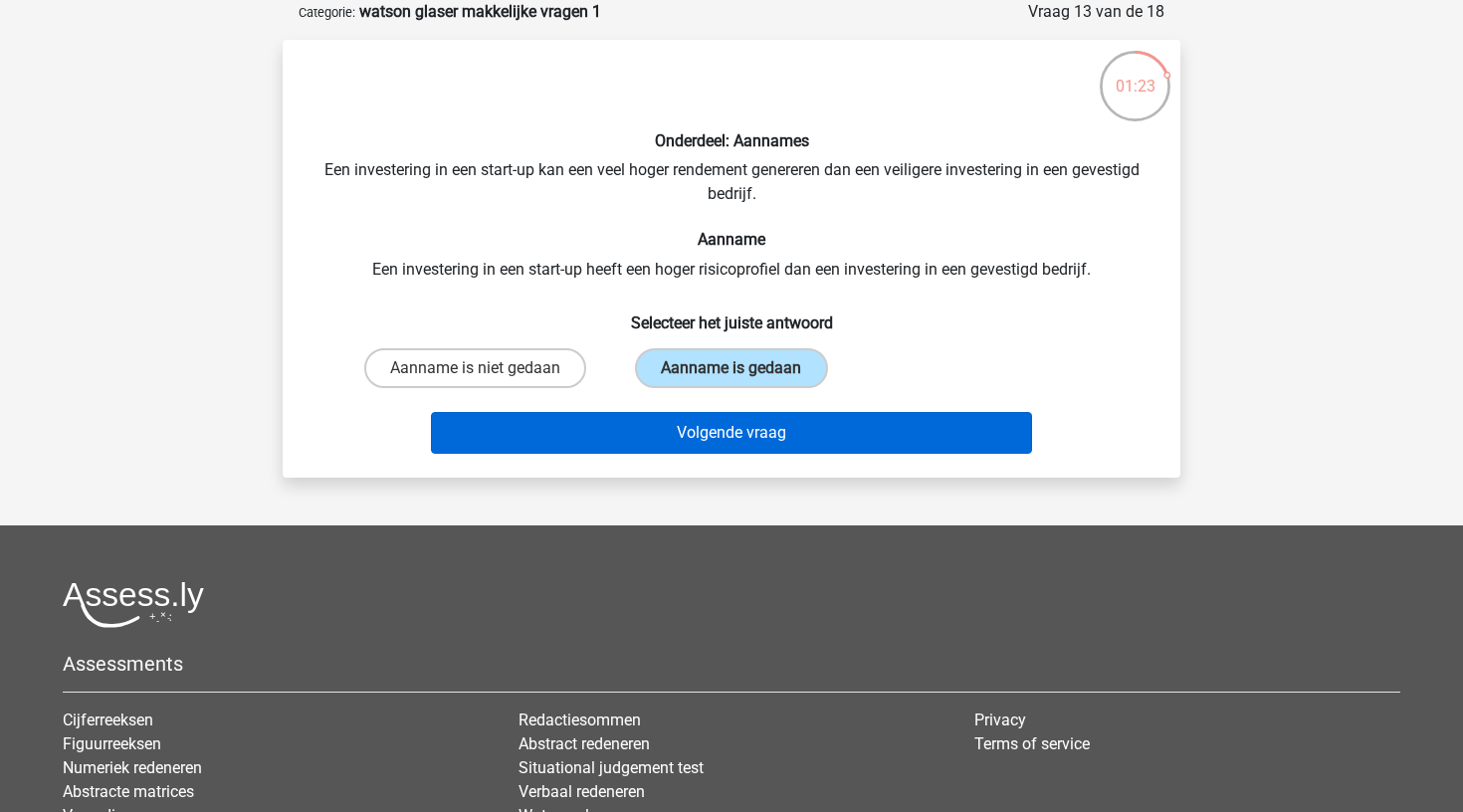 click on "Volgende vraag" at bounding box center (732, 433) 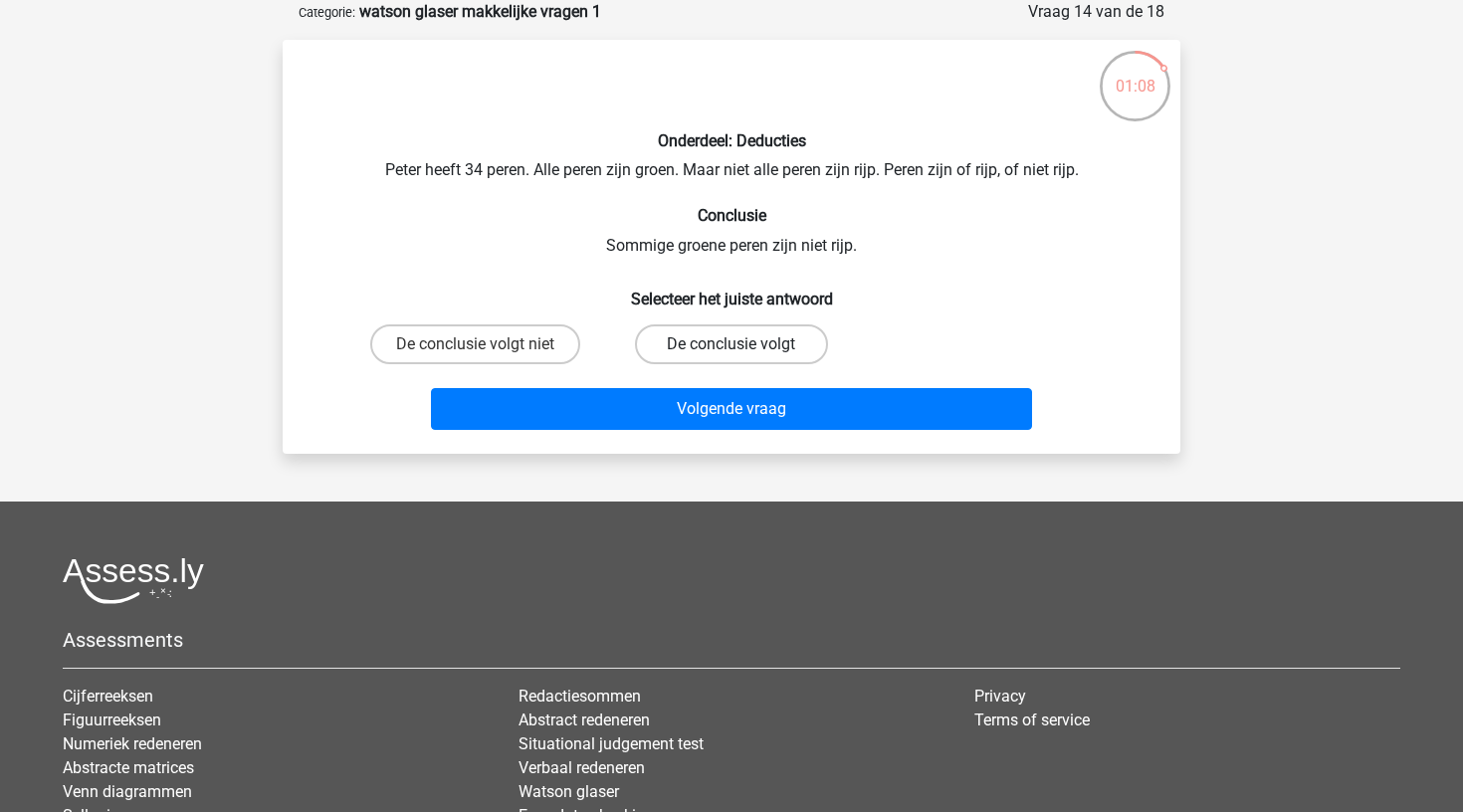 click on "De conclusie volgt" at bounding box center [731, 344] 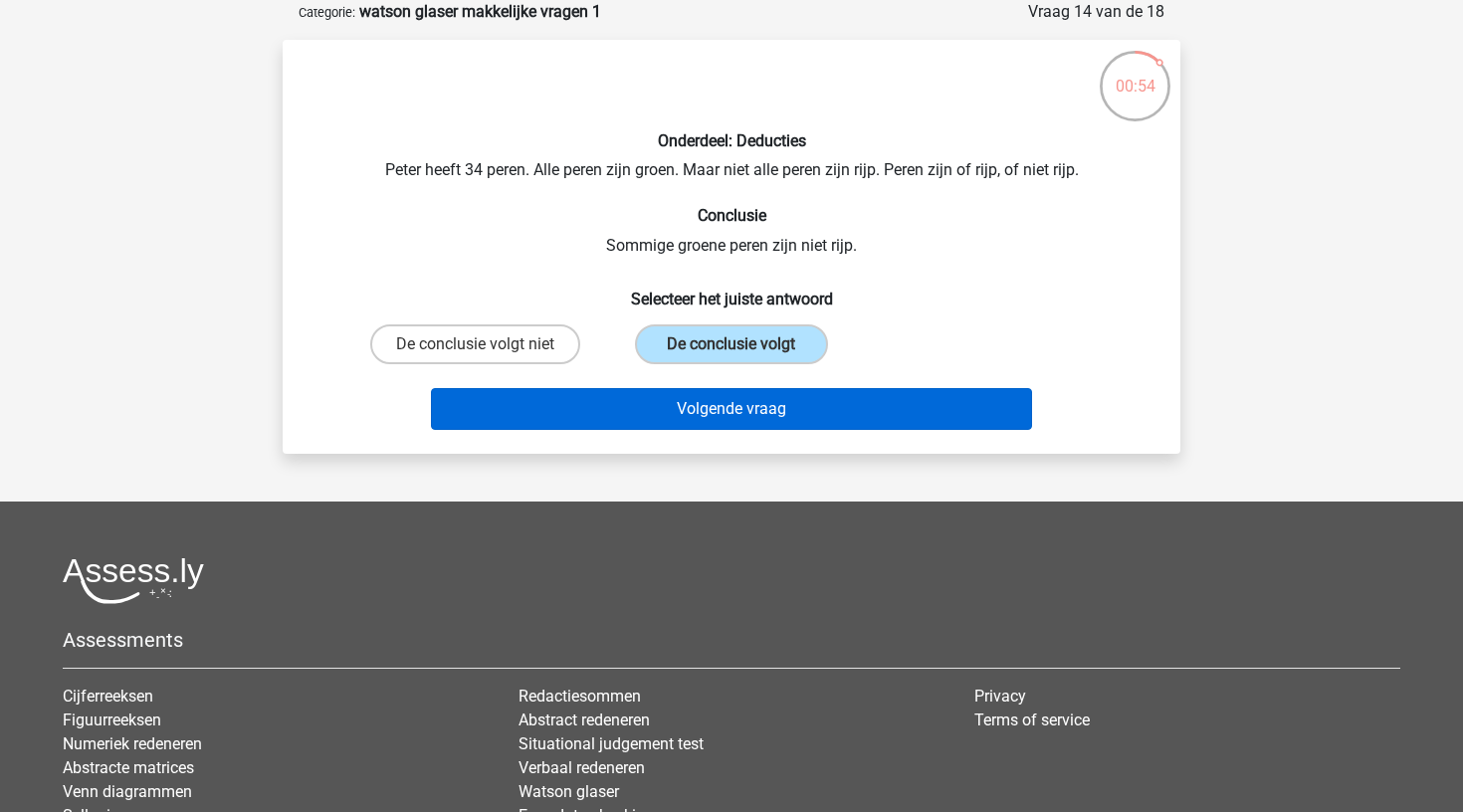 click on "Volgende vraag" at bounding box center [732, 409] 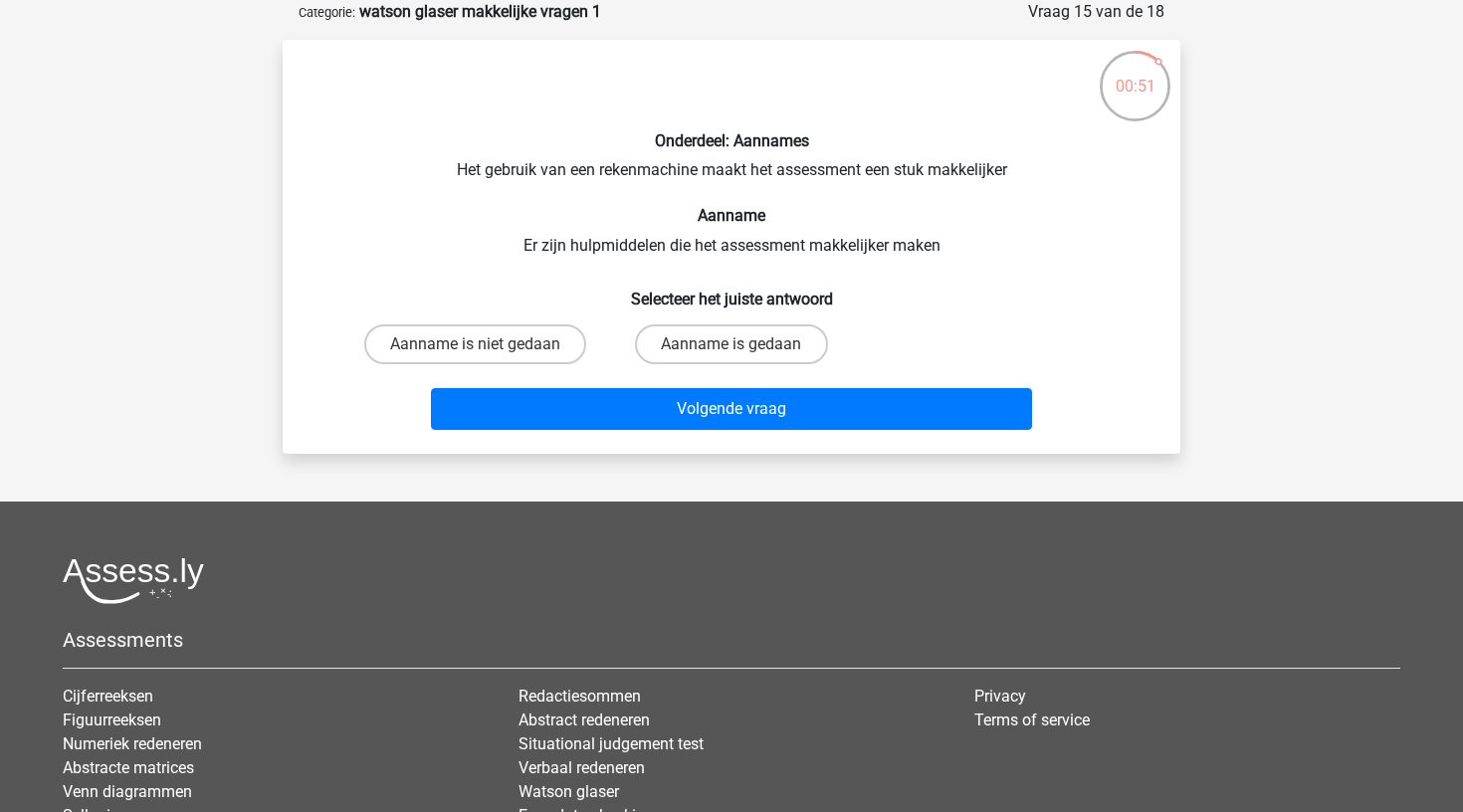 click on "Aanname is gedaan" at bounding box center (737, 350) 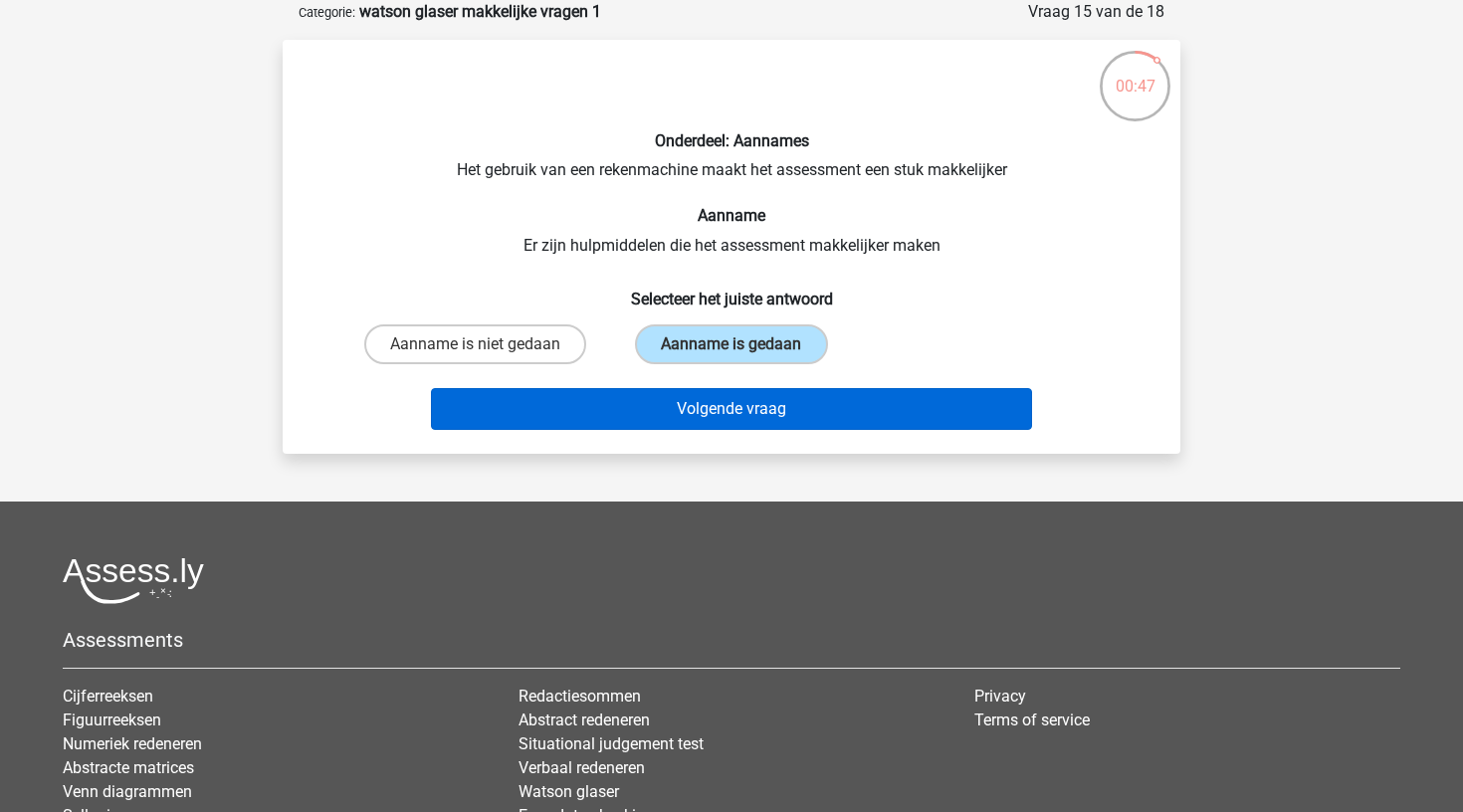 click on "Volgende vraag" at bounding box center [732, 409] 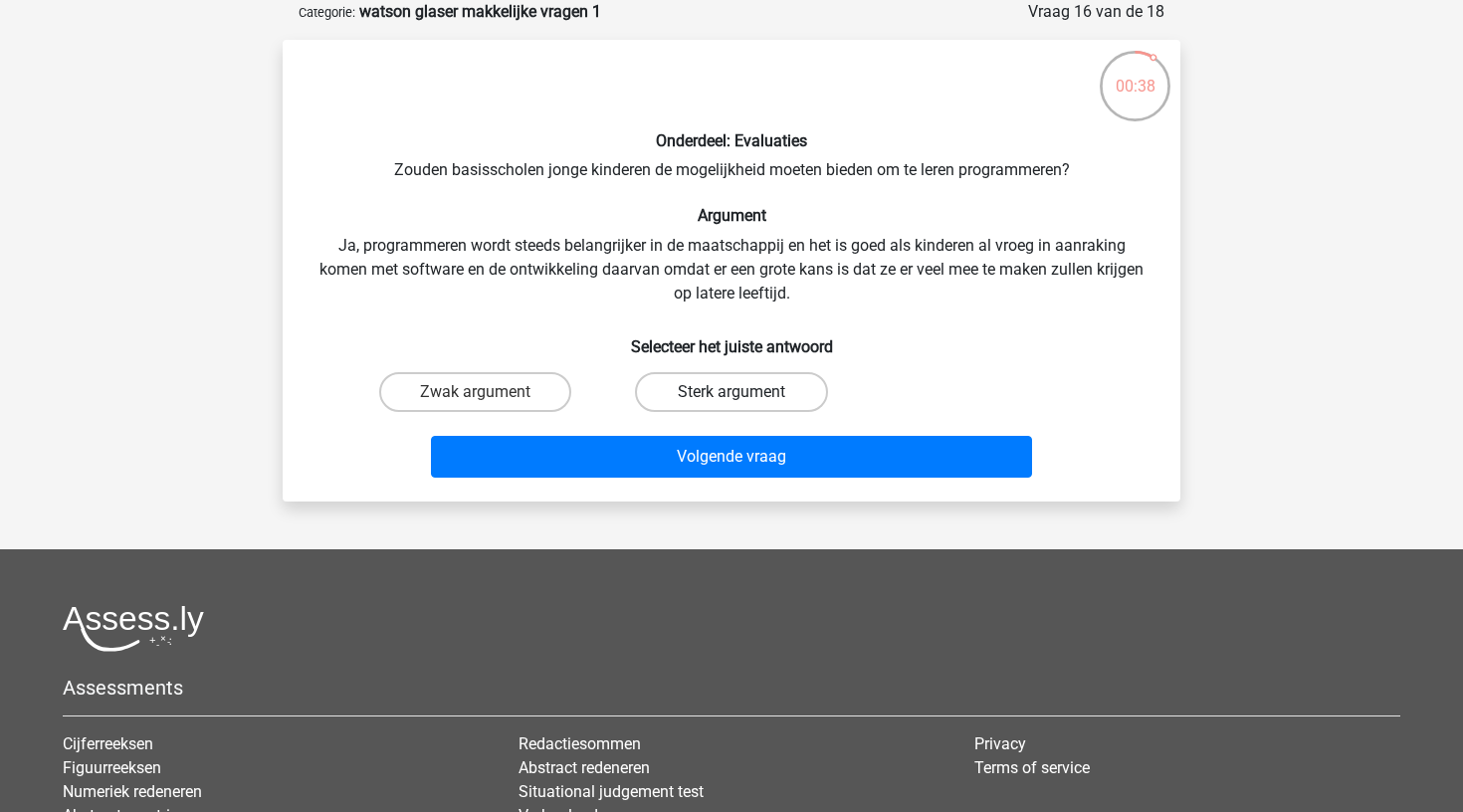 click on "Sterk argument" at bounding box center (731, 392) 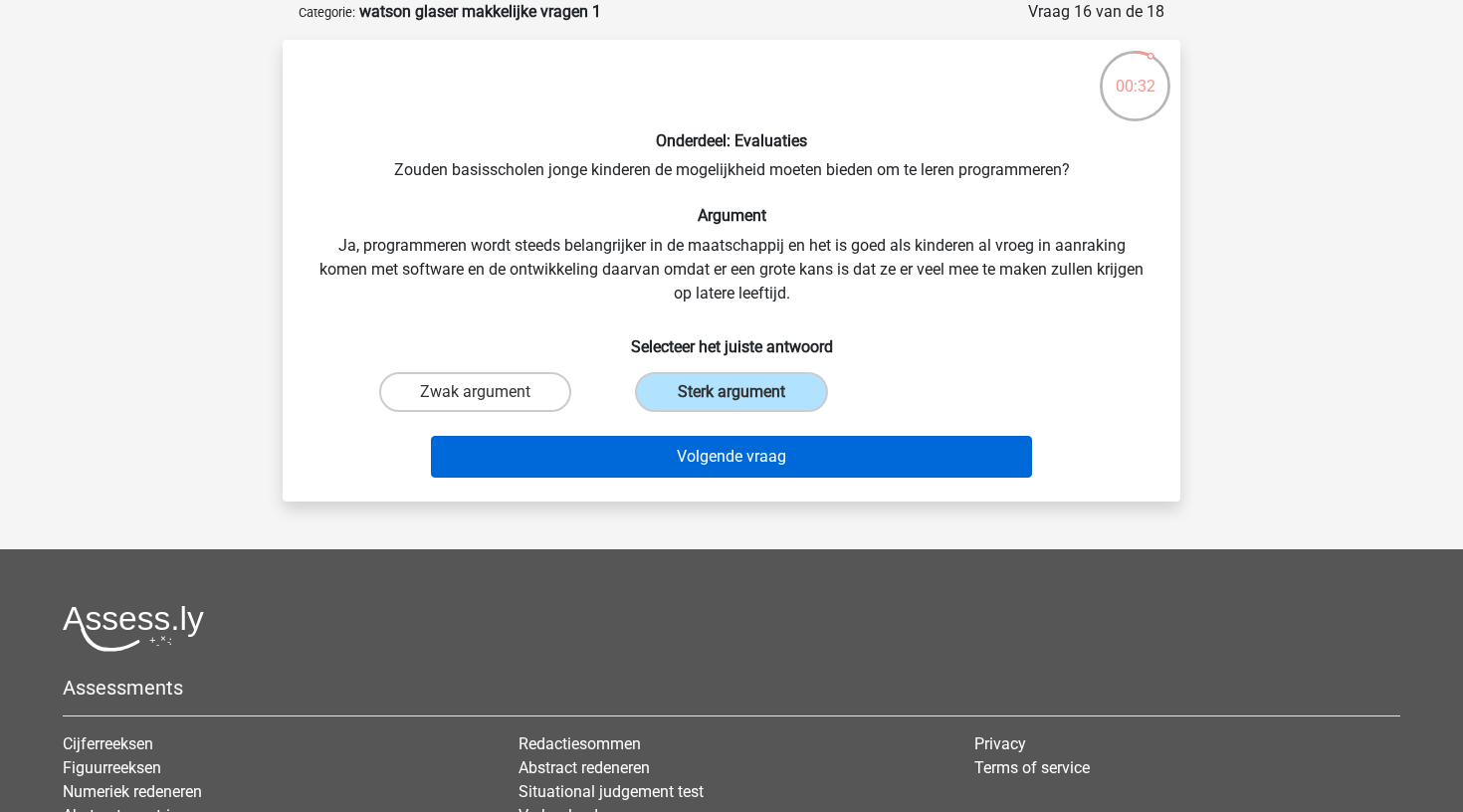 click on "Volgende vraag" at bounding box center (732, 457) 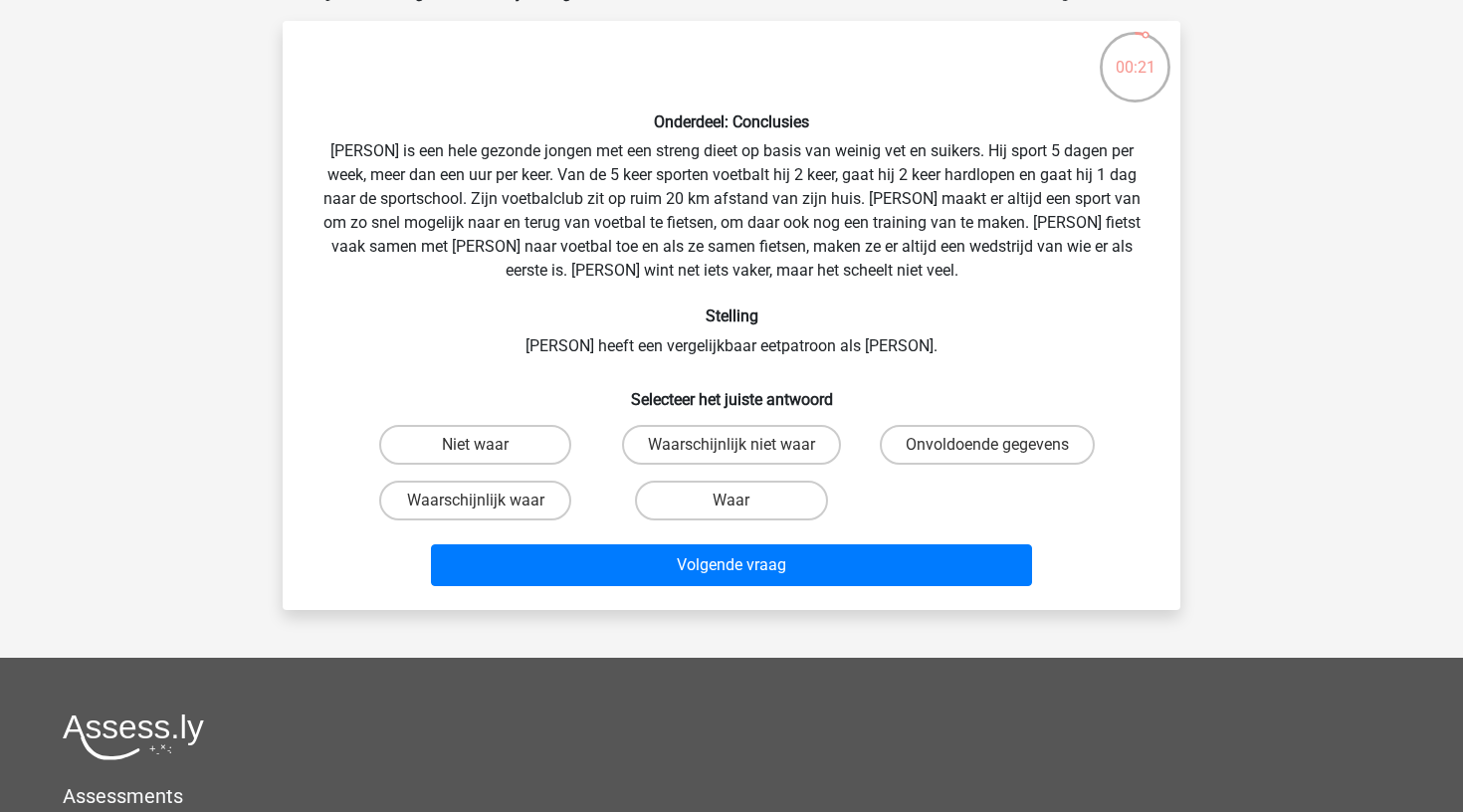 scroll, scrollTop: 123, scrollLeft: 0, axis: vertical 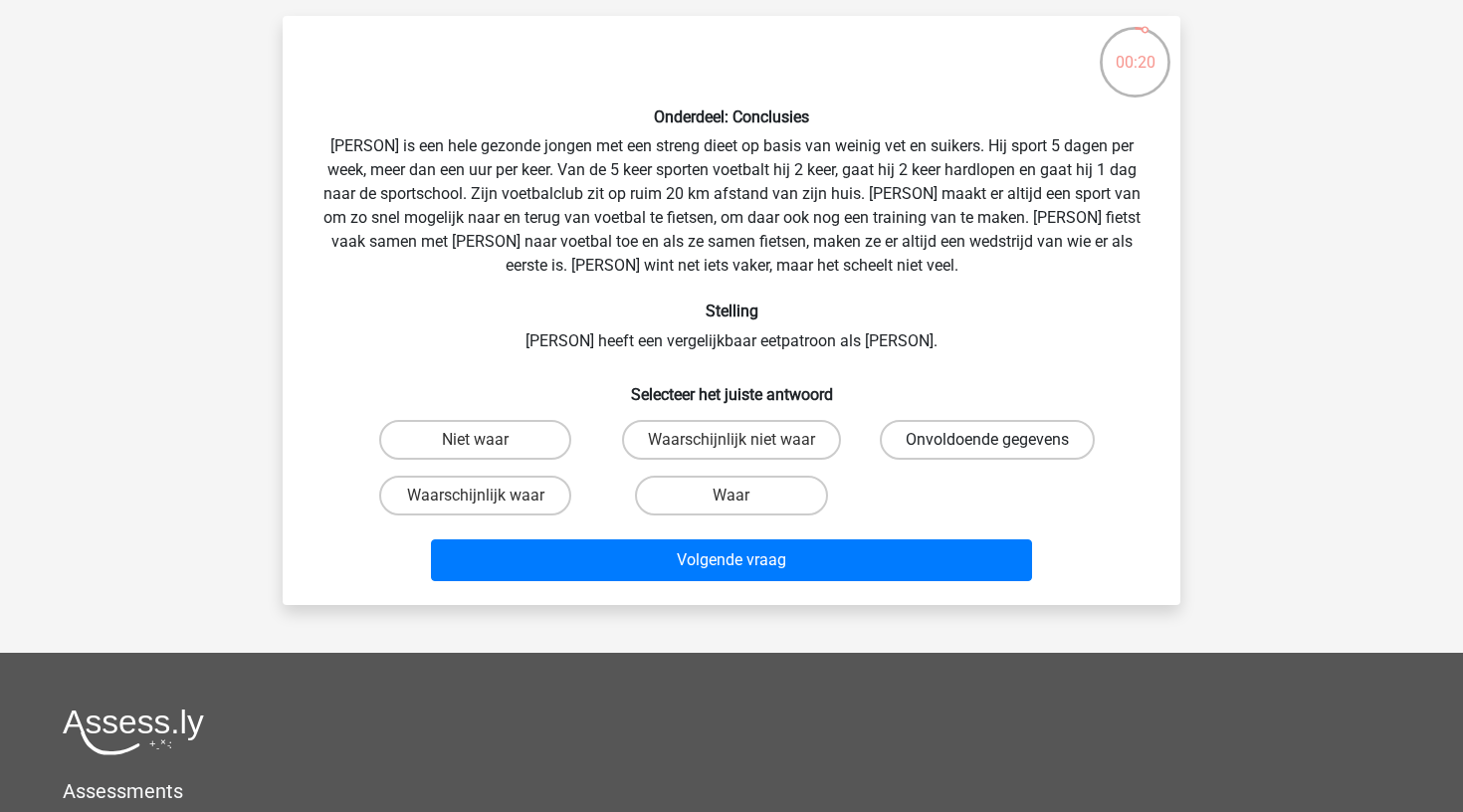 click on "Onvoldoende gegevens" at bounding box center [987, 440] 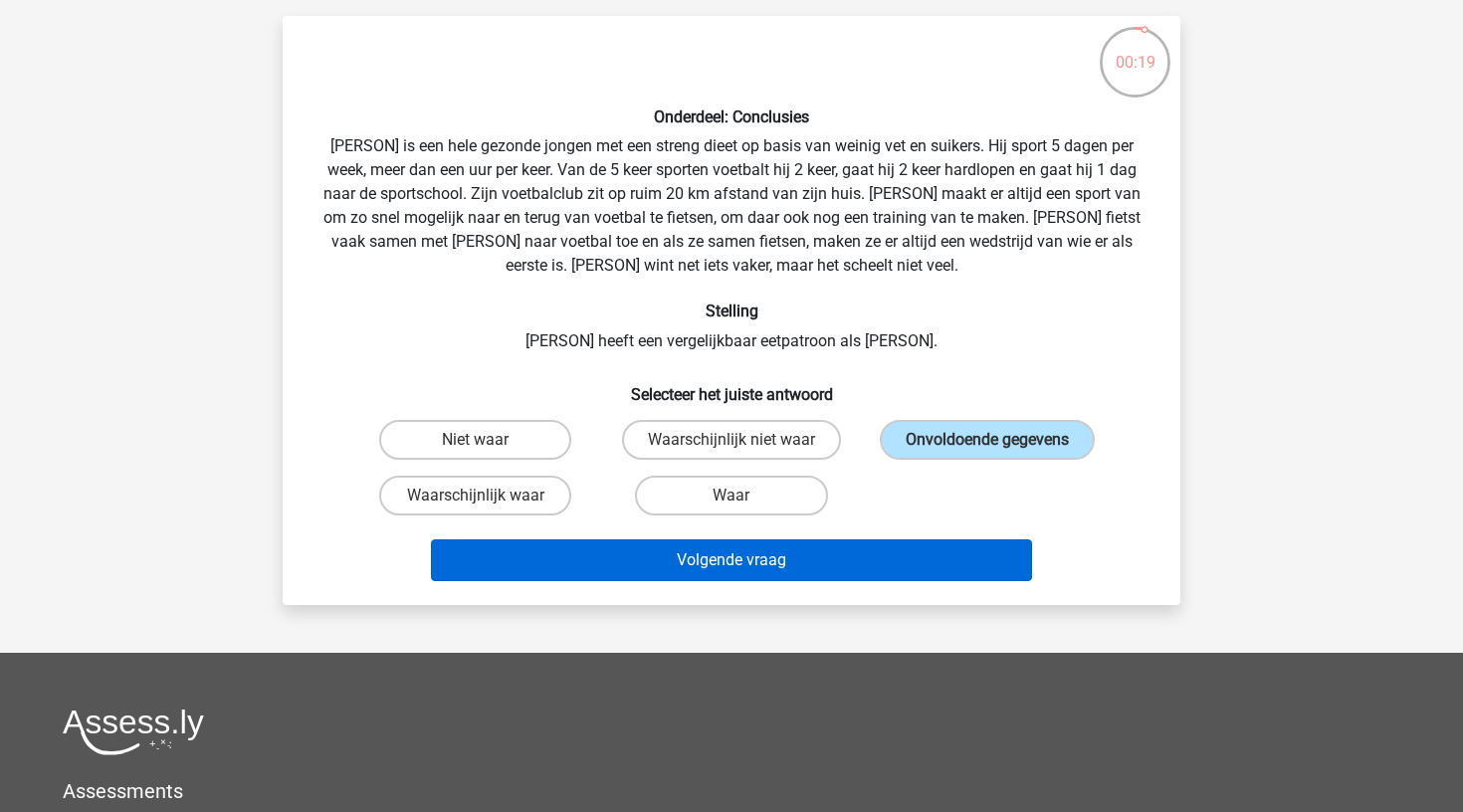 click on "Volgende vraag" at bounding box center (732, 560) 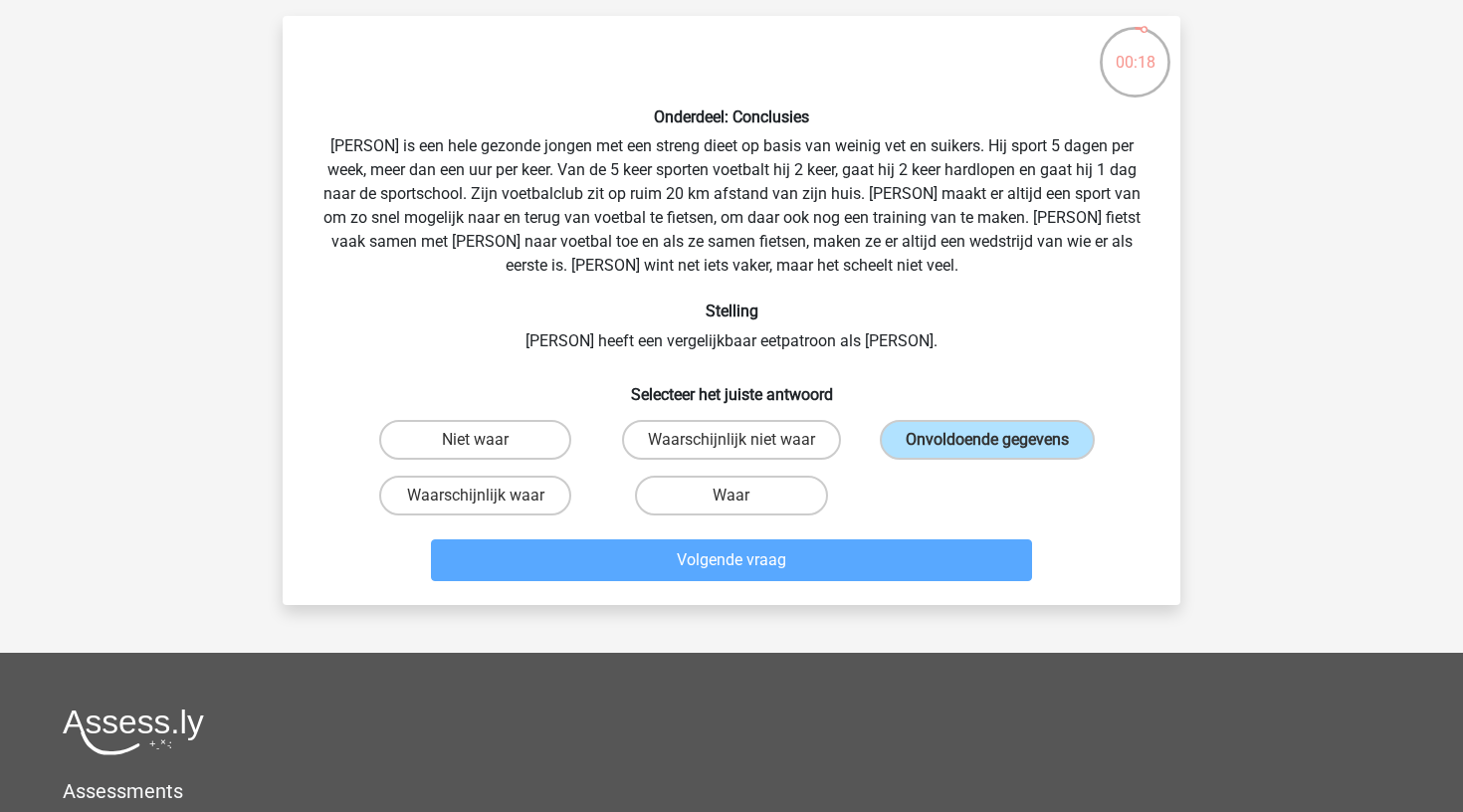 scroll, scrollTop: 100, scrollLeft: 0, axis: vertical 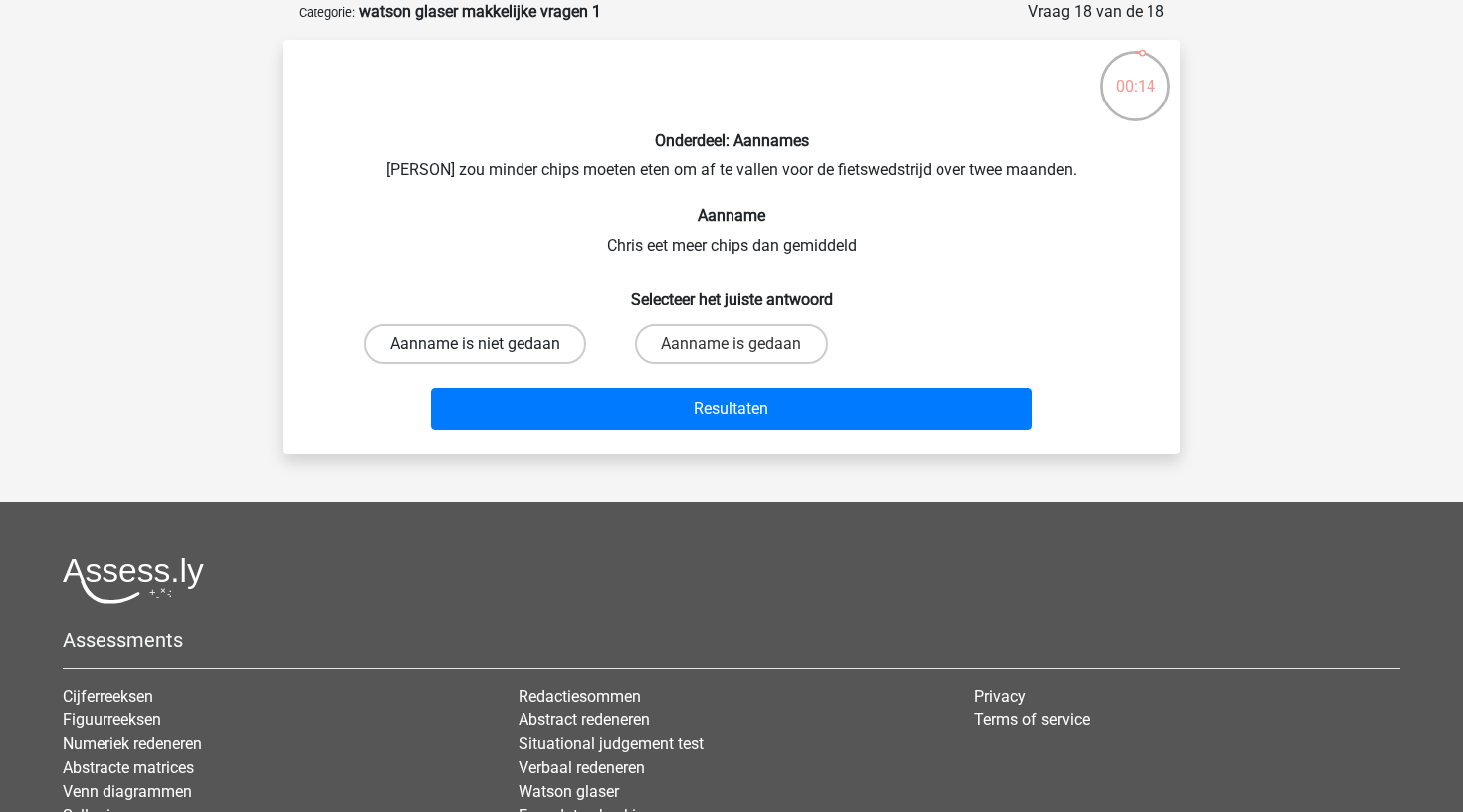 click on "Aanname is niet gedaan" at bounding box center [475, 344] 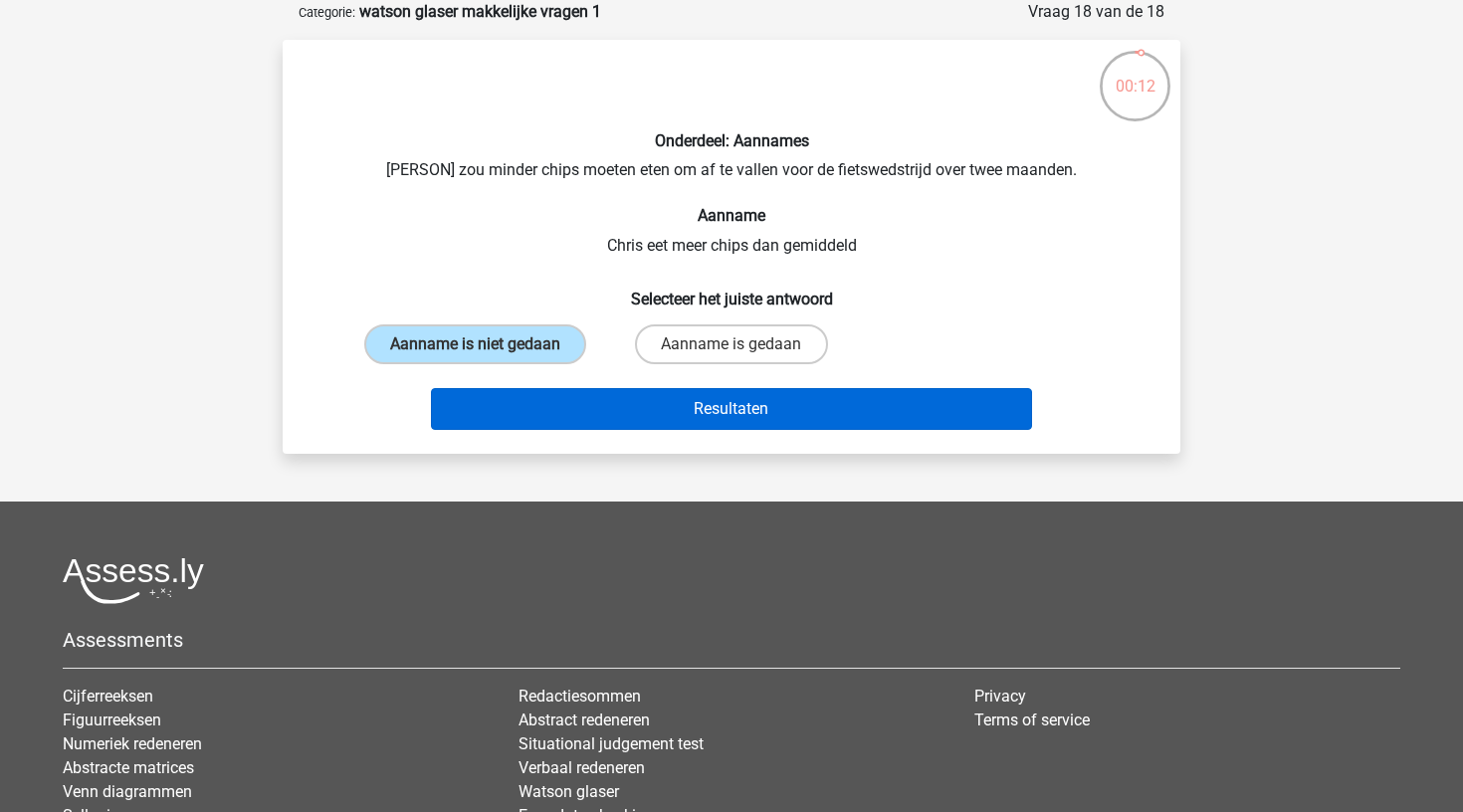 click on "Resultaten" at bounding box center (732, 409) 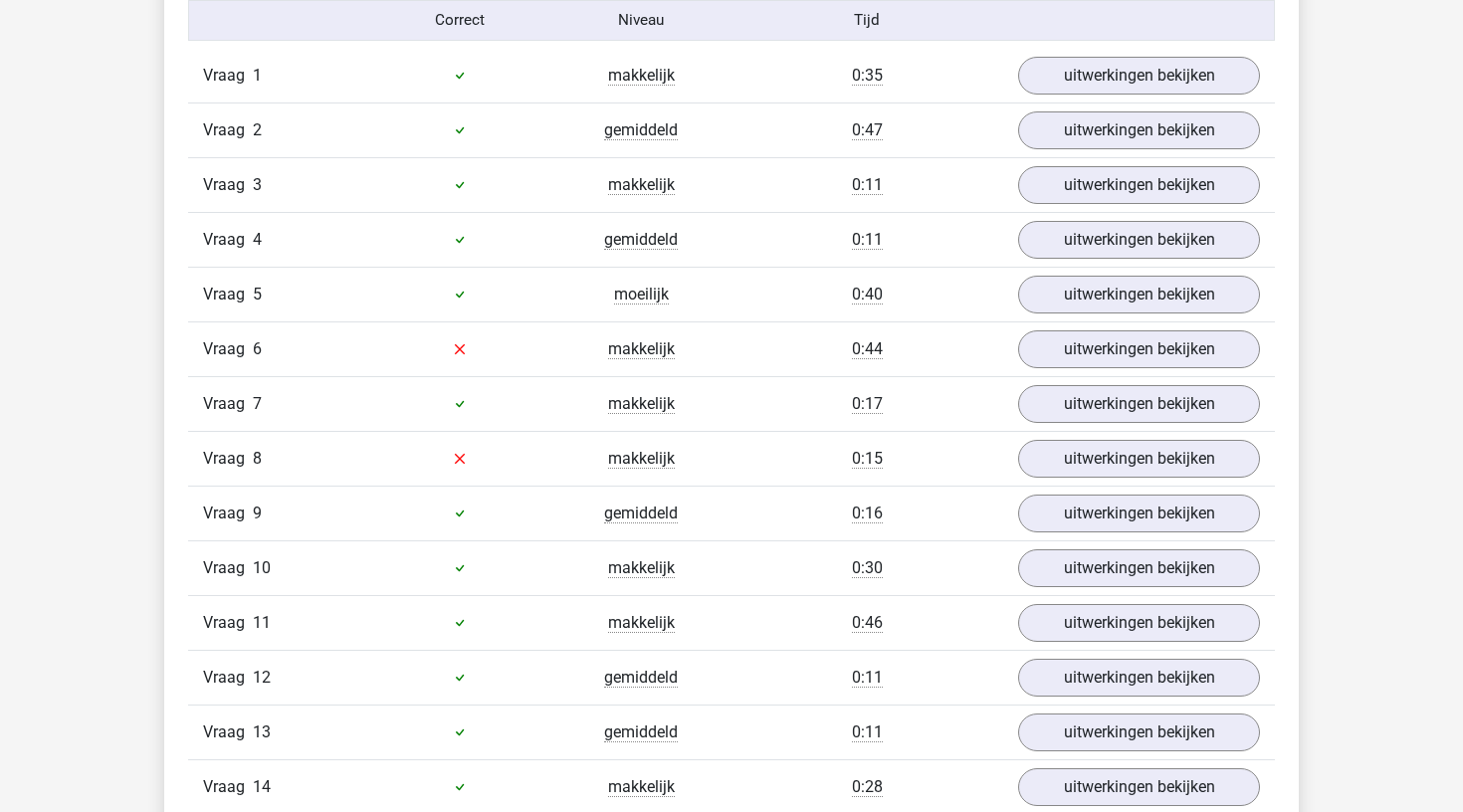 scroll, scrollTop: 1344, scrollLeft: 0, axis: vertical 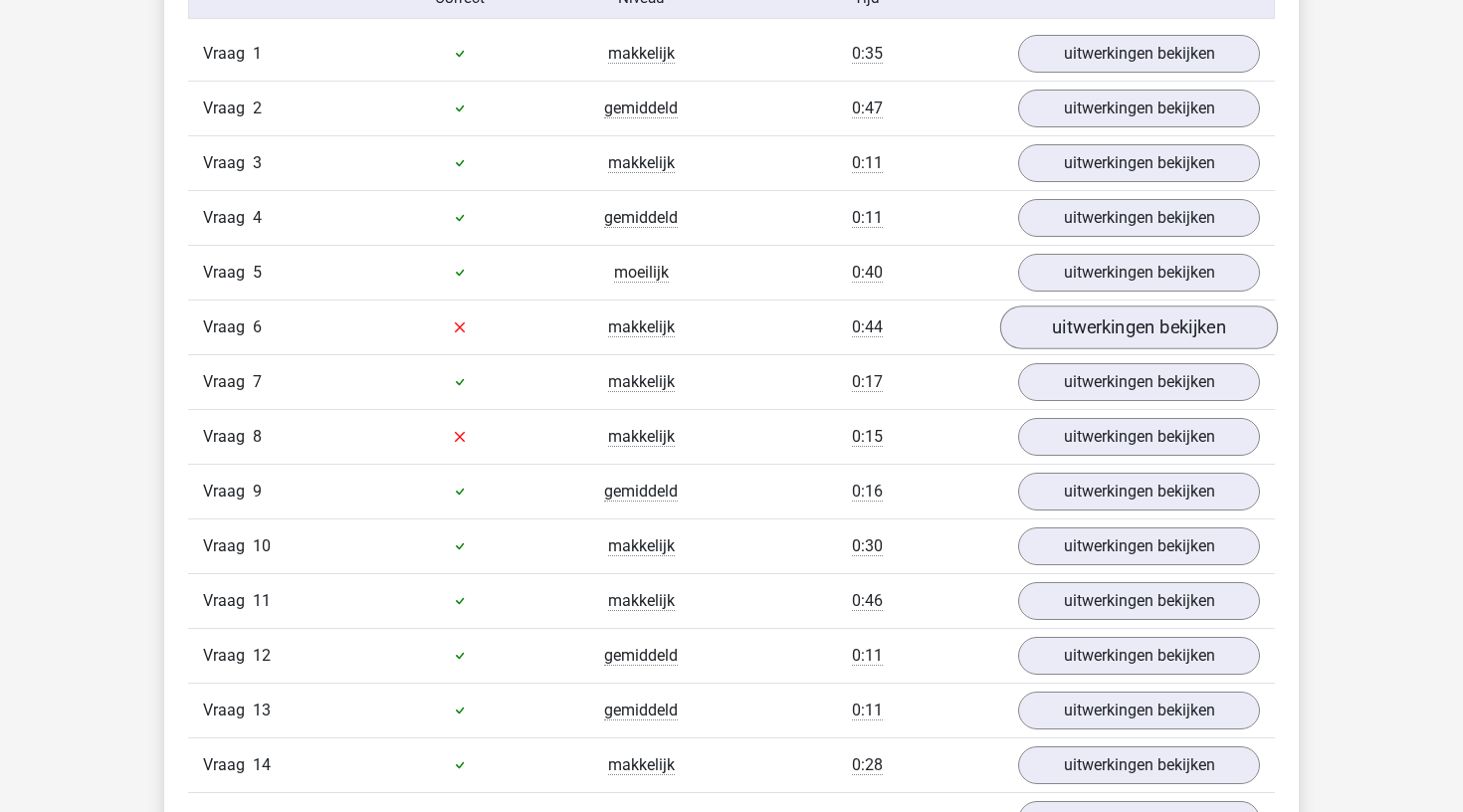 click on "uitwerkingen bekijken" at bounding box center [1139, 327] 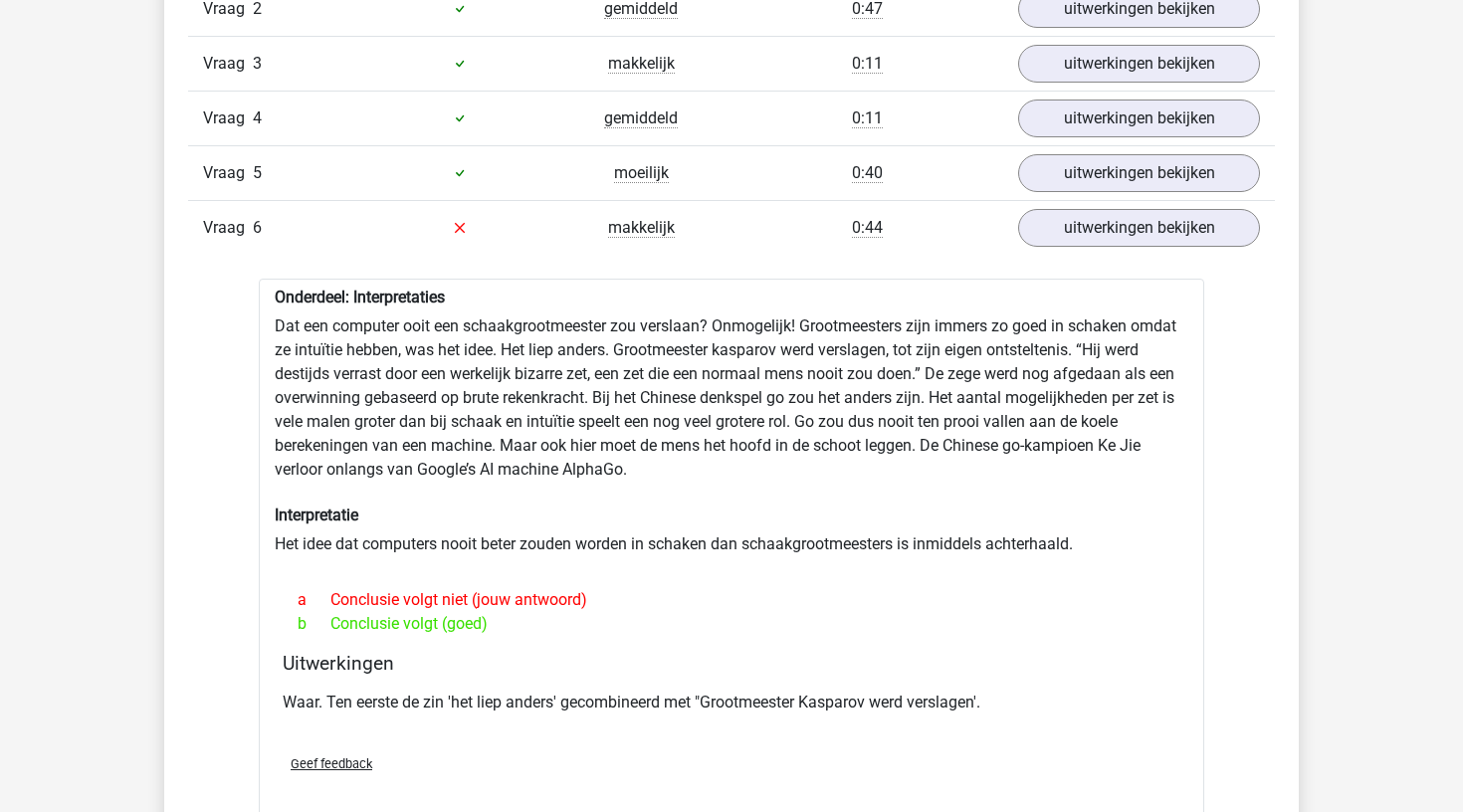scroll, scrollTop: 1395, scrollLeft: 0, axis: vertical 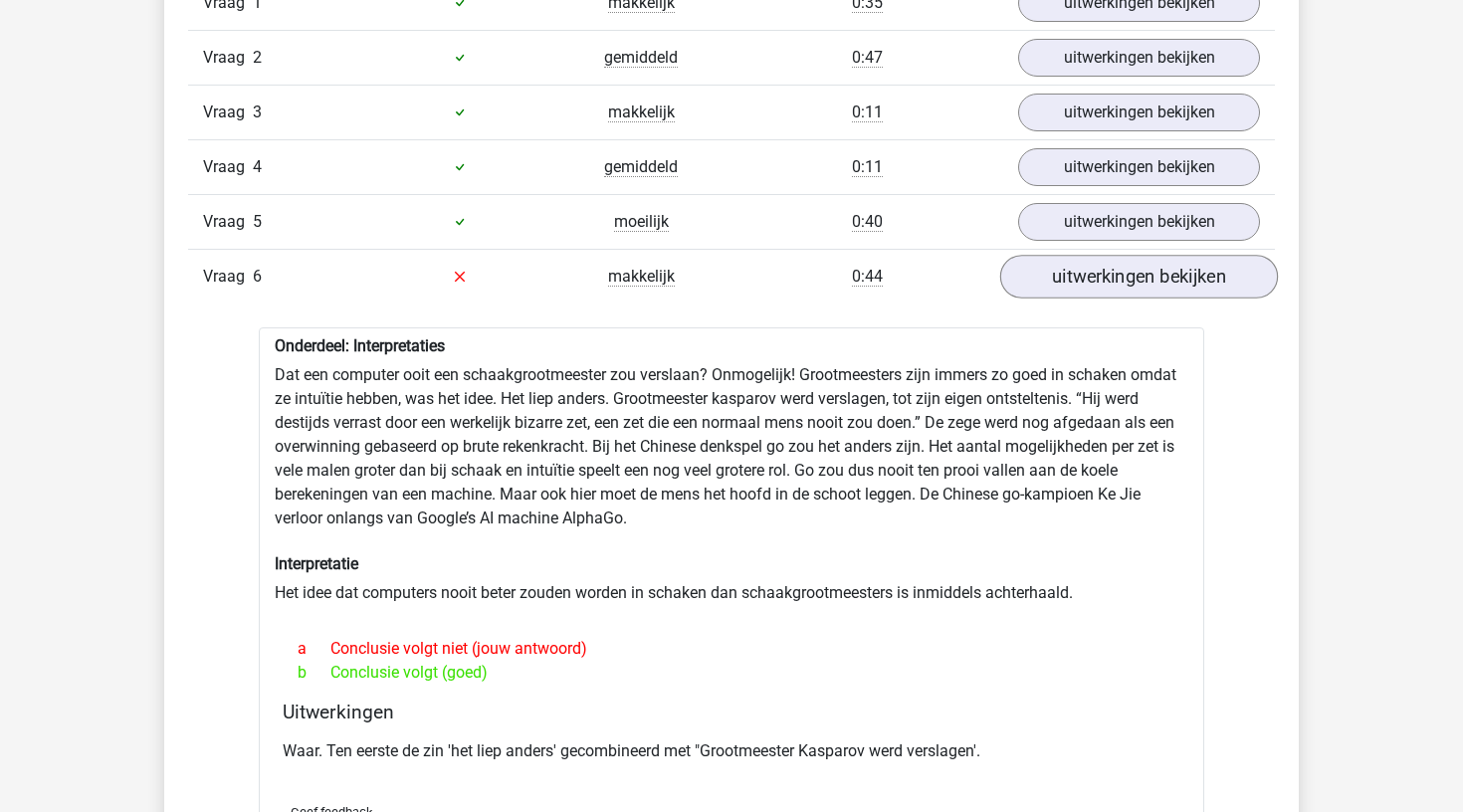 click on "uitwerkingen bekijken" at bounding box center [1139, 277] 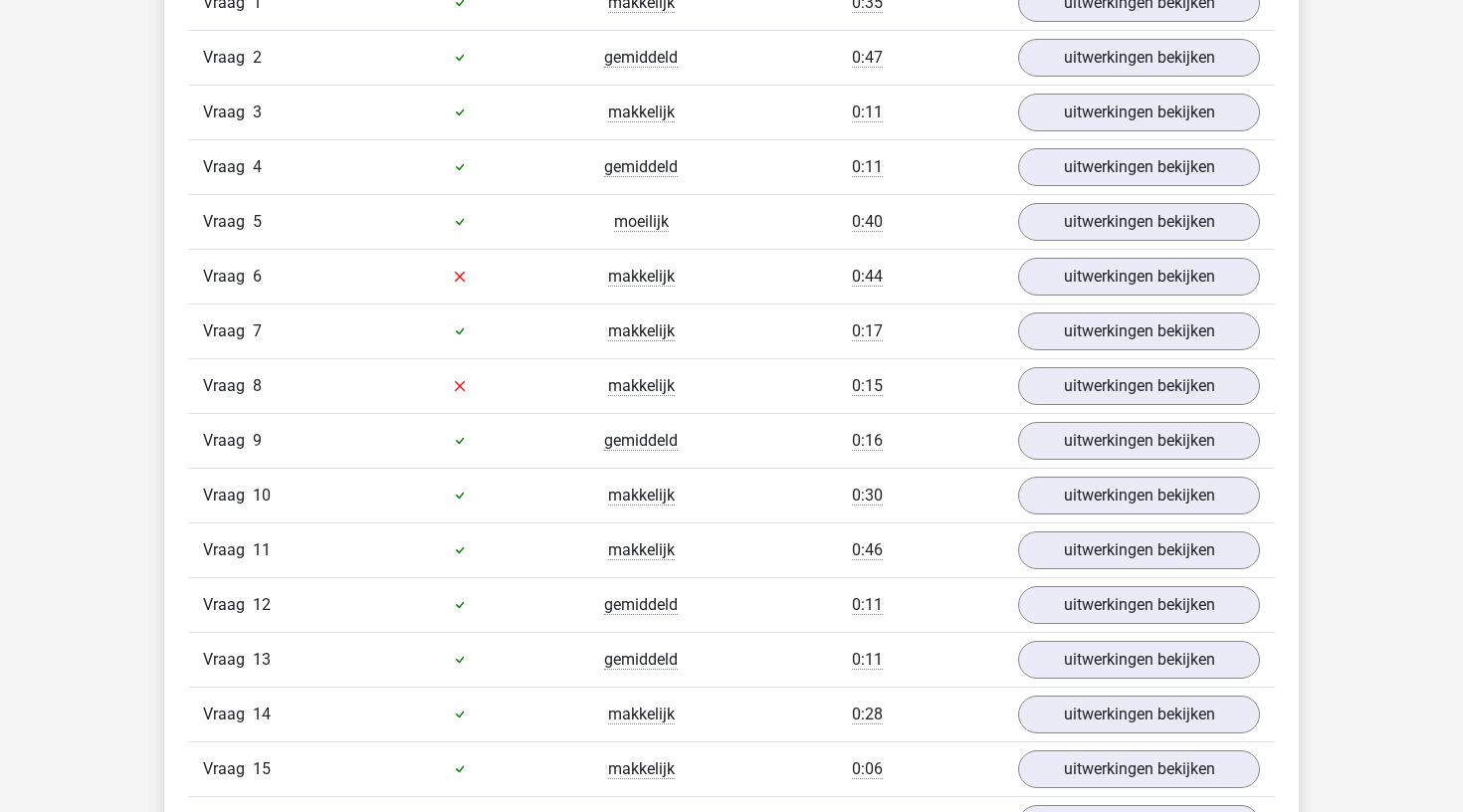 scroll, scrollTop: 1419, scrollLeft: 0, axis: vertical 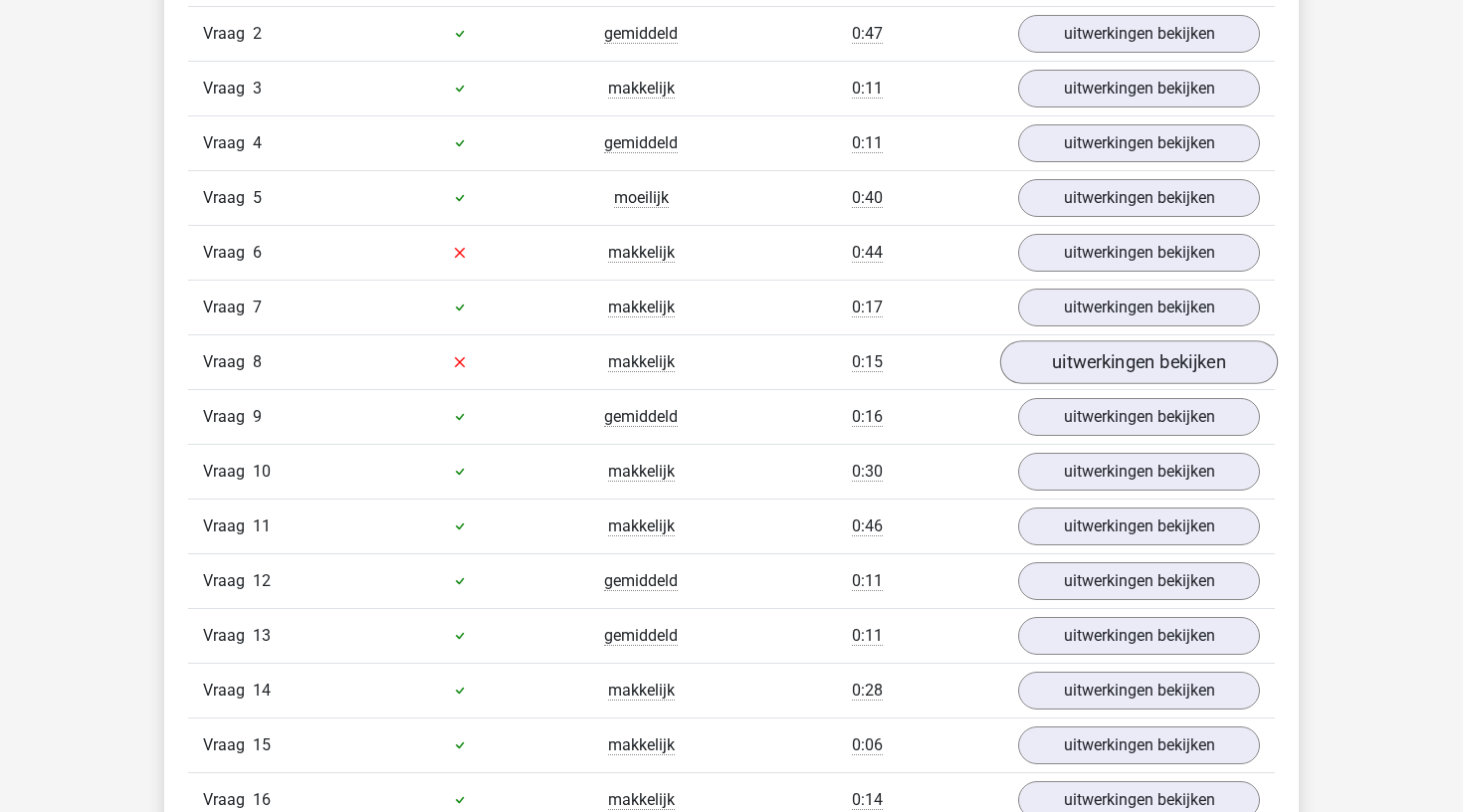 click on "uitwerkingen bekijken" at bounding box center [1139, 362] 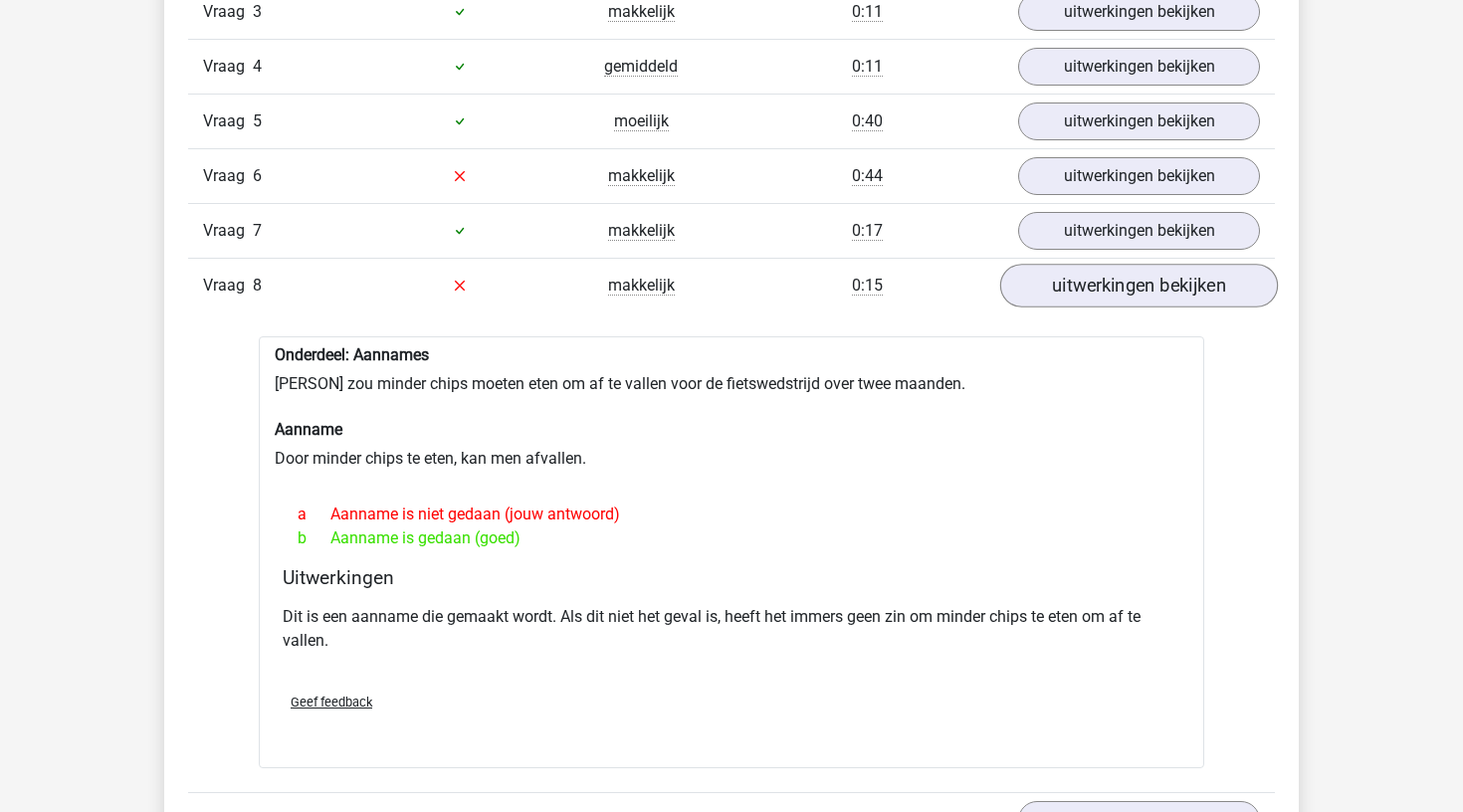 scroll, scrollTop: 1496, scrollLeft: 0, axis: vertical 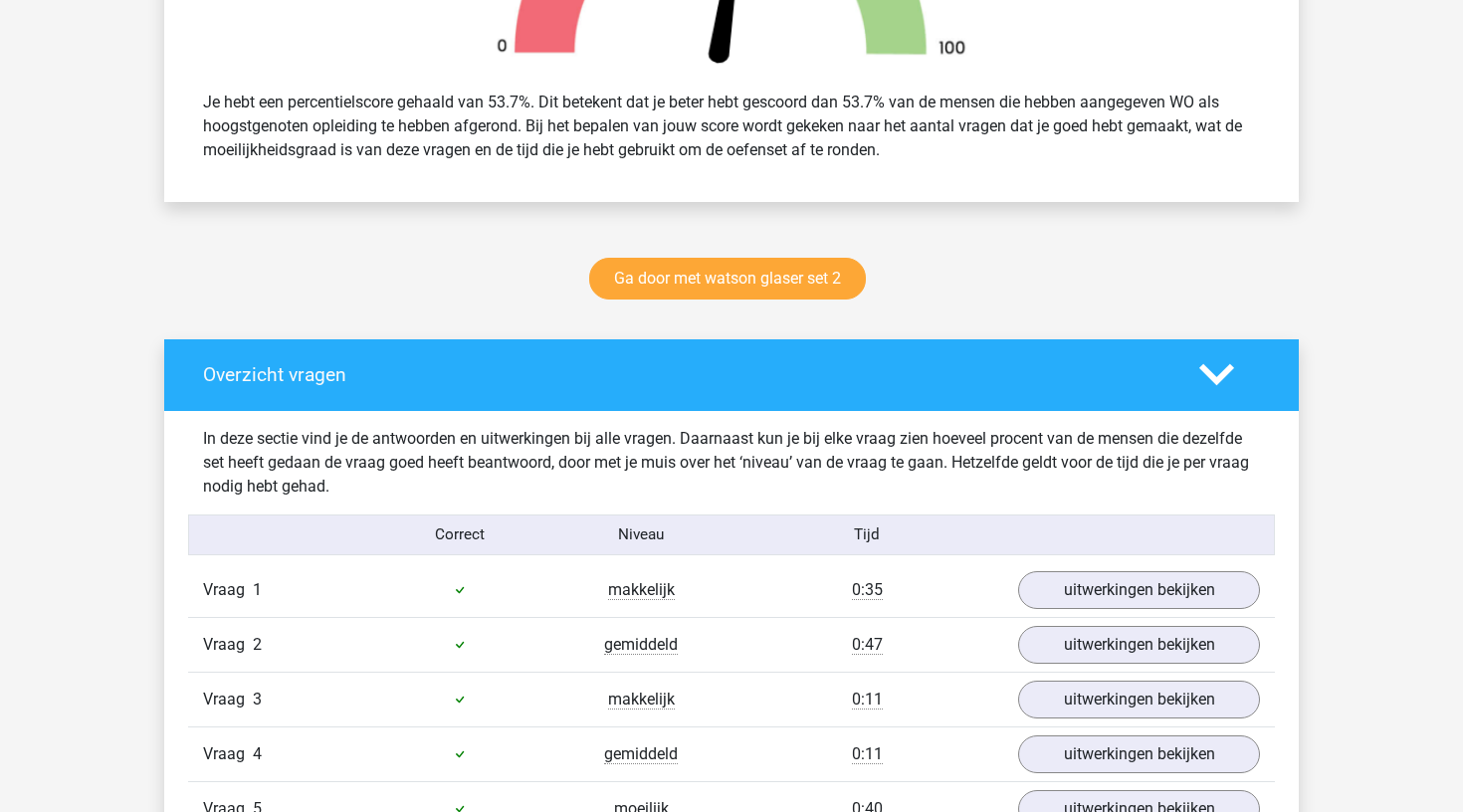 click on "Finn
finnvanr02@gmail.com" at bounding box center [732, 1252] 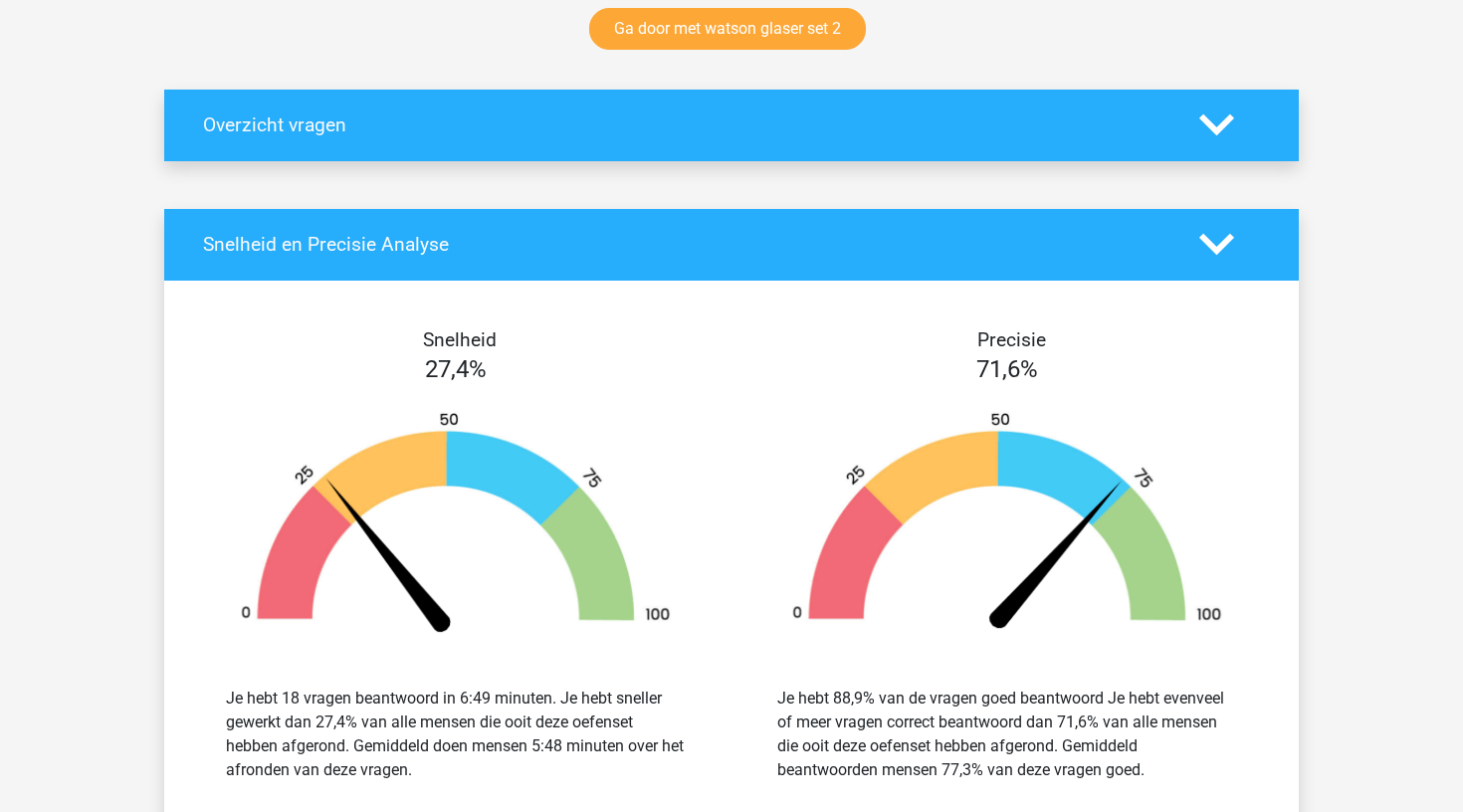 scroll, scrollTop: 1021, scrollLeft: 0, axis: vertical 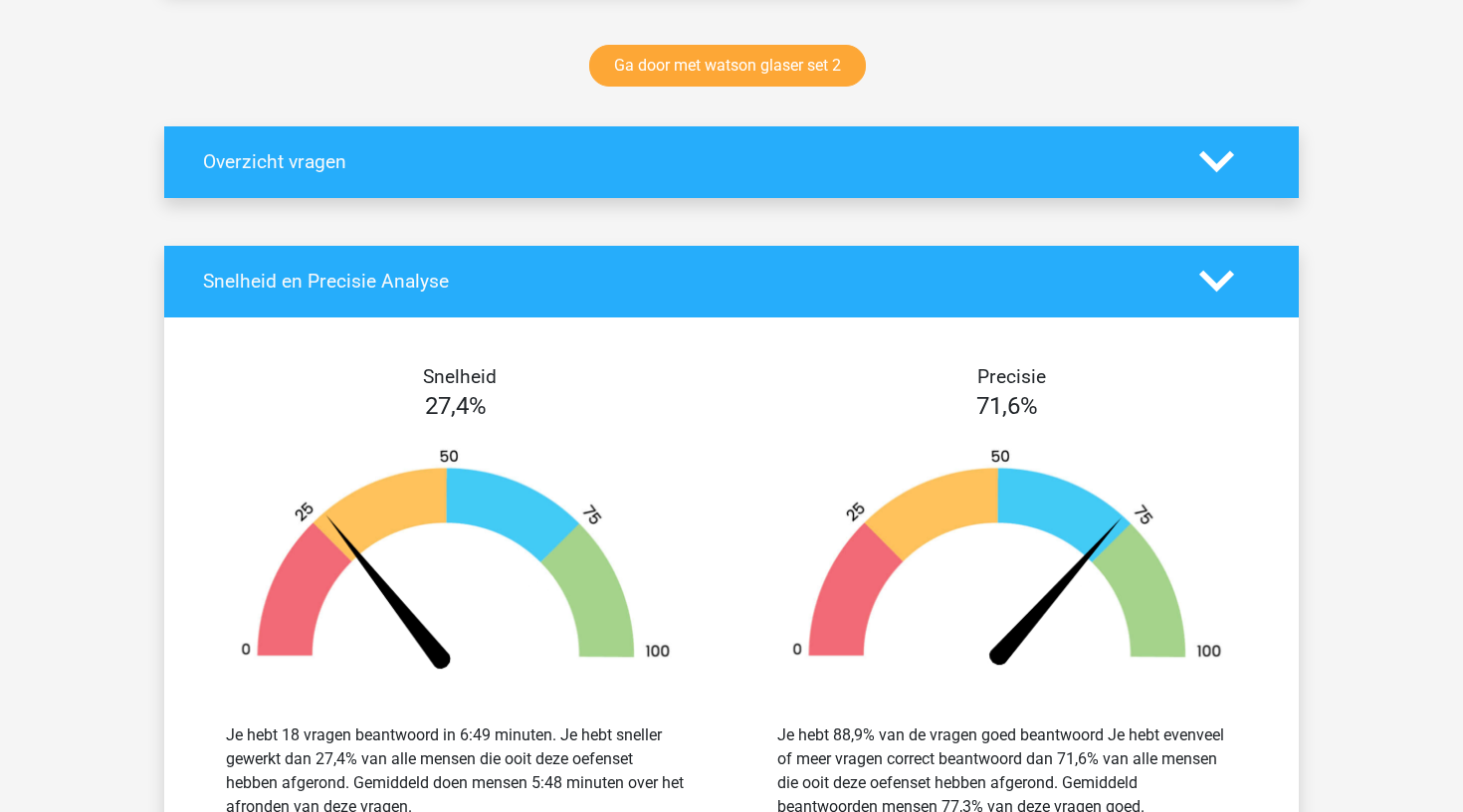click 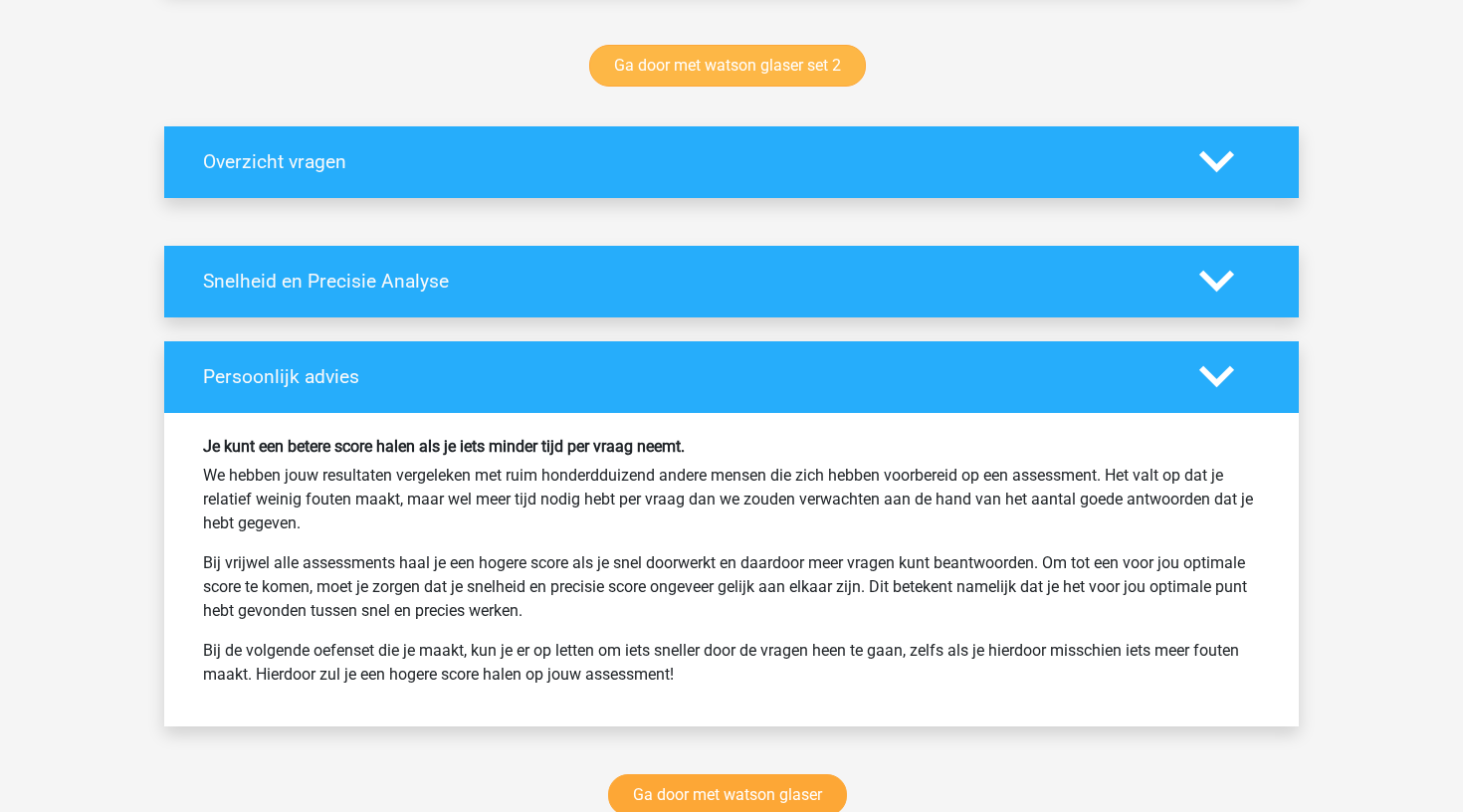 click on "Ga door met watson glaser set 2" at bounding box center (728, 66) 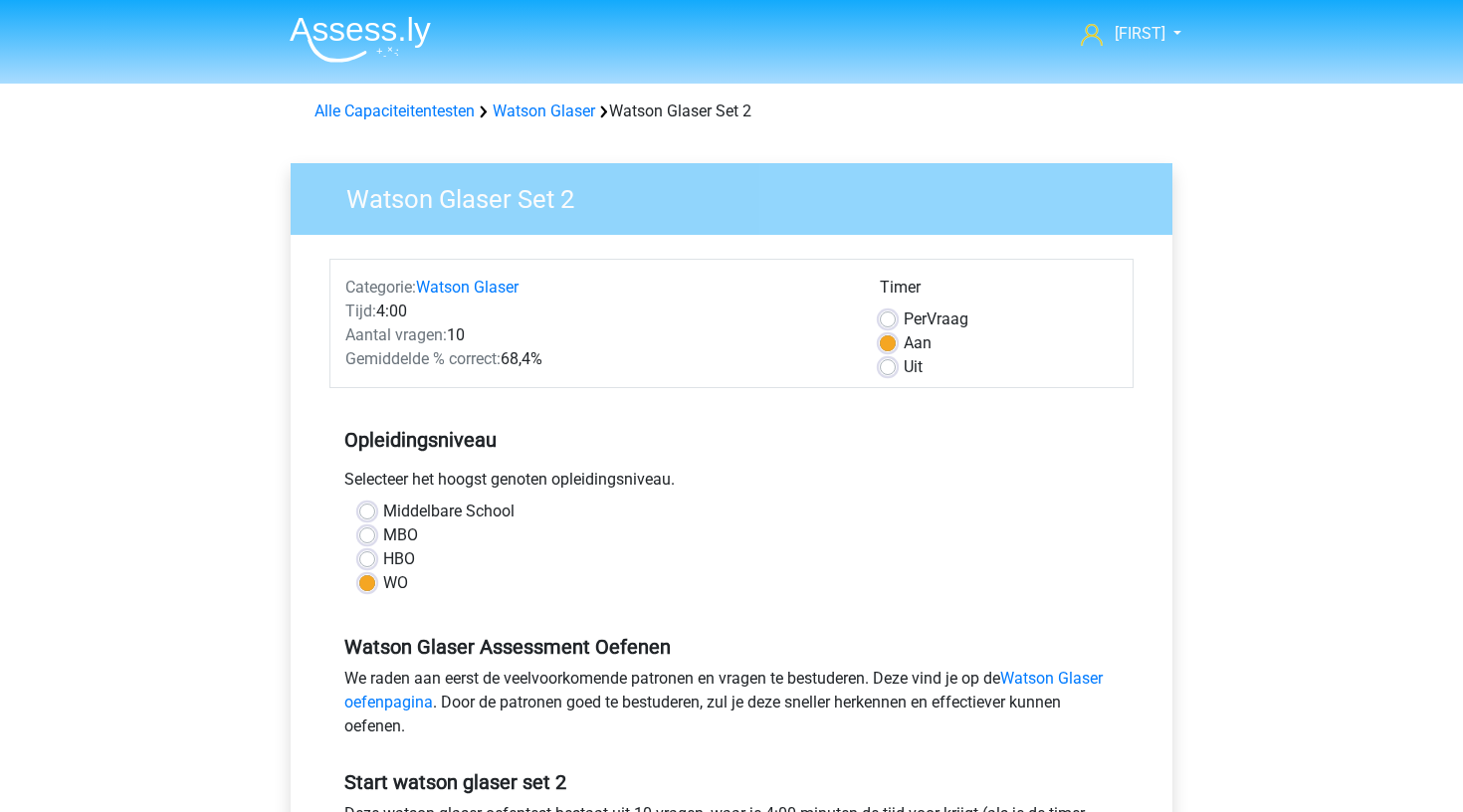 scroll, scrollTop: 0, scrollLeft: 0, axis: both 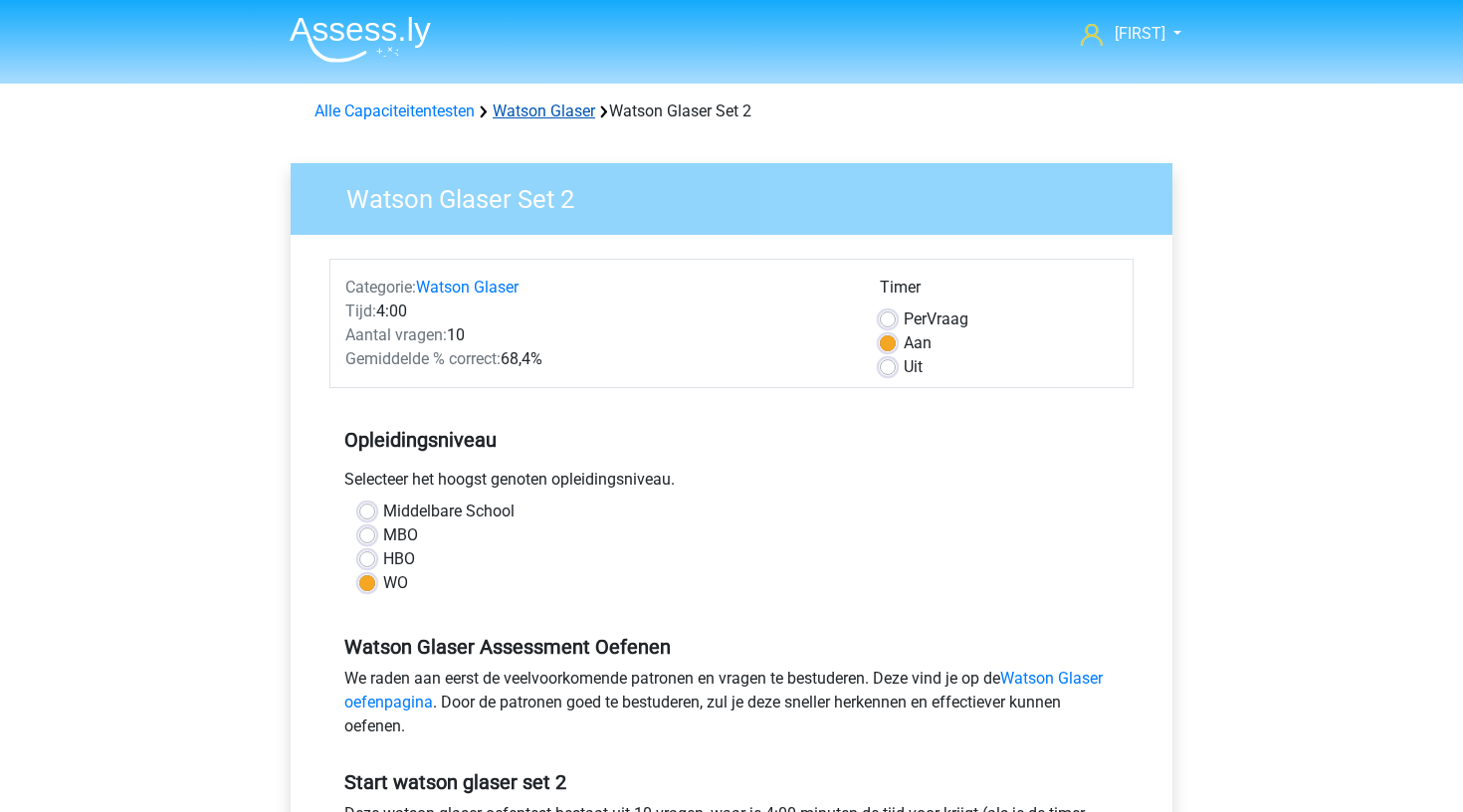click on "Watson Glaser" at bounding box center [543, 110] 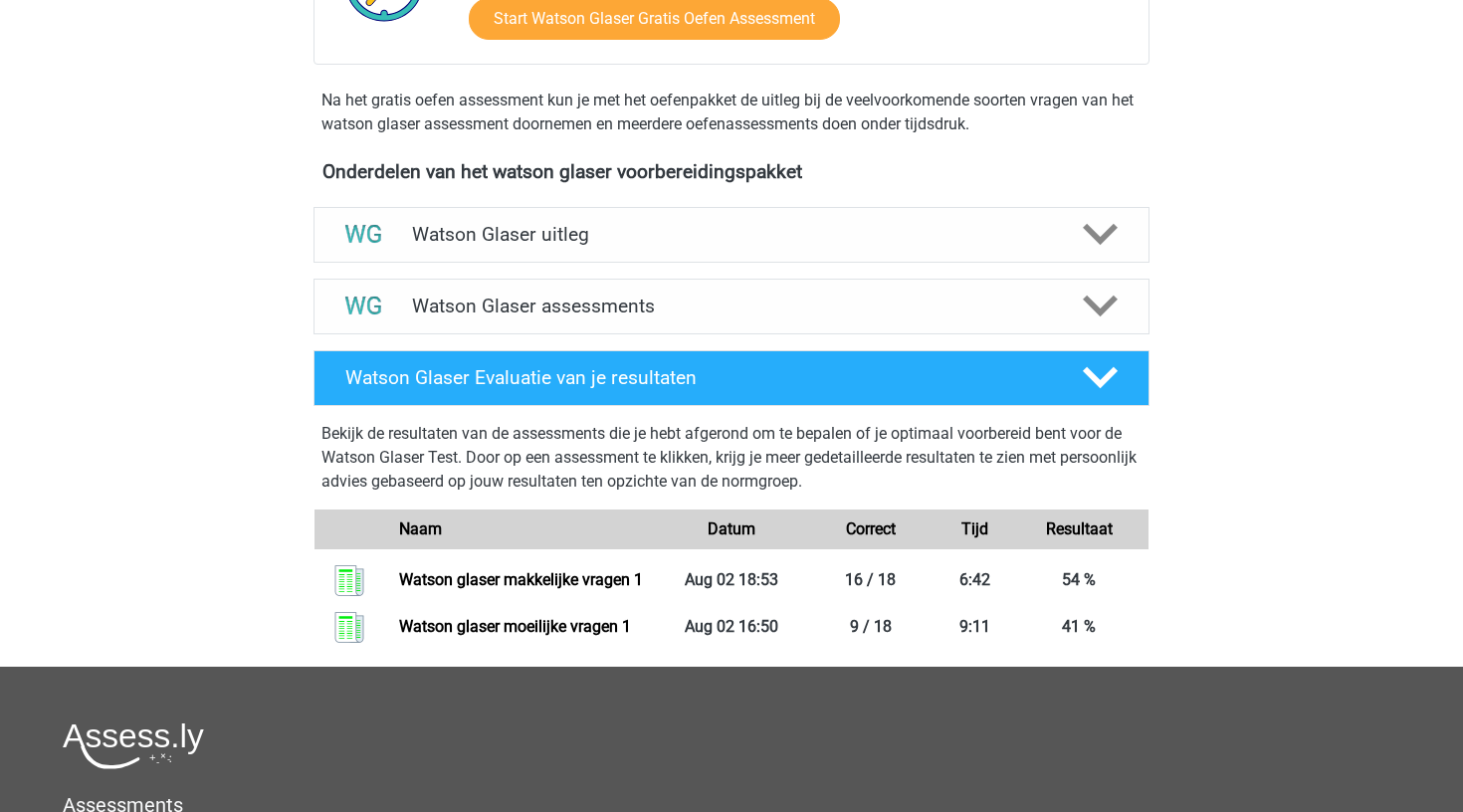 scroll, scrollTop: 688, scrollLeft: 0, axis: vertical 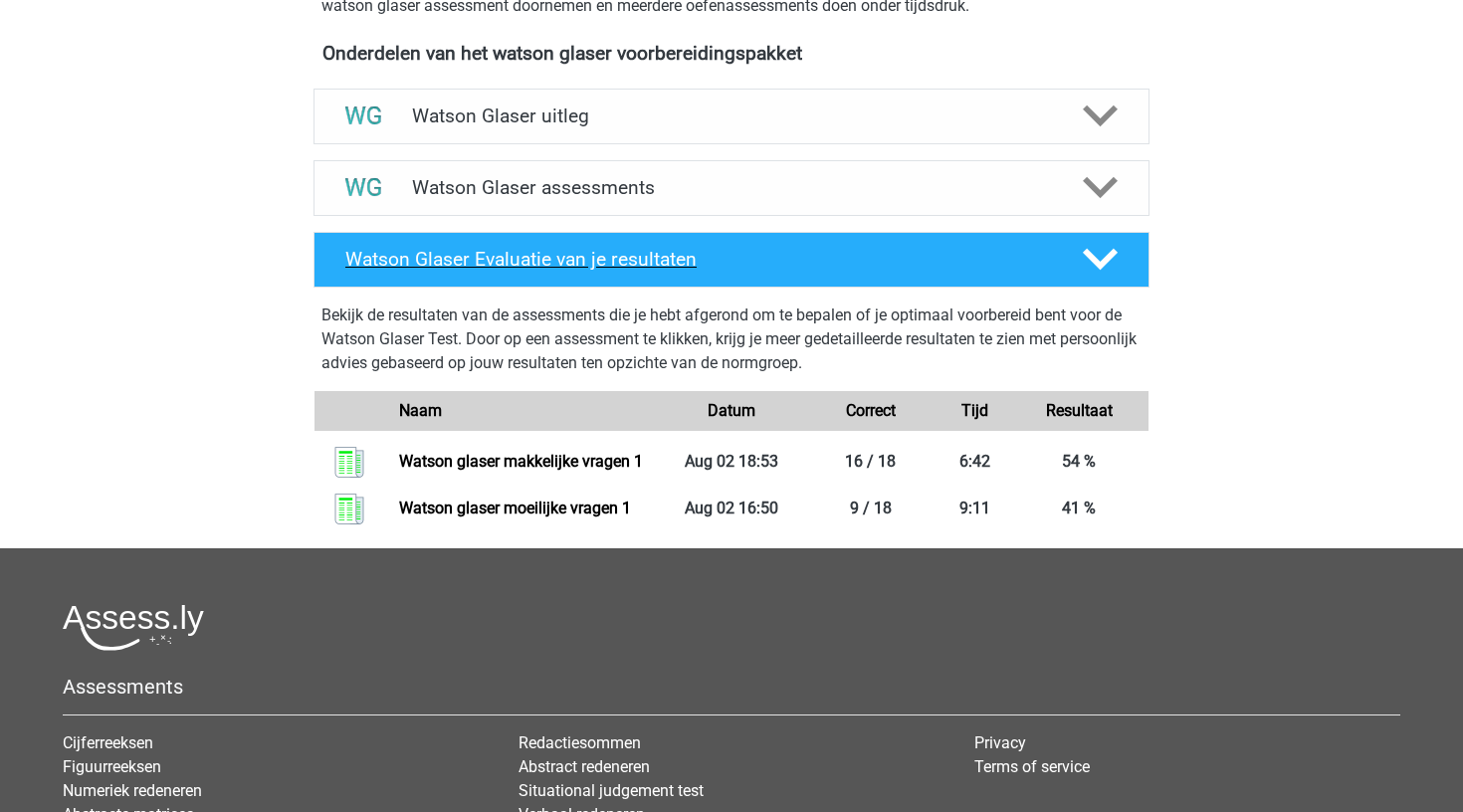 click 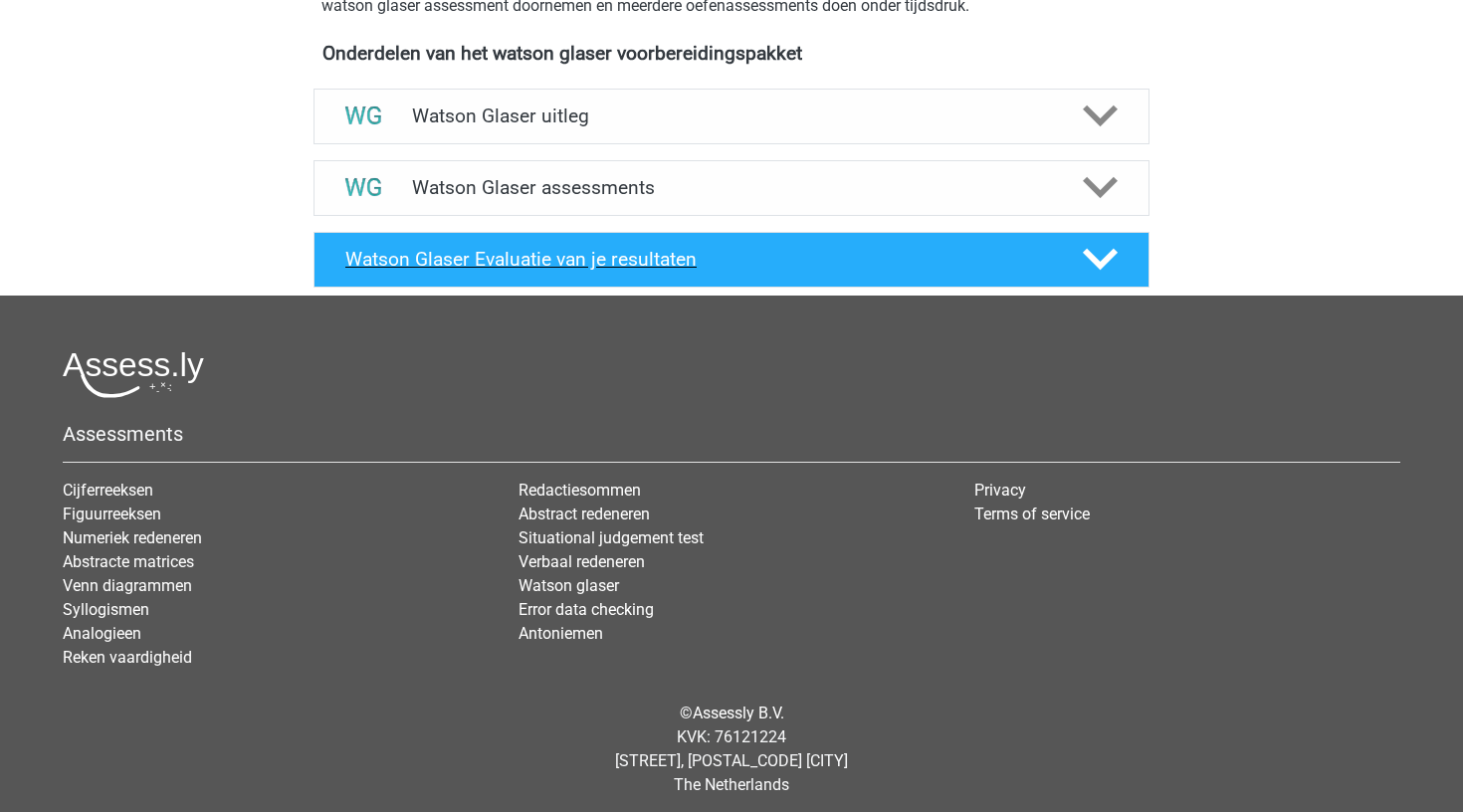 click 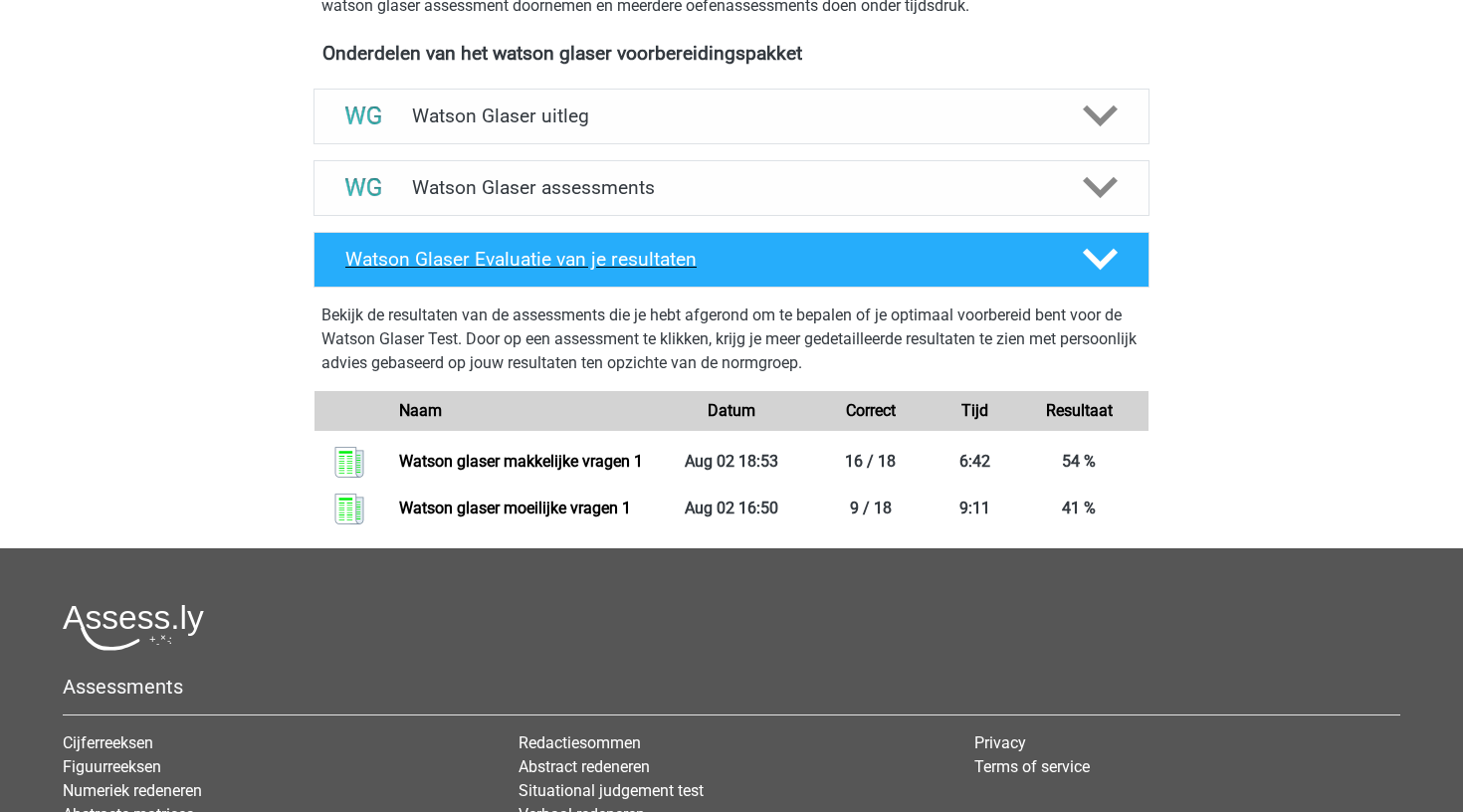 click 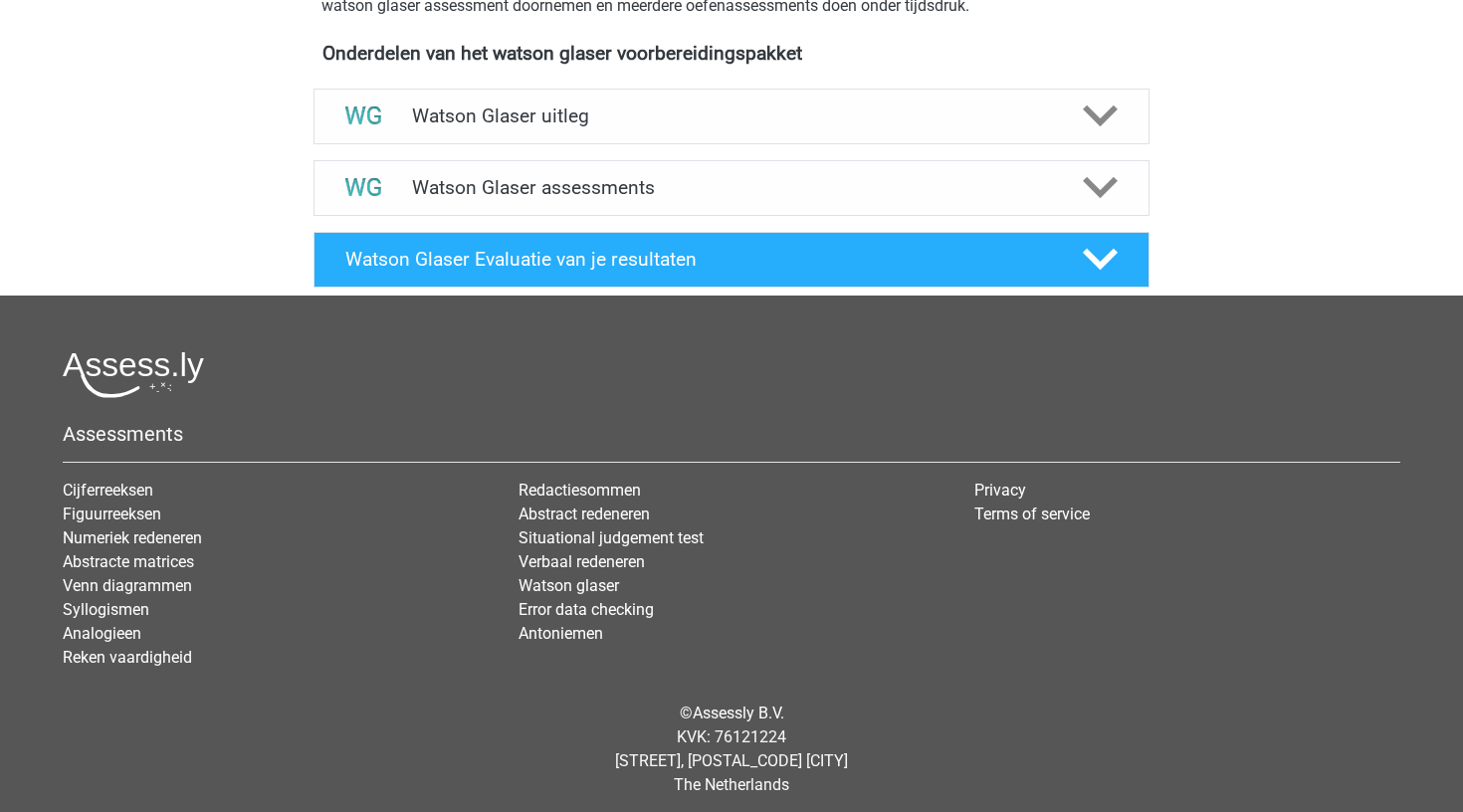 click on "Assessments
Cijferreeksen
Figuurreeksen
Numeriek redeneren
Abstracte matrices
Venn diagrammen
Syllogismen
Analogieen" at bounding box center [732, 558] 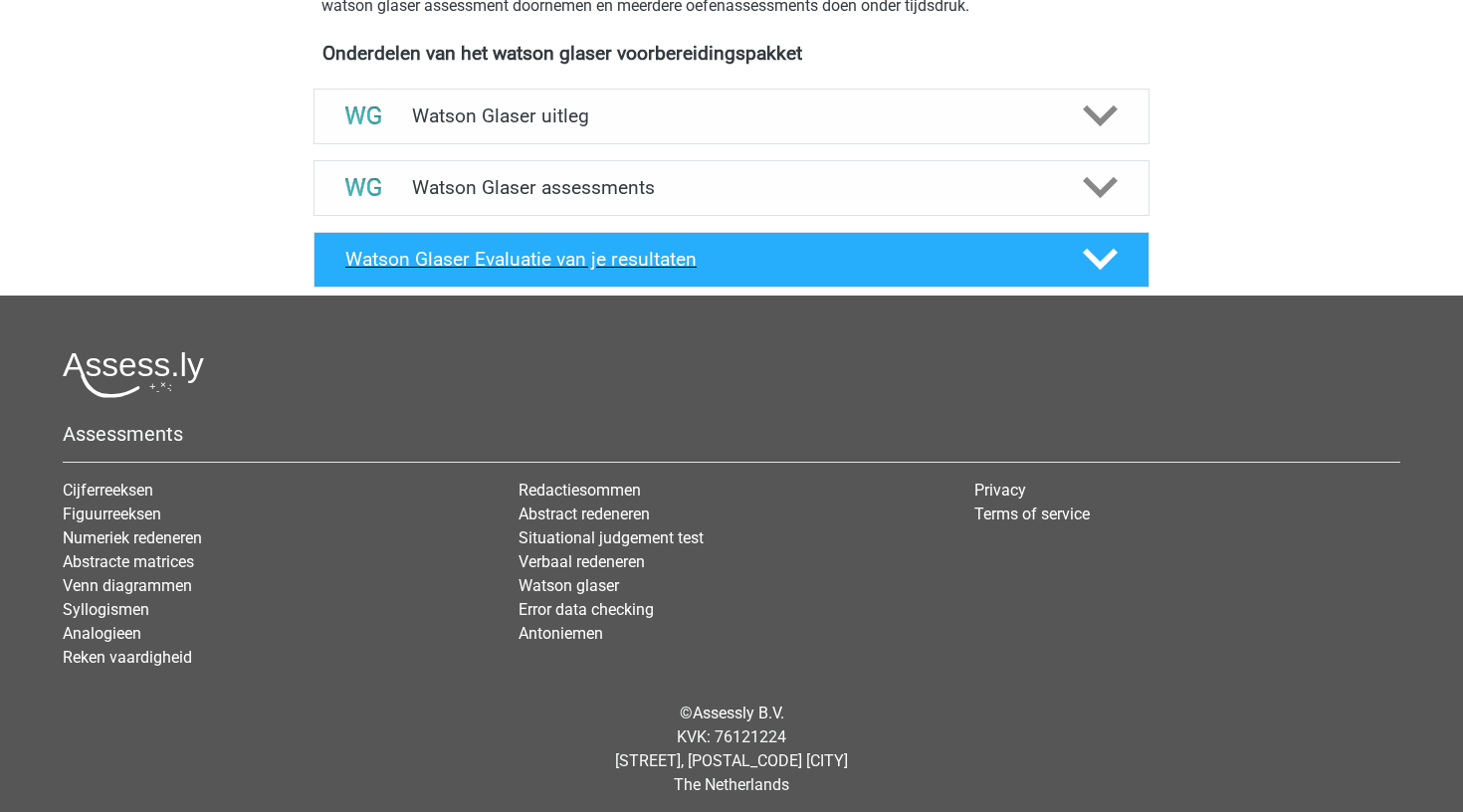 click on "Watson Glaser
Evaluatie van je resultaten" at bounding box center [732, 260] 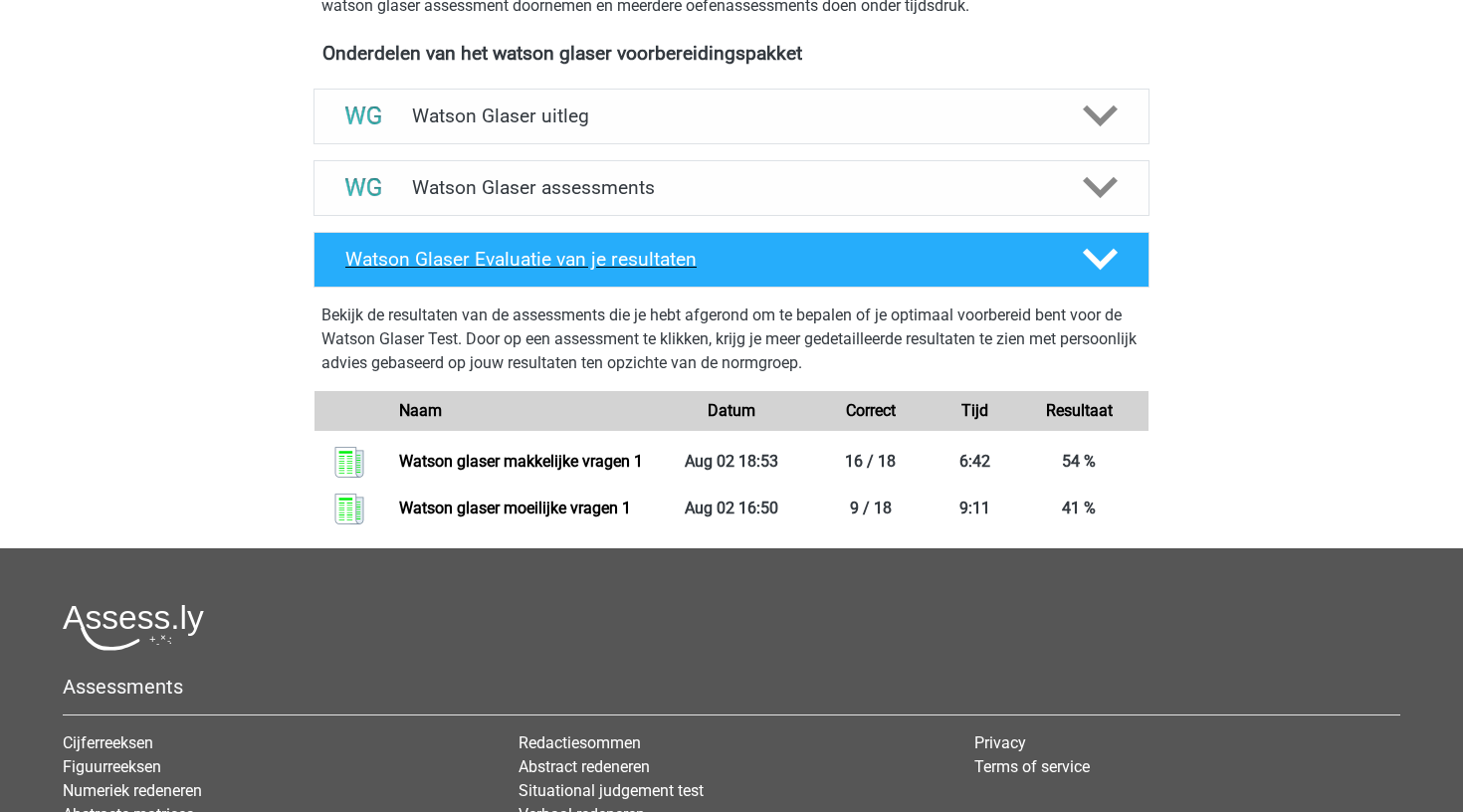 click on "Watson Glaser
Evaluatie van je resultaten" at bounding box center (732, 260) 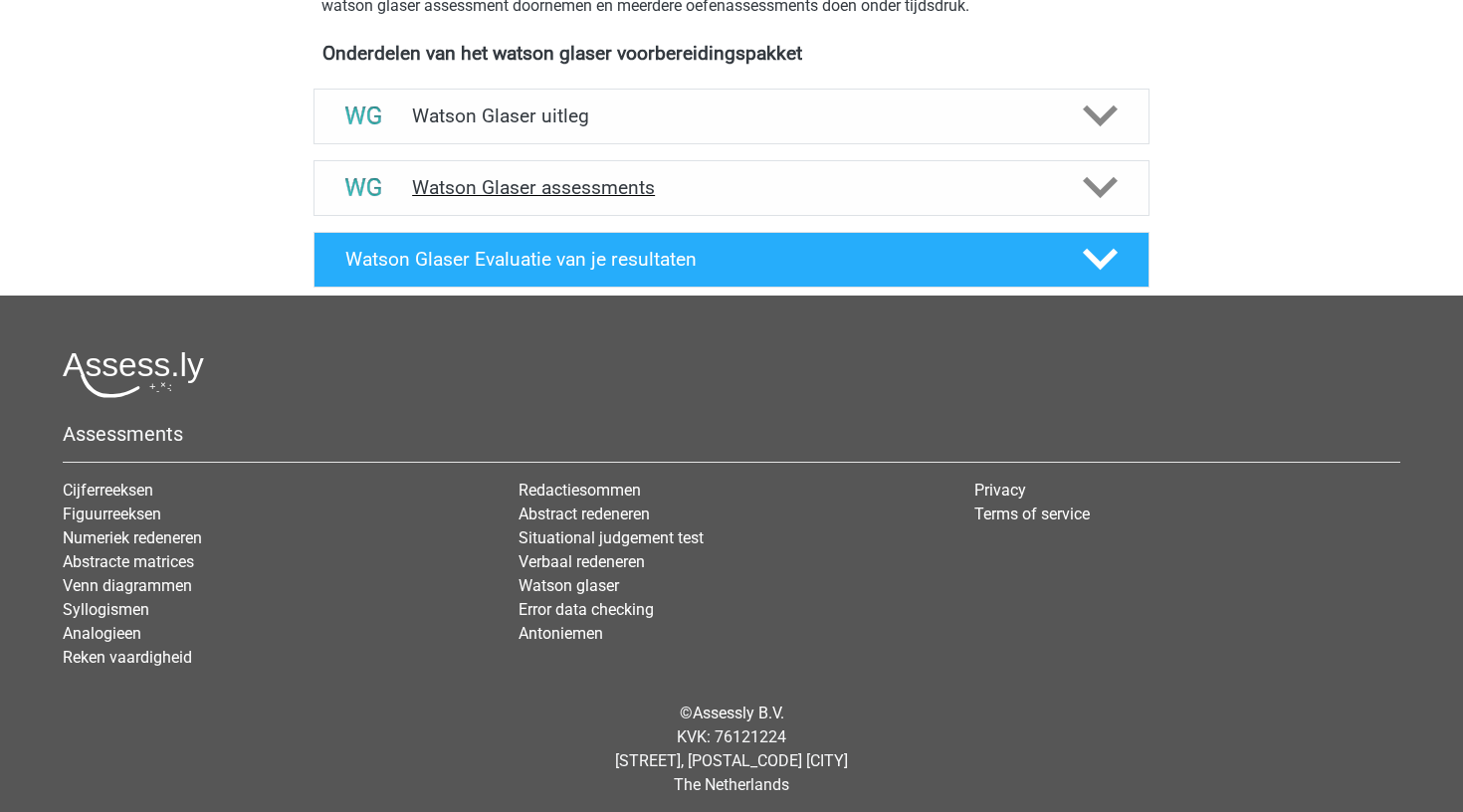 click on "Watson Glaser assessments" at bounding box center [732, 188] 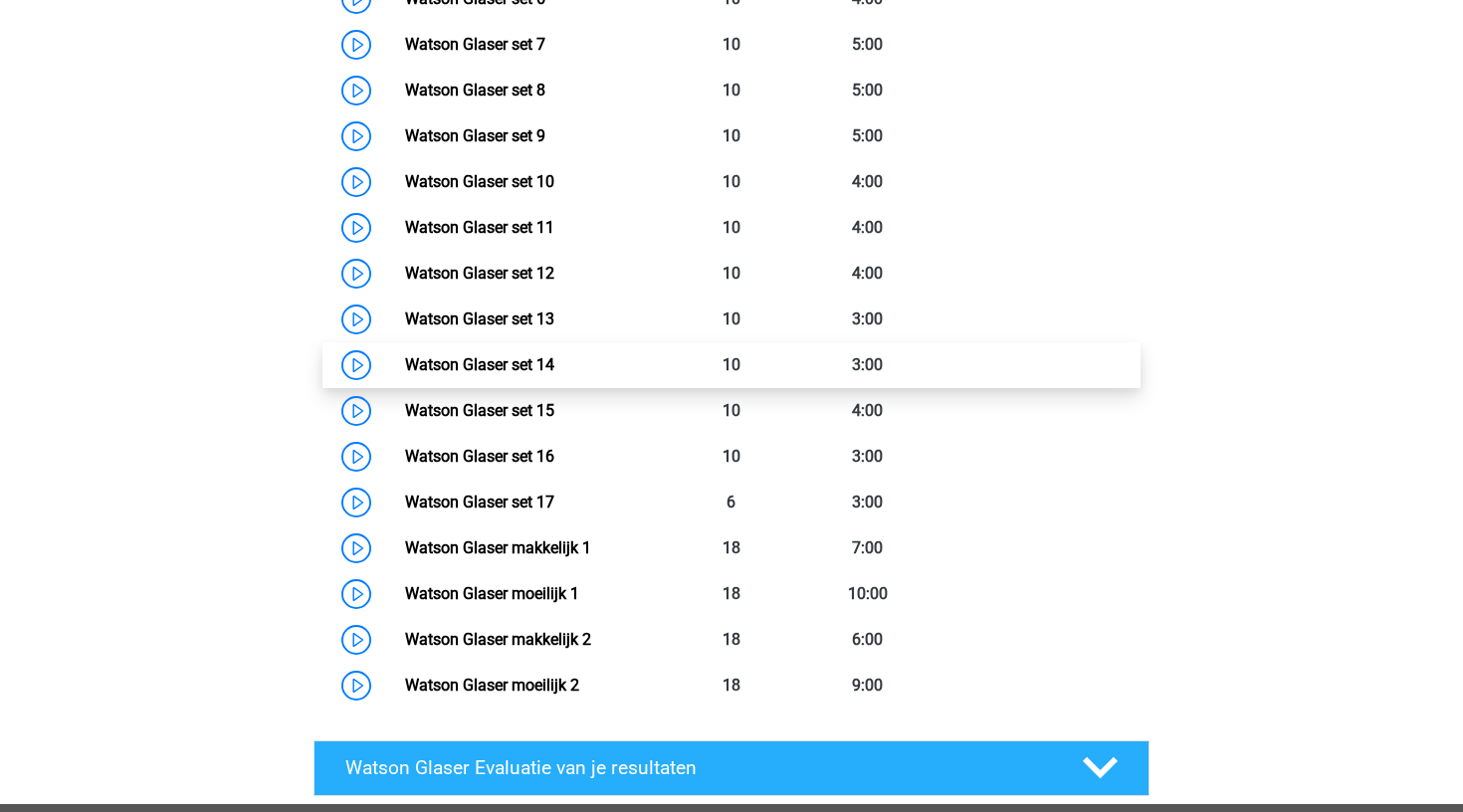 scroll, scrollTop: 1445, scrollLeft: 0, axis: vertical 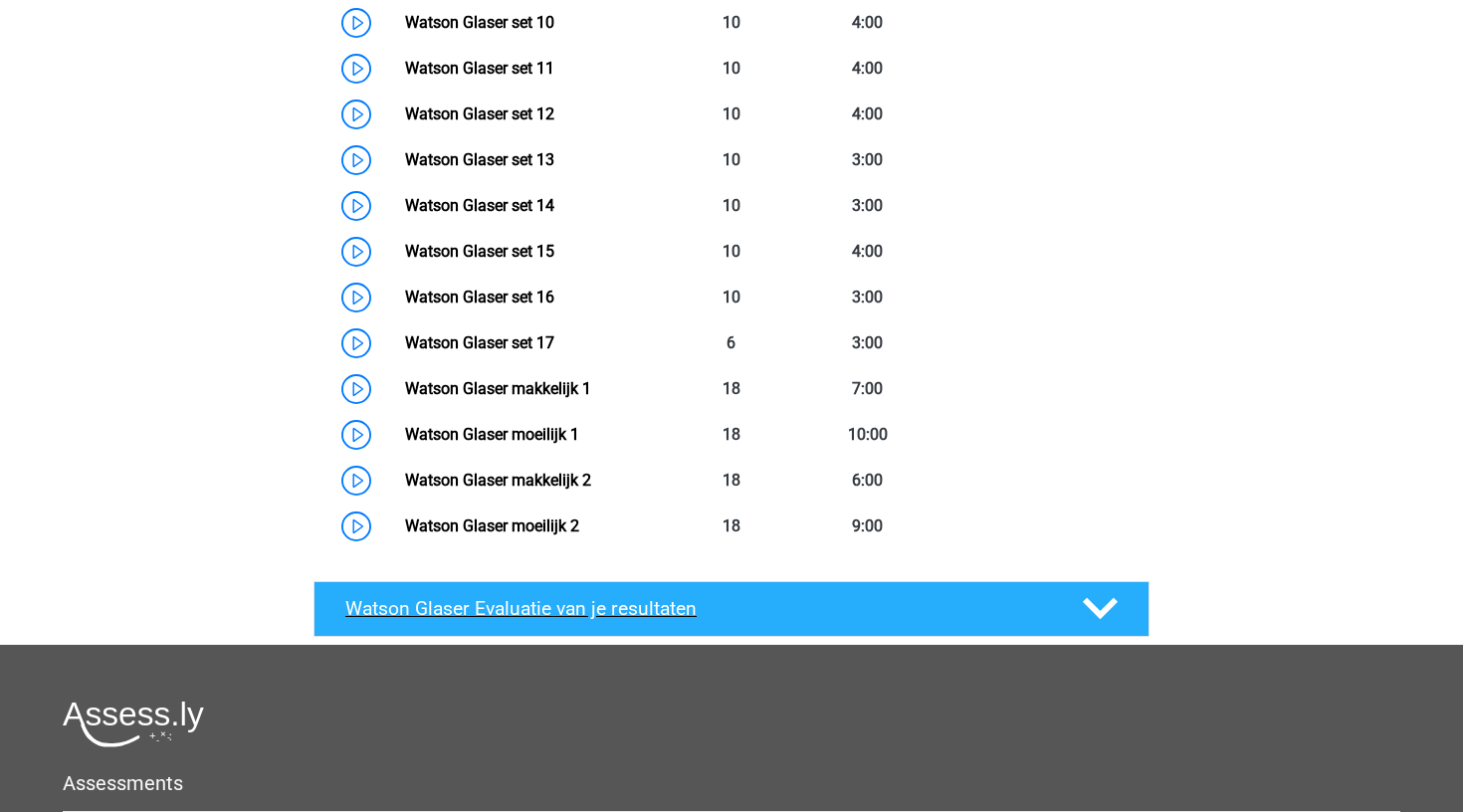 click on "Watson Glaser
Evaluatie van je resultaten" at bounding box center [698, 608] 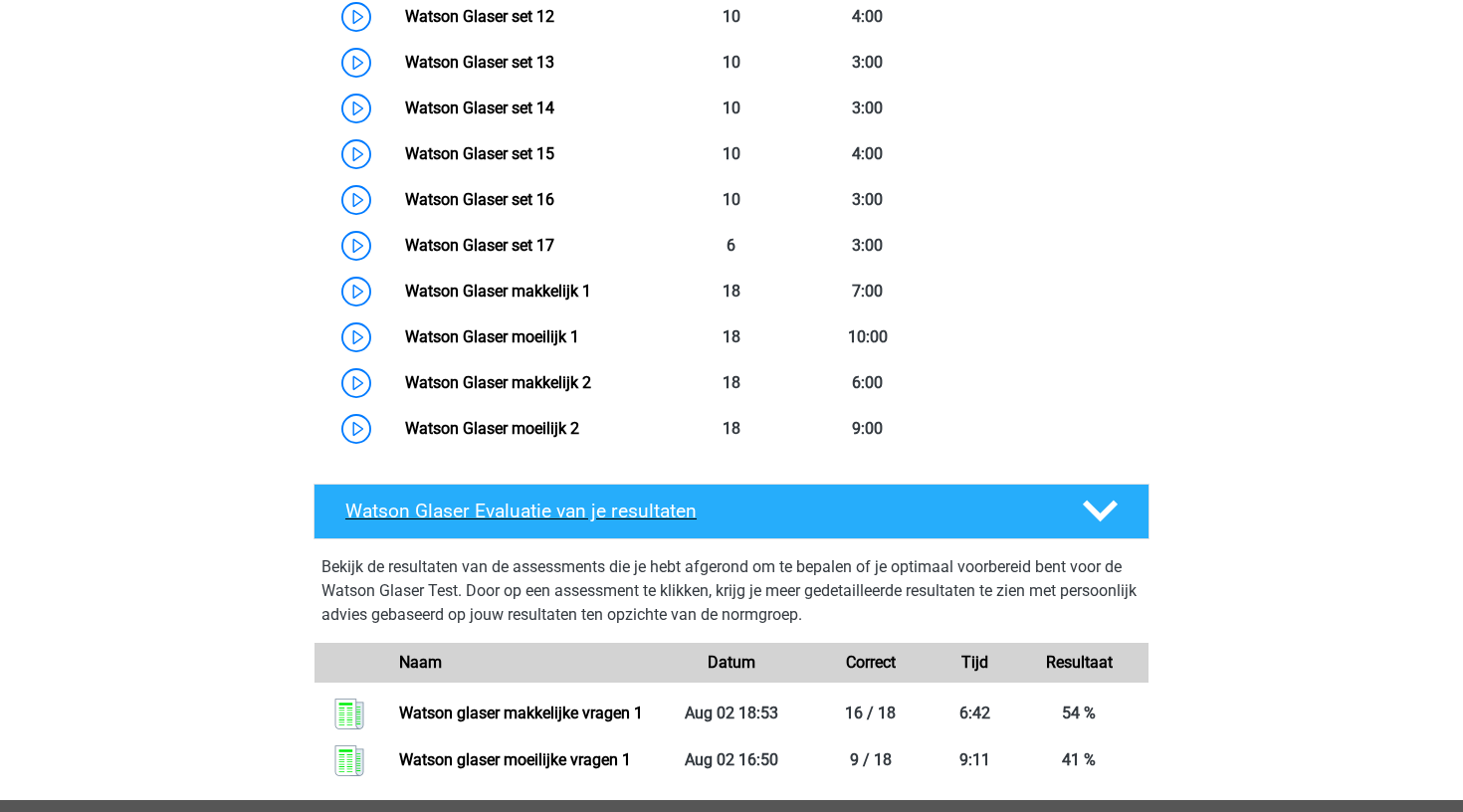 scroll, scrollTop: 1544, scrollLeft: 0, axis: vertical 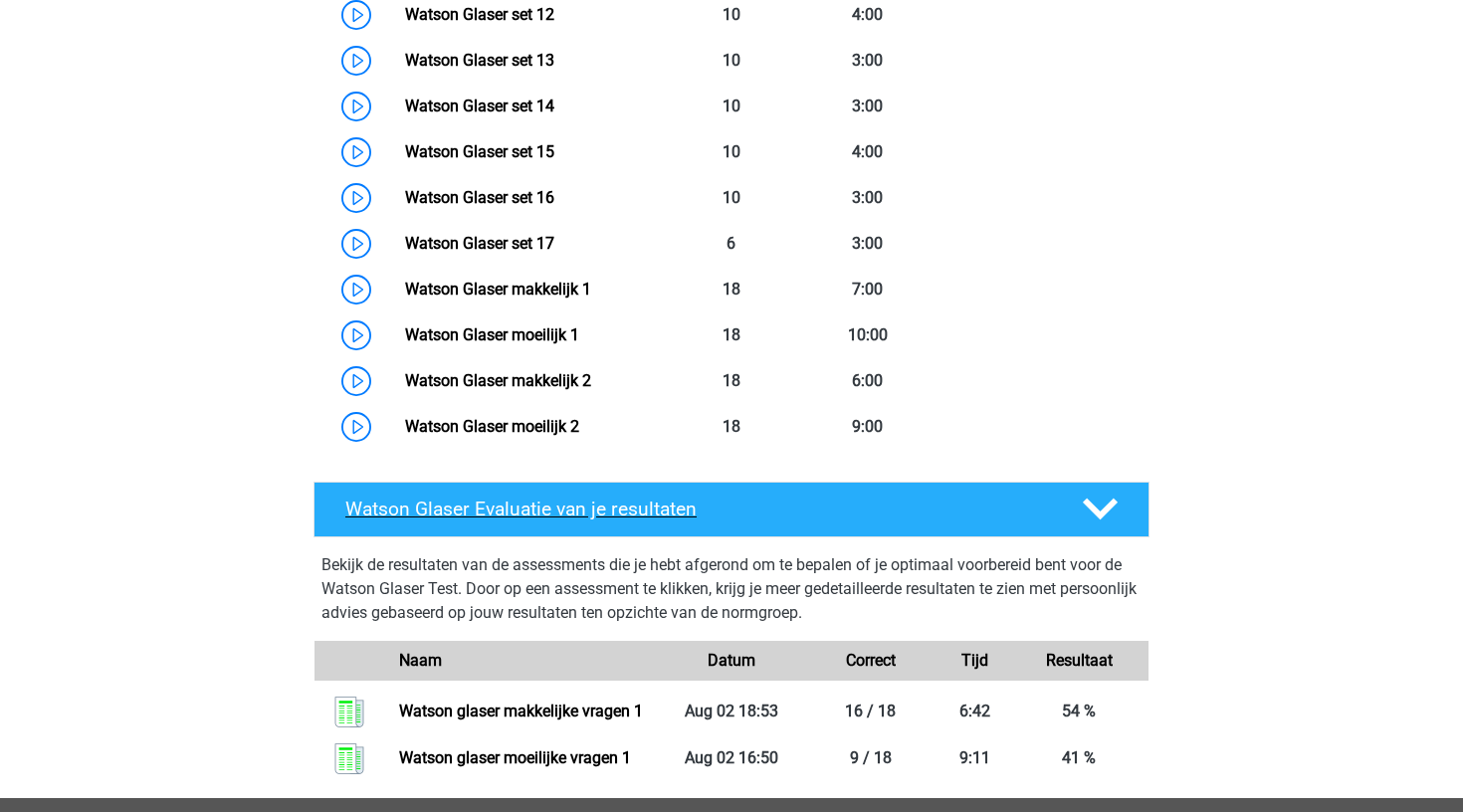 click on "Watson Glaser
Evaluatie van je resultaten" at bounding box center (732, 509) 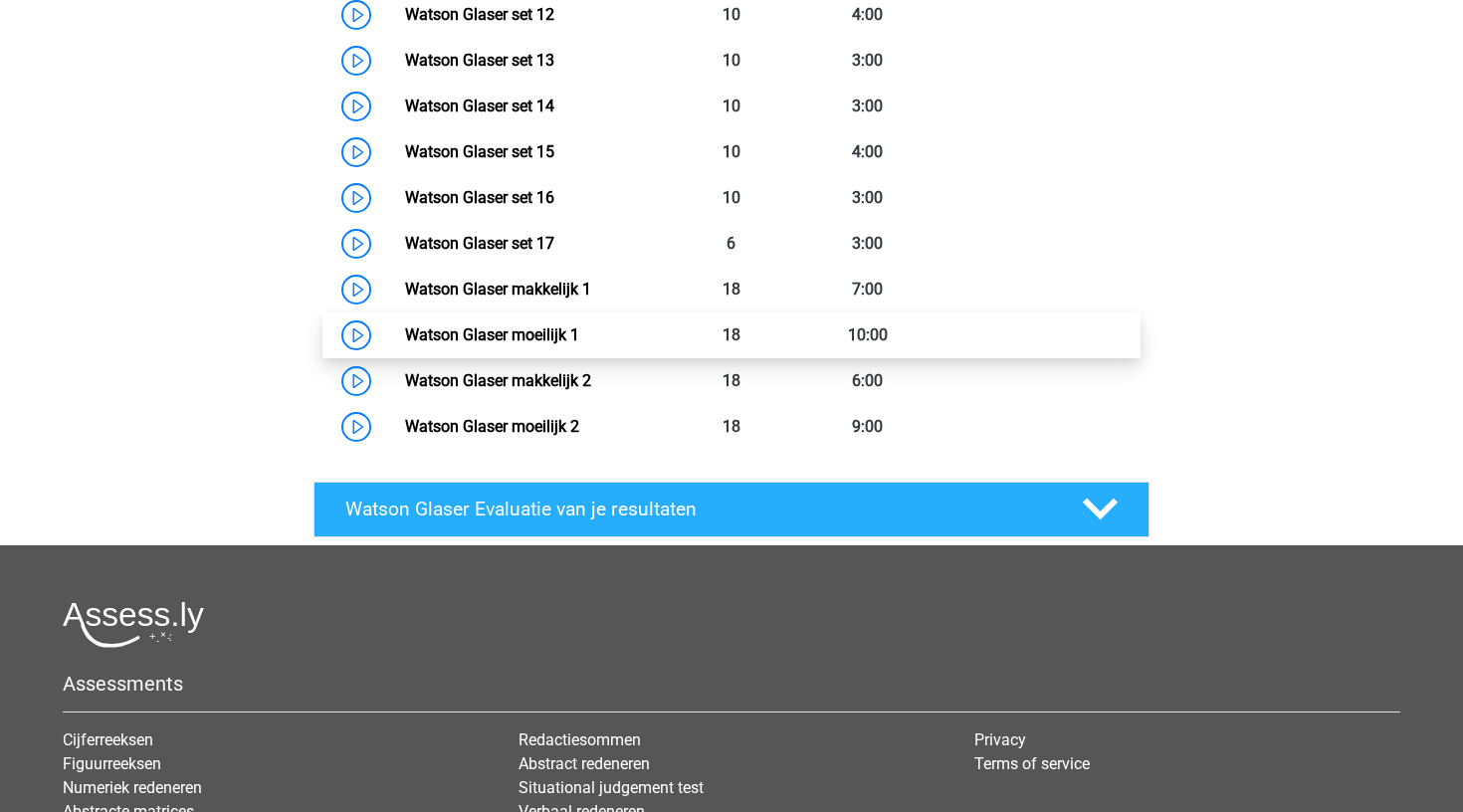 click on "Watson Glaser
moeilijk 1" at bounding box center (492, 334) 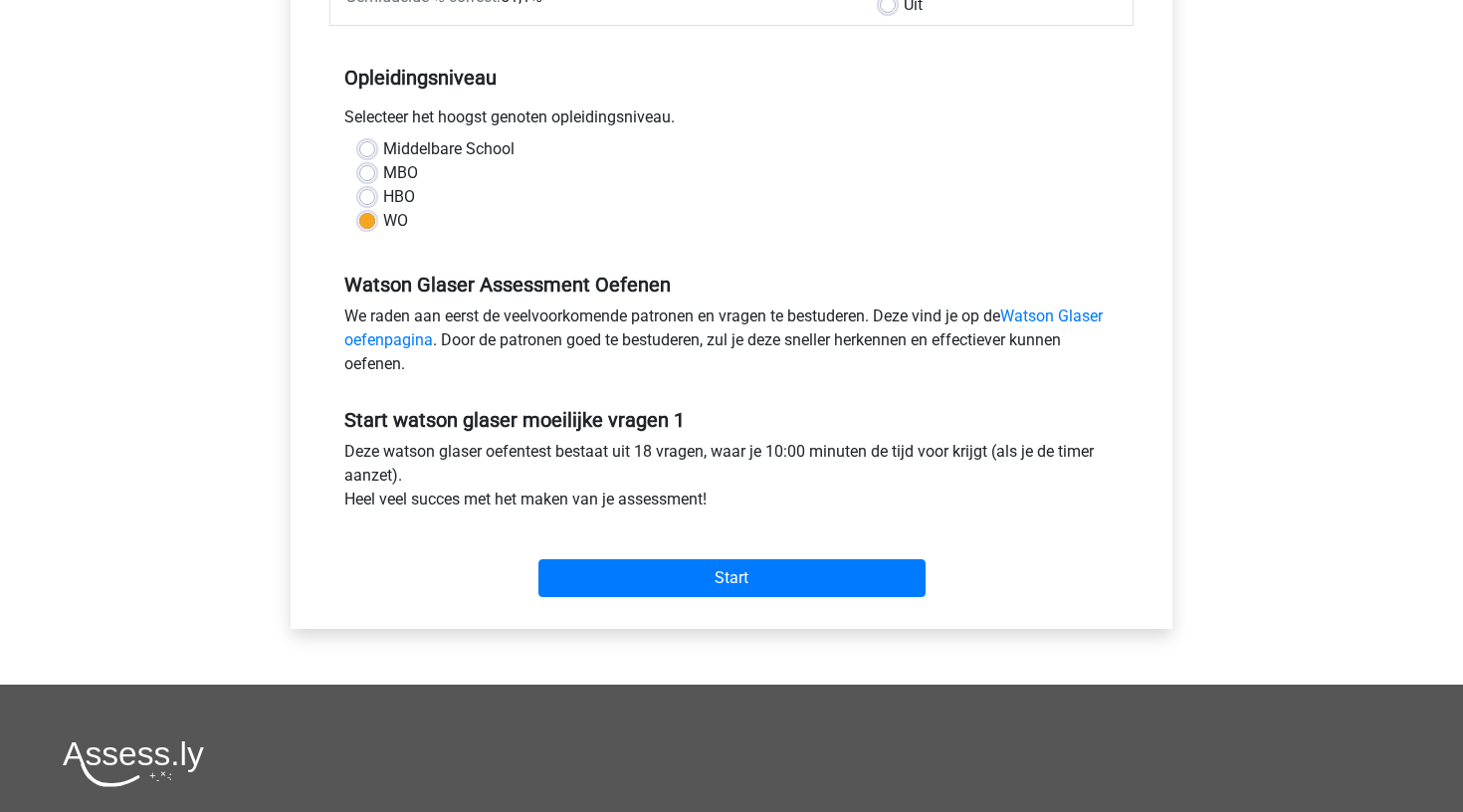 scroll, scrollTop: 489, scrollLeft: 0, axis: vertical 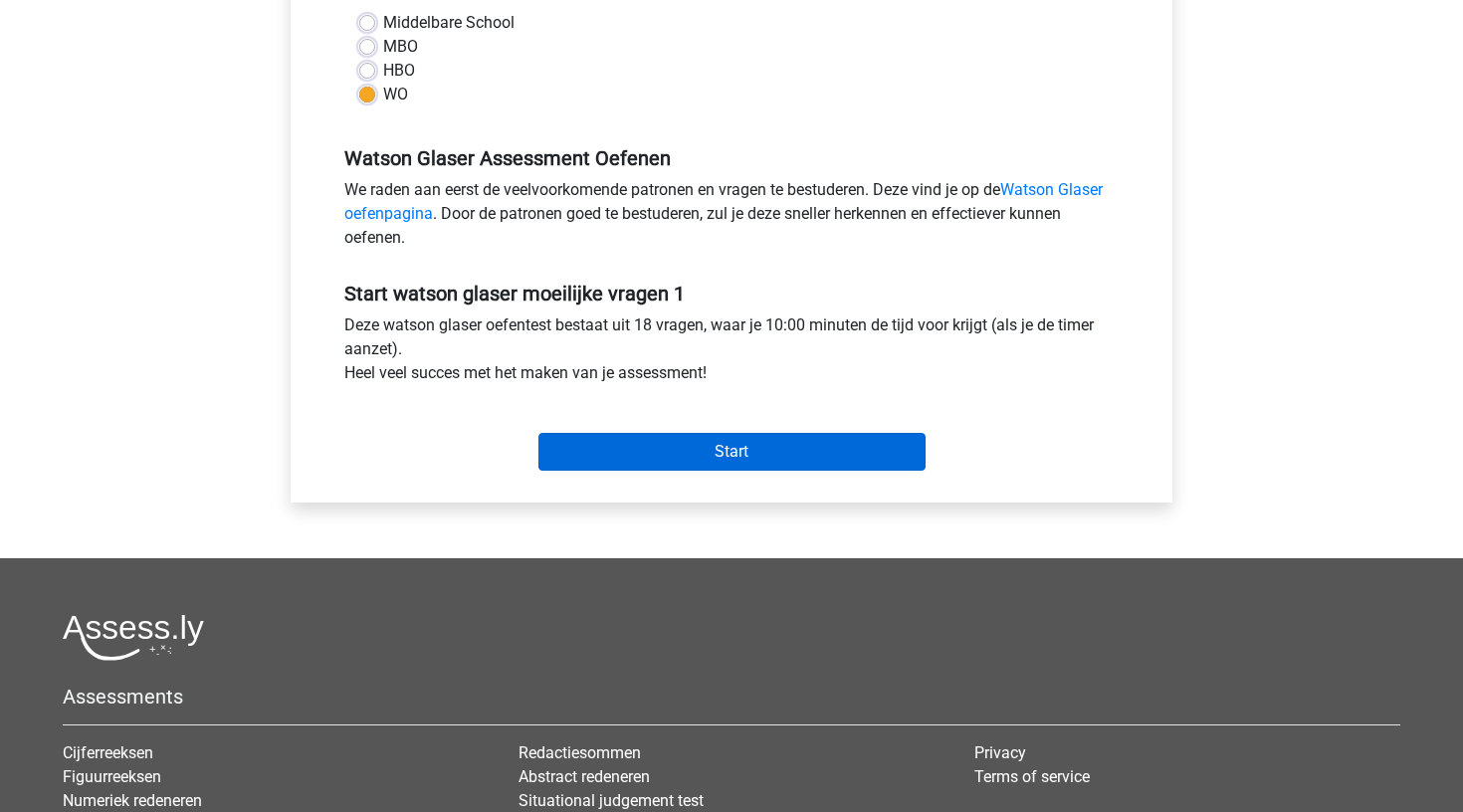 click on "Start" at bounding box center (732, 452) 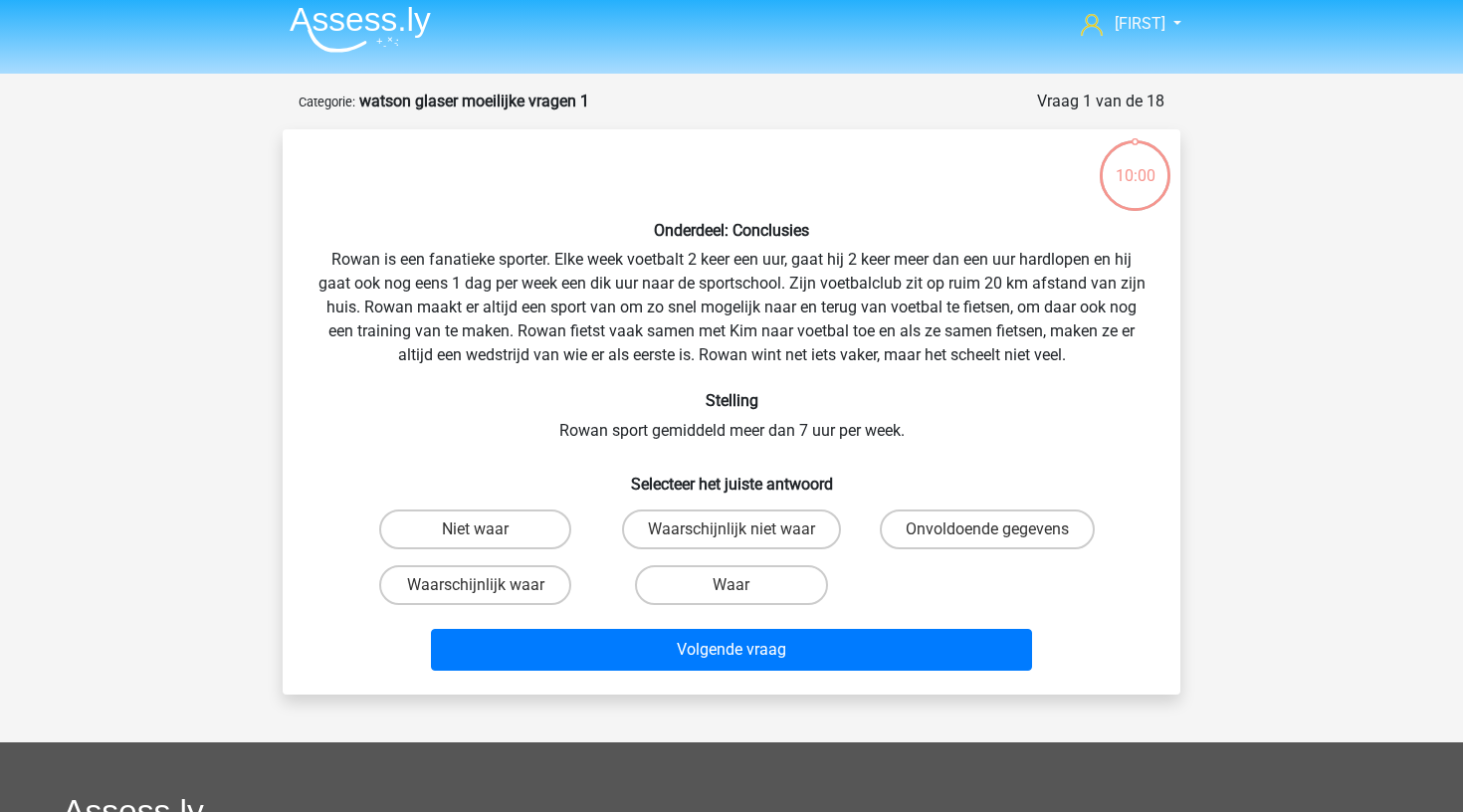 scroll, scrollTop: 19, scrollLeft: 0, axis: vertical 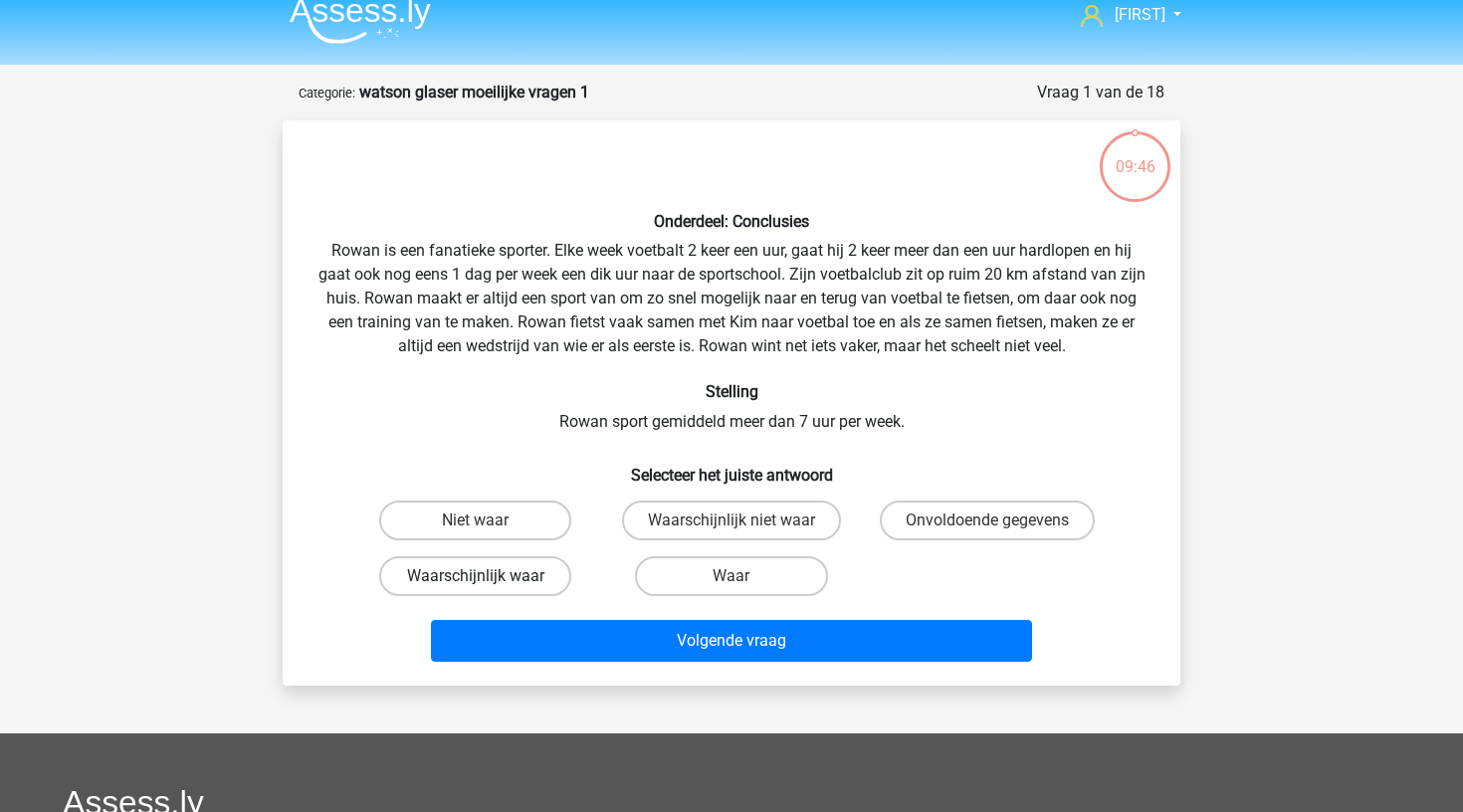 click on "Waarschijnlijk waar" at bounding box center [475, 576] 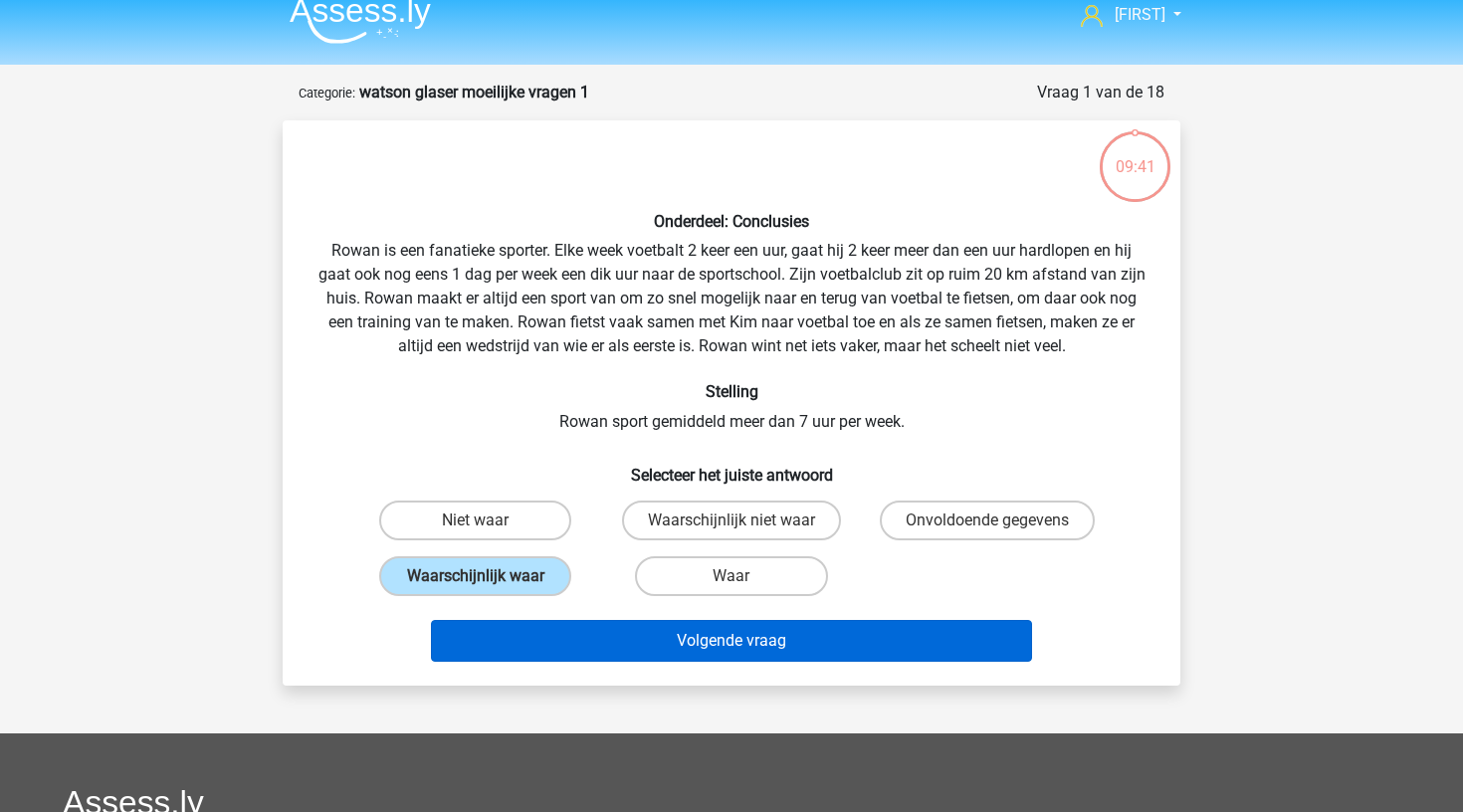 click on "Volgende vraag" at bounding box center [732, 641] 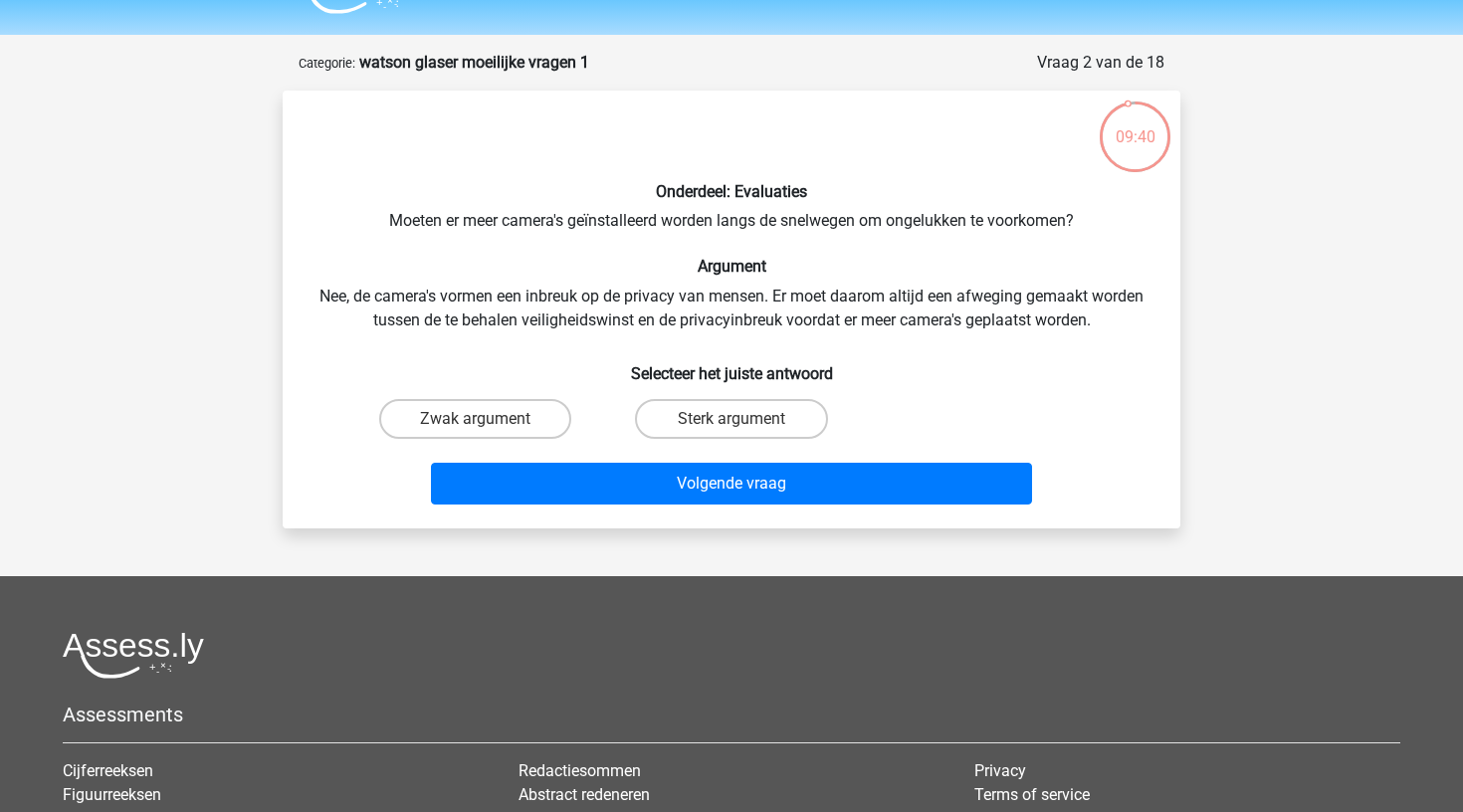 scroll, scrollTop: 49, scrollLeft: 0, axis: vertical 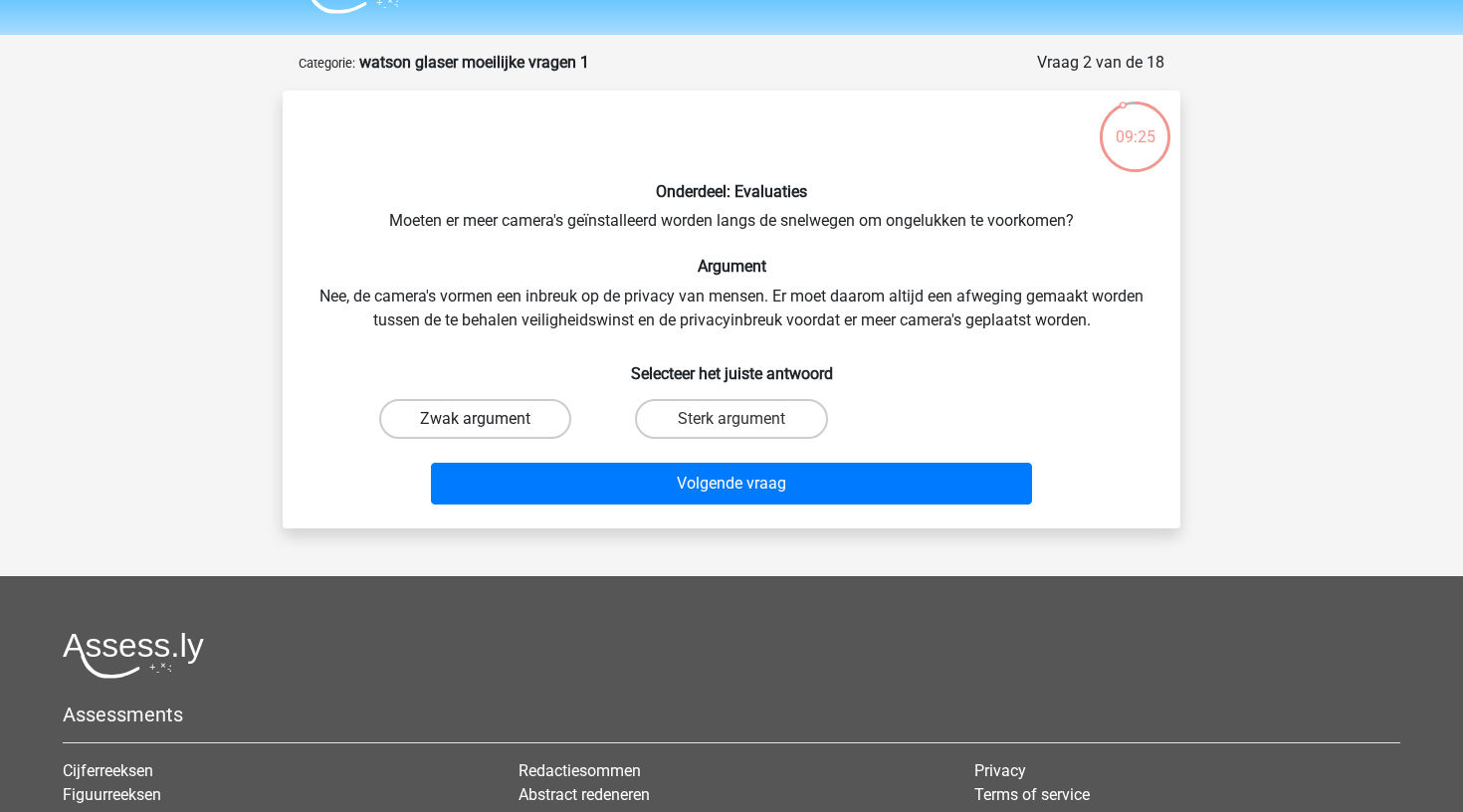 click on "Zwak argument" at bounding box center (475, 419) 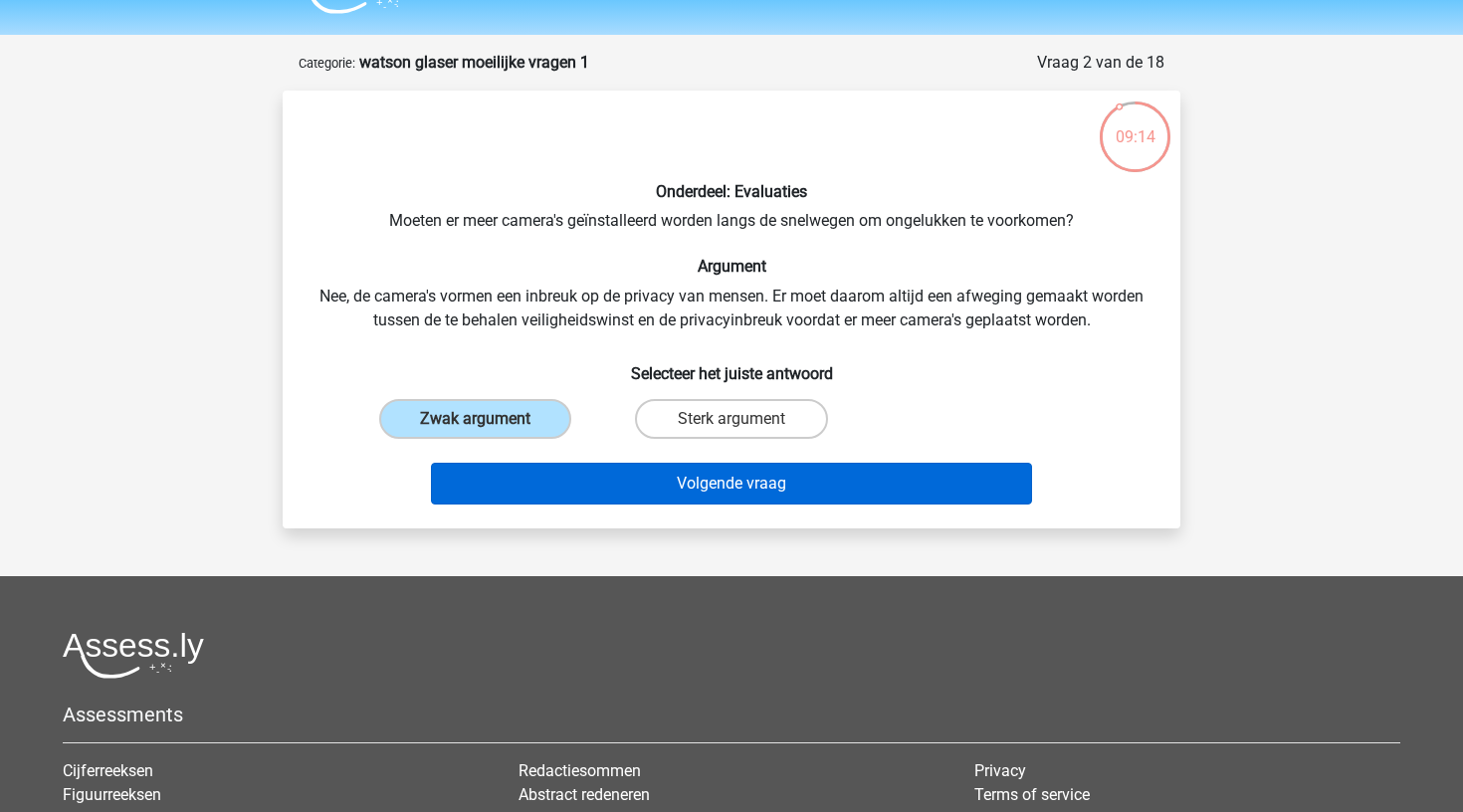 click on "Volgende vraag" at bounding box center [732, 484] 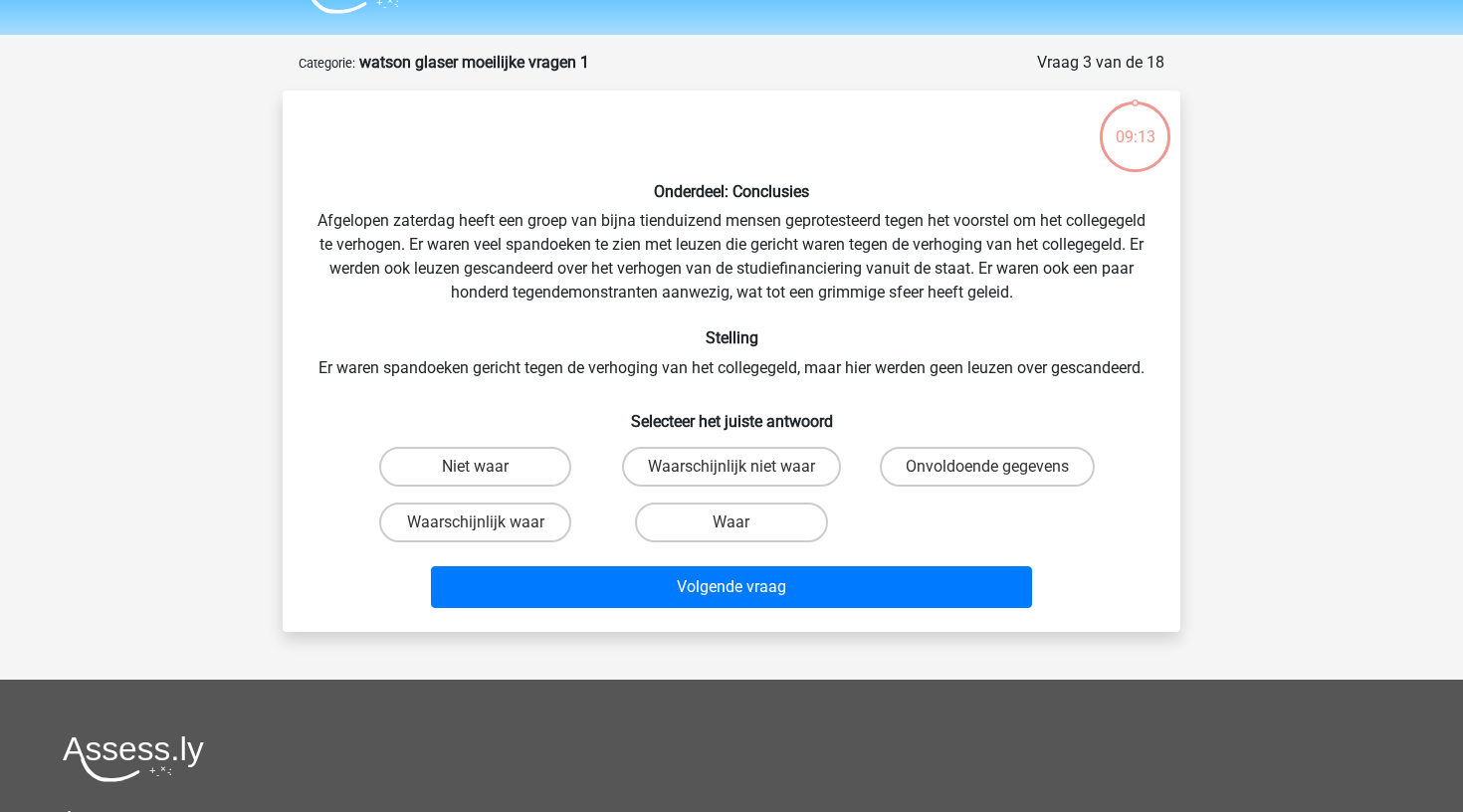 scroll, scrollTop: 100, scrollLeft: 0, axis: vertical 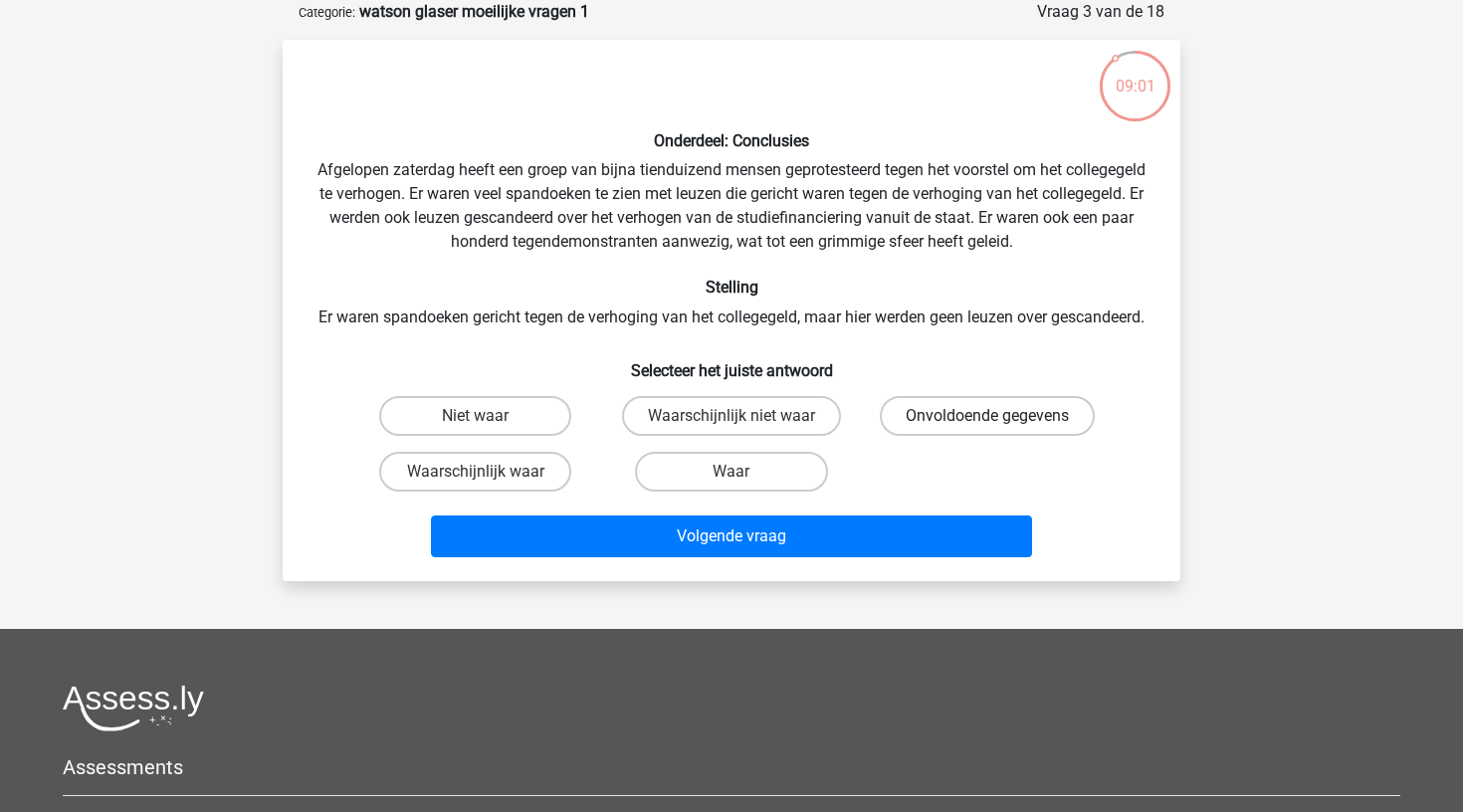 click on "Onvoldoende gegevens" at bounding box center (987, 416) 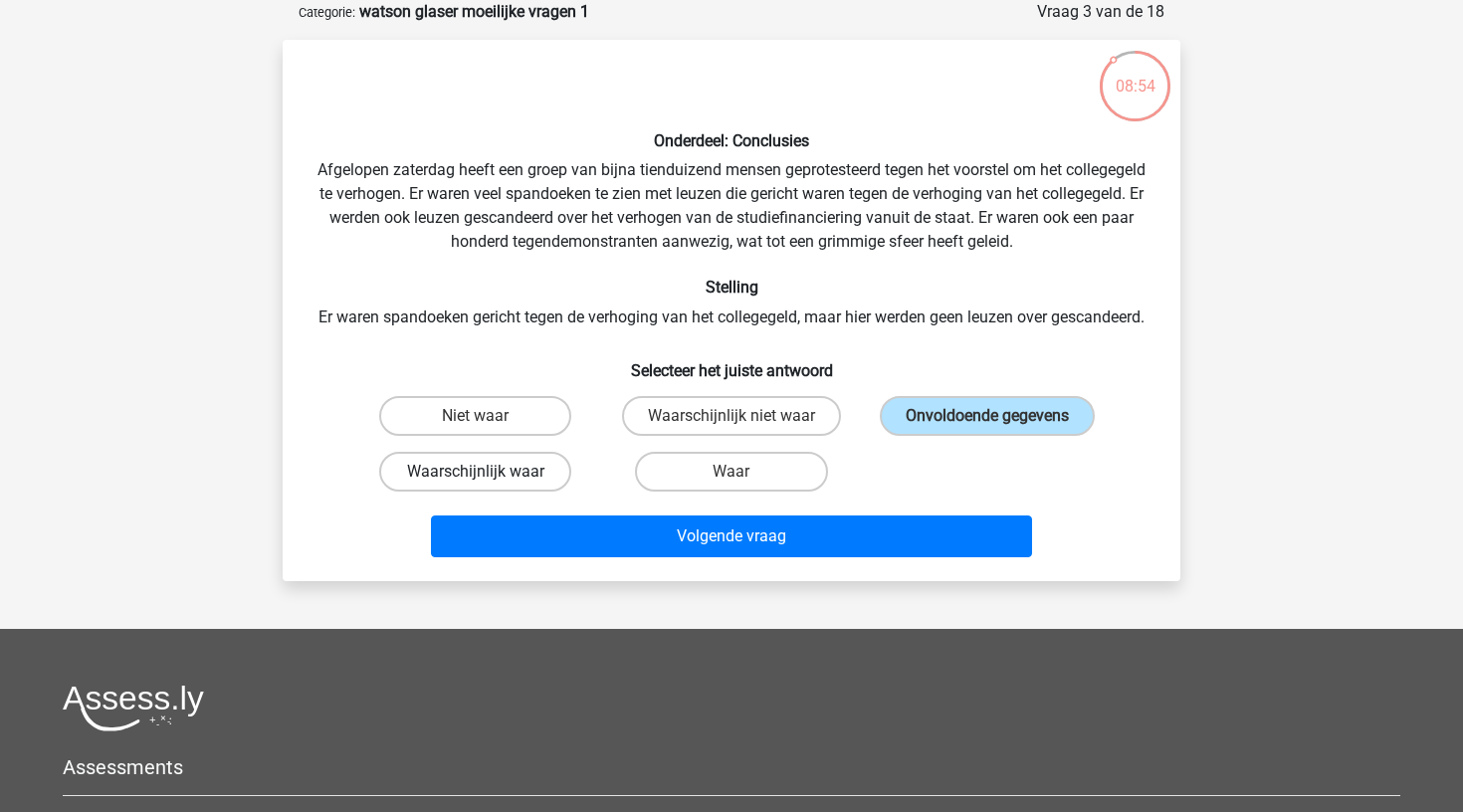 click on "Waarschijnlijk waar" at bounding box center [475, 472] 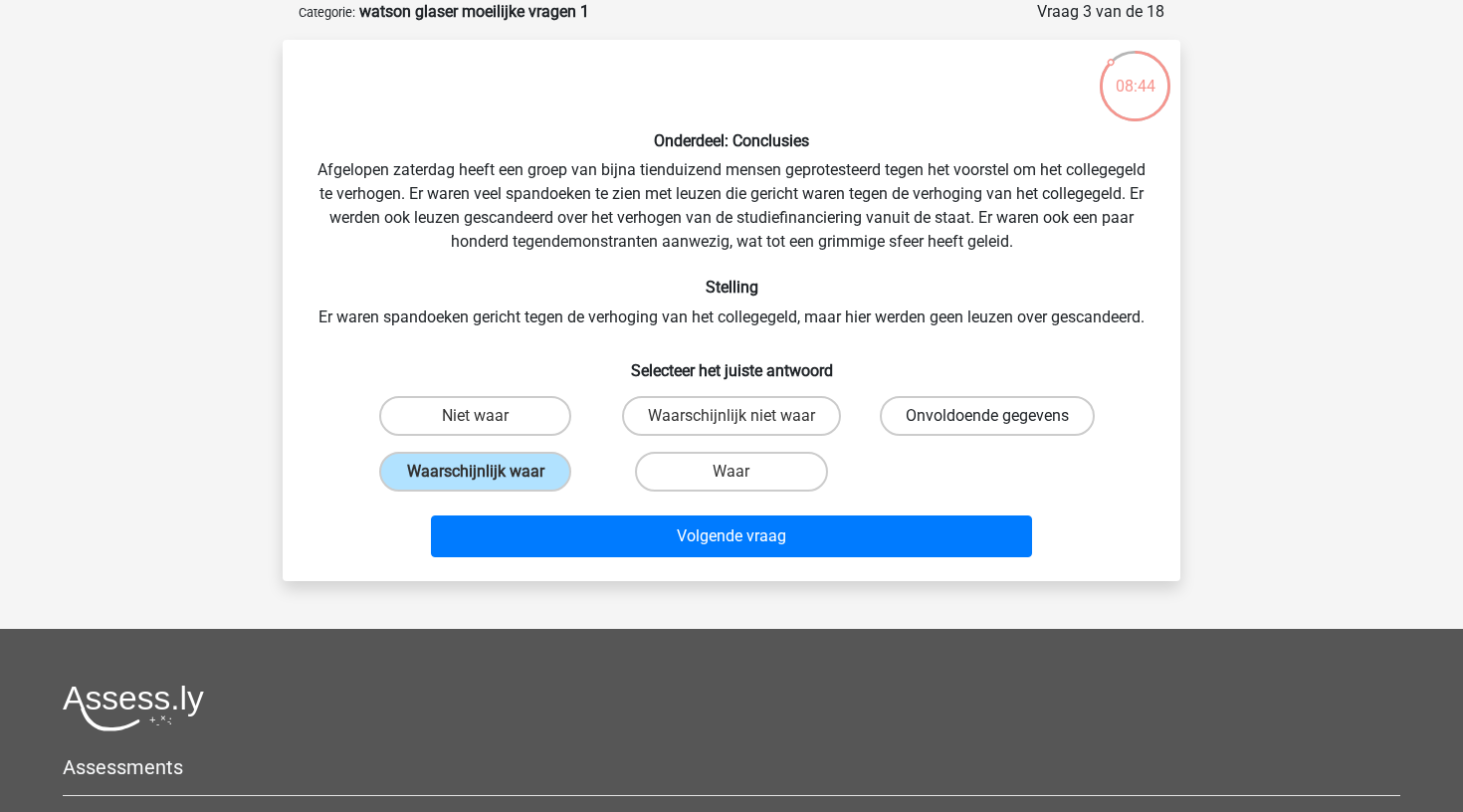 click on "Onvoldoende gegevens" at bounding box center [987, 416] 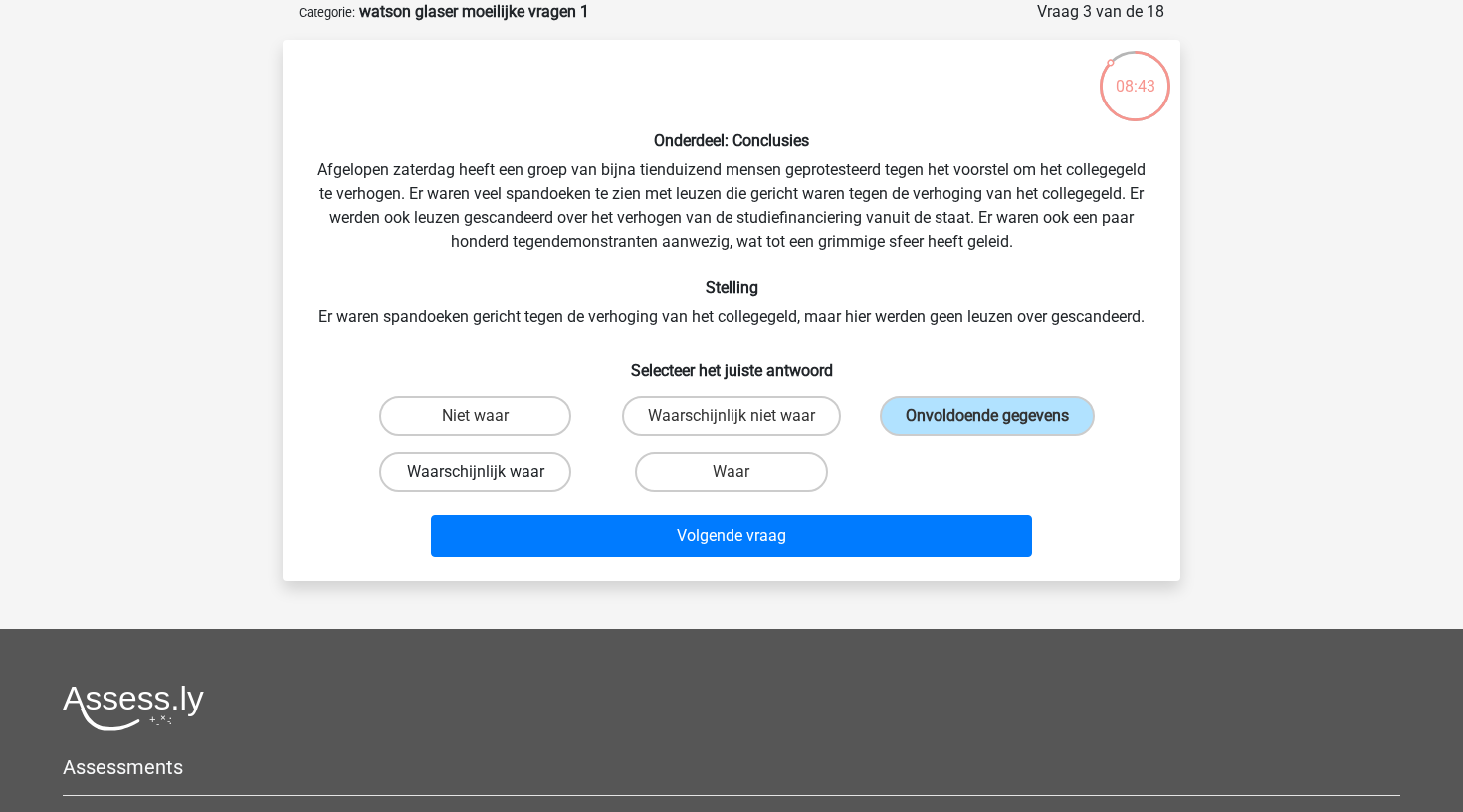 click on "Waarschijnlijk waar" at bounding box center [475, 472] 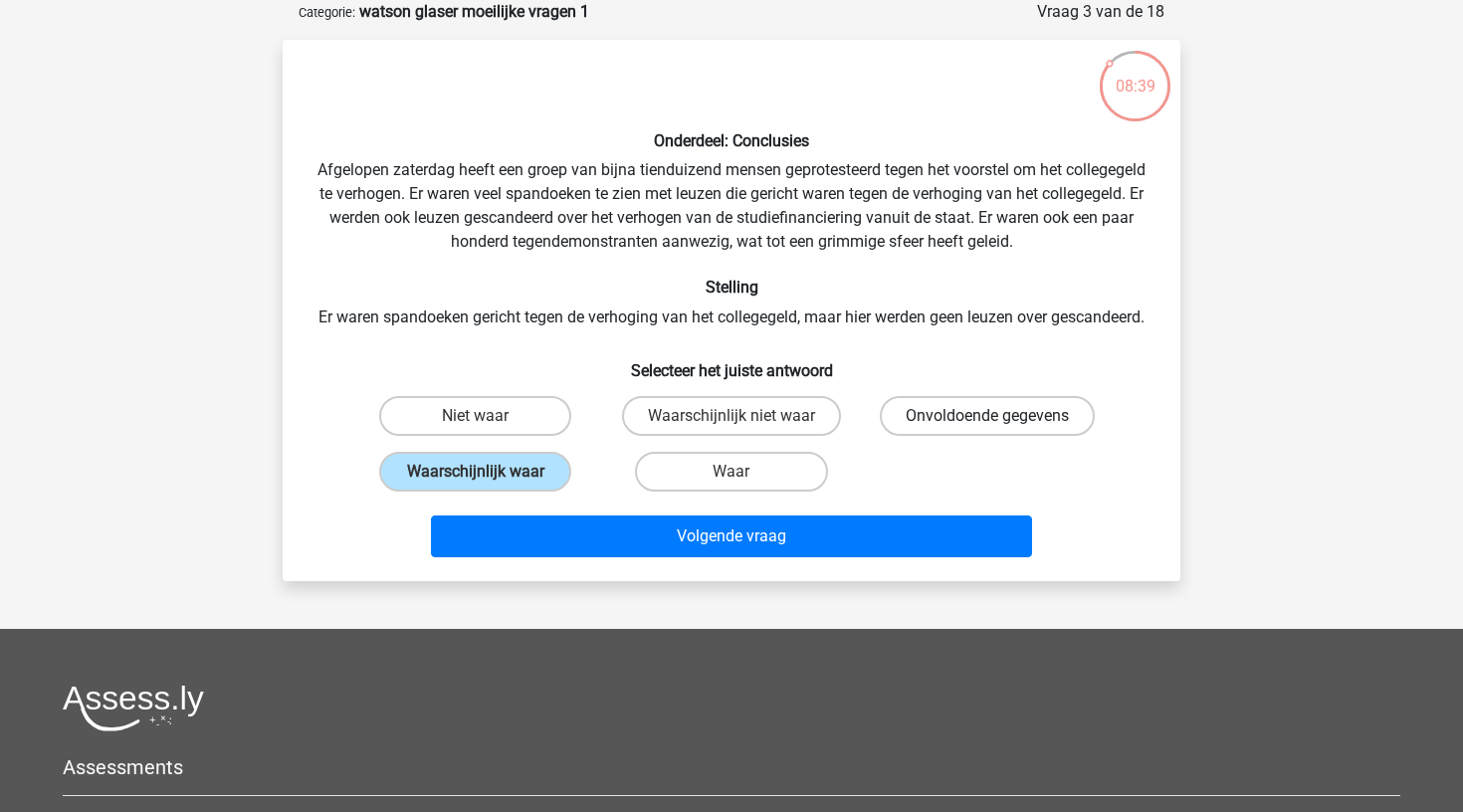 click on "Onvoldoende gegevens" at bounding box center [987, 416] 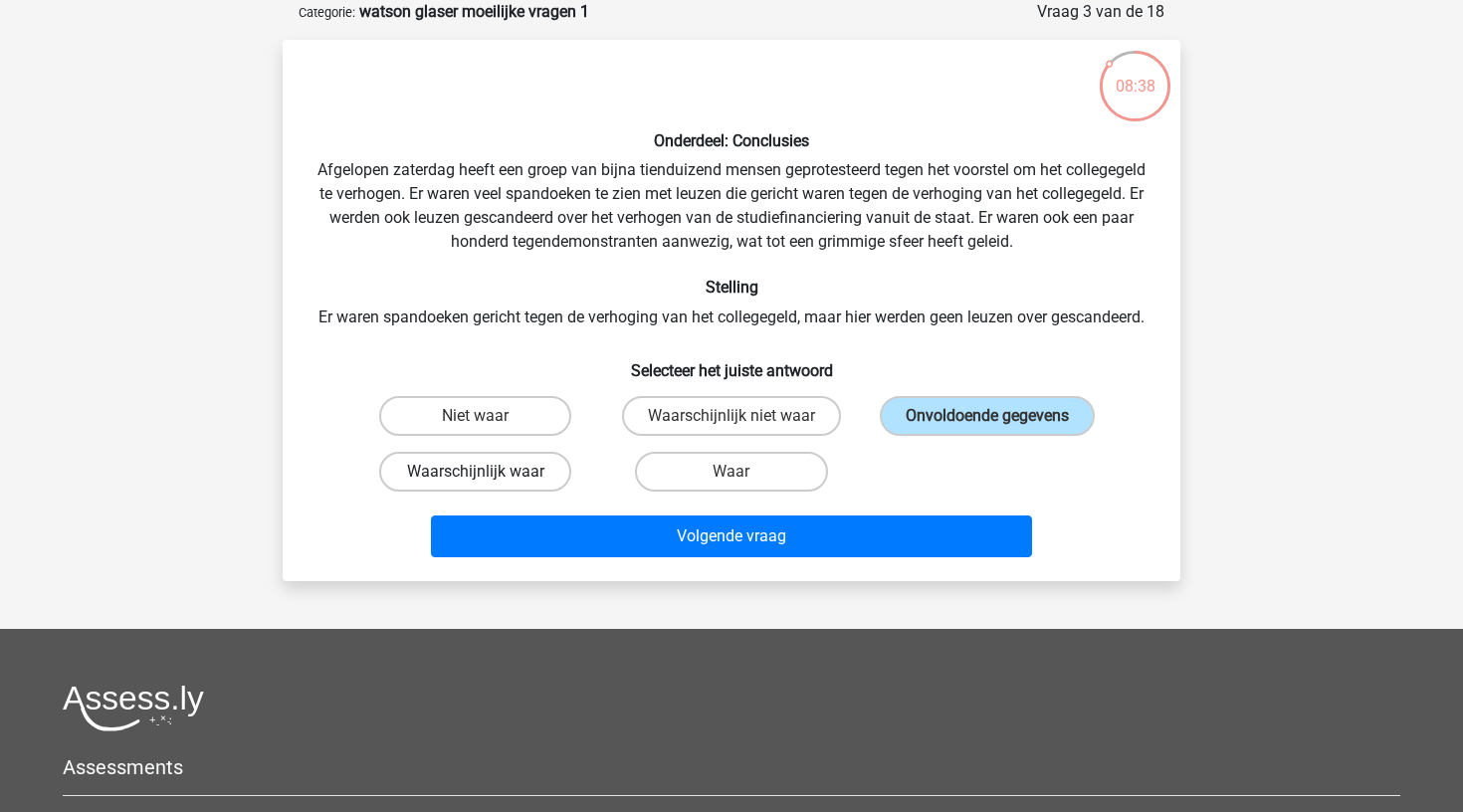 click on "Waarschijnlijk waar" at bounding box center [475, 472] 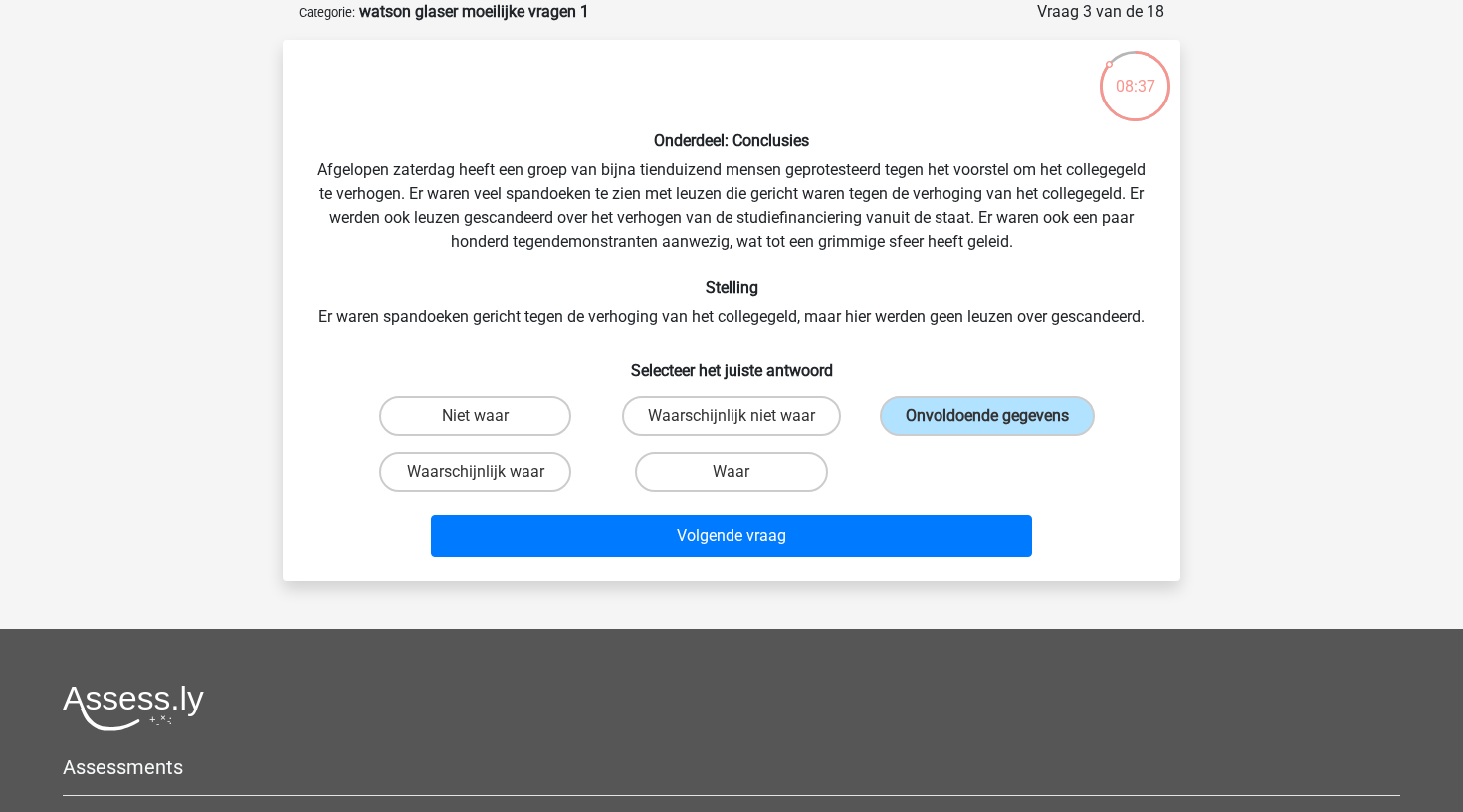 click on "Waarschijnlijk waar" at bounding box center [482, 478] 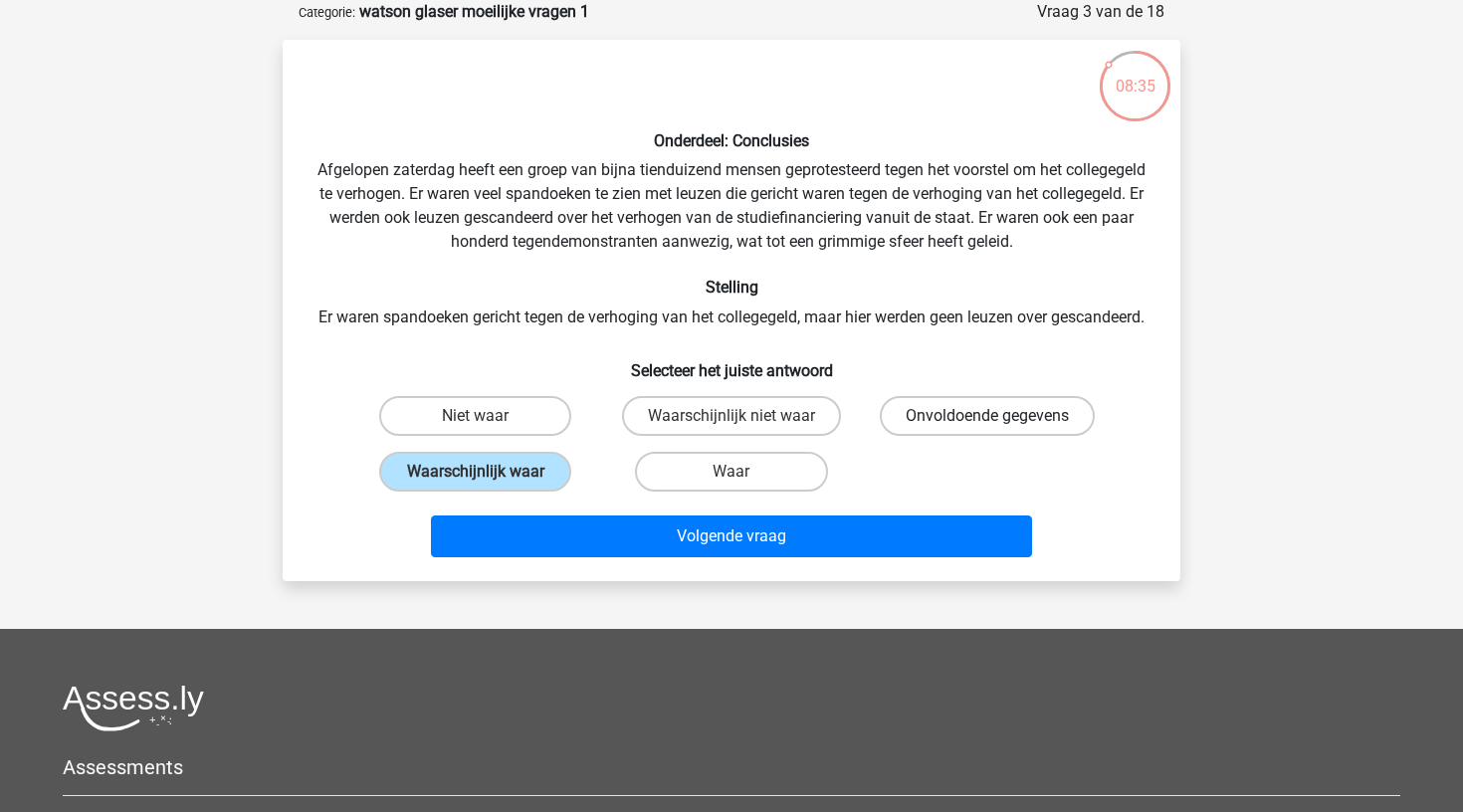 click on "Onvoldoende gegevens" at bounding box center [987, 416] 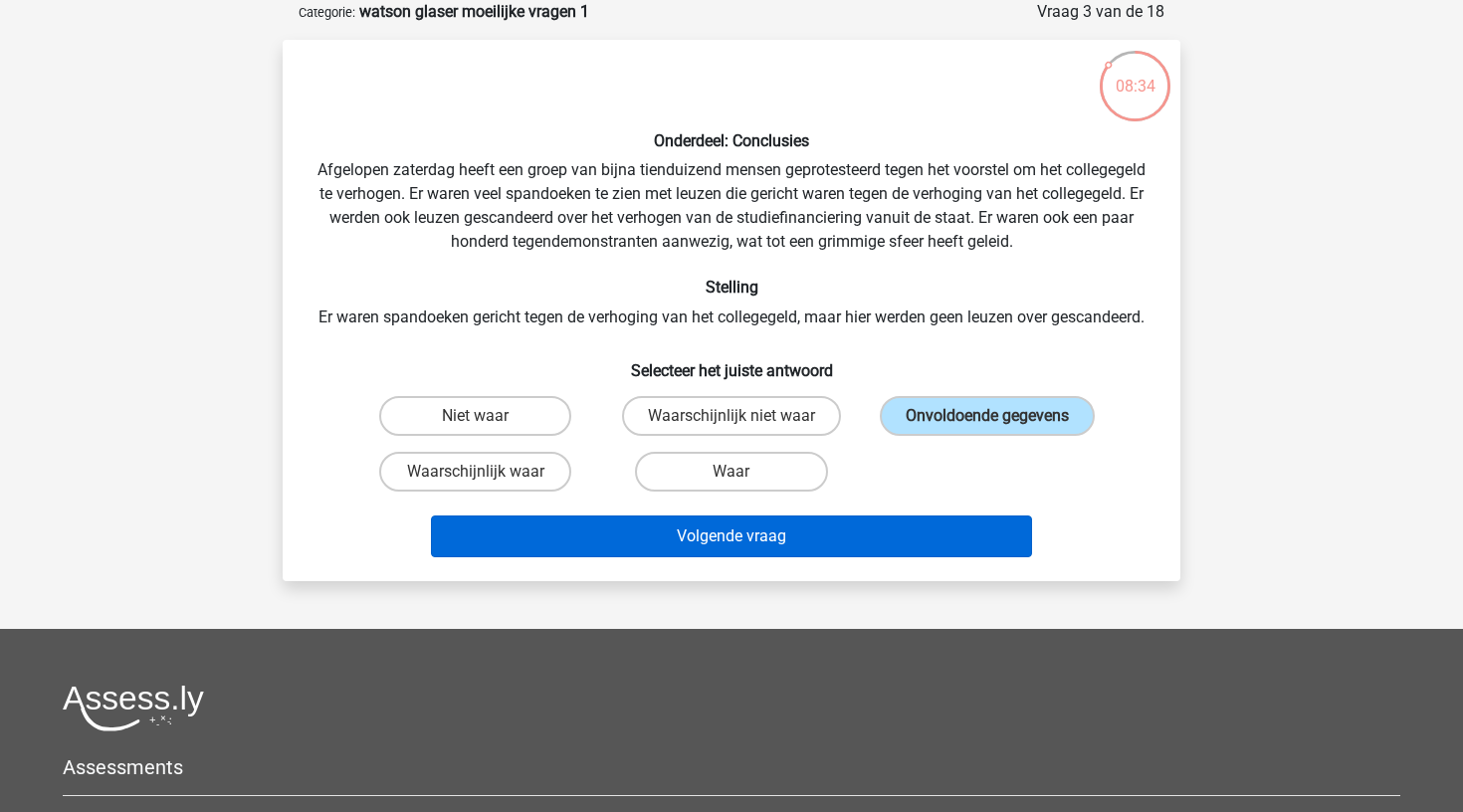 click on "Volgende vraag" at bounding box center [732, 536] 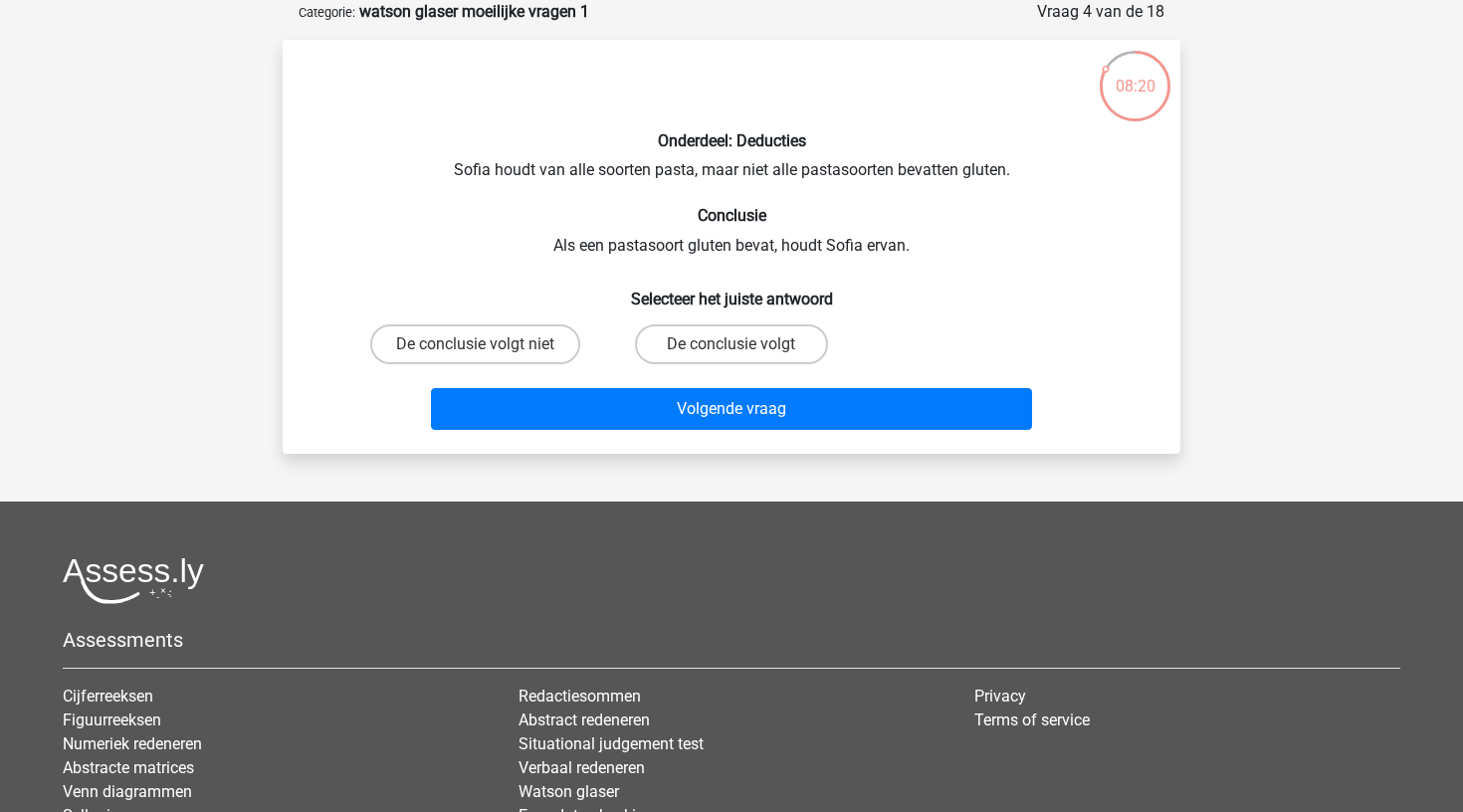 click on "De conclusie volgt" at bounding box center [731, 344] 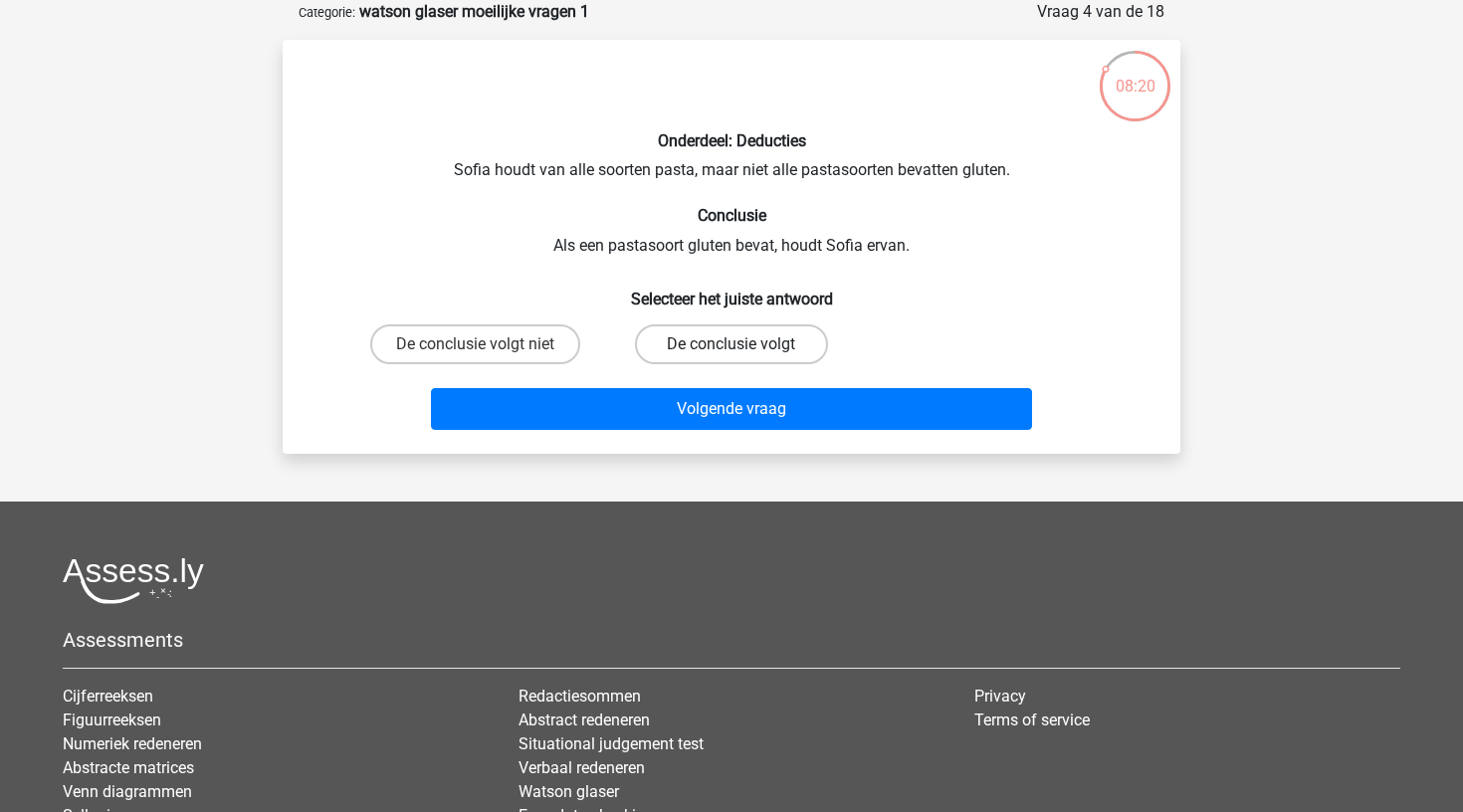 click on "De conclusie volgt" at bounding box center [731, 344] 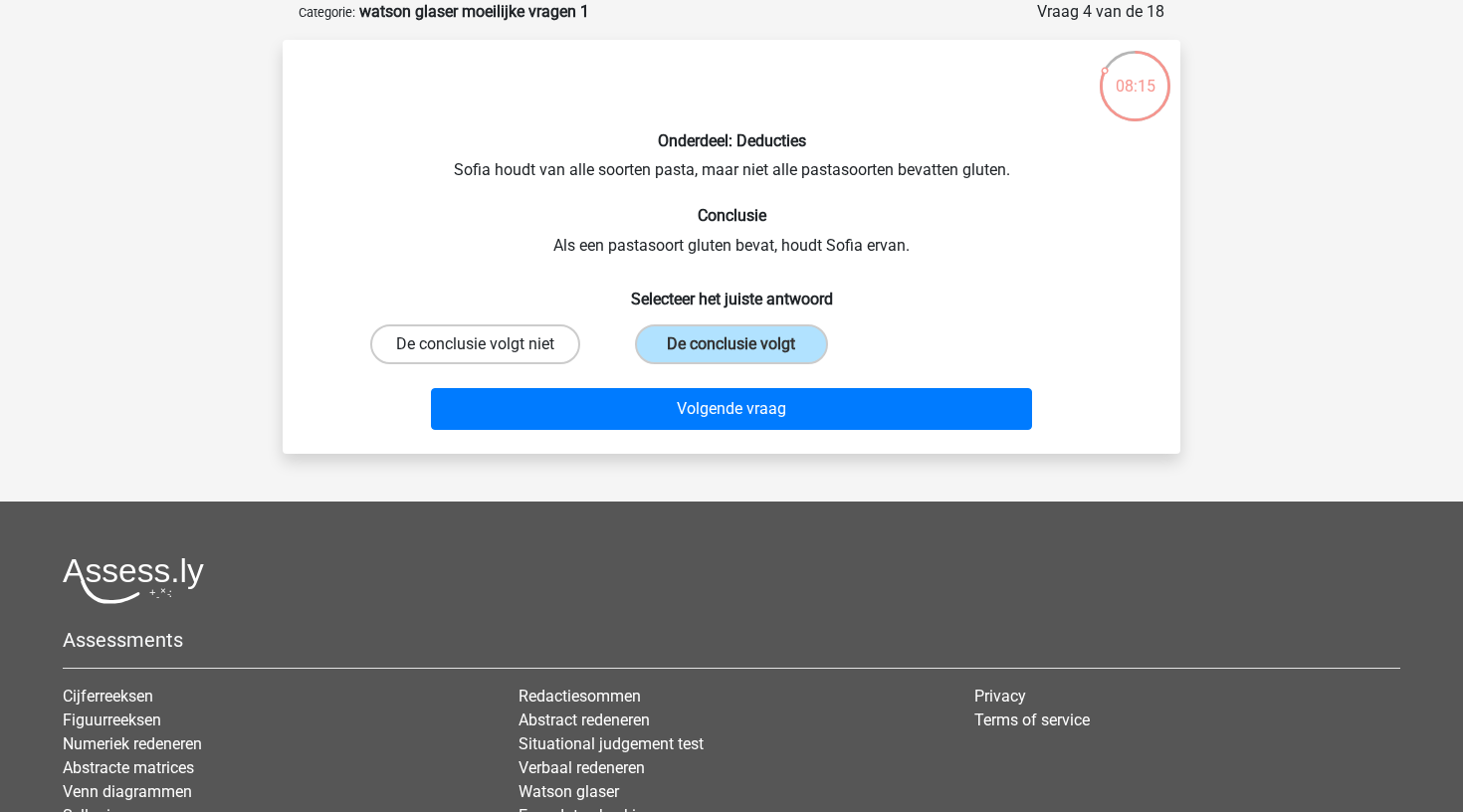 click on "De conclusie volgt niet" at bounding box center [475, 344] 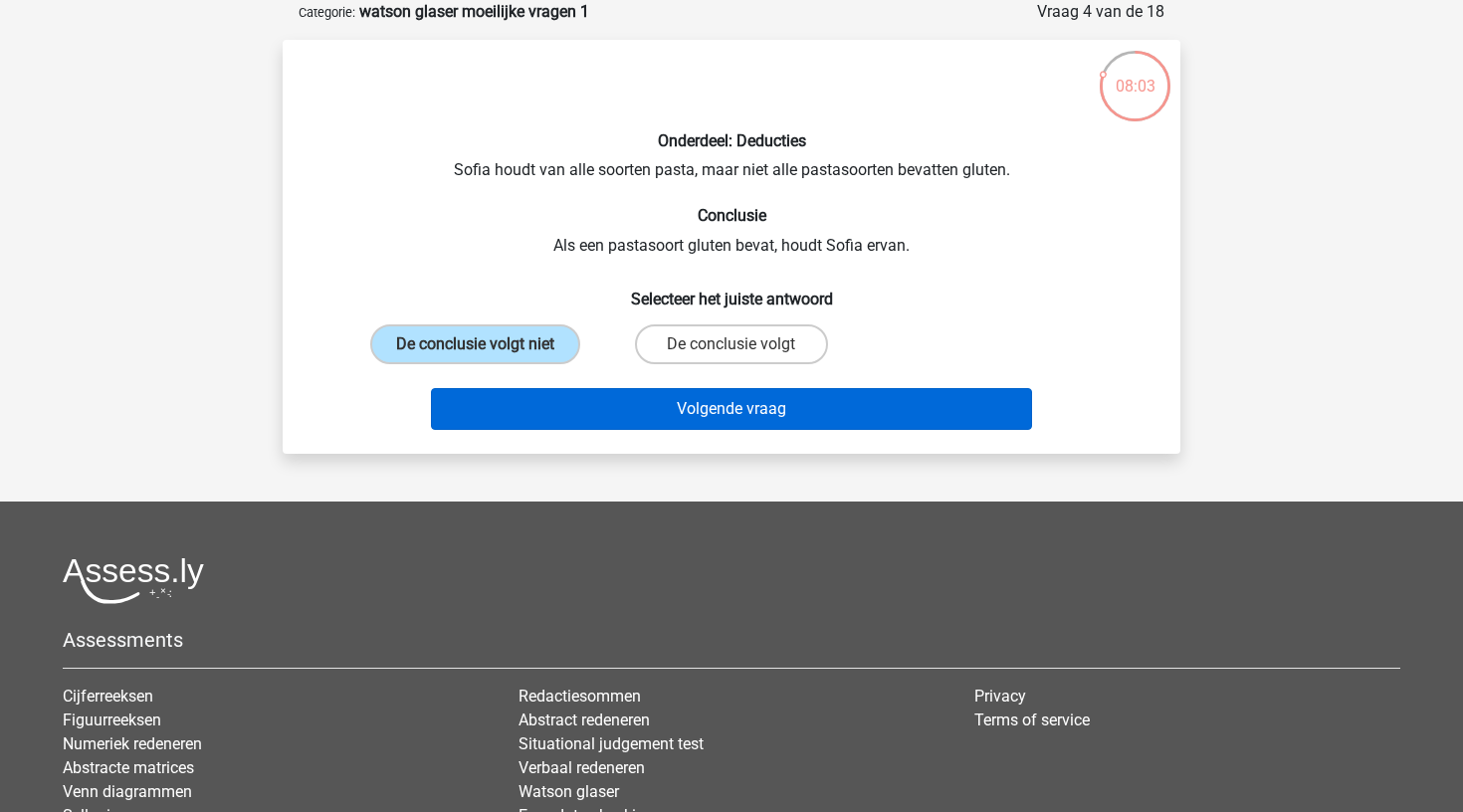 click on "Volgende vraag" at bounding box center (732, 409) 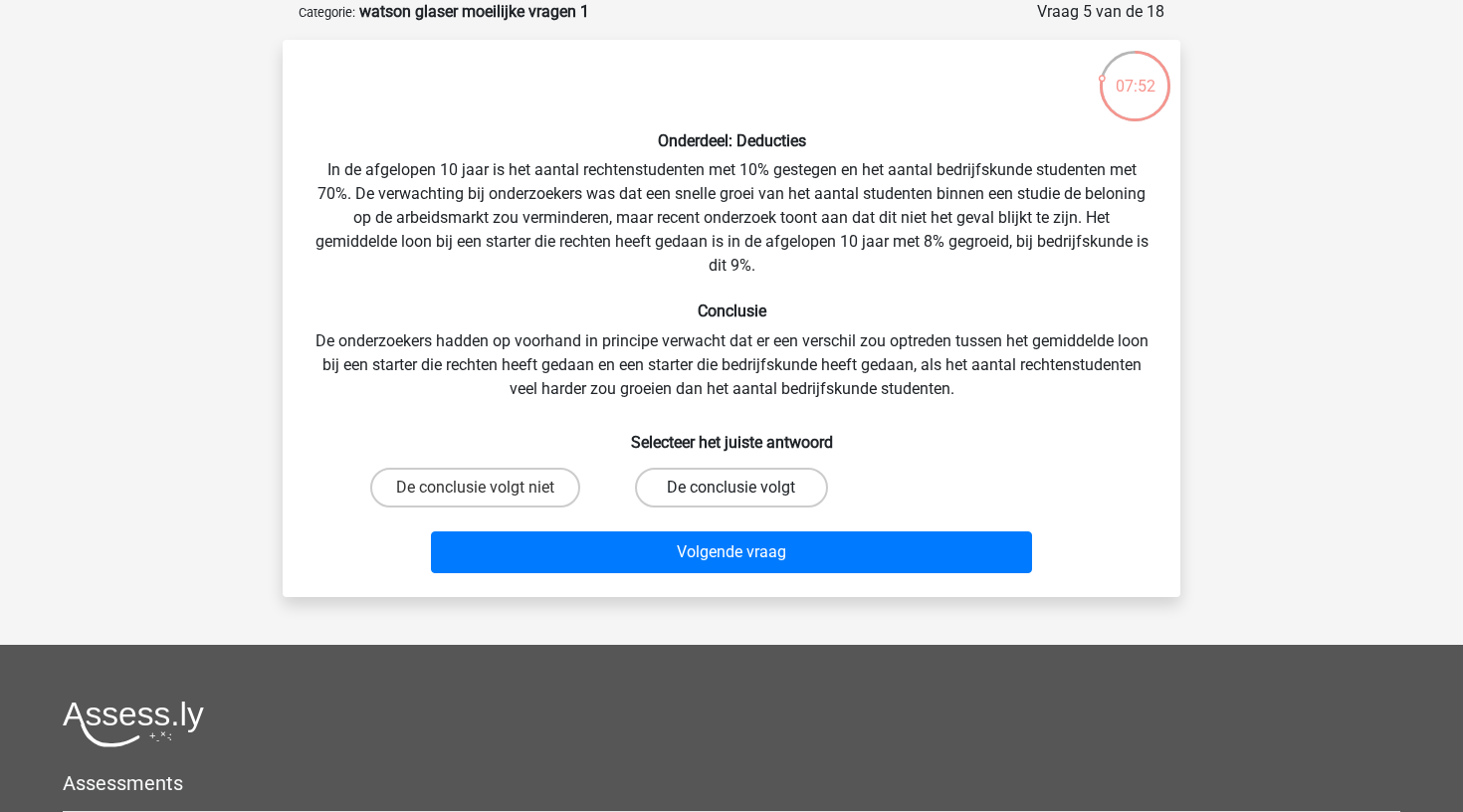 click on "De conclusie volgt" at bounding box center (731, 488) 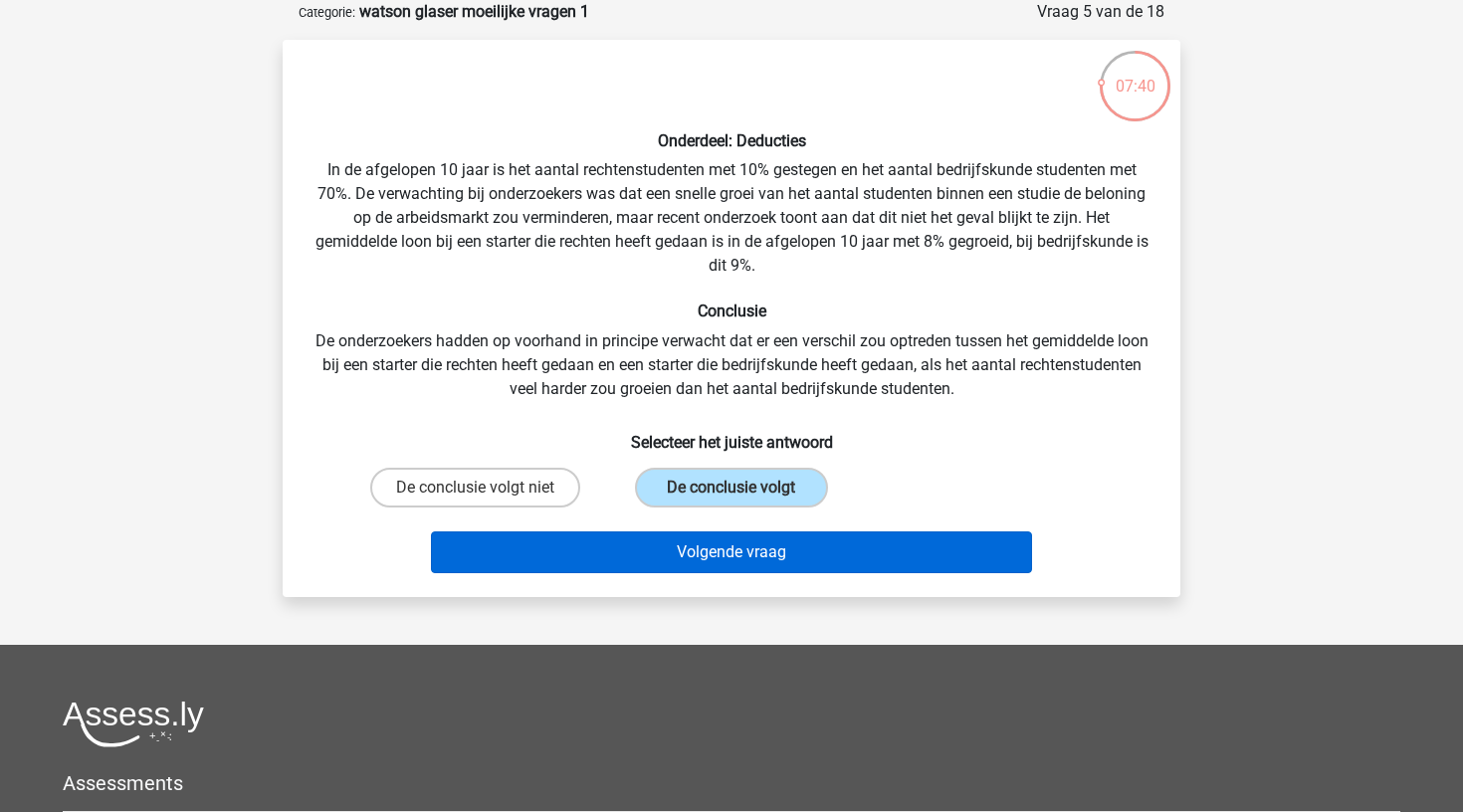 click on "Volgende vraag" at bounding box center [732, 552] 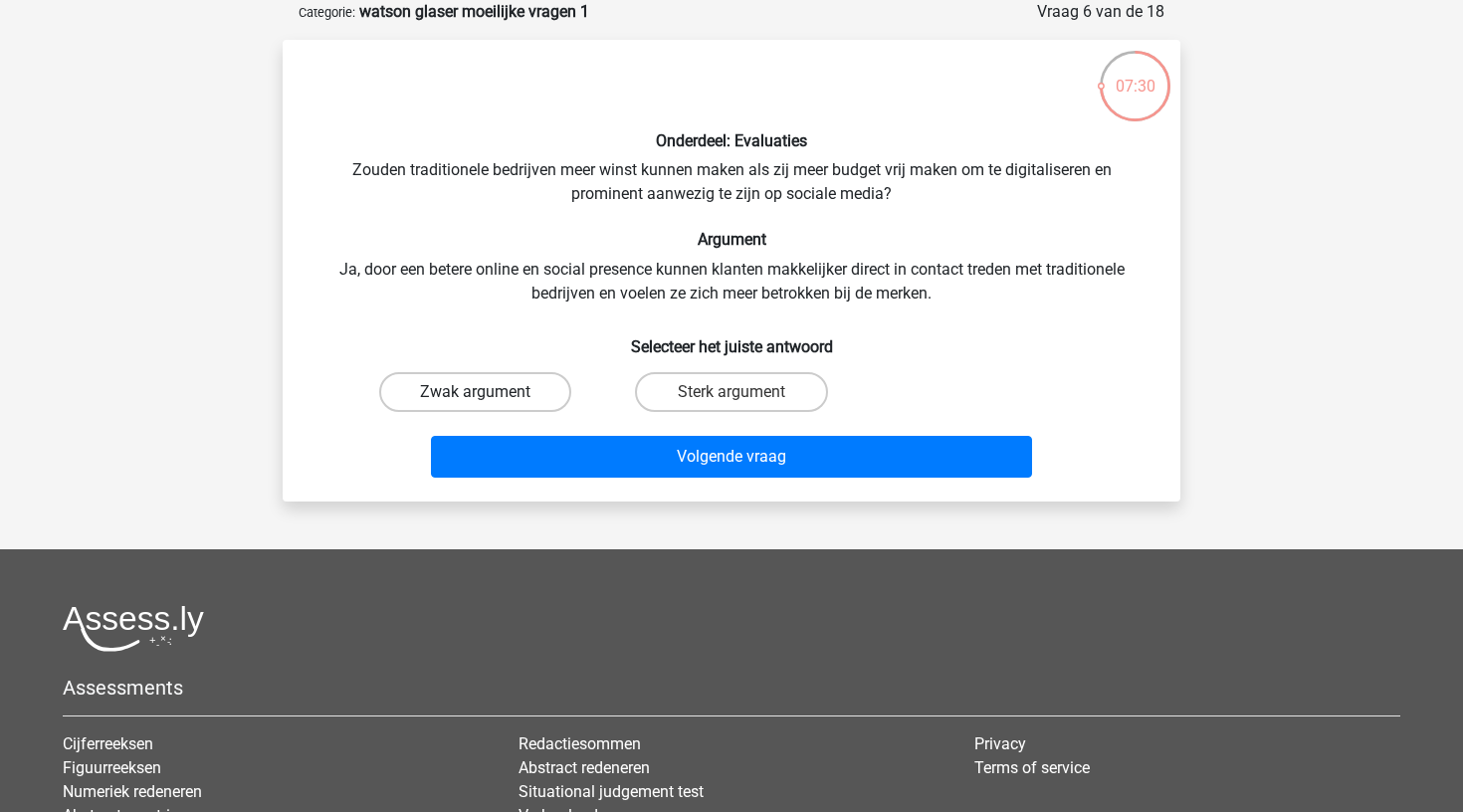 click on "Zwak argument" at bounding box center [475, 392] 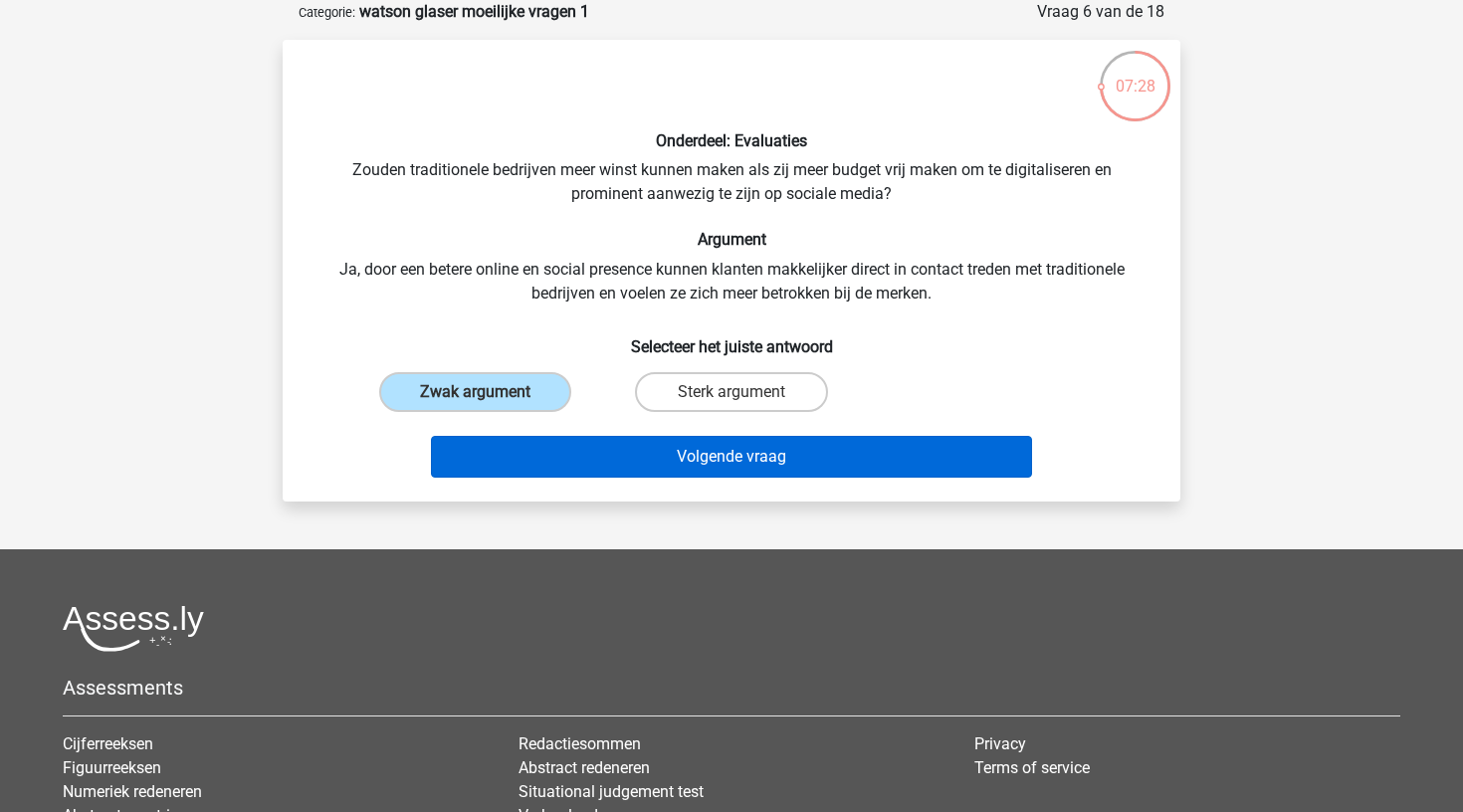click on "Volgende vraag" at bounding box center (732, 457) 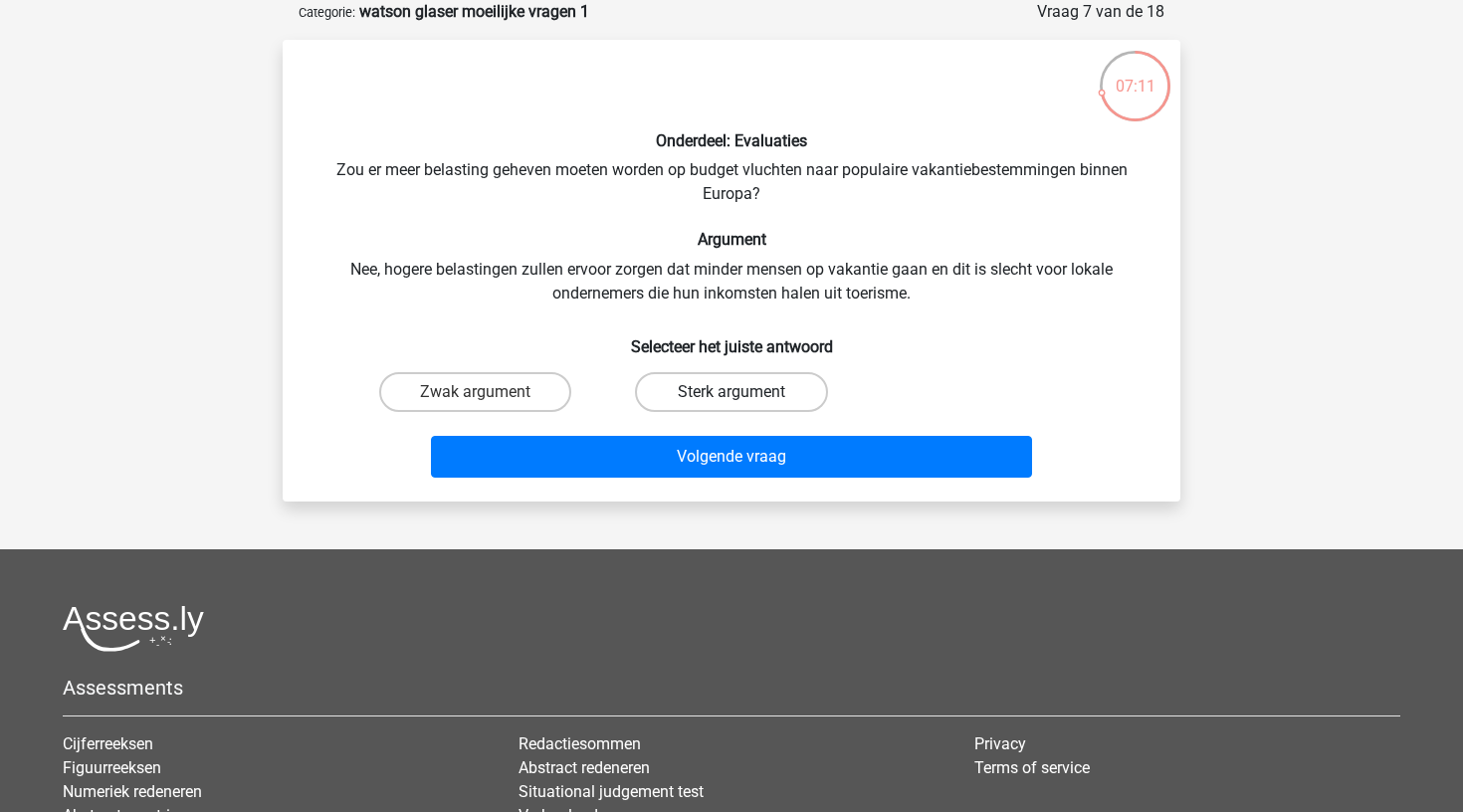 click on "Sterk argument" at bounding box center [731, 392] 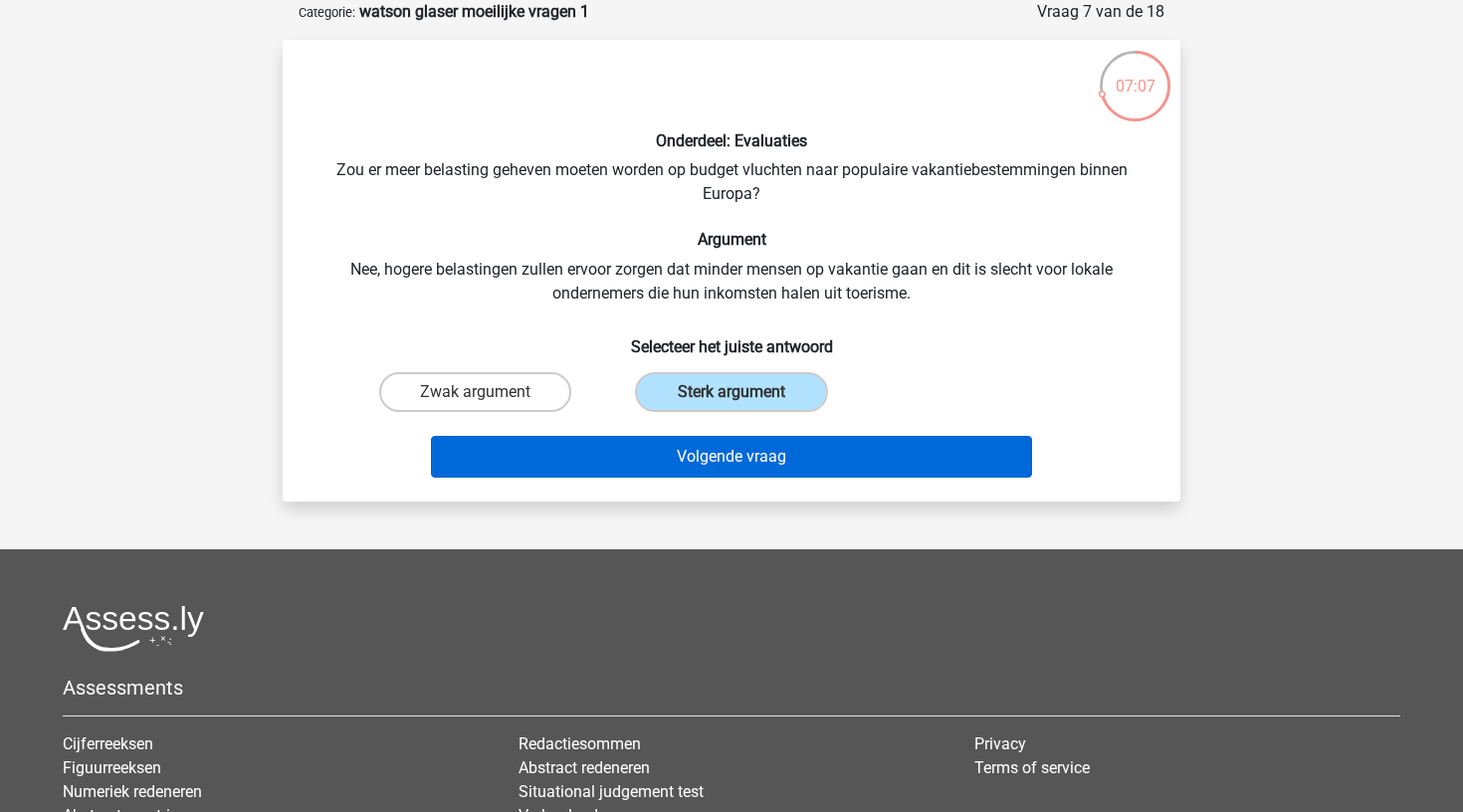 click on "Volgende vraag" at bounding box center [732, 457] 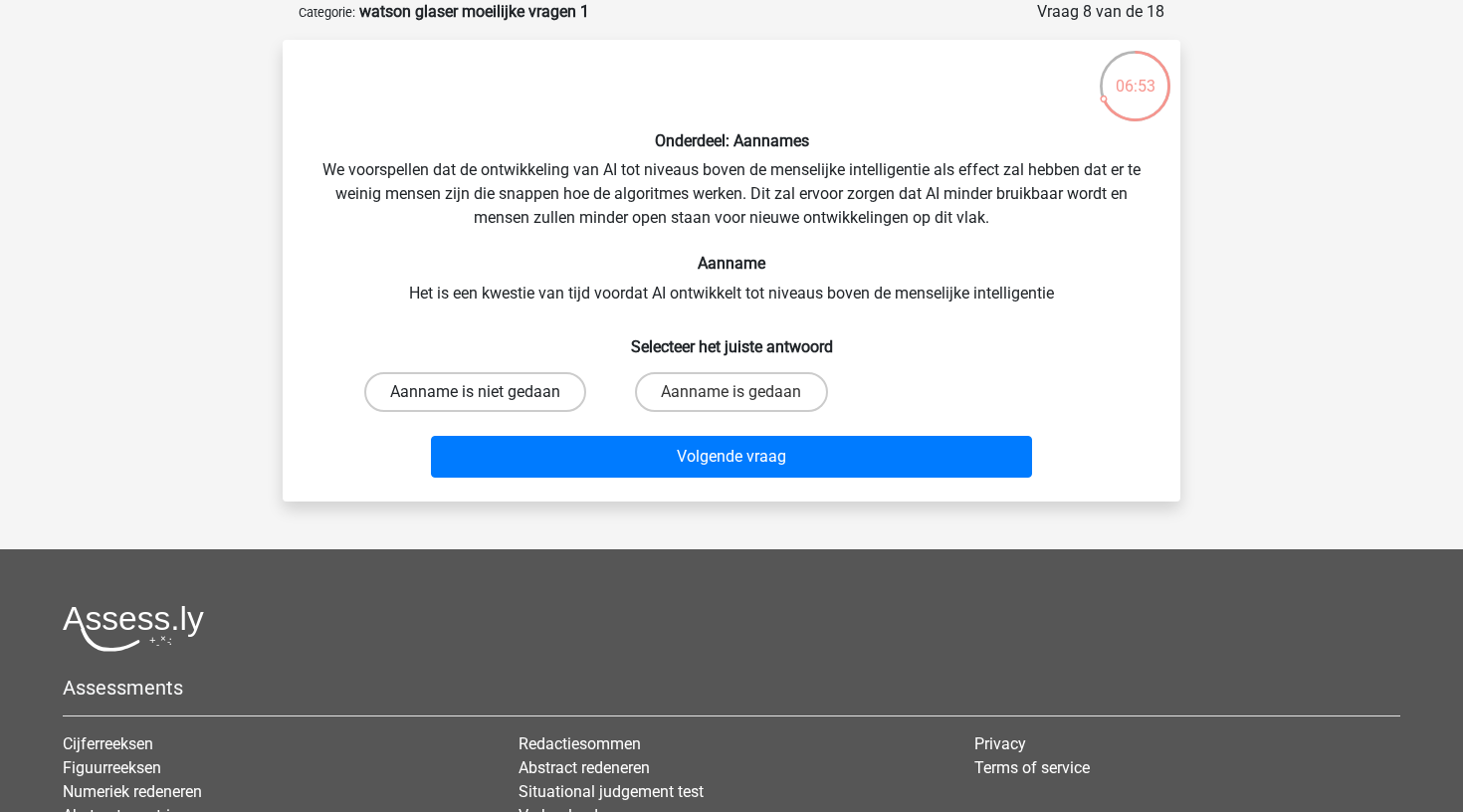 click on "Aanname is niet gedaan" at bounding box center [475, 392] 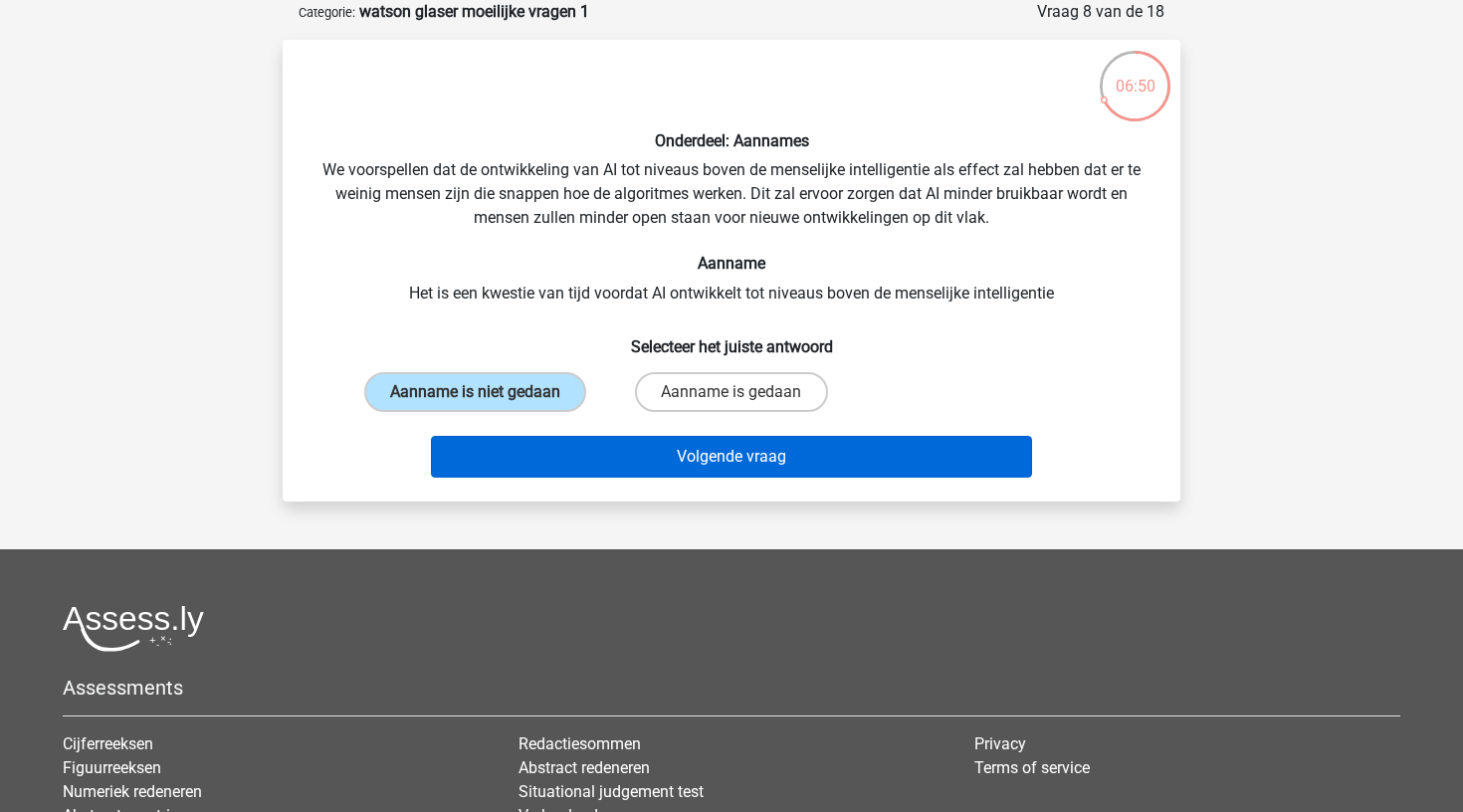 click on "Volgende vraag" at bounding box center (732, 457) 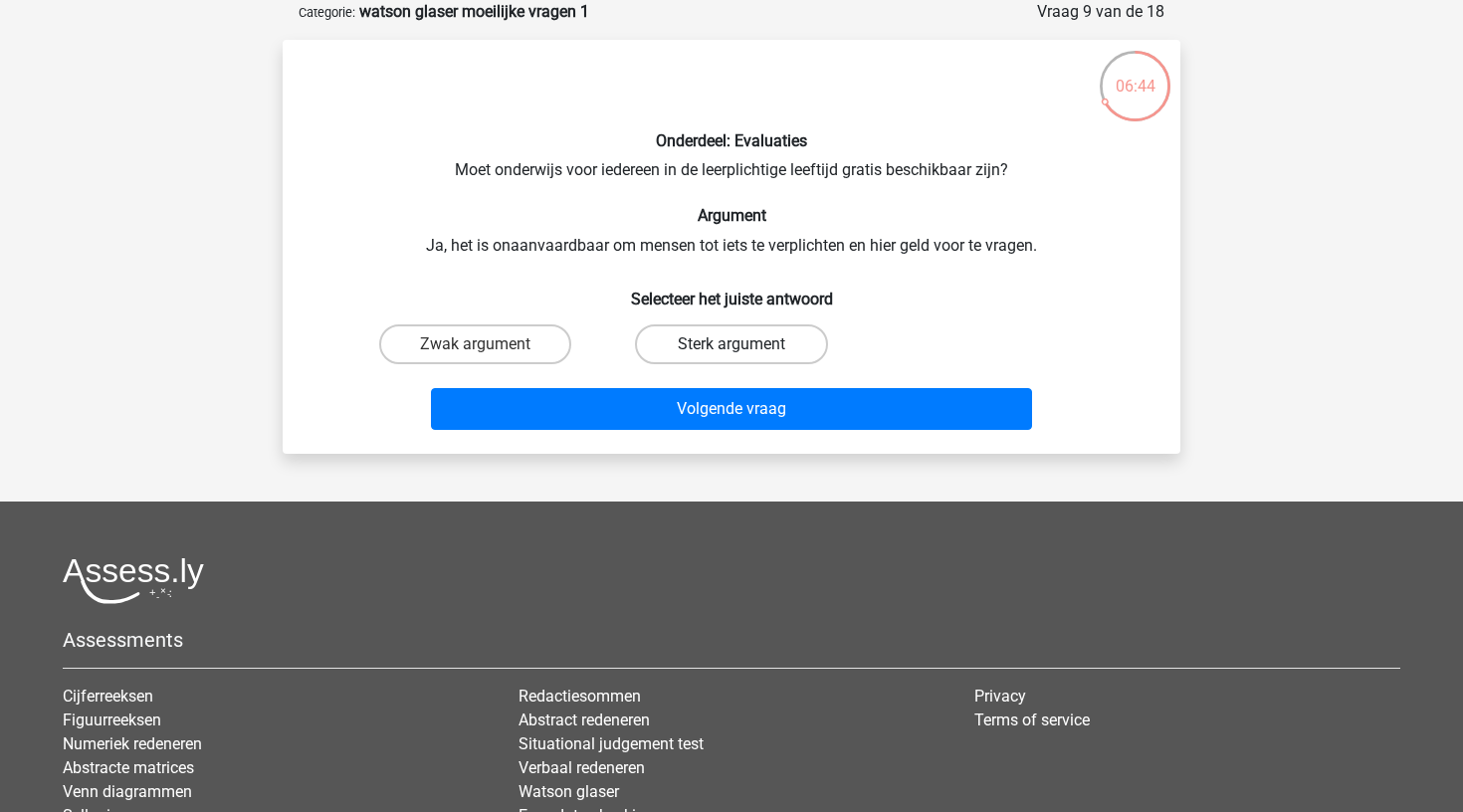 click on "Sterk argument" at bounding box center [731, 344] 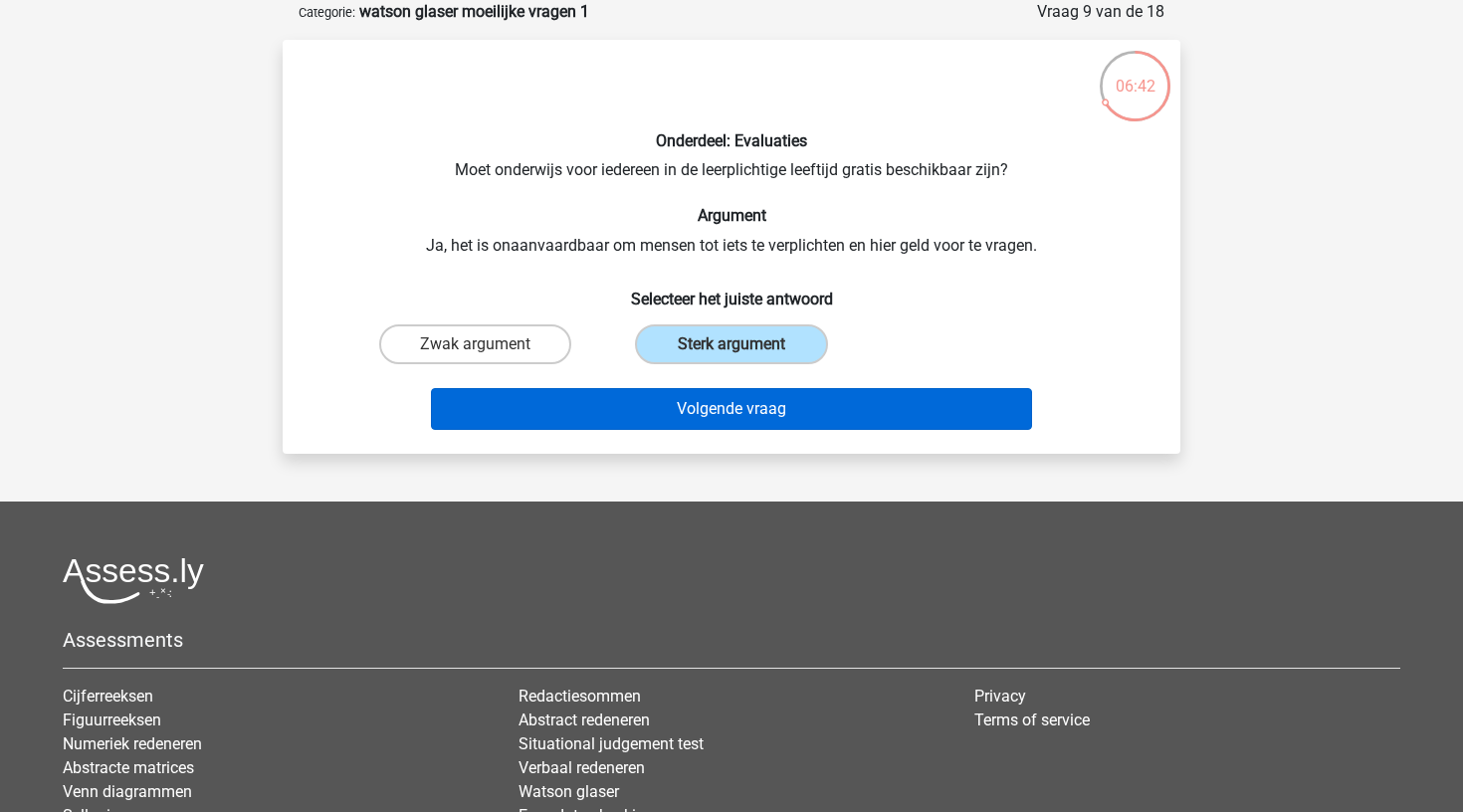 click on "Volgende vraag" at bounding box center [732, 409] 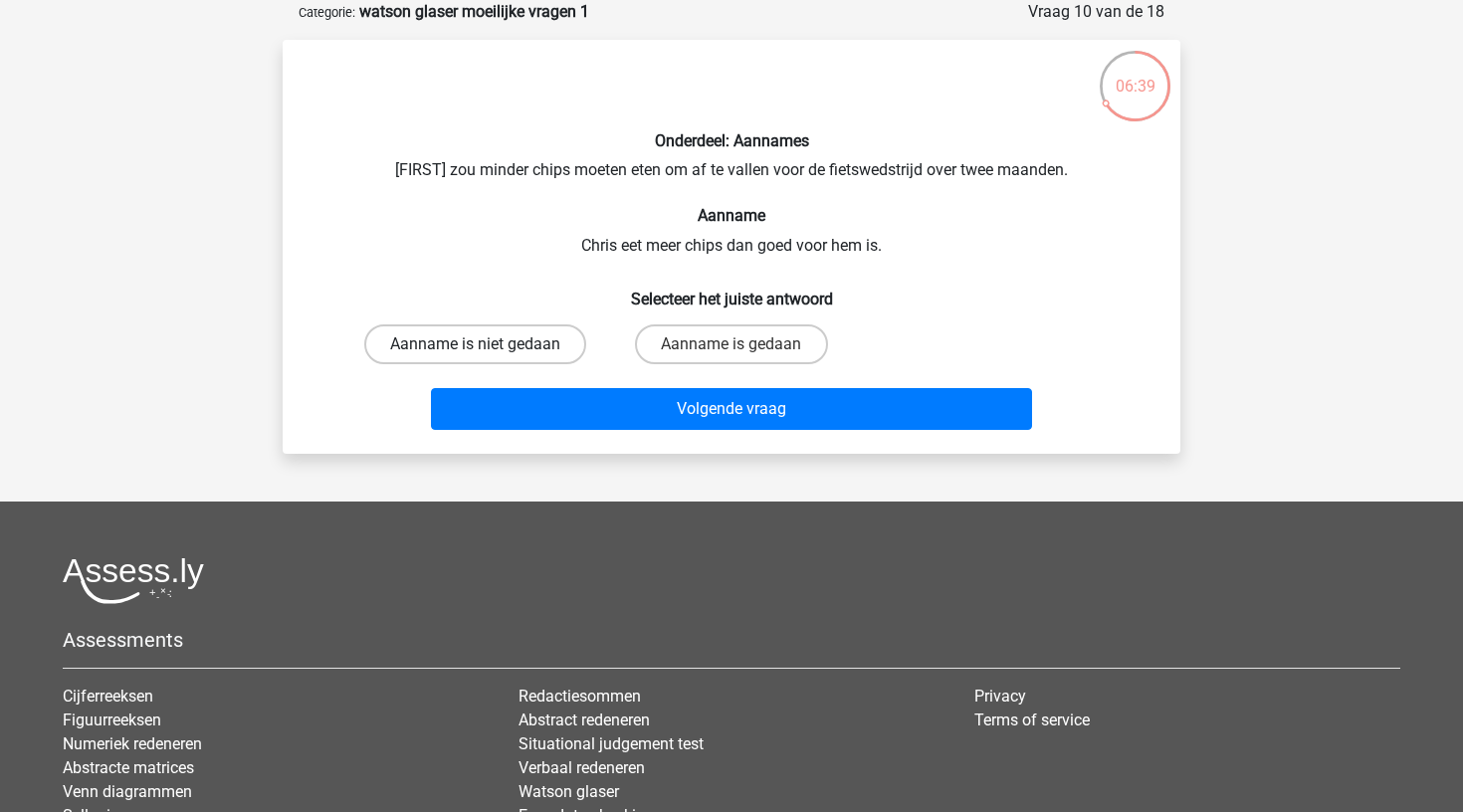 click on "Aanname is niet gedaan" at bounding box center [475, 344] 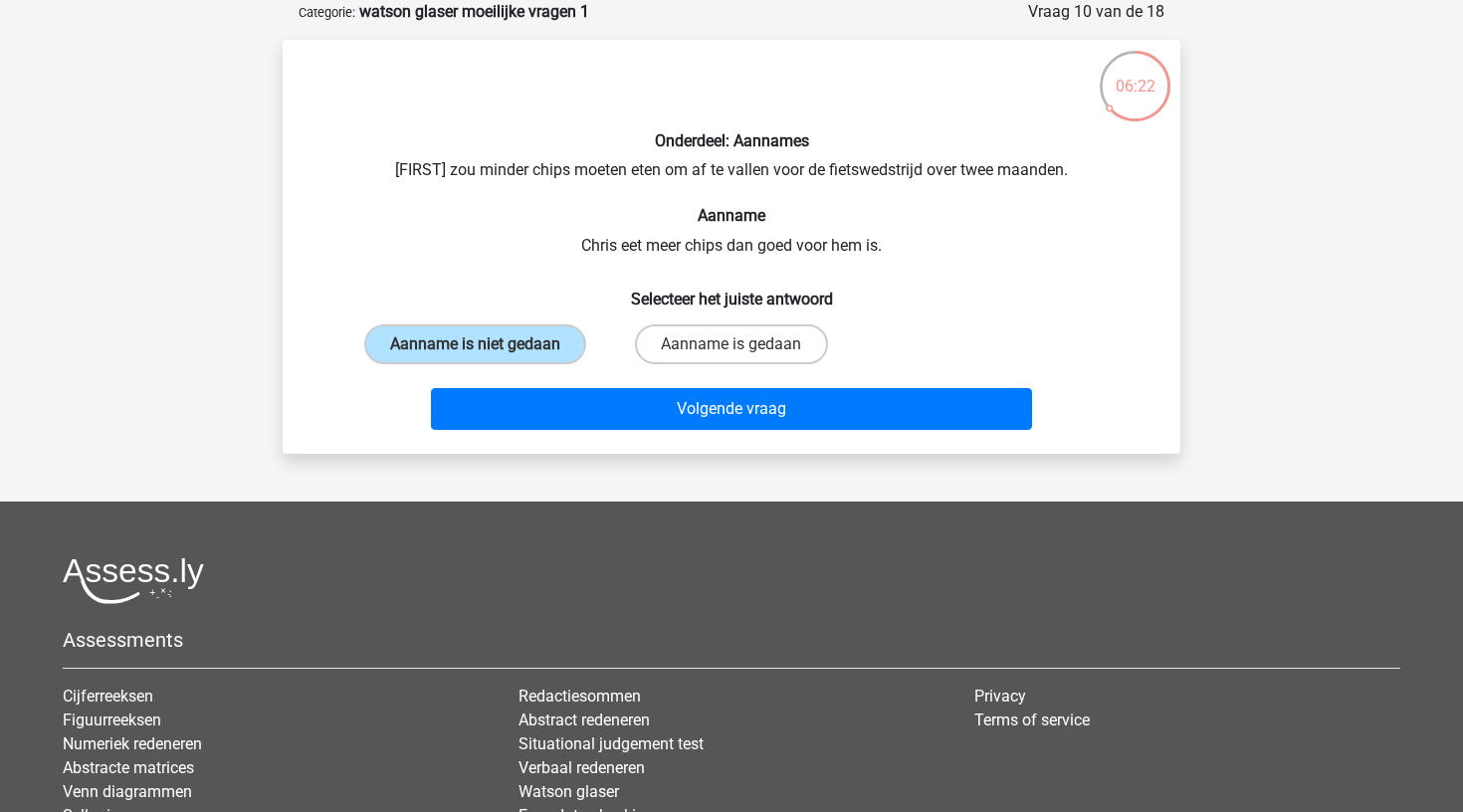 click on "Aanname is gedaan" at bounding box center (737, 350) 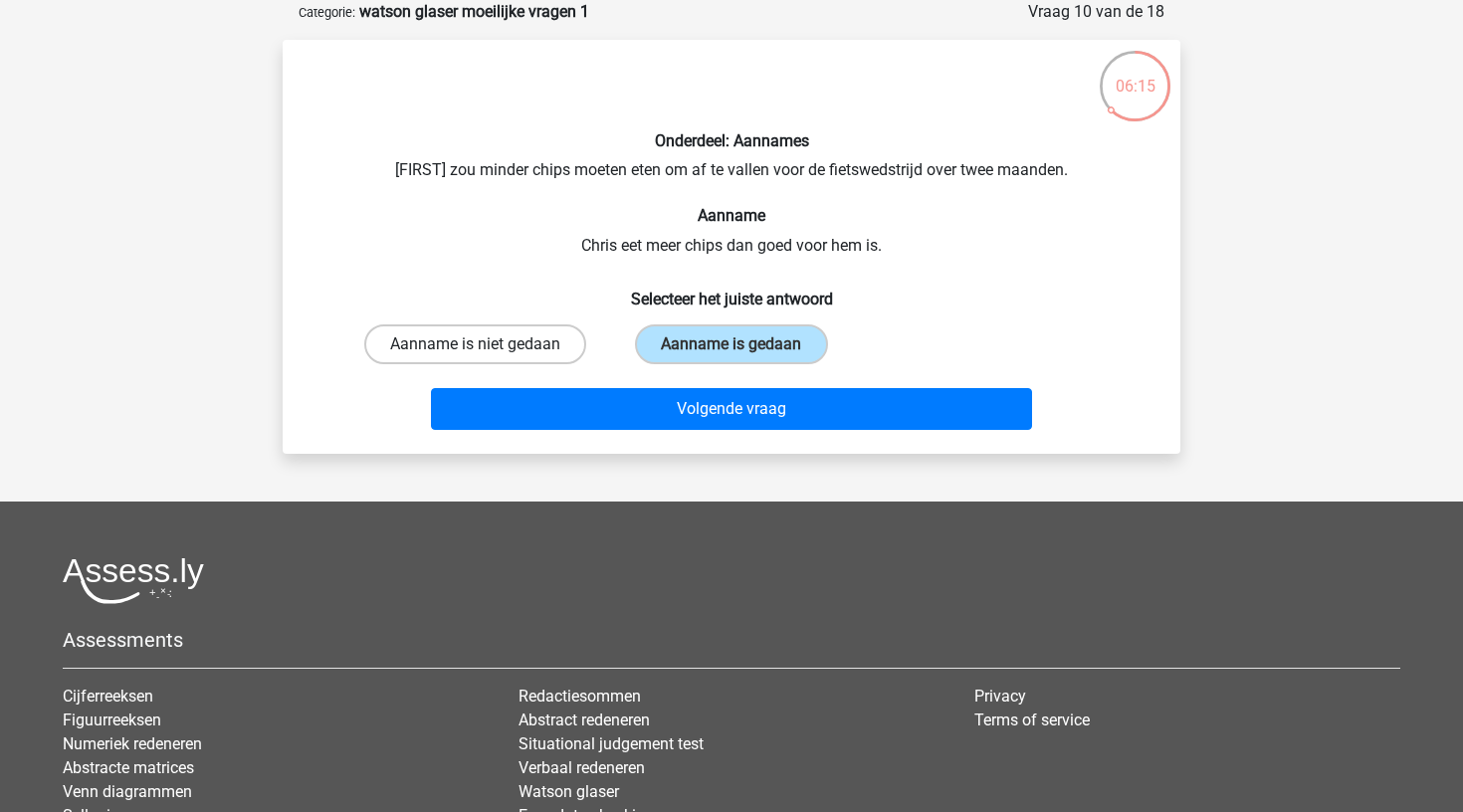 click on "Aanname is niet gedaan" at bounding box center [475, 344] 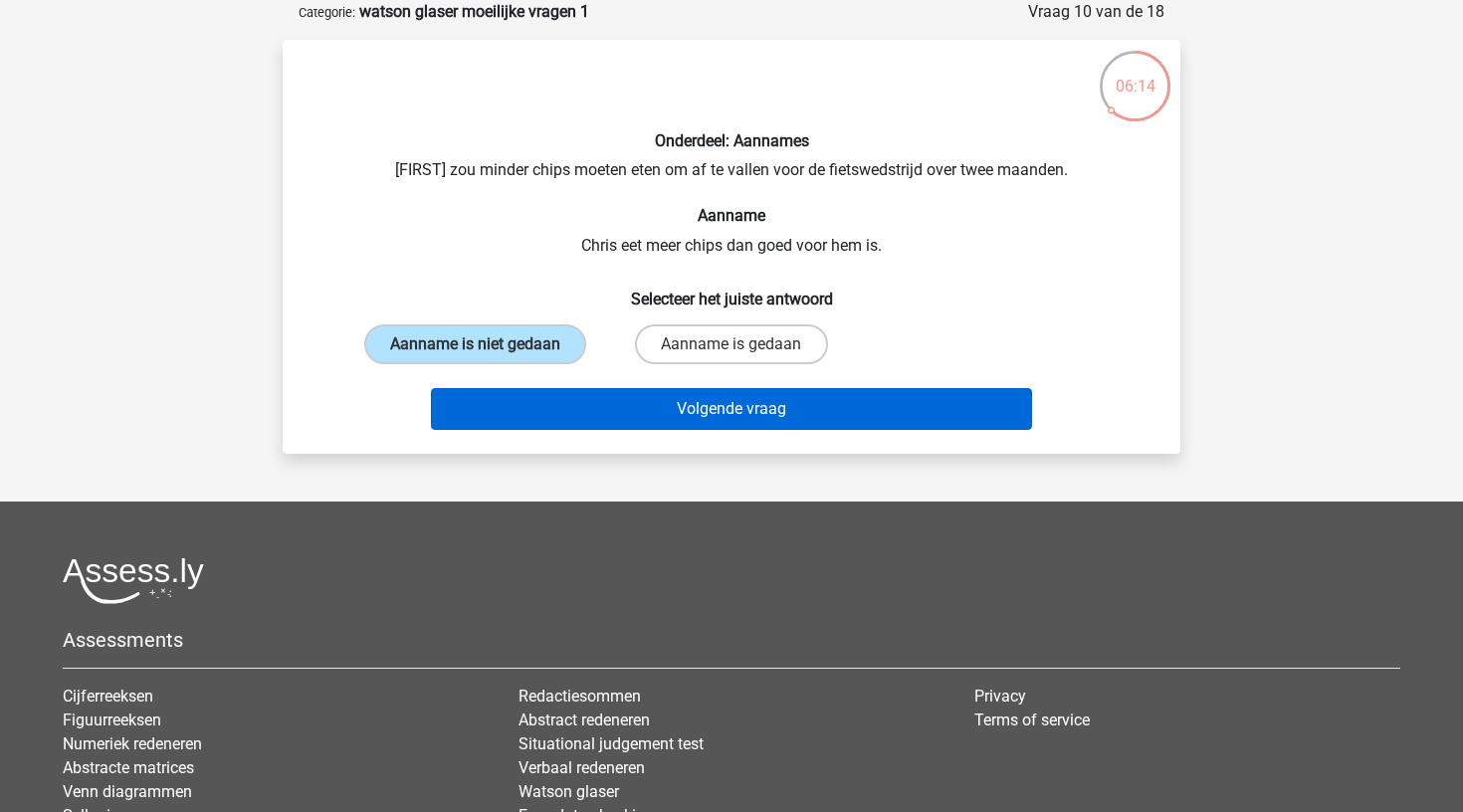 click on "Volgende vraag" at bounding box center (732, 409) 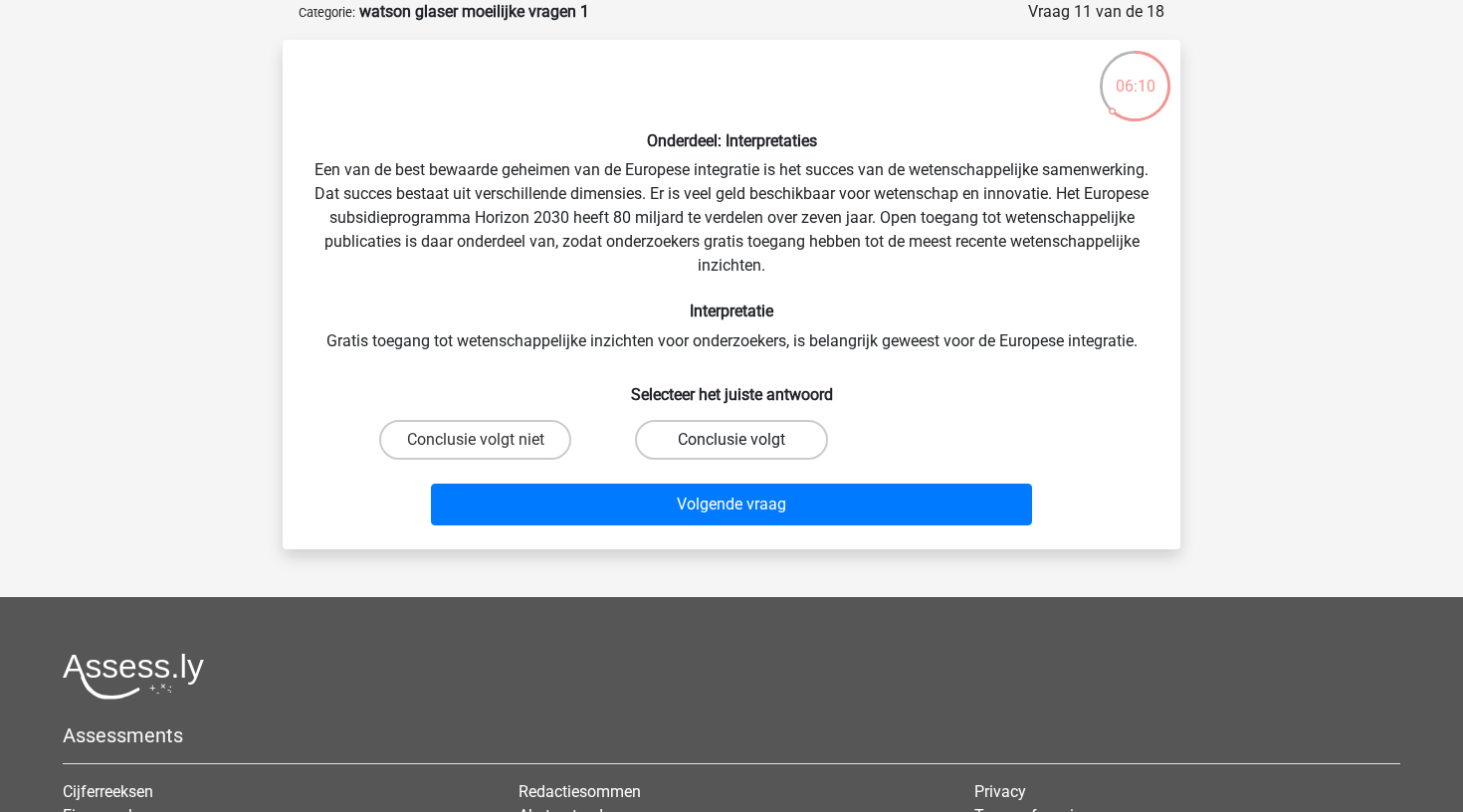 click on "Conclusie volgt" at bounding box center [731, 440] 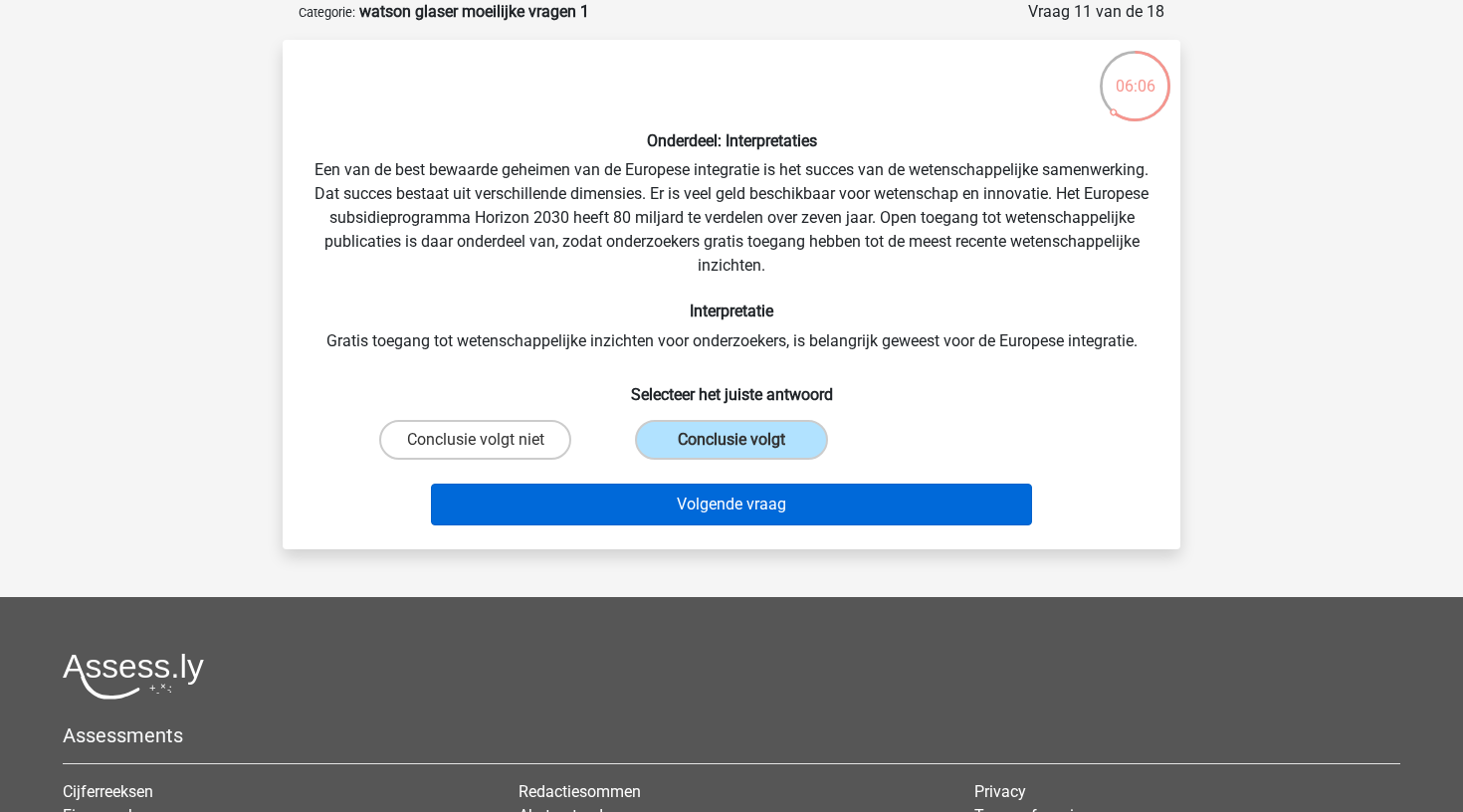 click on "Volgende vraag" at bounding box center [732, 505] 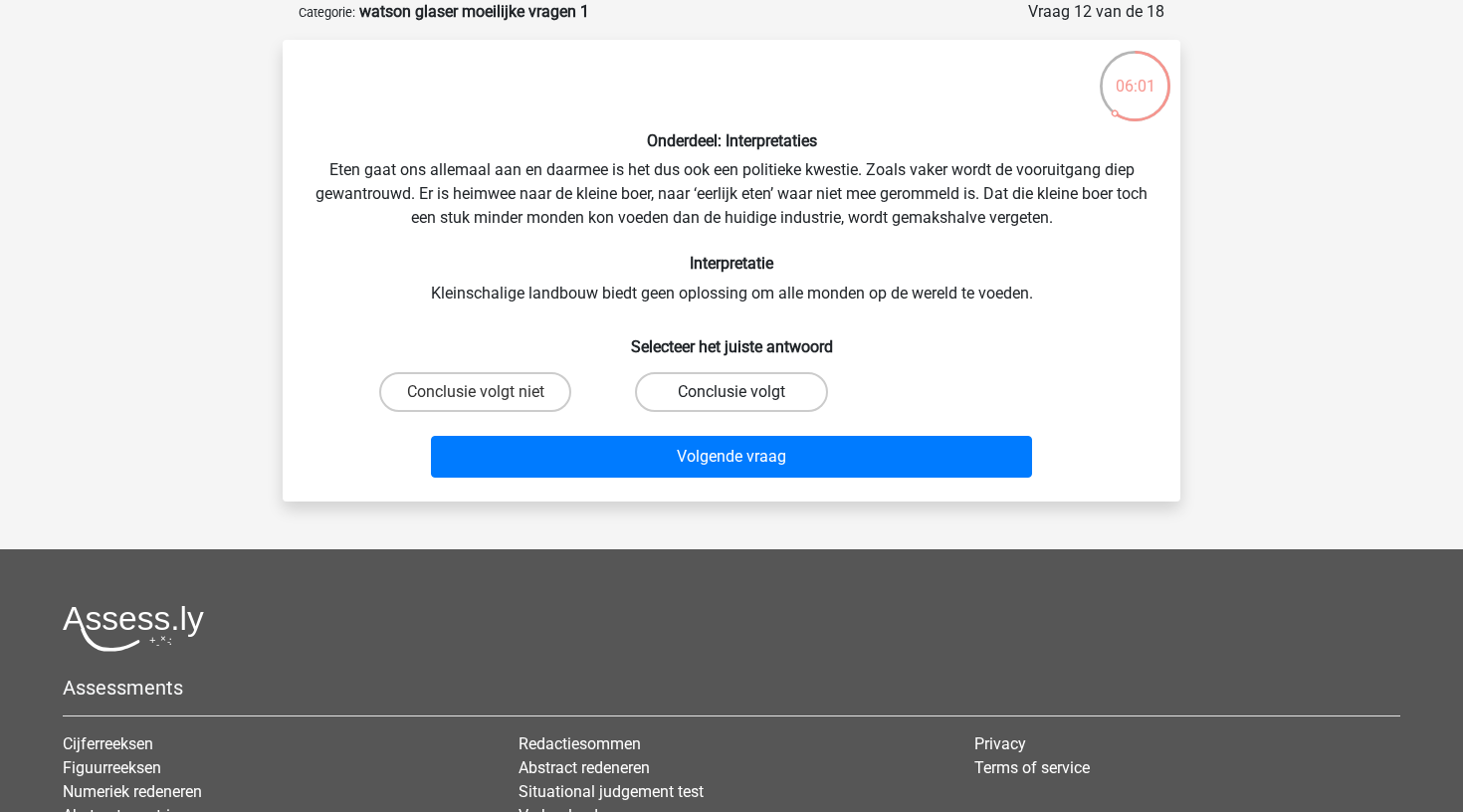 click on "Conclusie volgt" at bounding box center [731, 392] 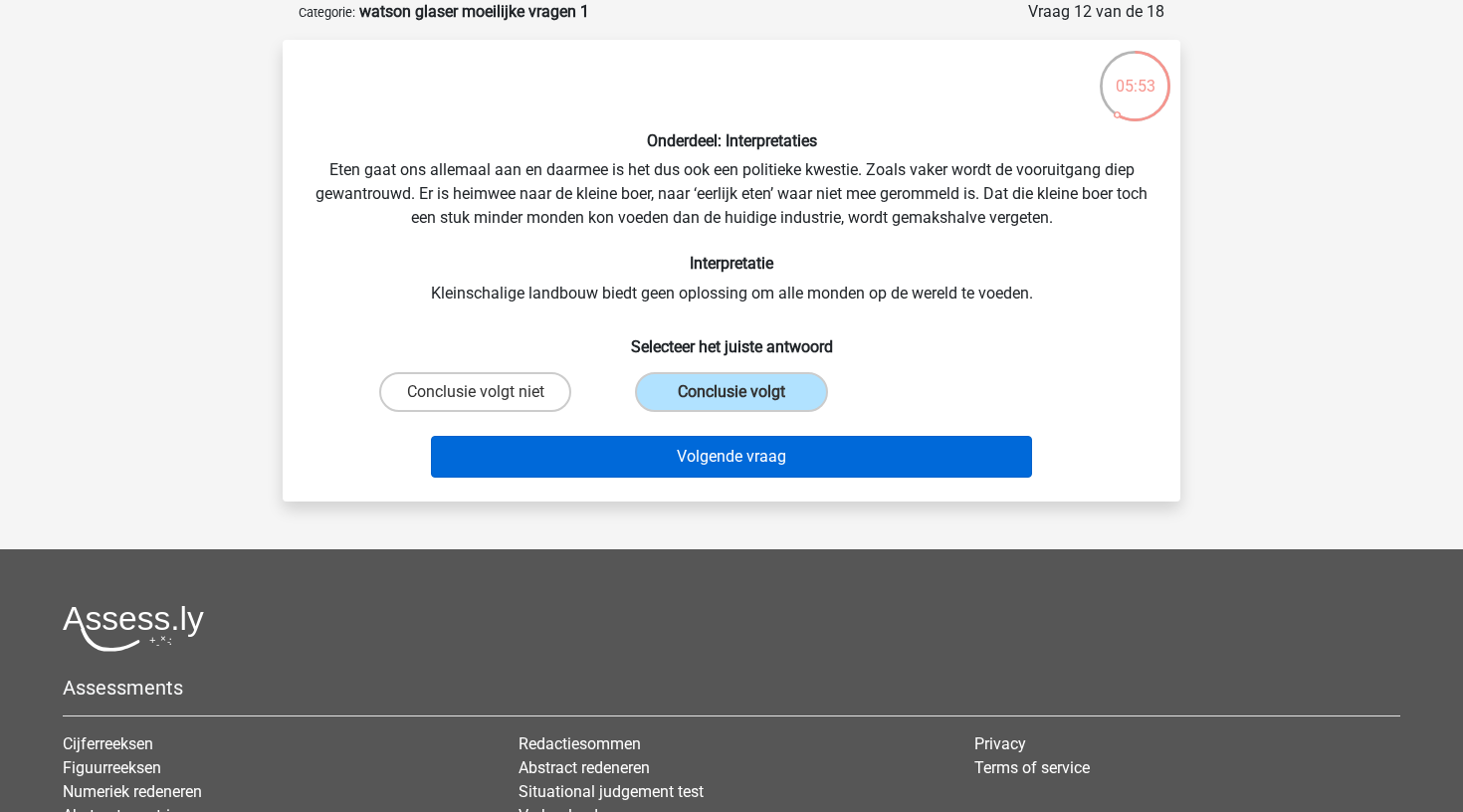 click on "Volgende vraag" at bounding box center (732, 457) 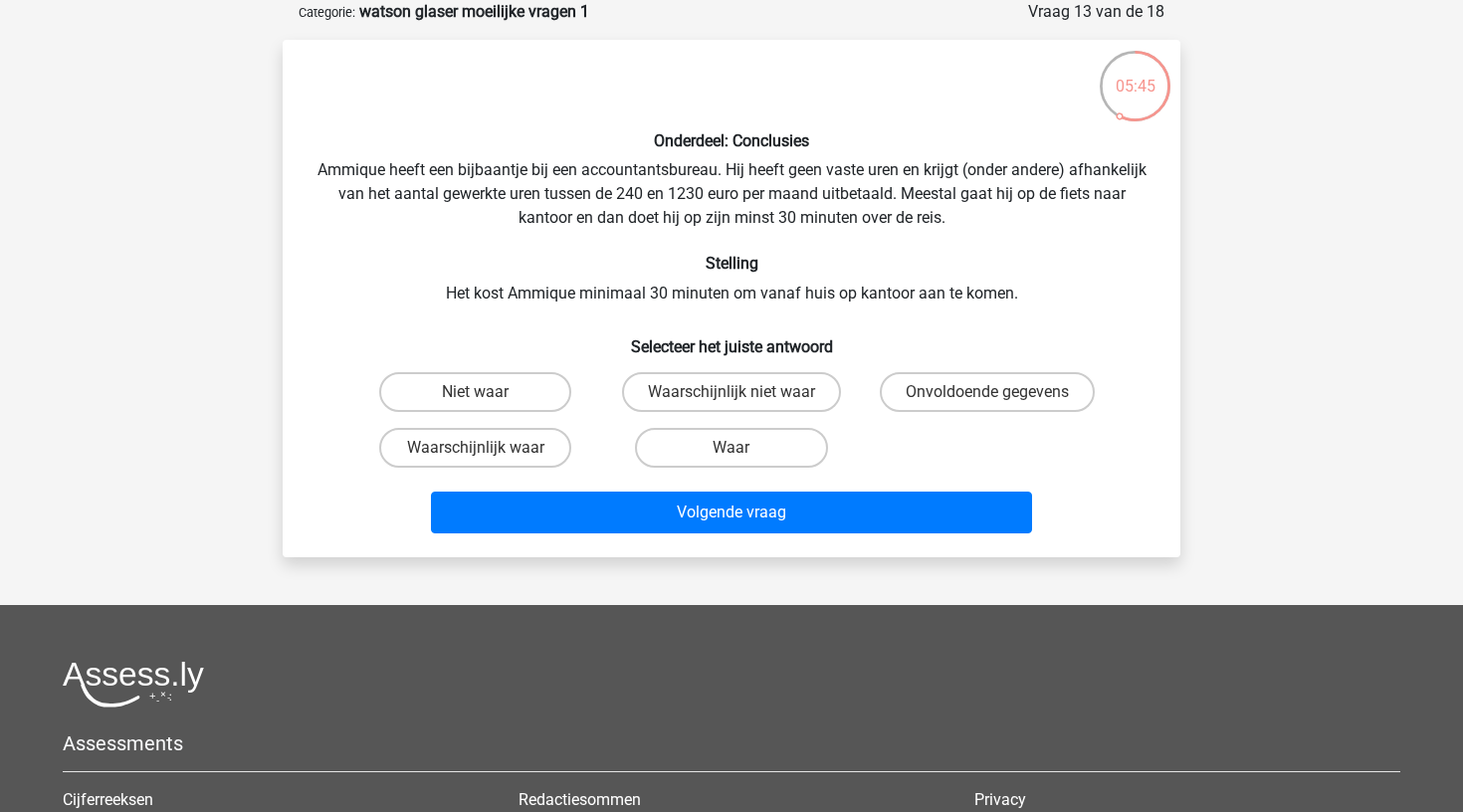 click on "Selecteer het juiste antwoord" at bounding box center (732, 338) 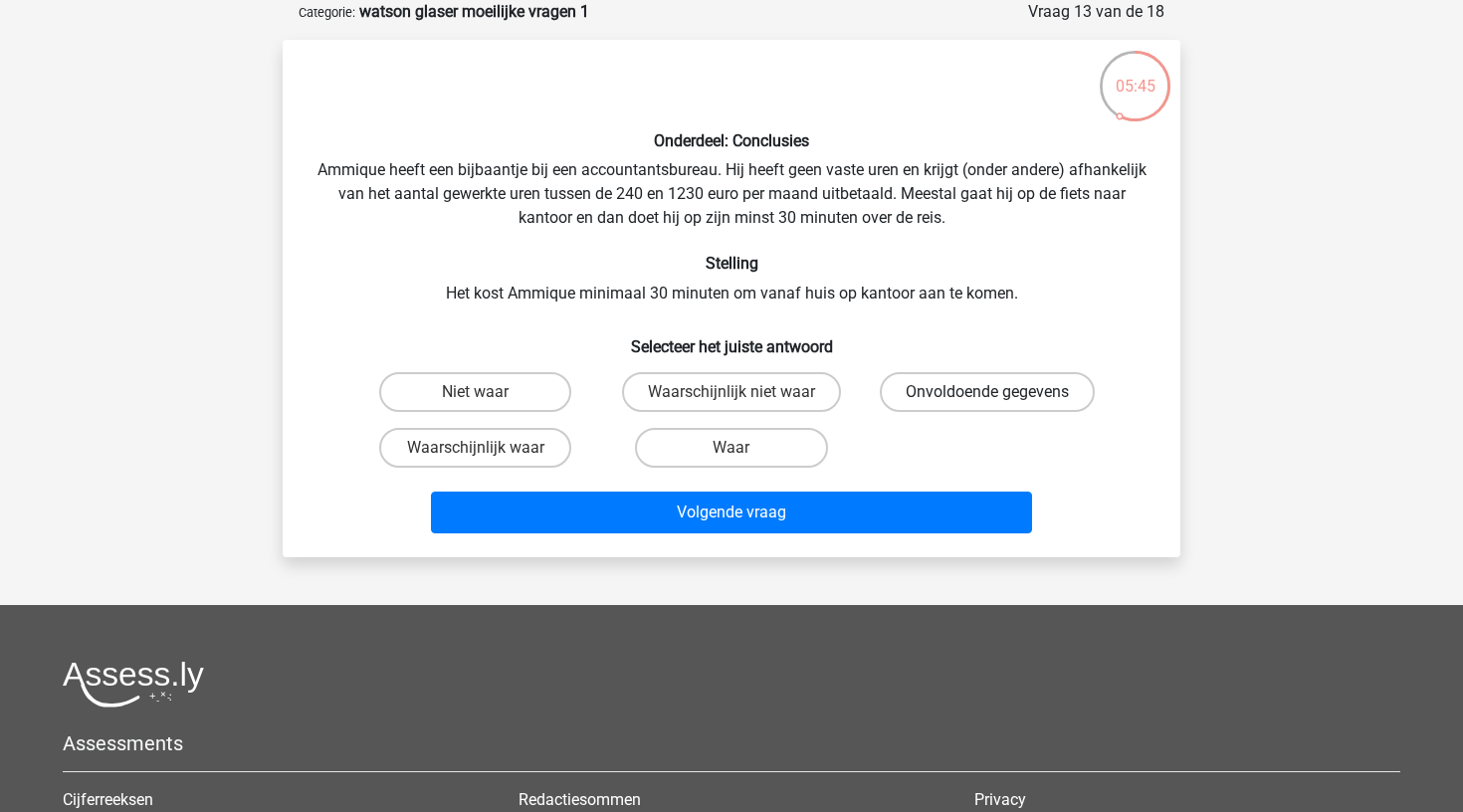 click on "Onvoldoende gegevens" at bounding box center [987, 392] 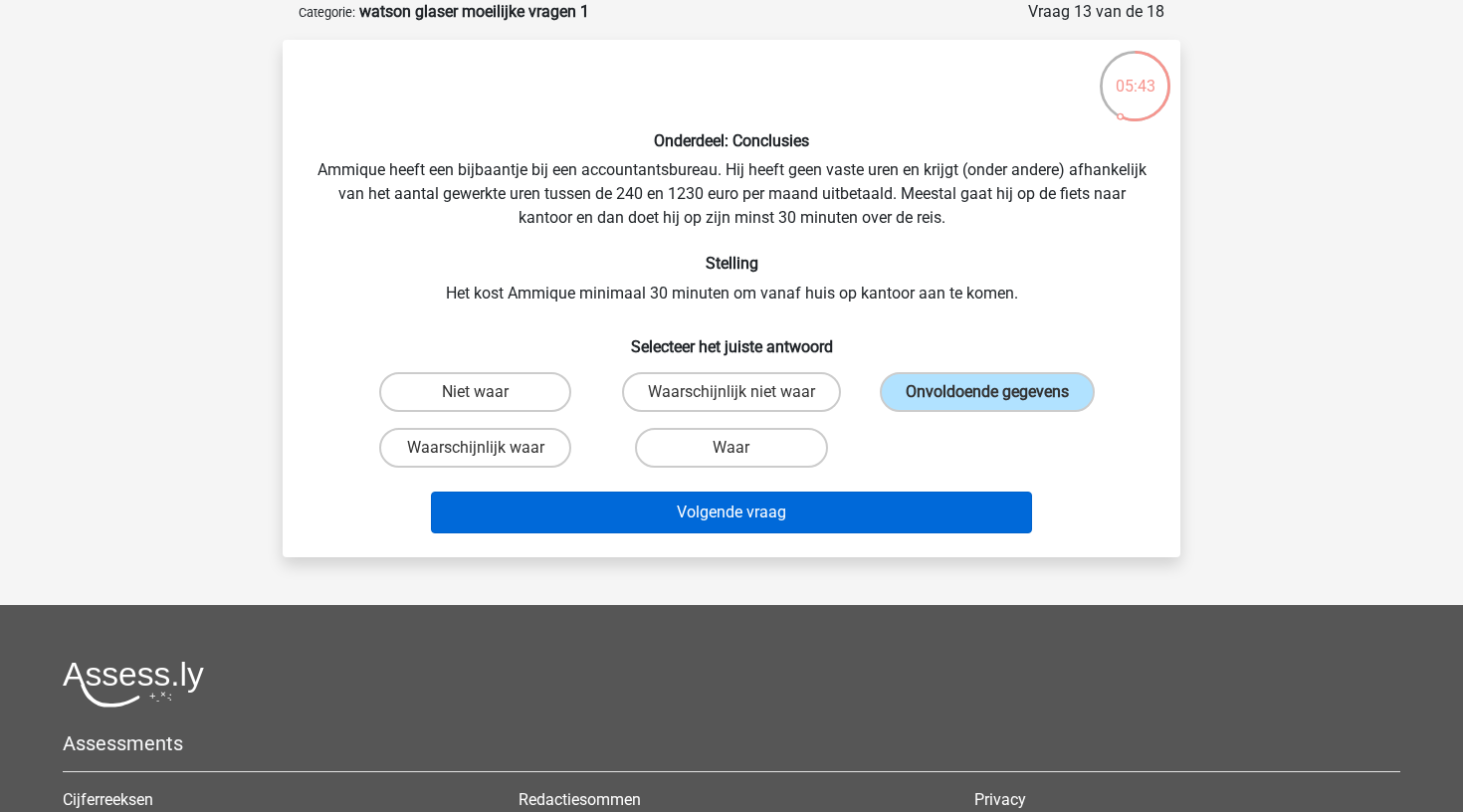 click on "Volgende vraag" at bounding box center [732, 512] 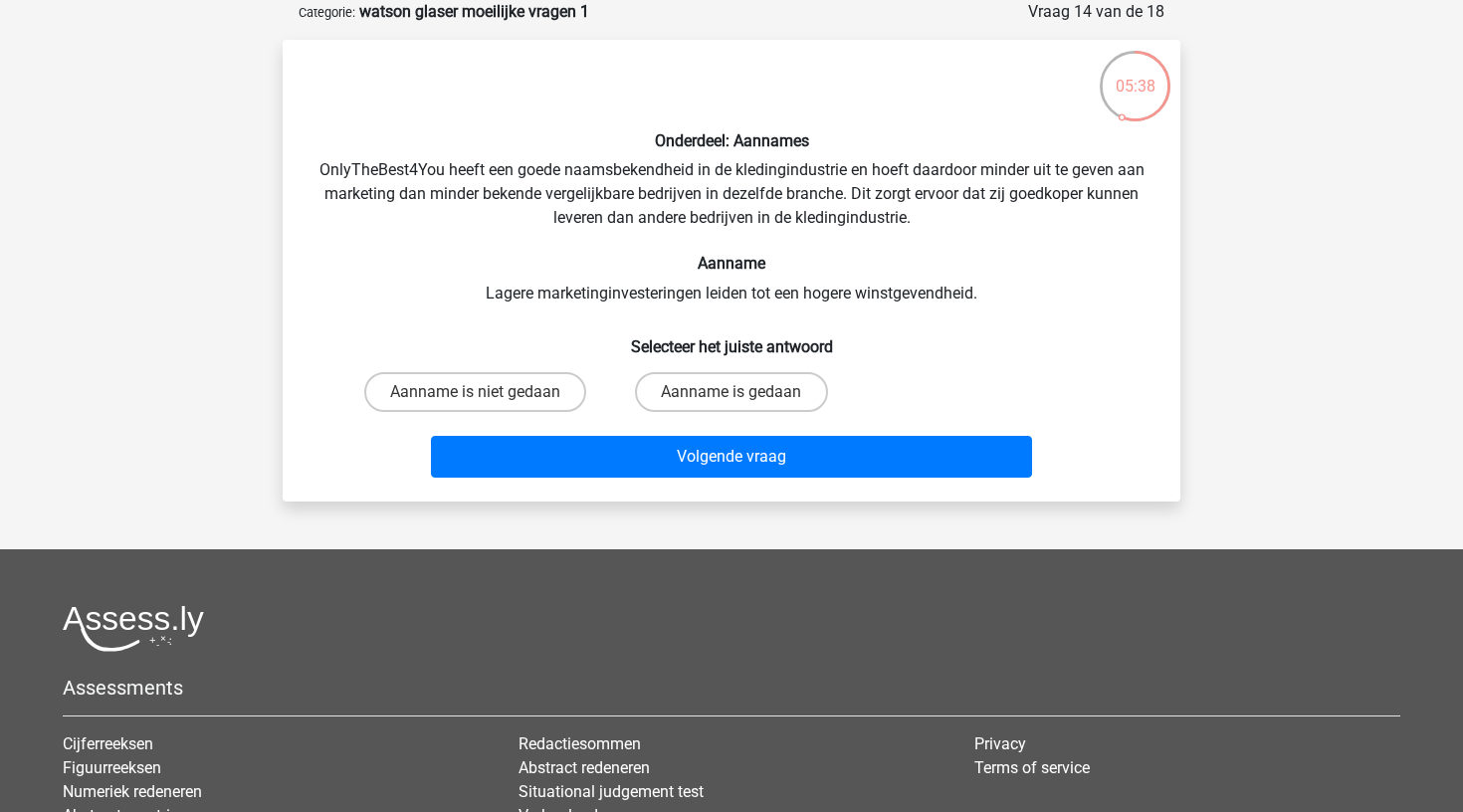 click on "Aanname is niet gedaan" at bounding box center [475, 392] 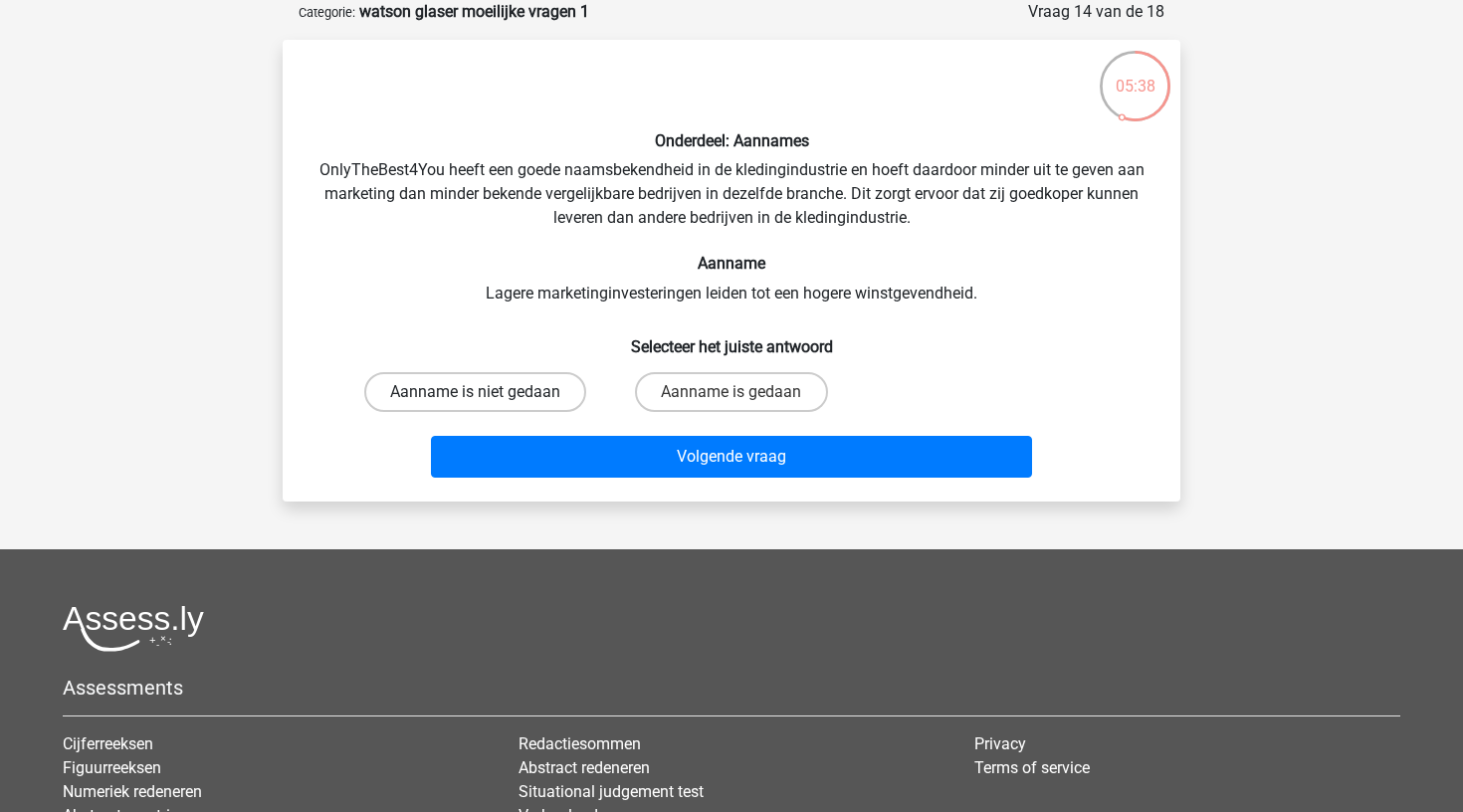 click on "Aanname is niet gedaan" at bounding box center [475, 392] 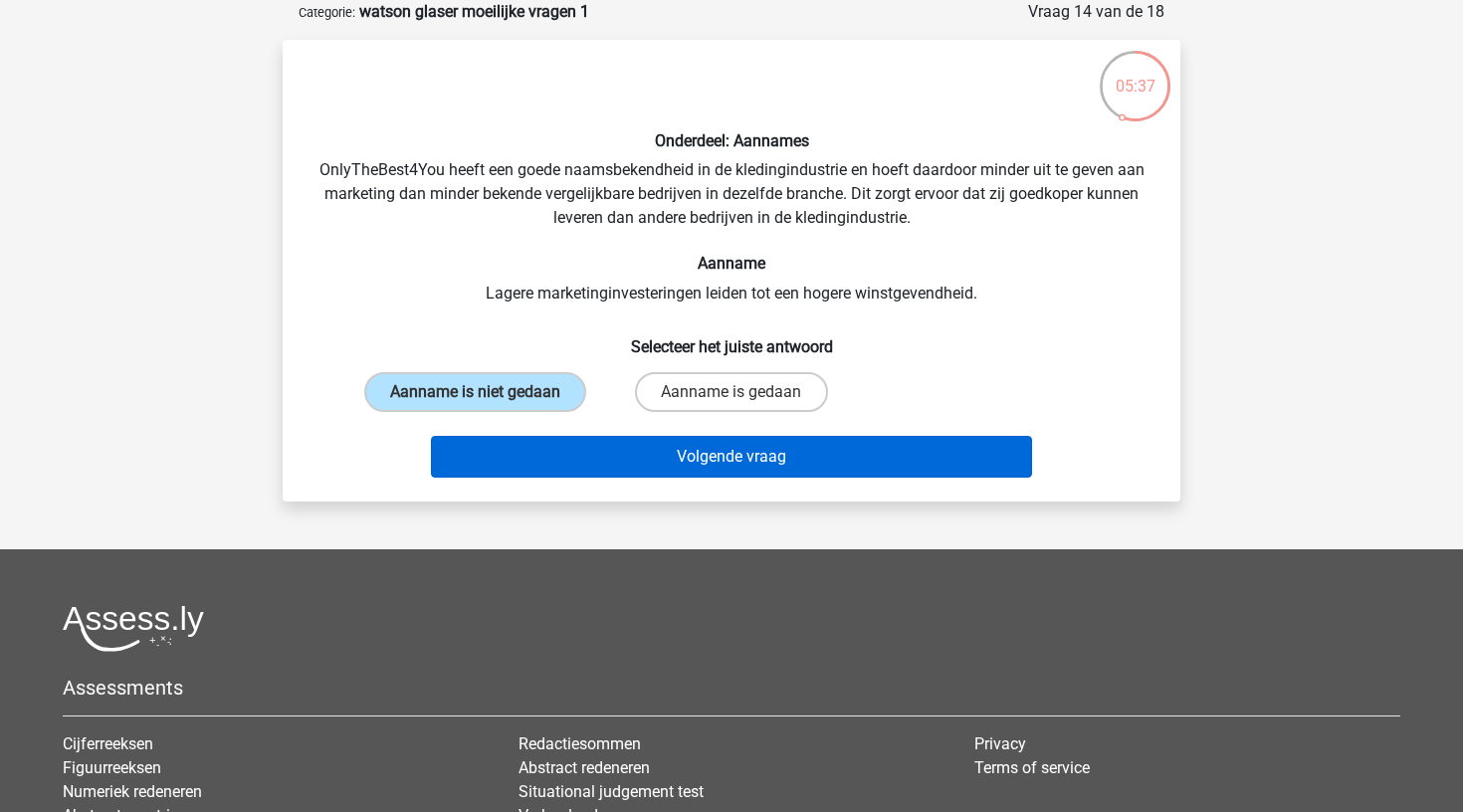 click on "Volgende vraag" at bounding box center [732, 457] 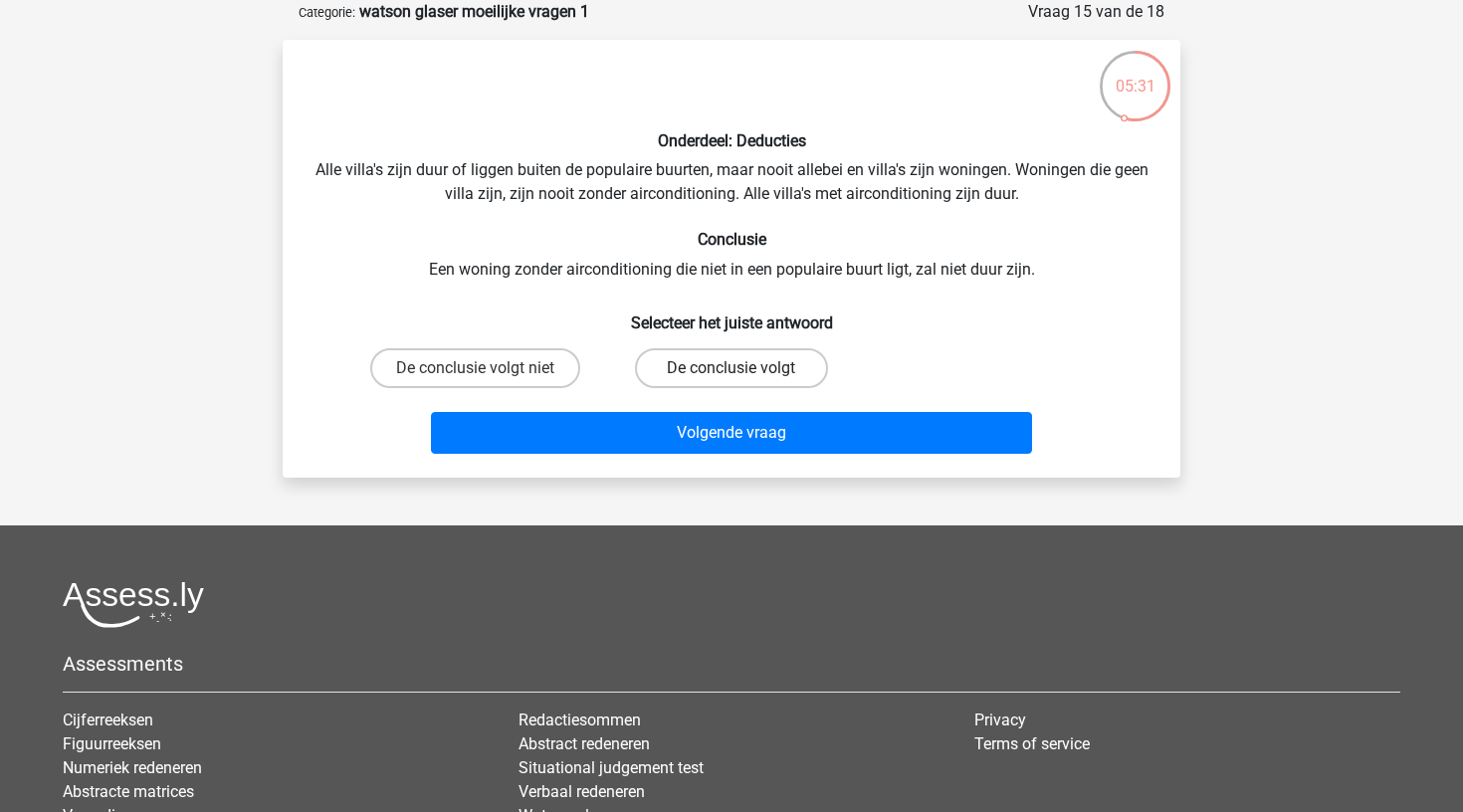 click on "De conclusie volgt" at bounding box center (731, 368) 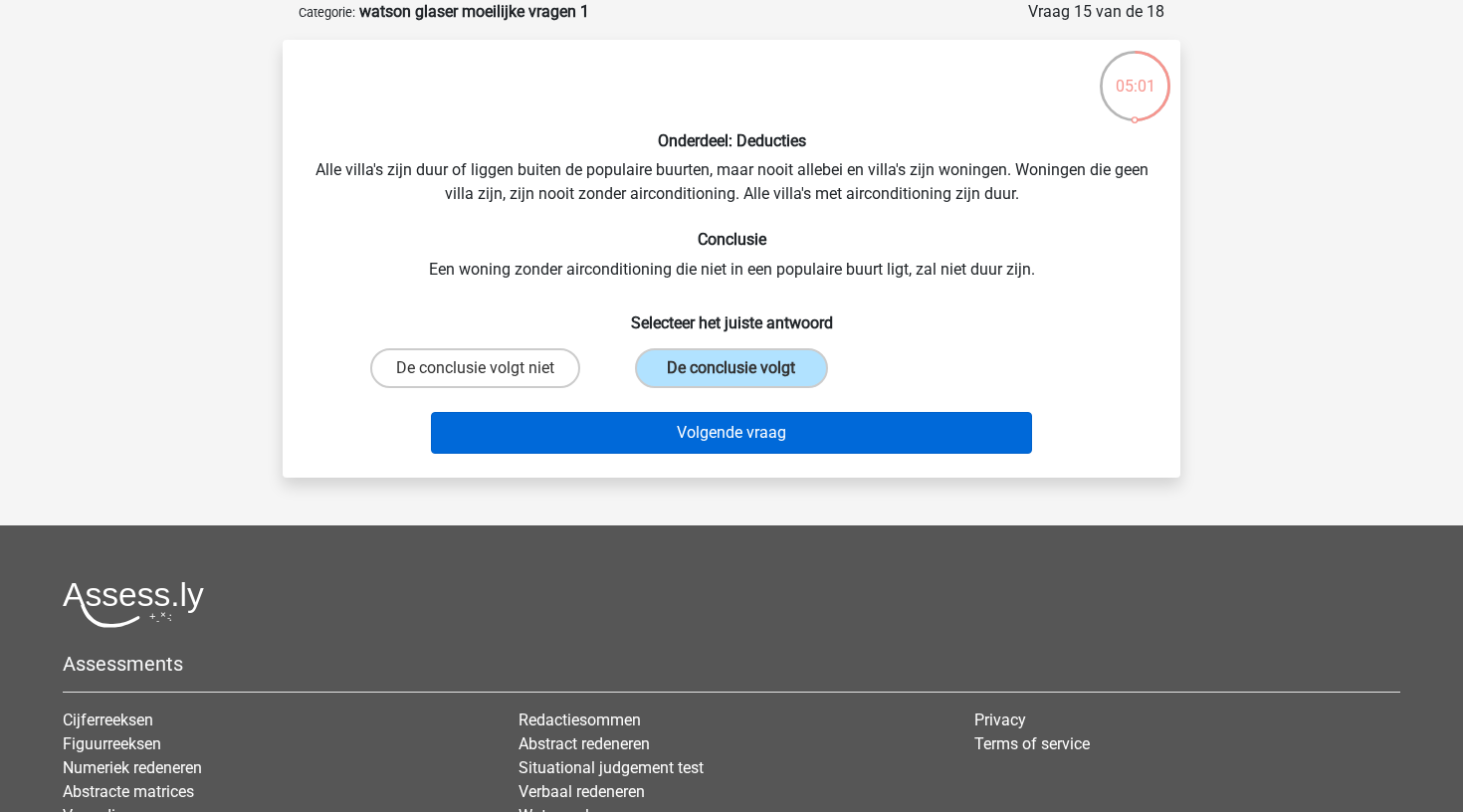 click on "Volgende vraag" at bounding box center (732, 433) 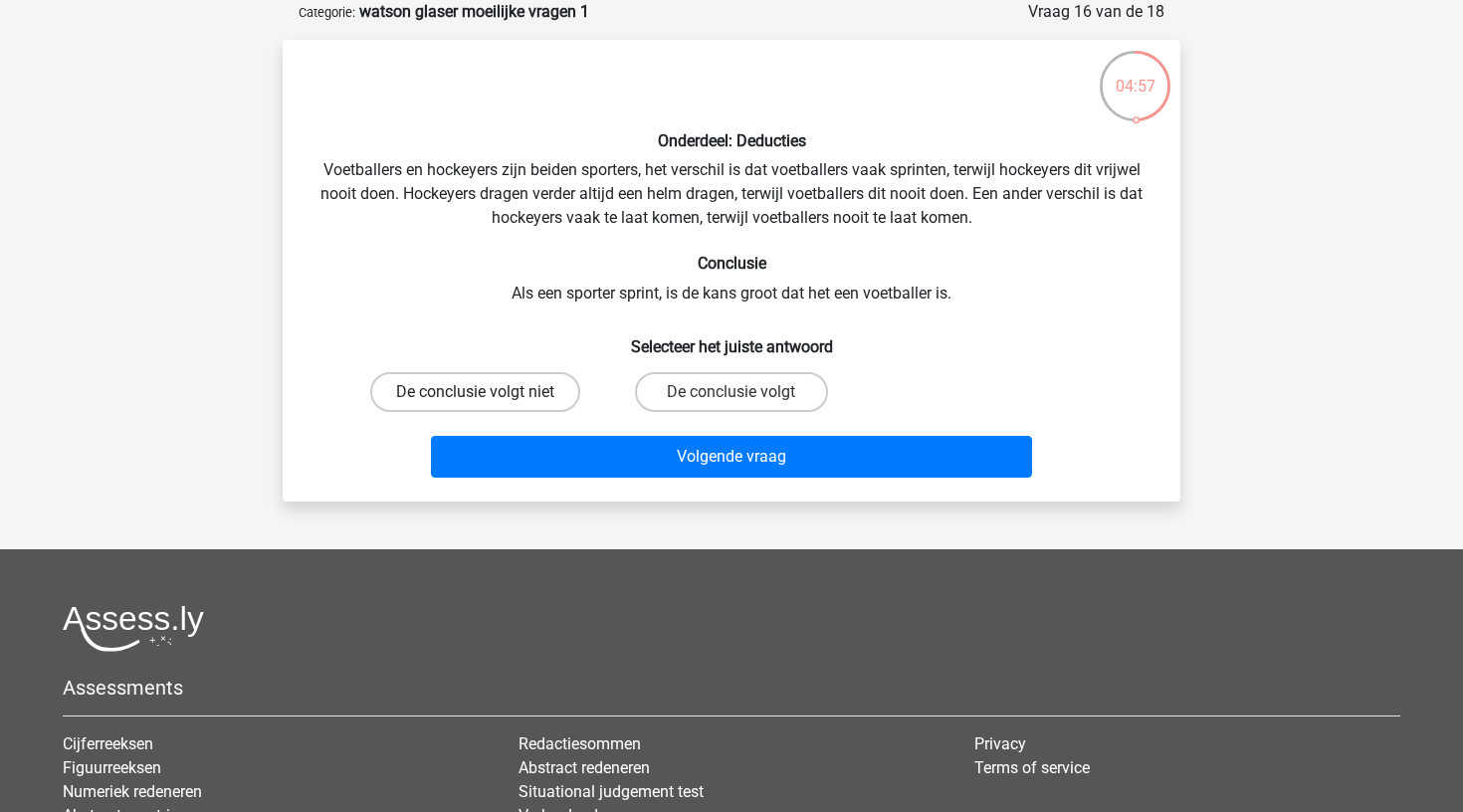 click on "De conclusie volgt niet" at bounding box center [475, 392] 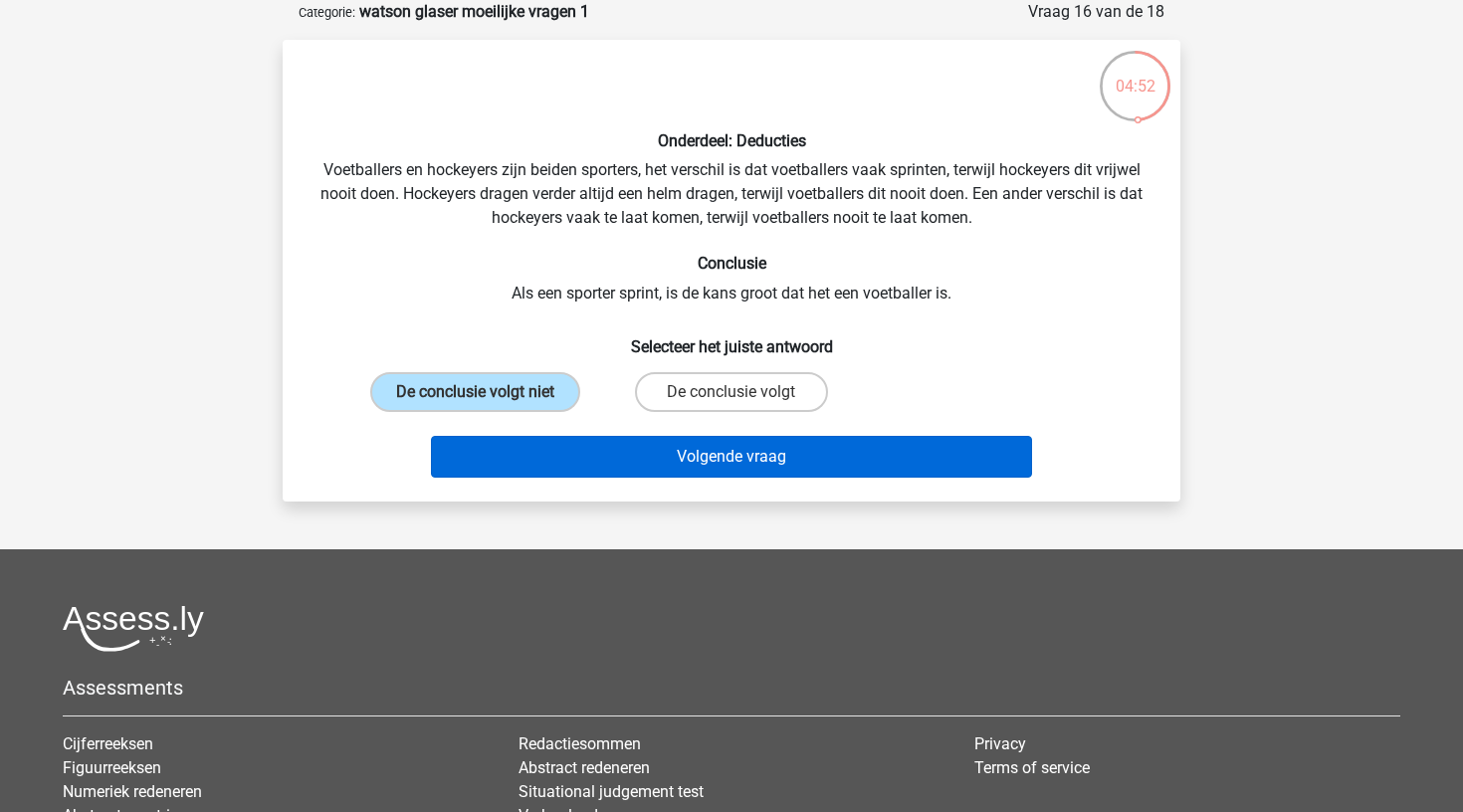 click on "Volgende vraag" at bounding box center (732, 457) 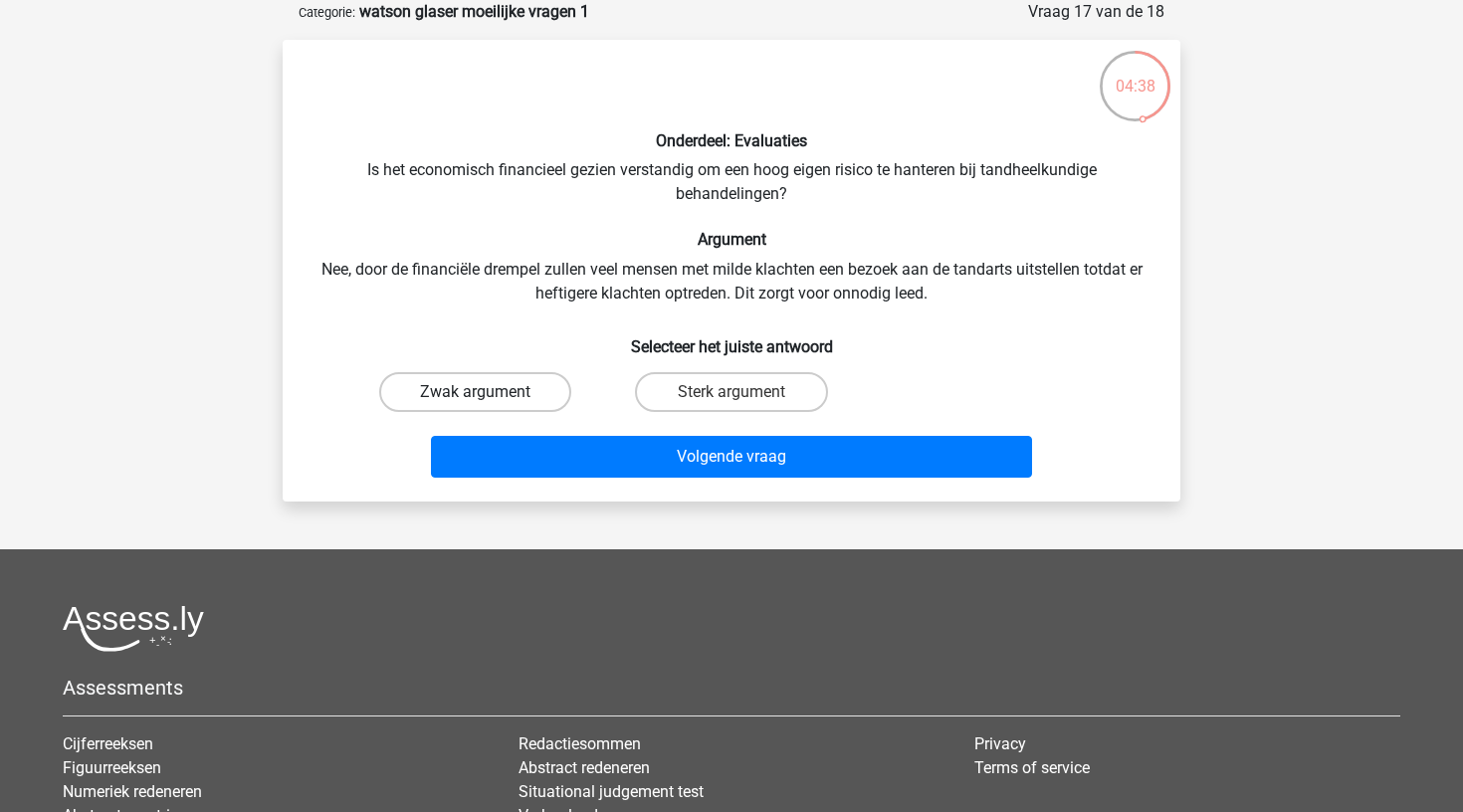 click on "Zwak argument" at bounding box center [475, 392] 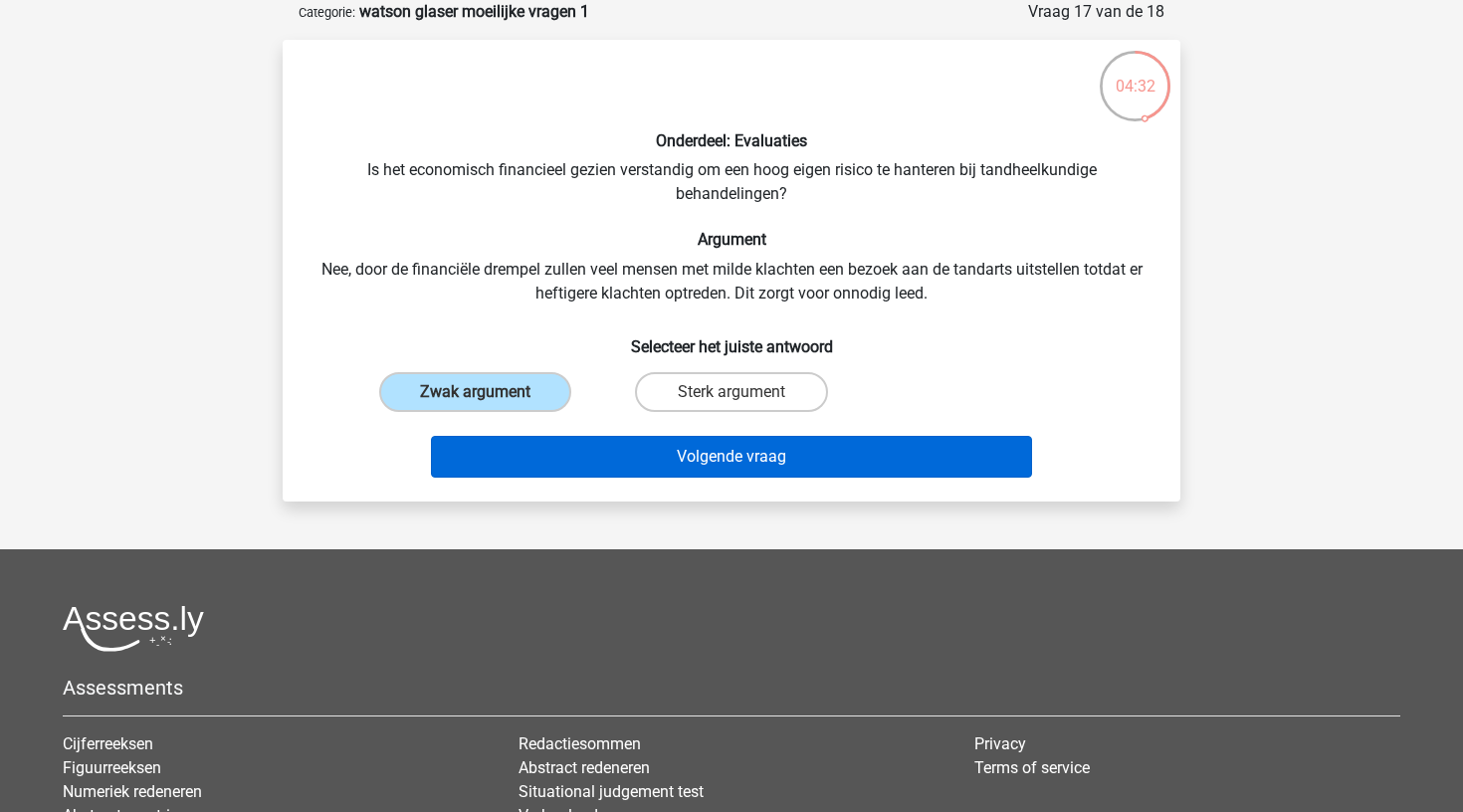 click on "Volgende vraag" at bounding box center [732, 457] 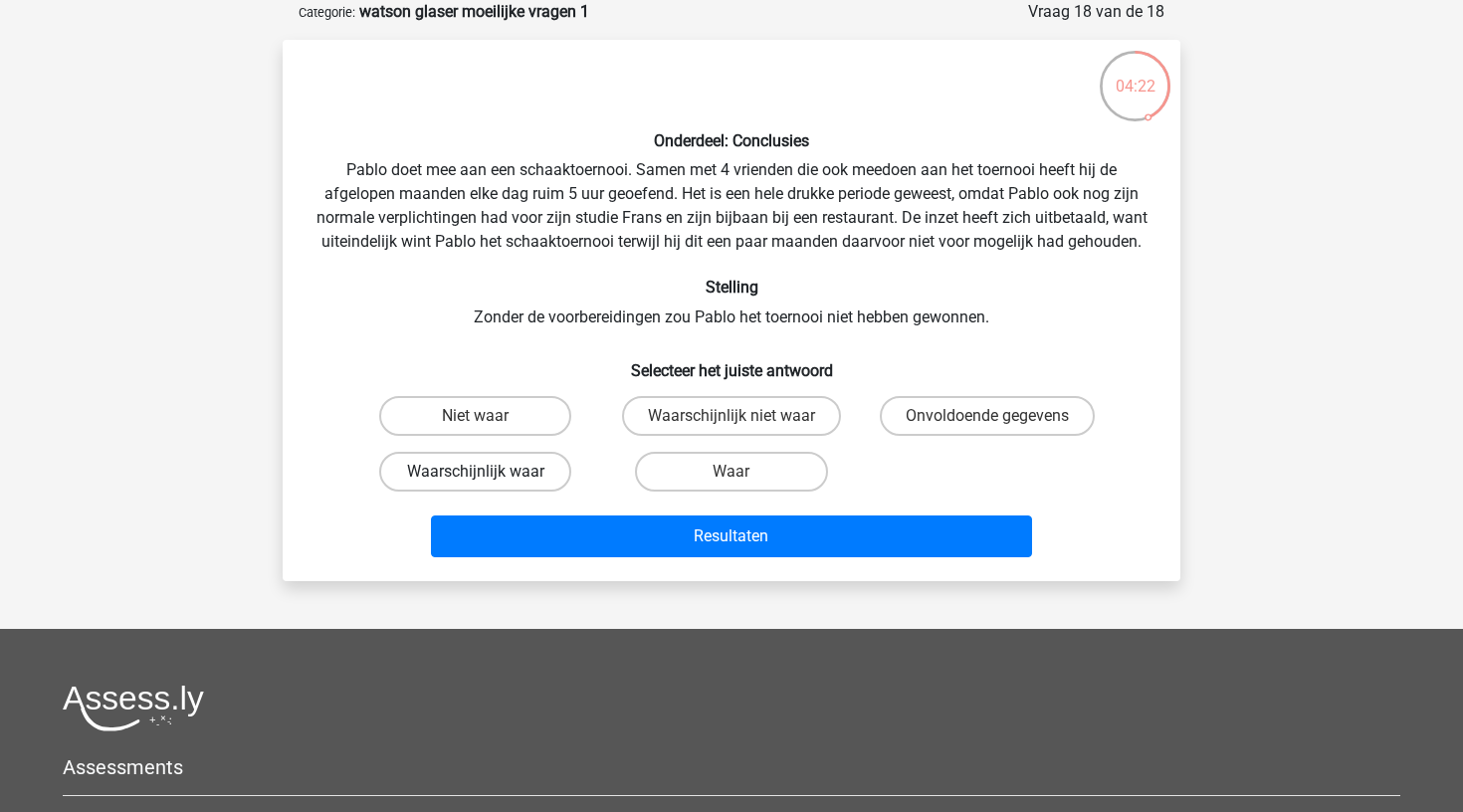 click on "Waarschijnlijk waar" at bounding box center (475, 472) 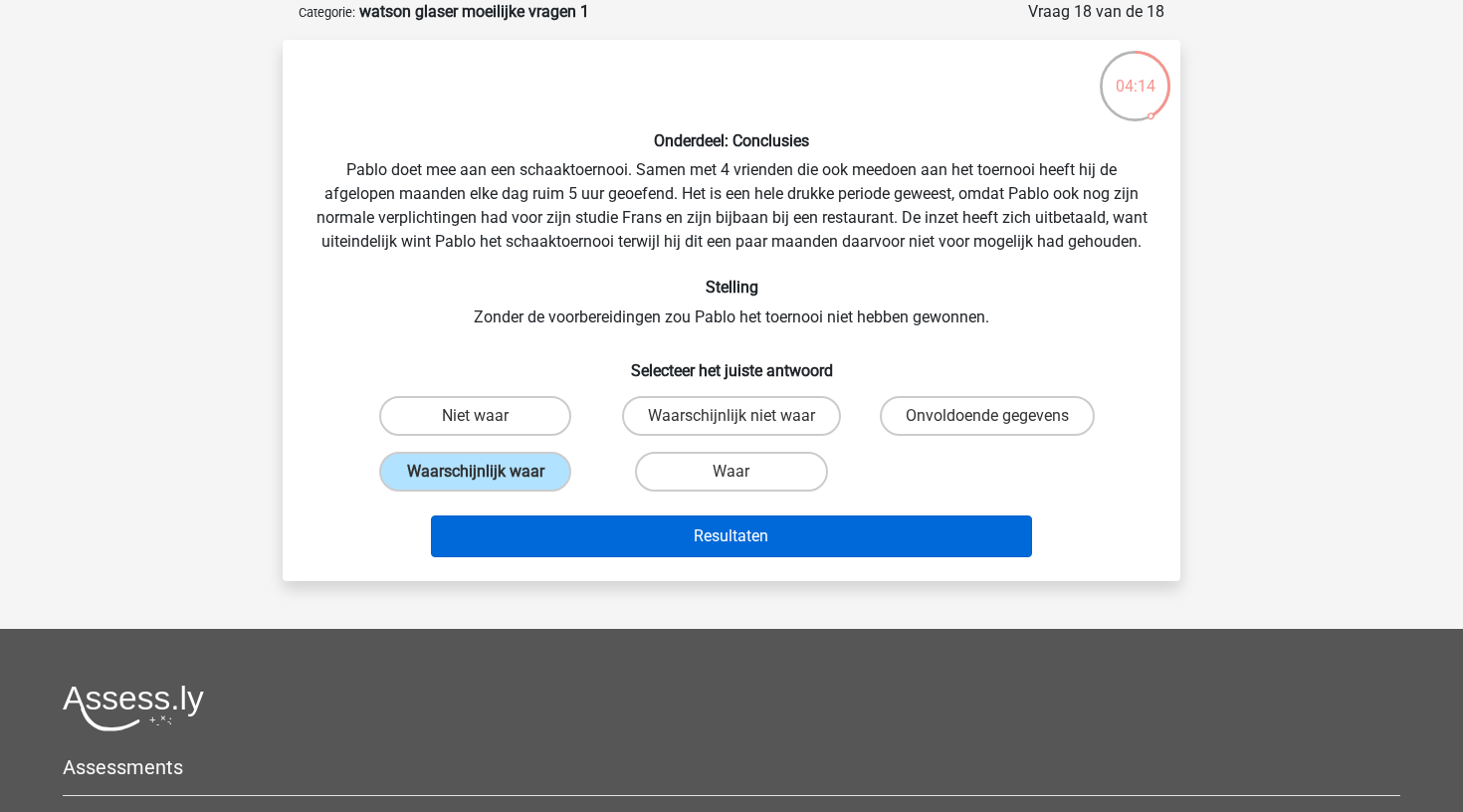 click on "Resultaten" at bounding box center [732, 536] 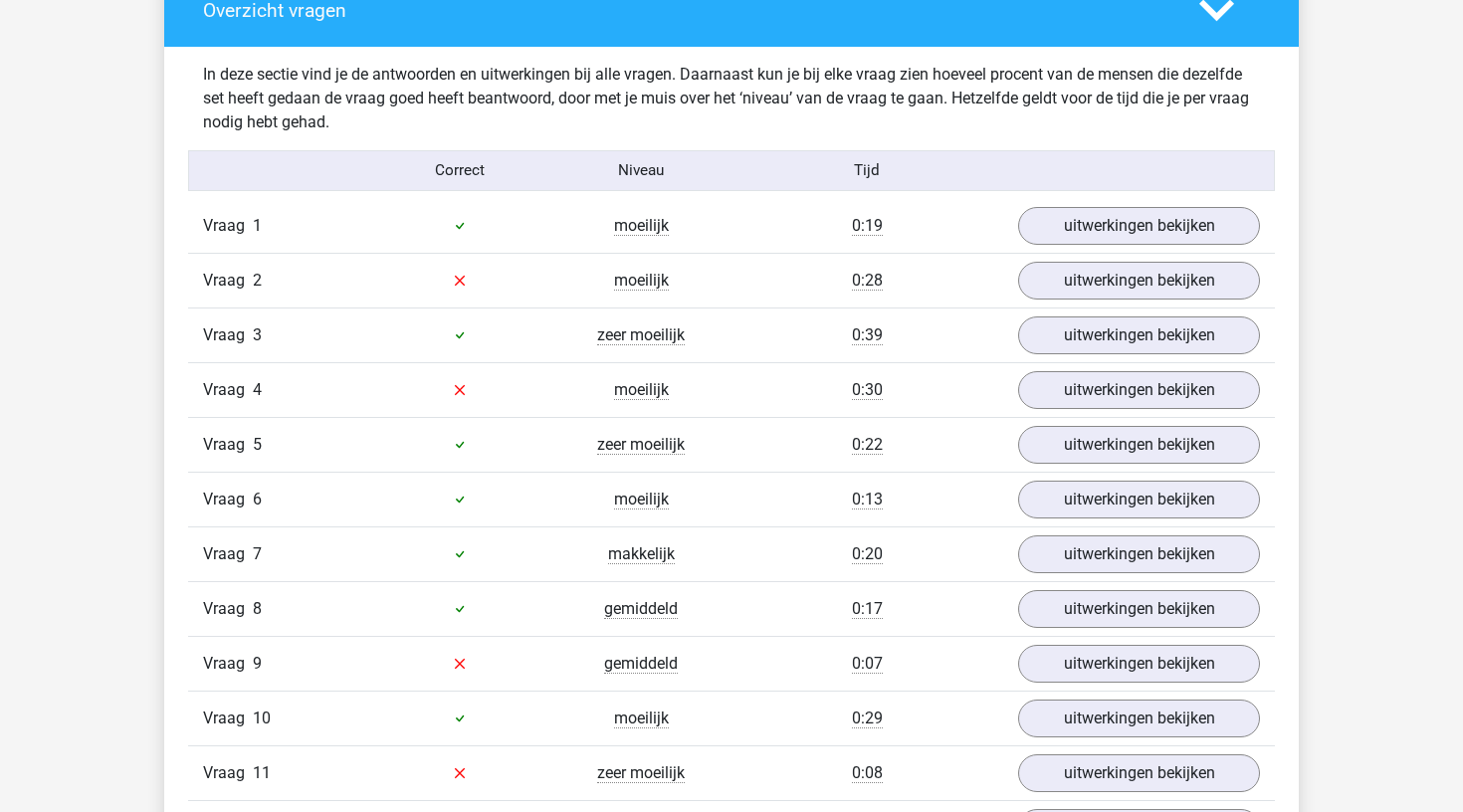 scroll, scrollTop: 1157, scrollLeft: 0, axis: vertical 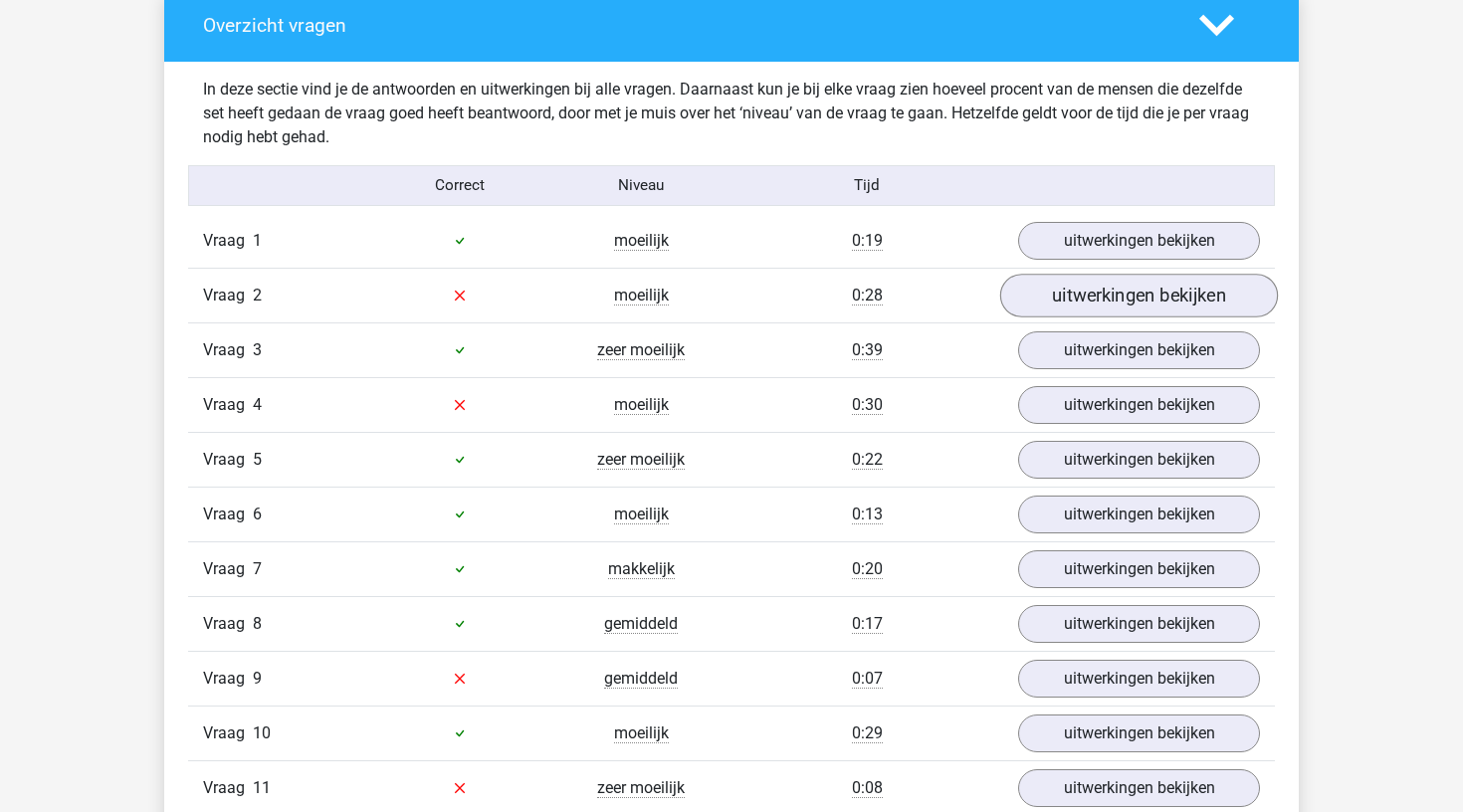 click on "uitwerkingen bekijken" at bounding box center (1139, 296) 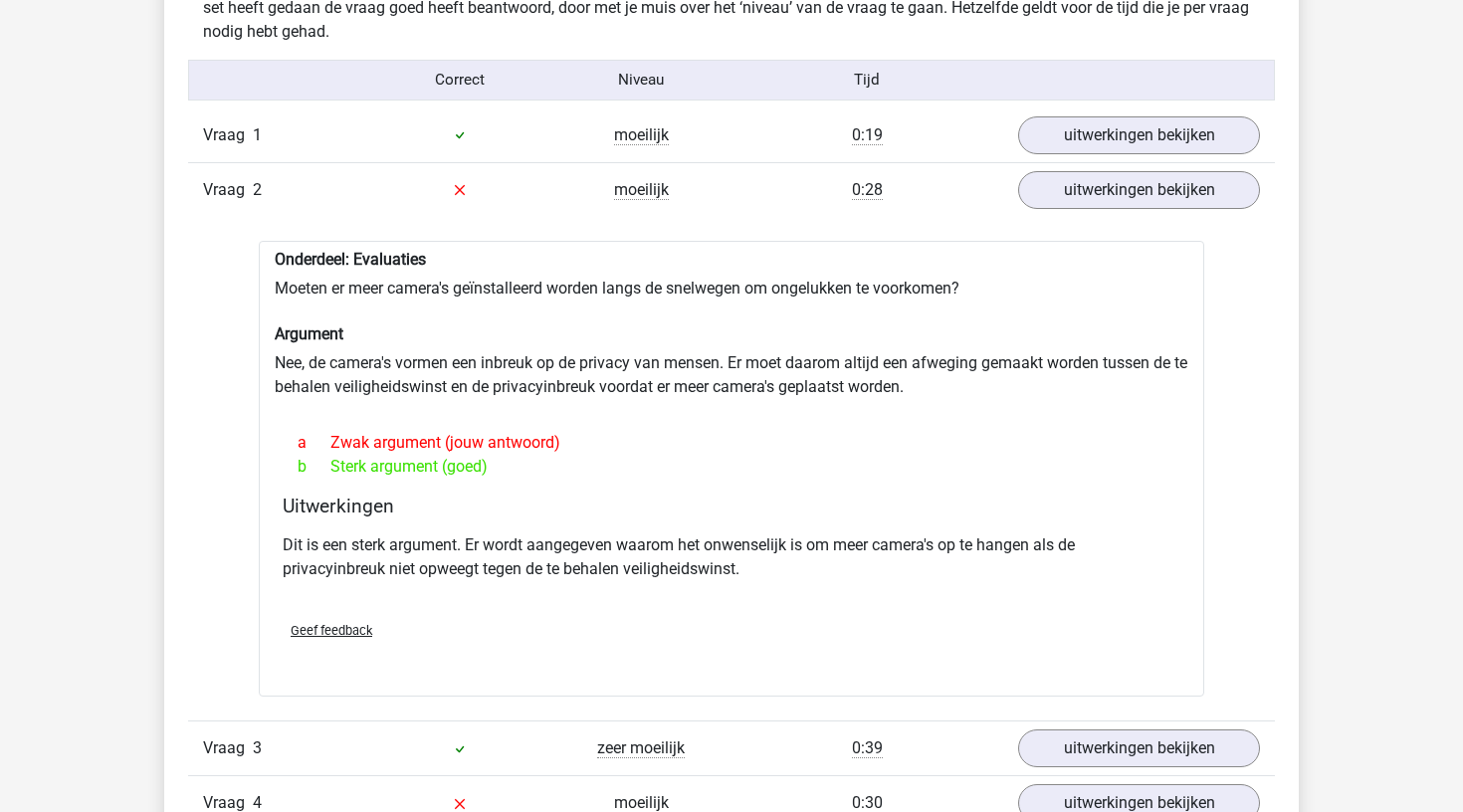 scroll, scrollTop: 1272, scrollLeft: 0, axis: vertical 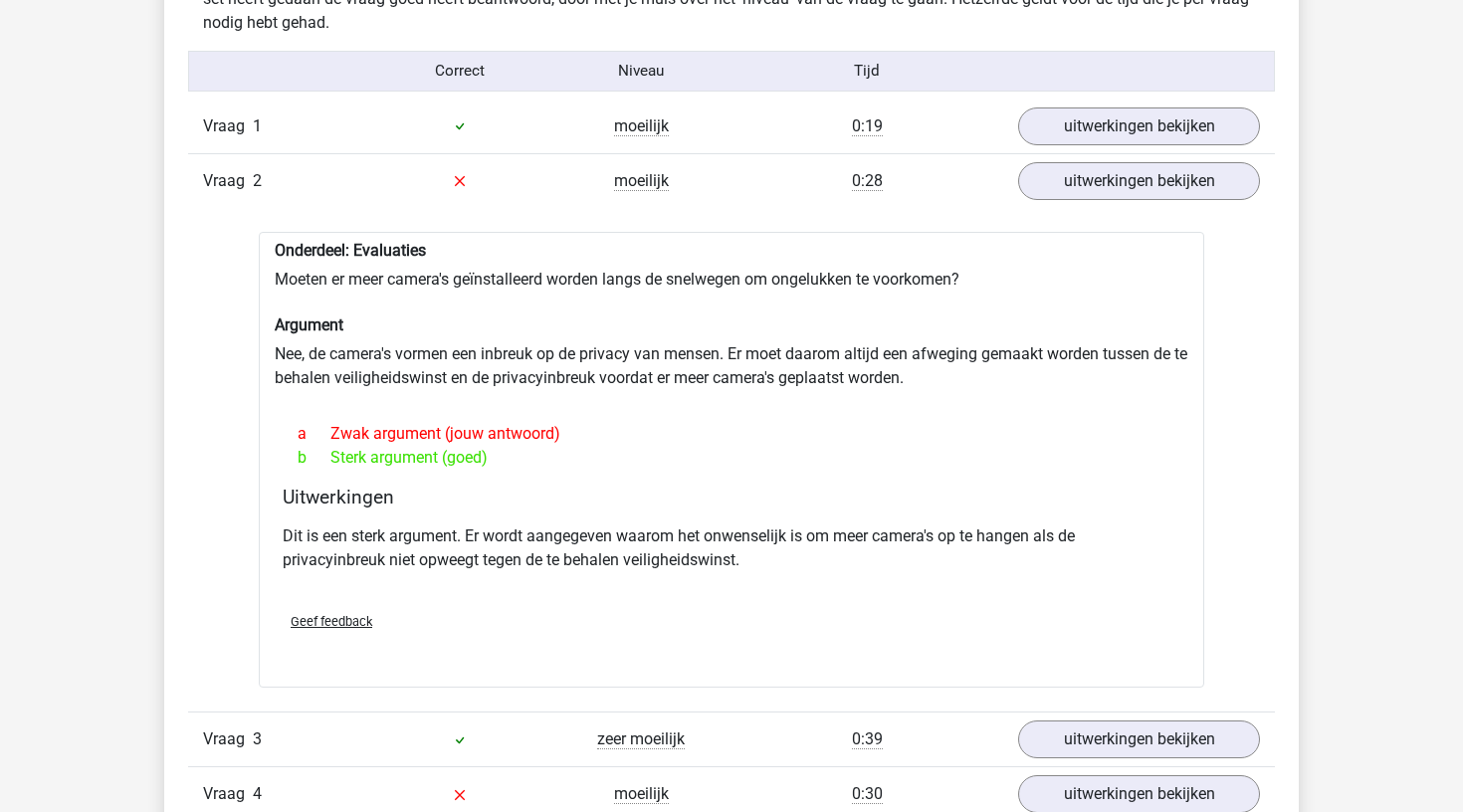 click on "a
Zwak argument
(jouw antwoord)" at bounding box center [732, 434] 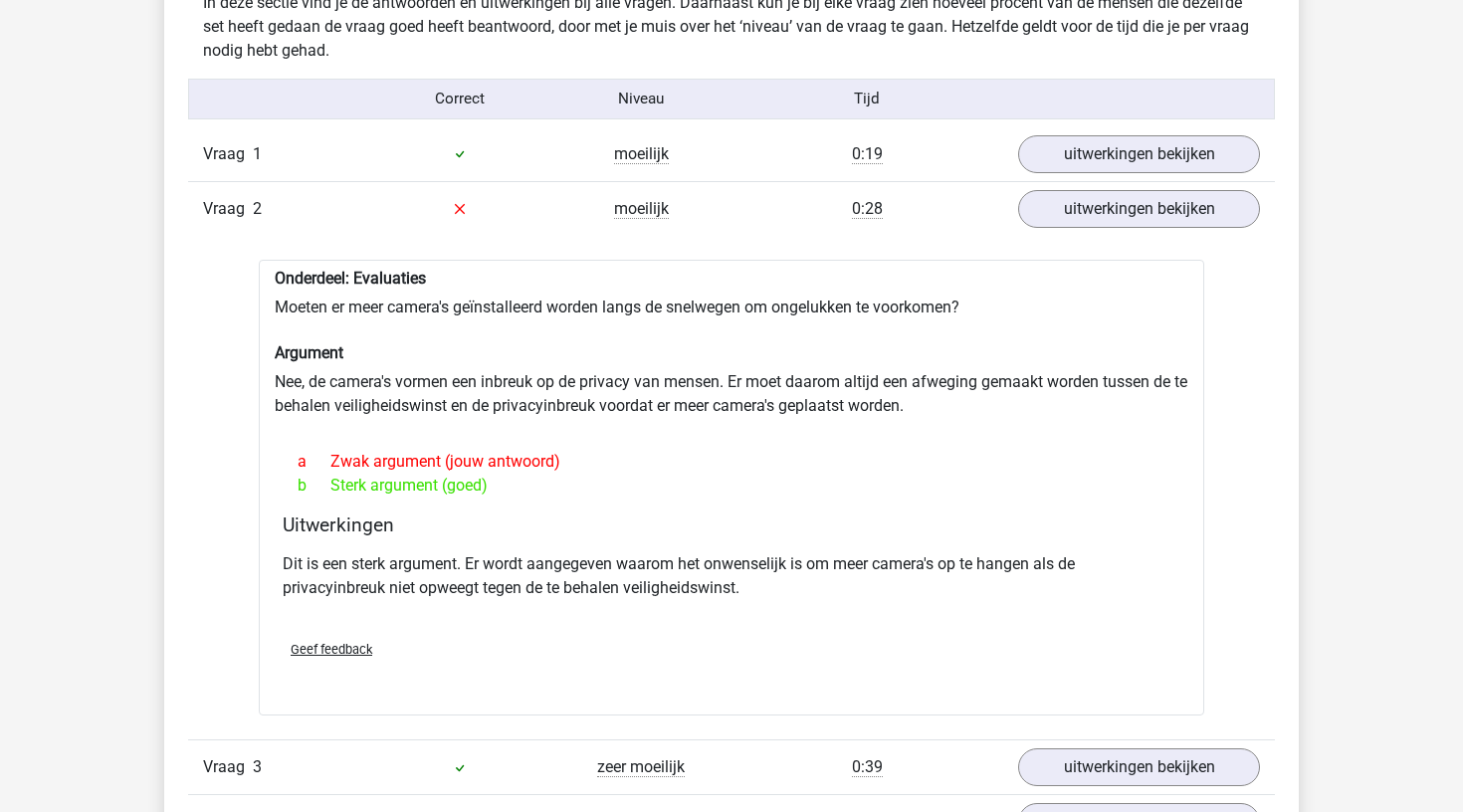 scroll, scrollTop: 1213, scrollLeft: 1, axis: both 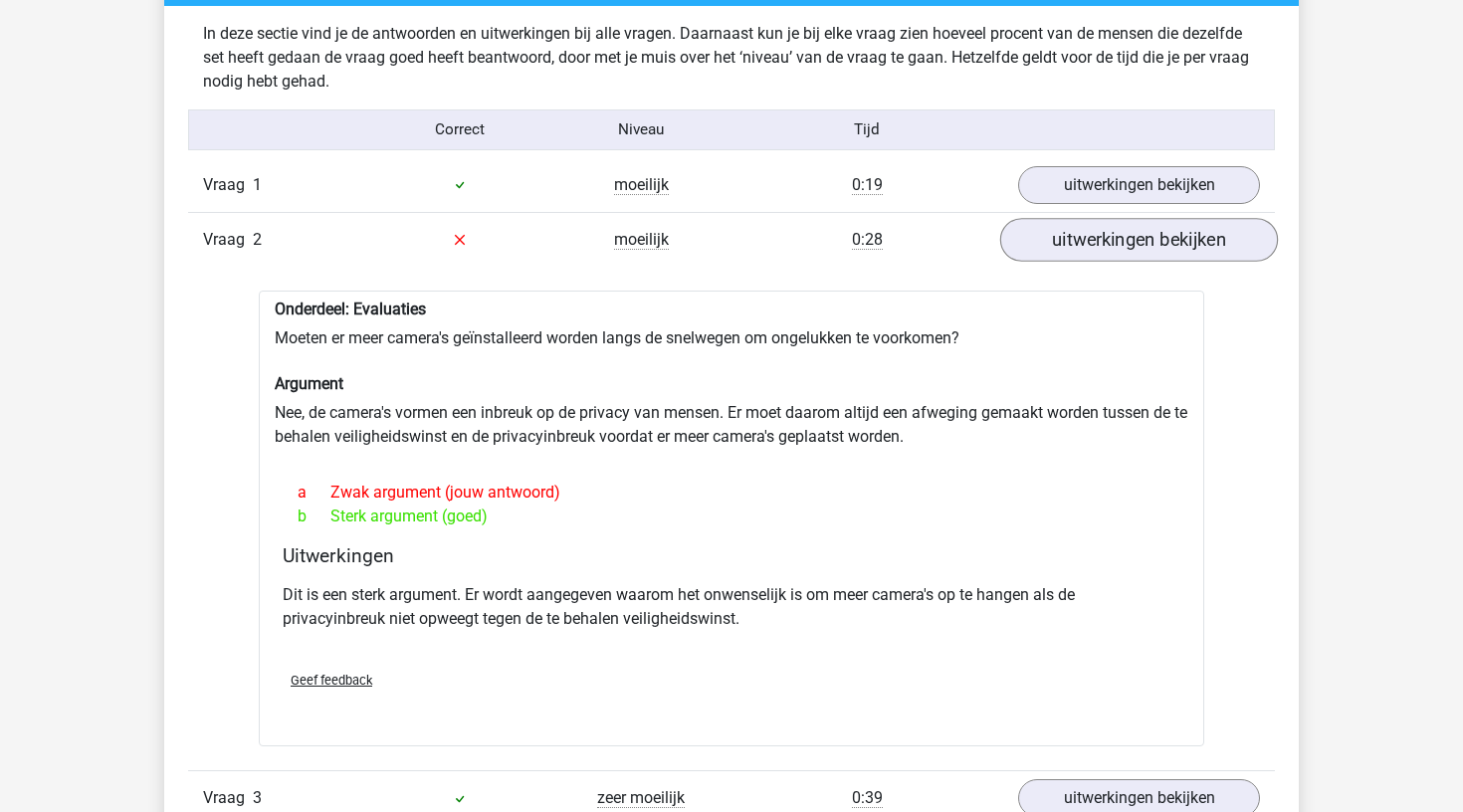 click on "uitwerkingen bekijken" at bounding box center [1139, 240] 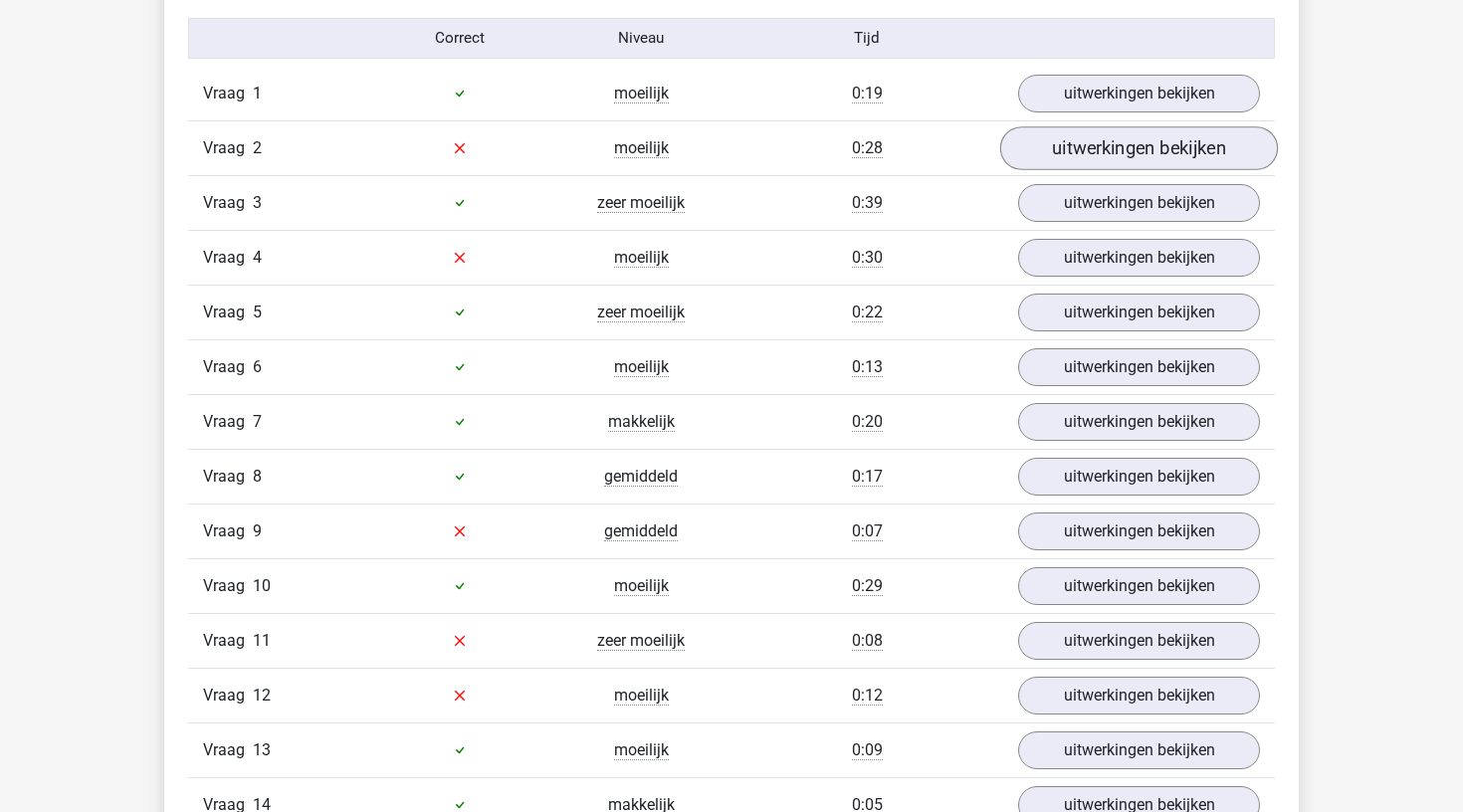 scroll, scrollTop: 1315, scrollLeft: 0, axis: vertical 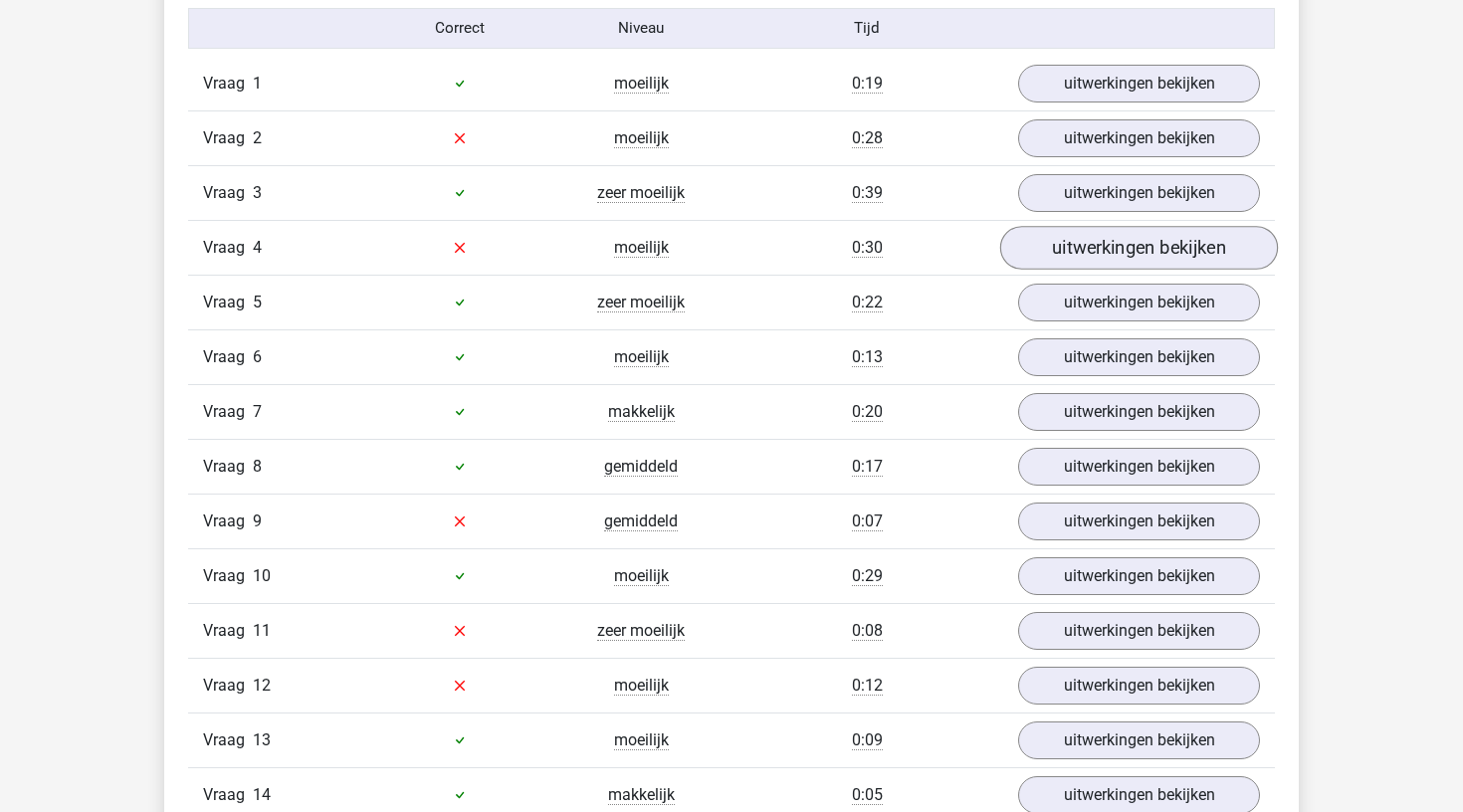 click on "uitwerkingen bekijken" at bounding box center [1139, 248] 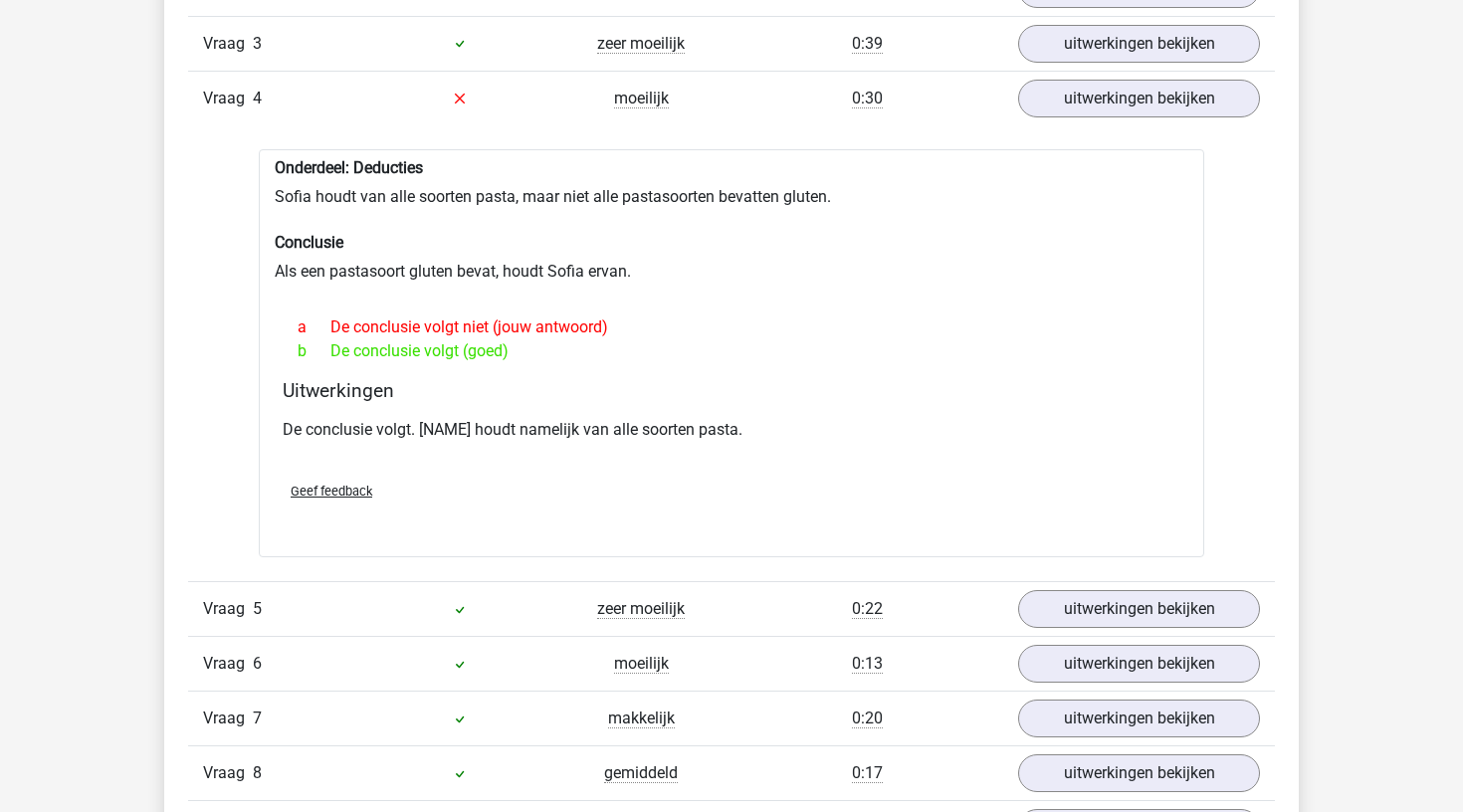 scroll, scrollTop: 1464, scrollLeft: 0, axis: vertical 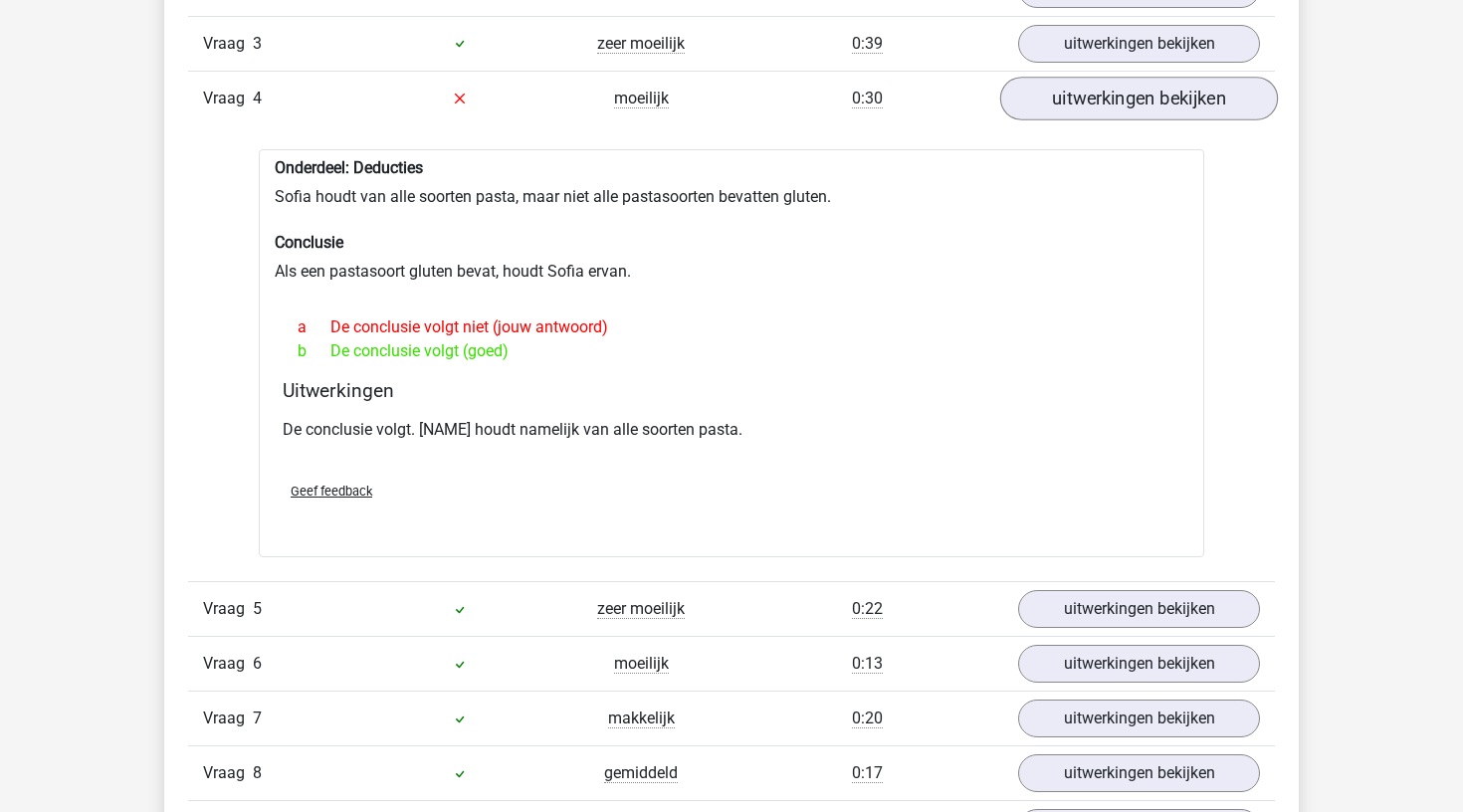 click on "uitwerkingen bekijken" at bounding box center [1139, 99] 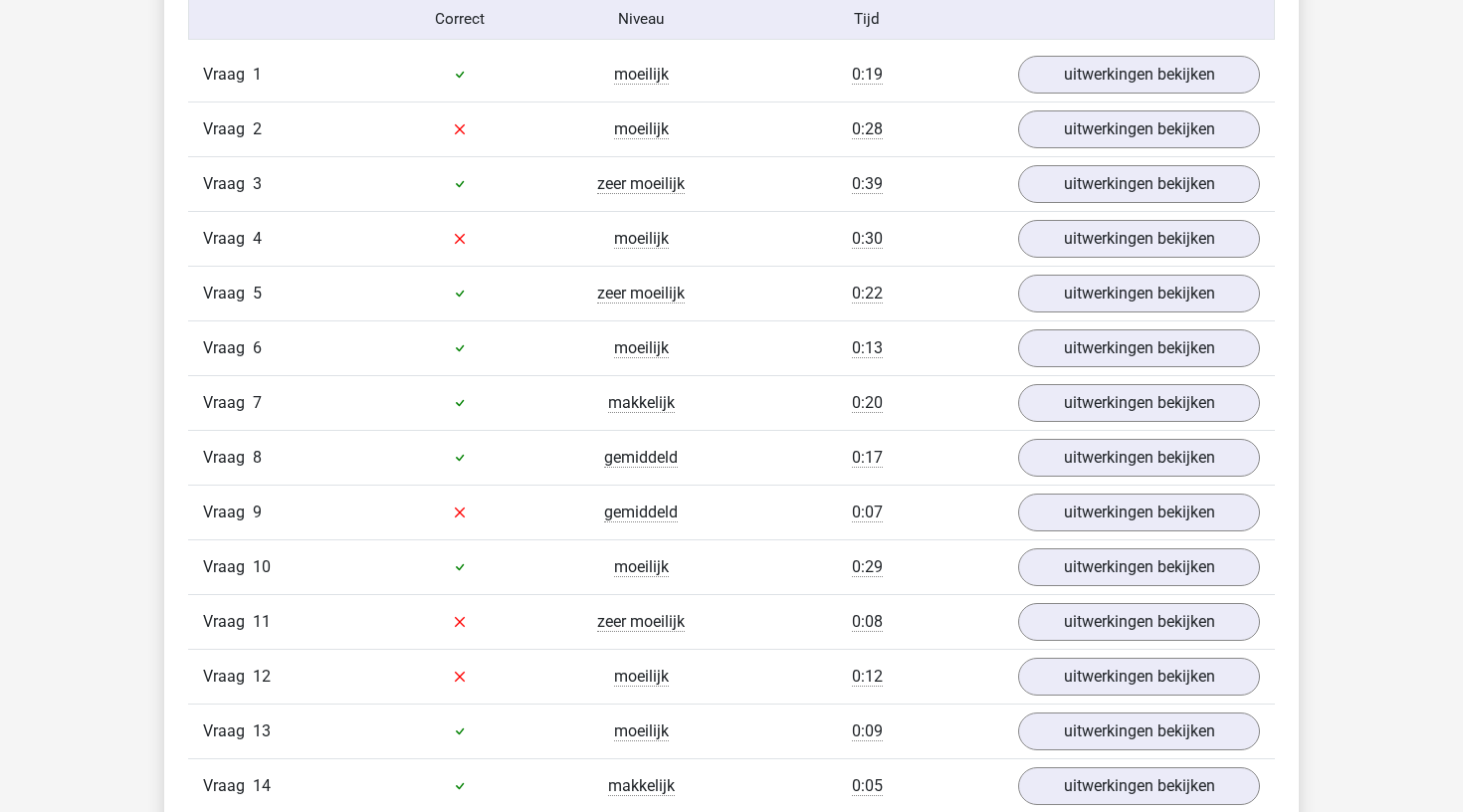 scroll, scrollTop: 1309, scrollLeft: 0, axis: vertical 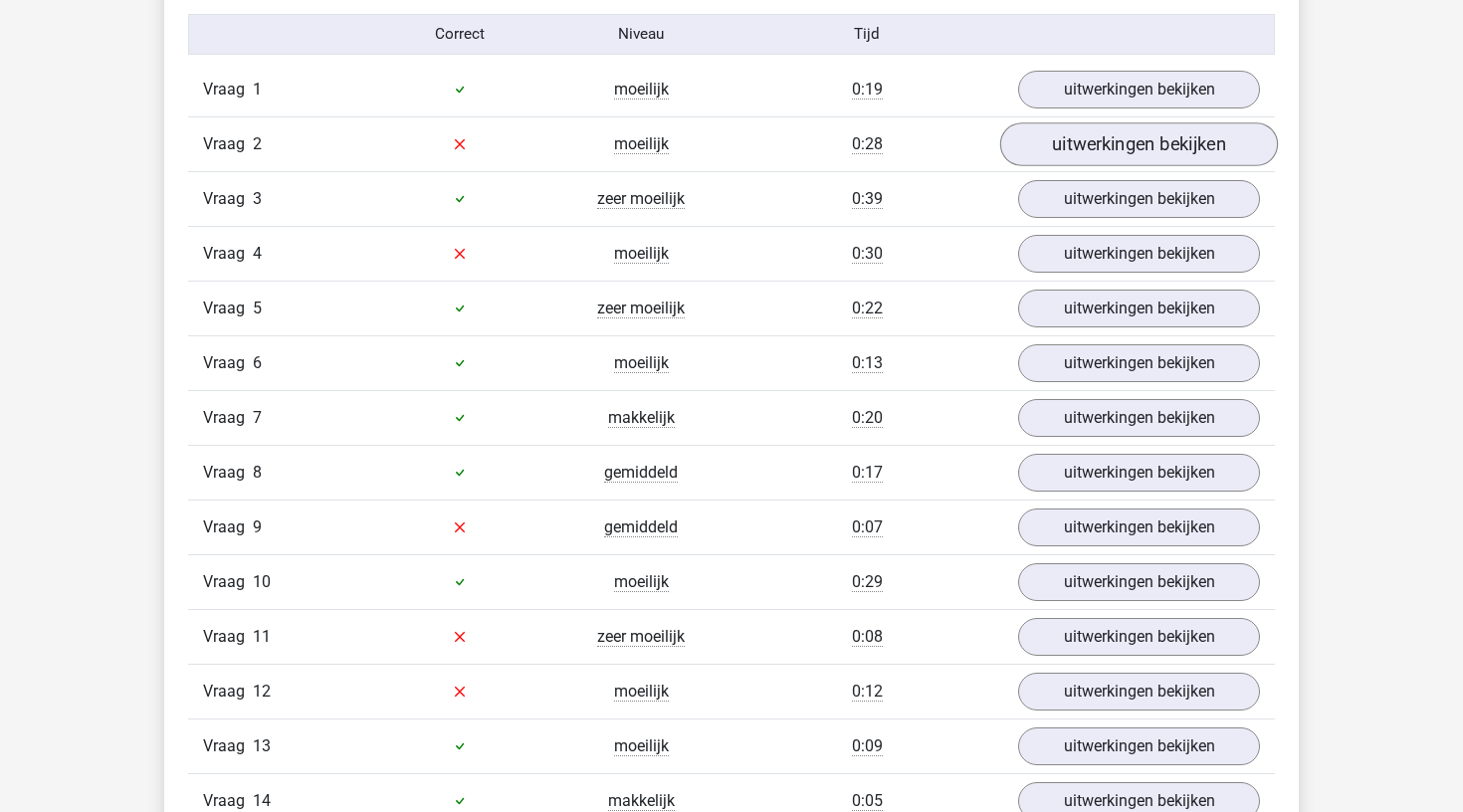 click on "uitwerkingen bekijken" at bounding box center [1139, 144] 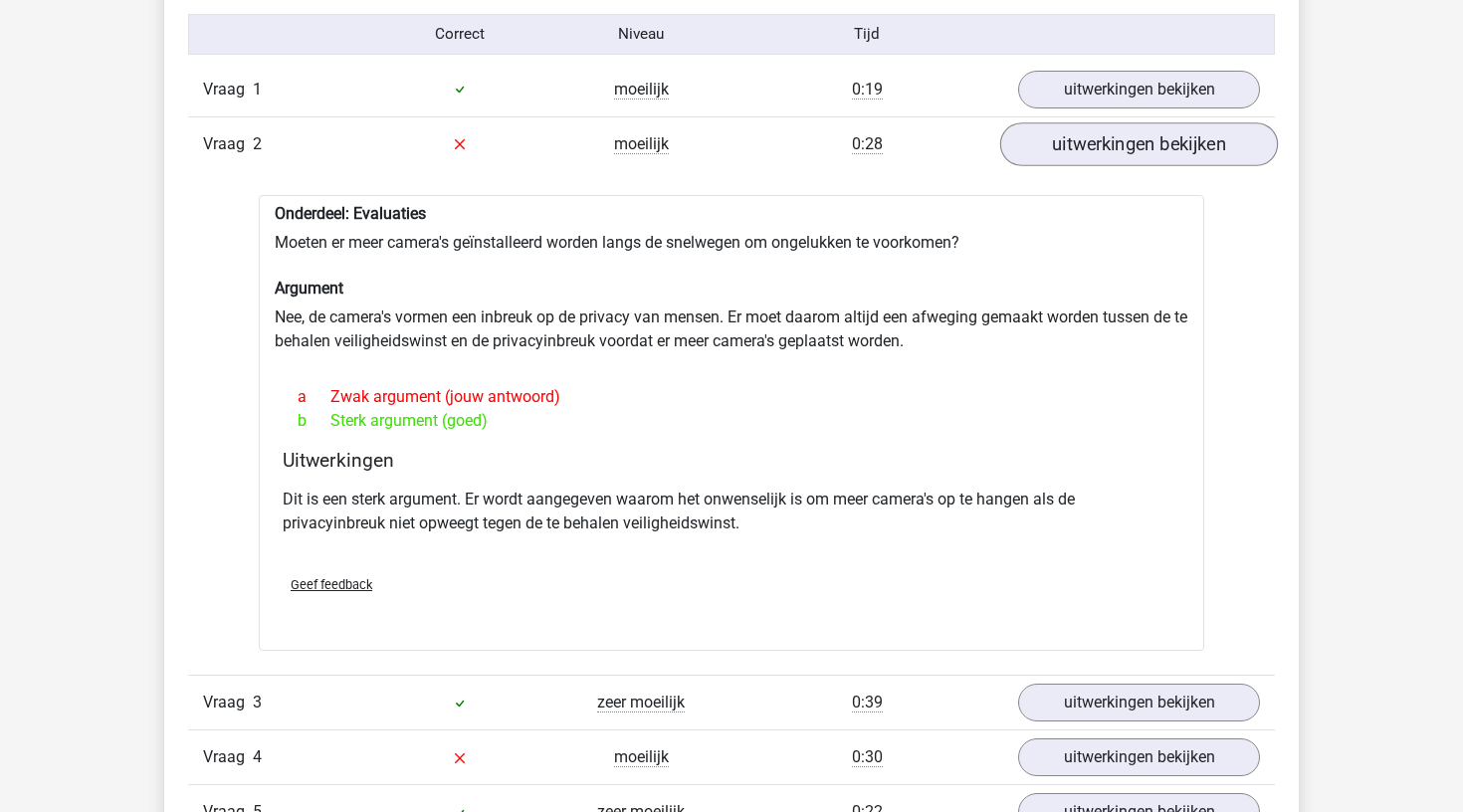 click on "uitwerkingen bekijken" at bounding box center [1139, 144] 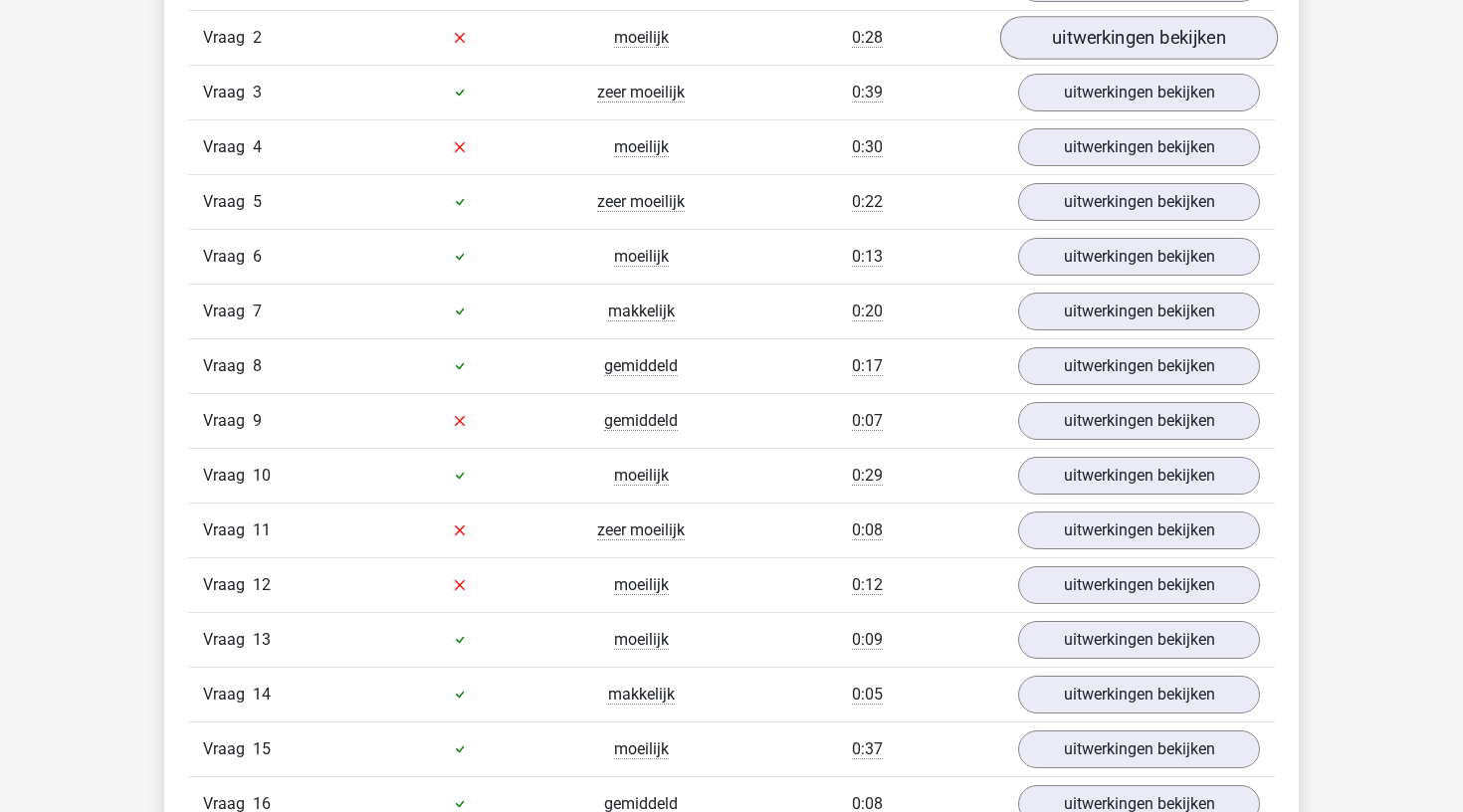 scroll, scrollTop: 1421, scrollLeft: 0, axis: vertical 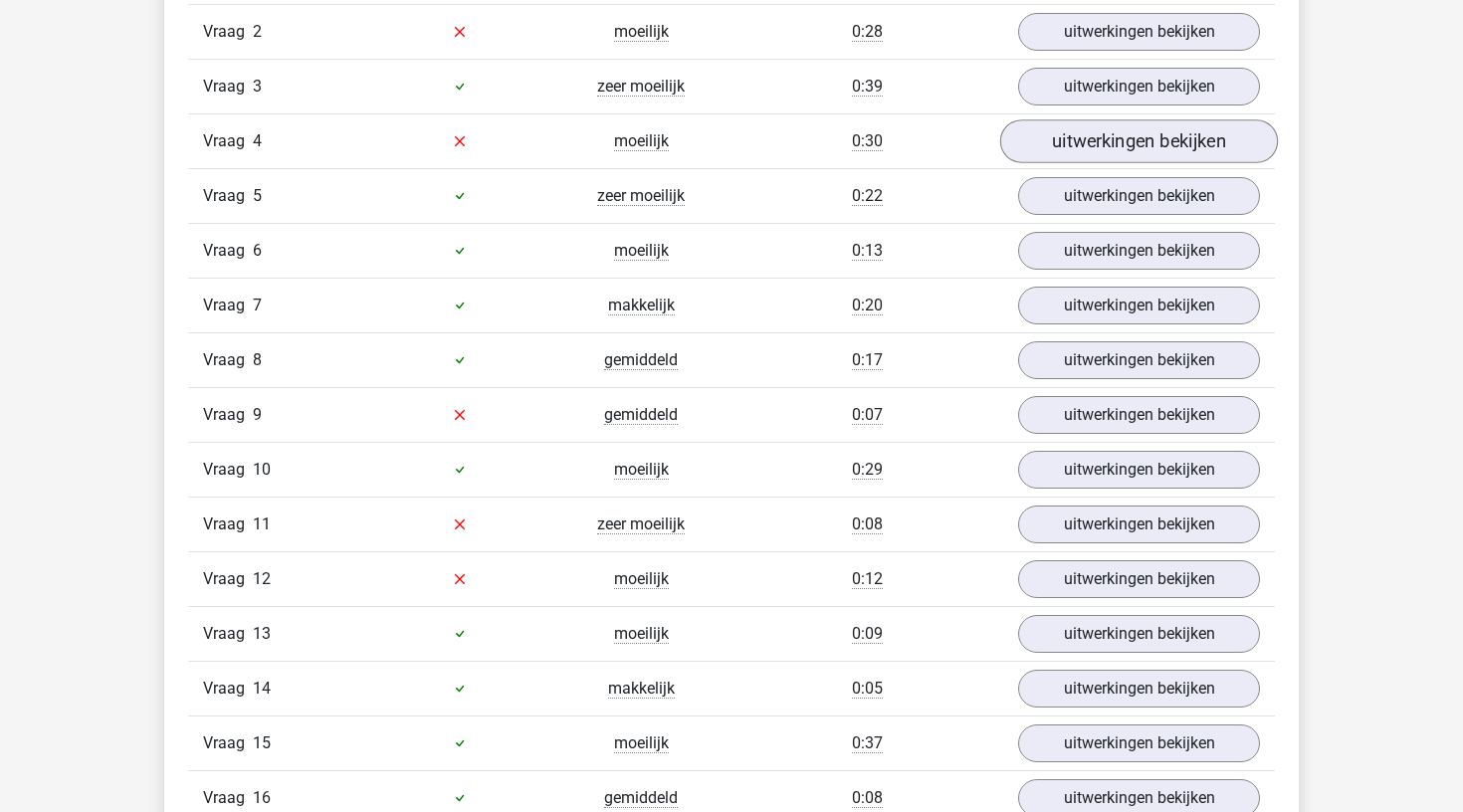 click on "uitwerkingen bekijken" at bounding box center [1139, 141] 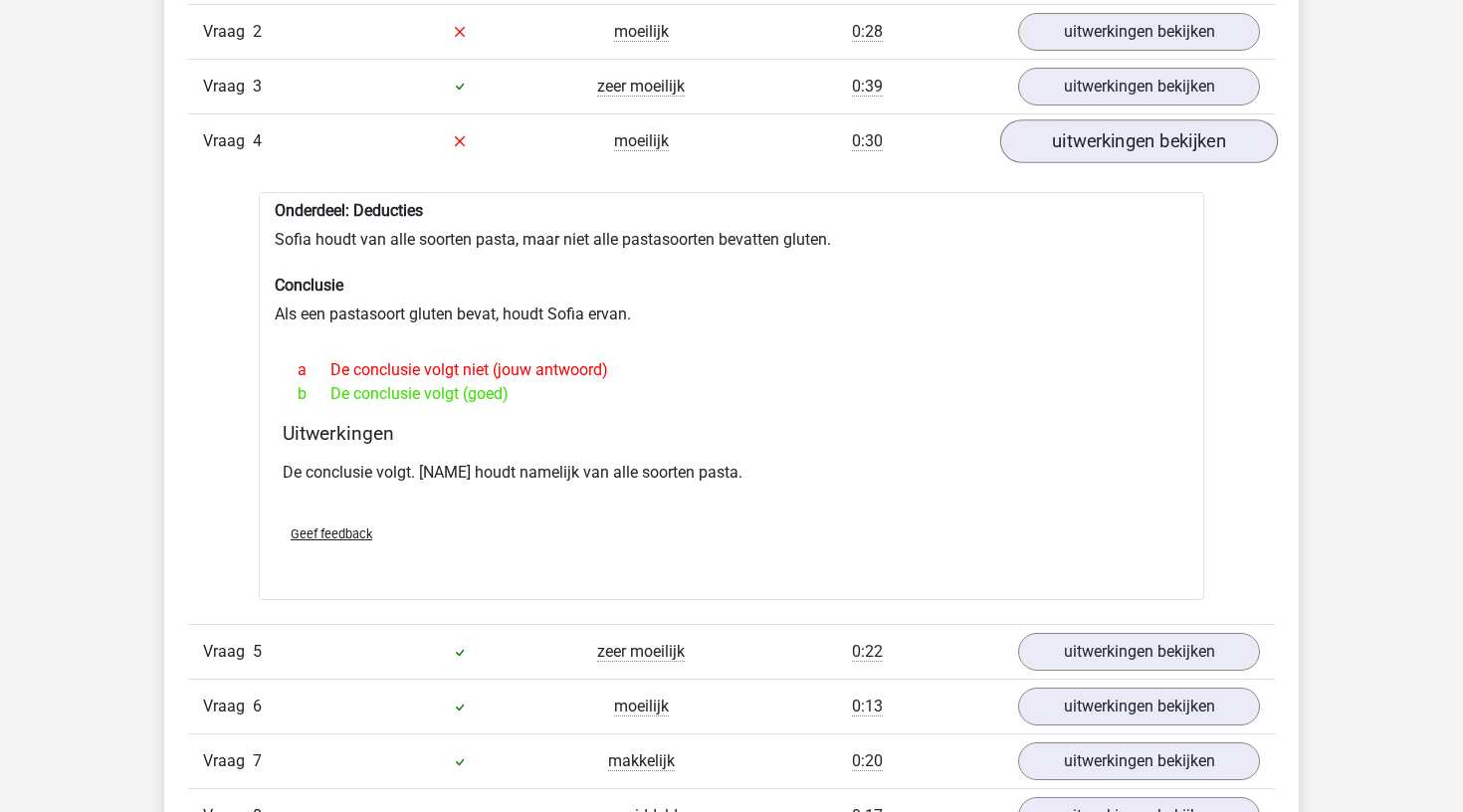 click on "uitwerkingen bekijken" at bounding box center (1139, 141) 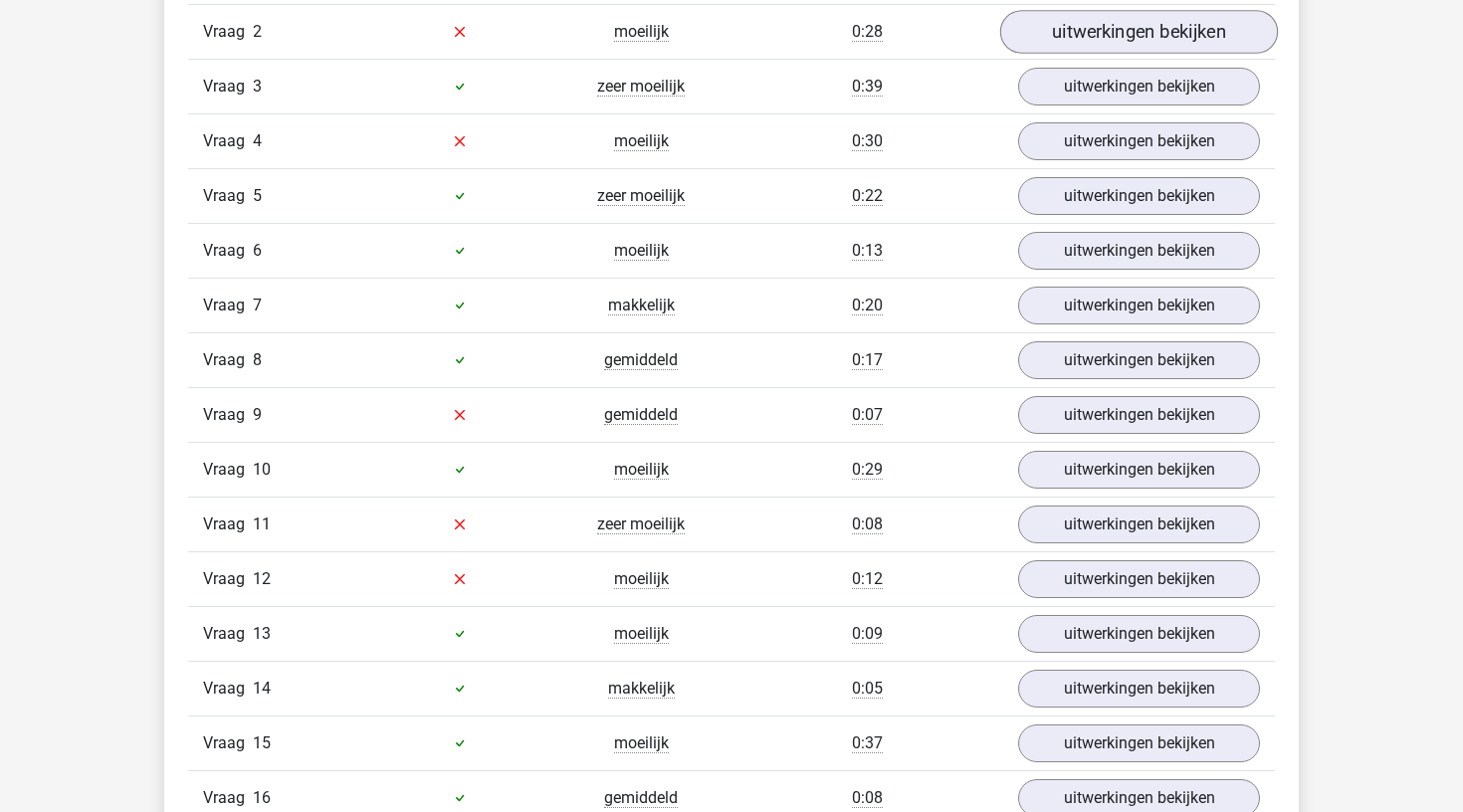 click on "uitwerkingen bekijken" at bounding box center [1139, 32] 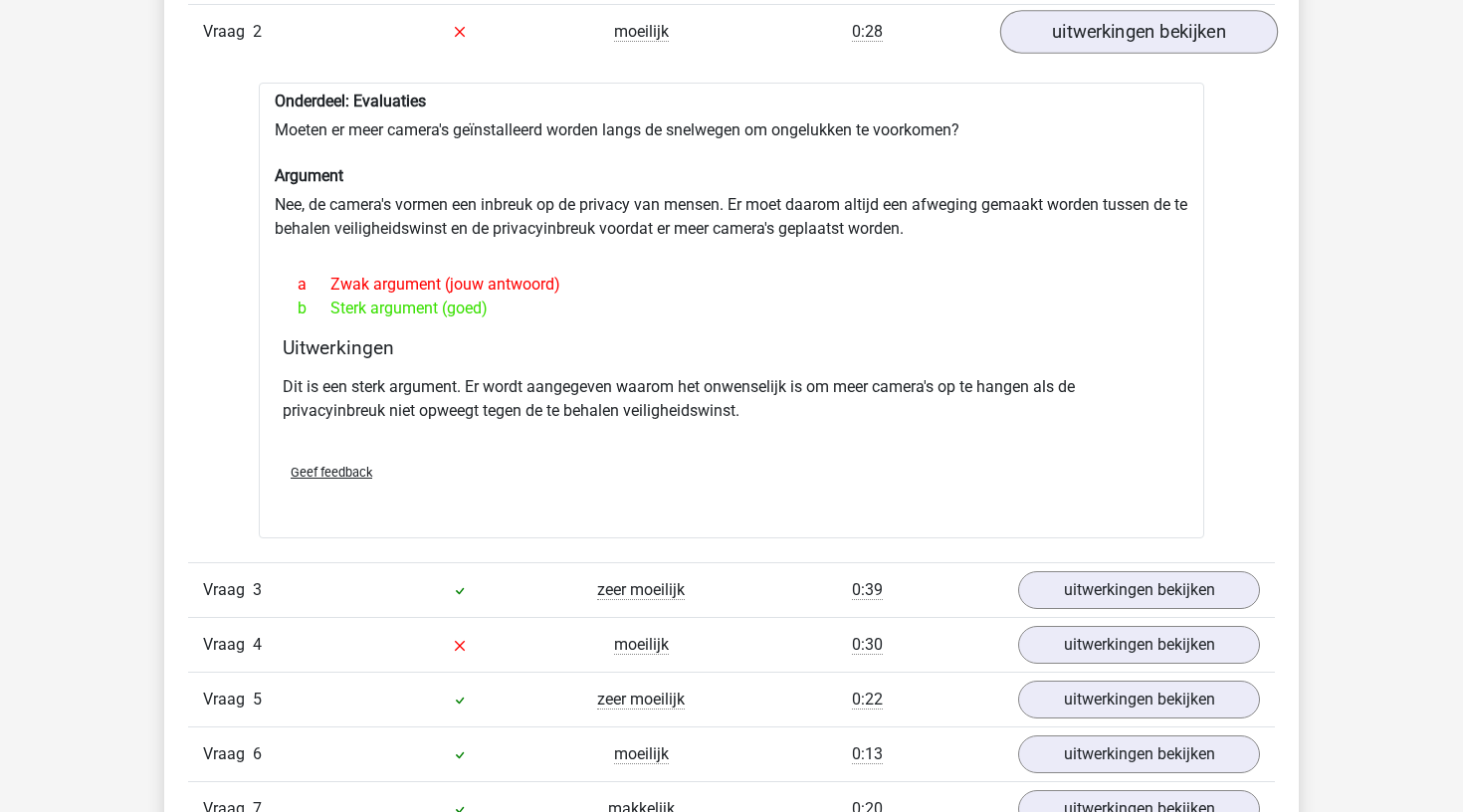 click on "uitwerkingen bekijken" at bounding box center (1139, 32) 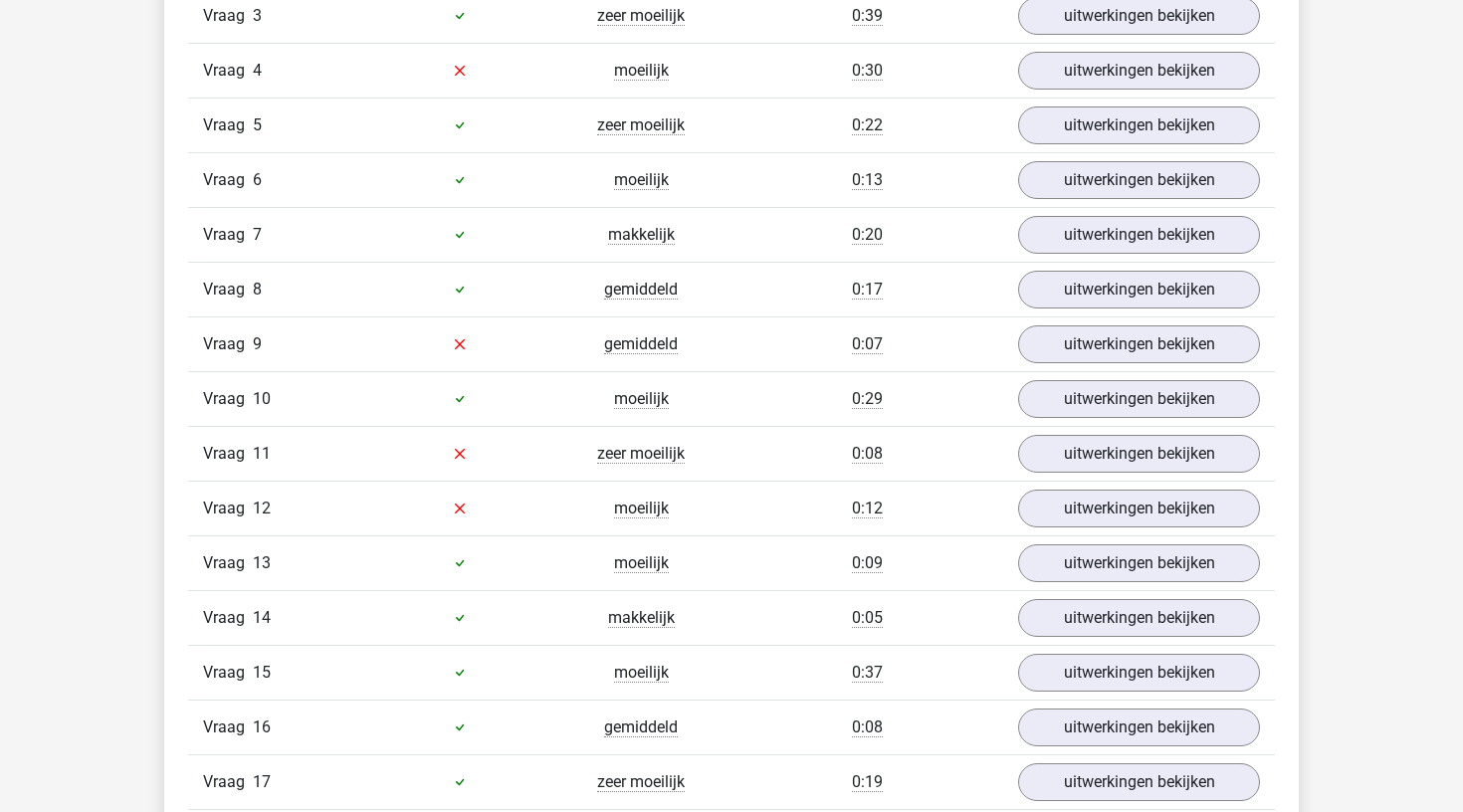 scroll, scrollTop: 1496, scrollLeft: 0, axis: vertical 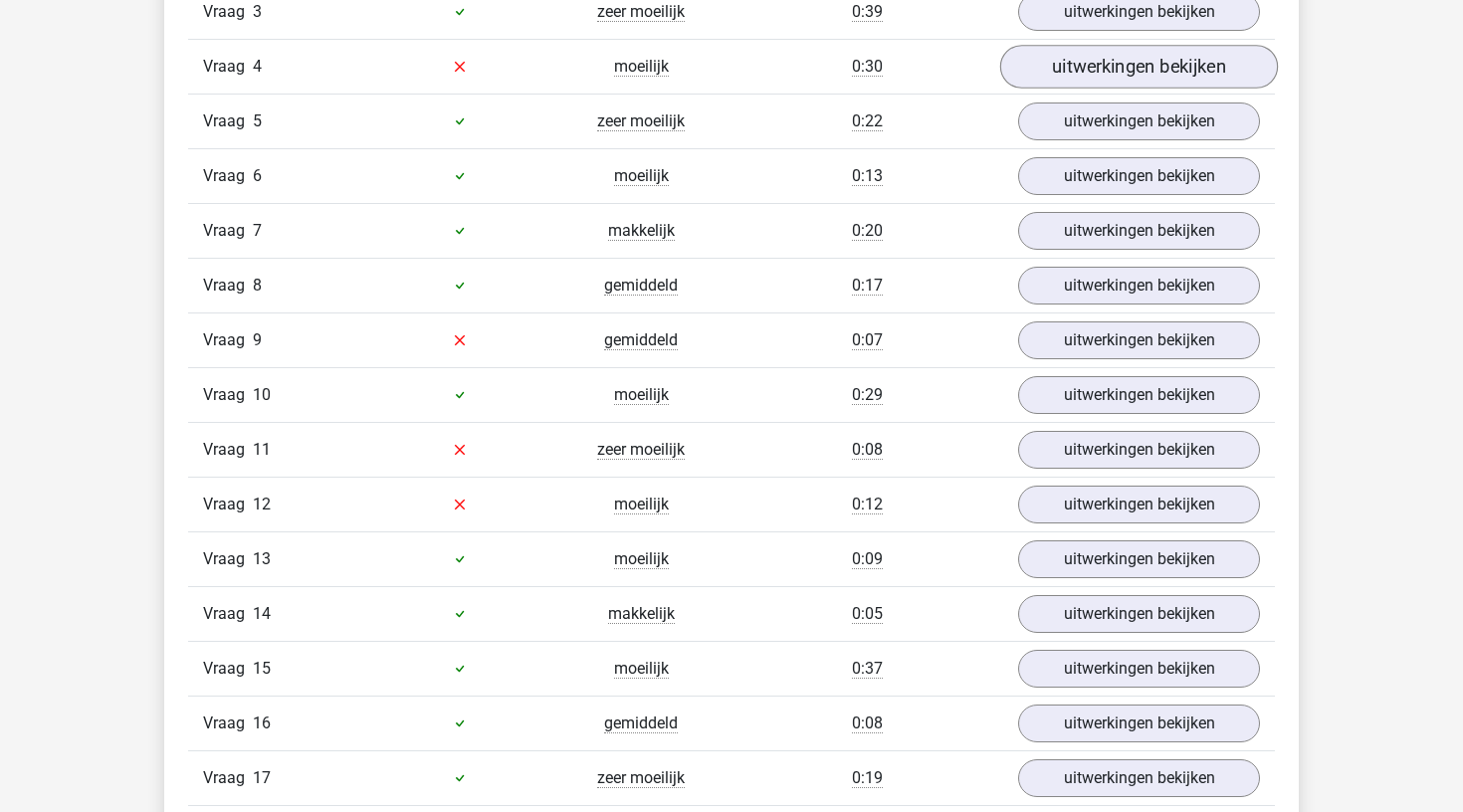 click on "uitwerkingen bekijken" at bounding box center (1139, 67) 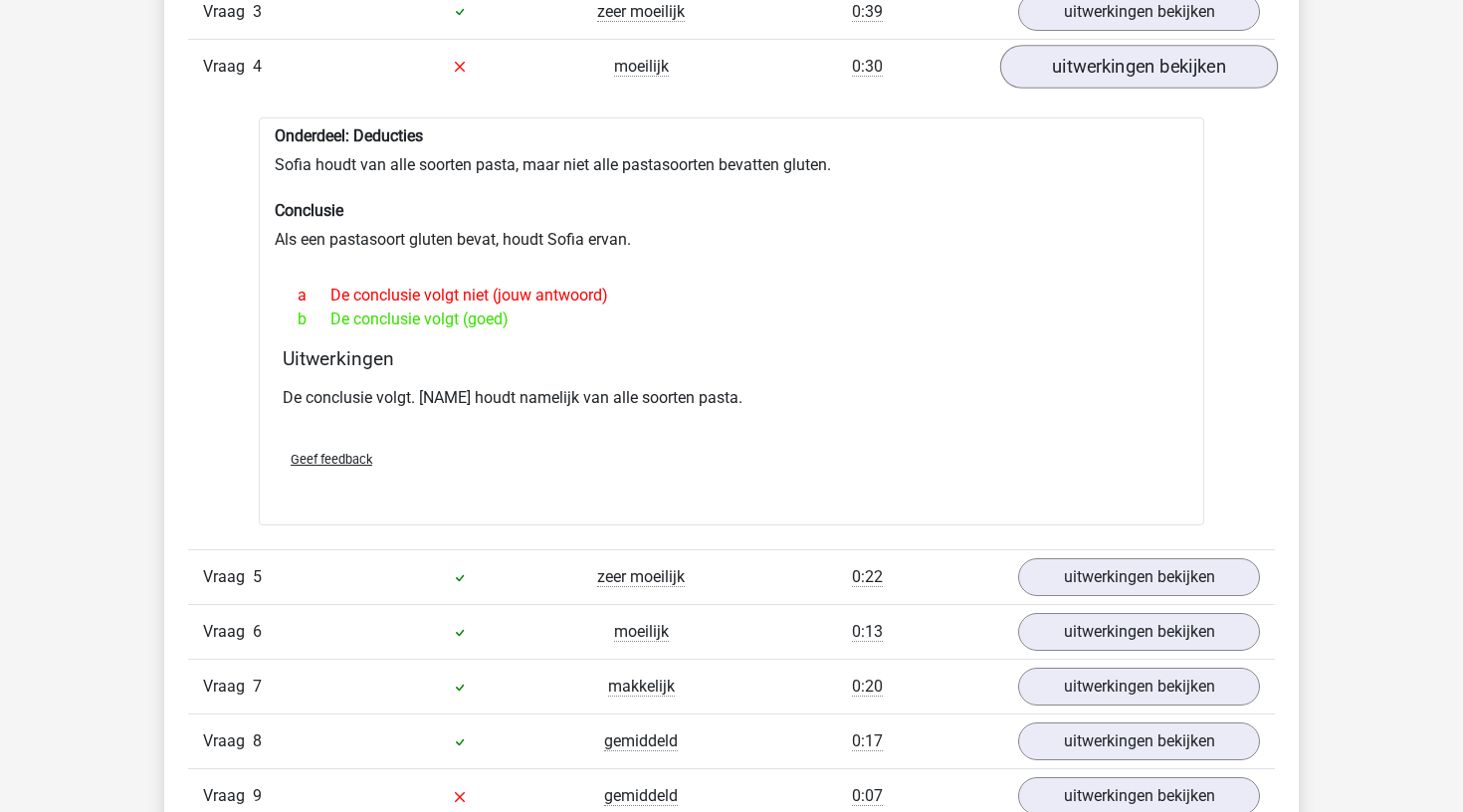 click on "uitwerkingen bekijken" at bounding box center (1139, 67) 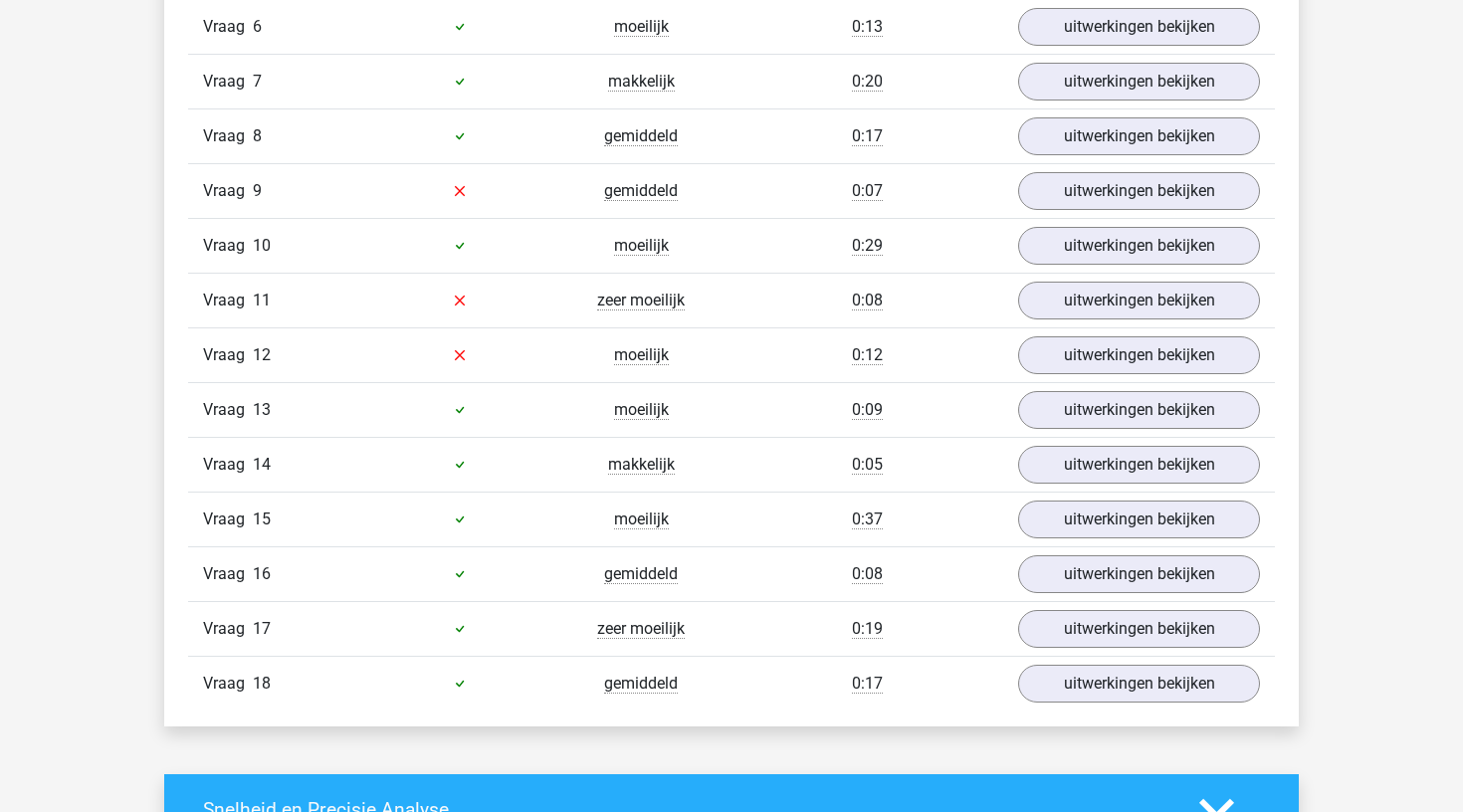 scroll, scrollTop: 1665, scrollLeft: 0, axis: vertical 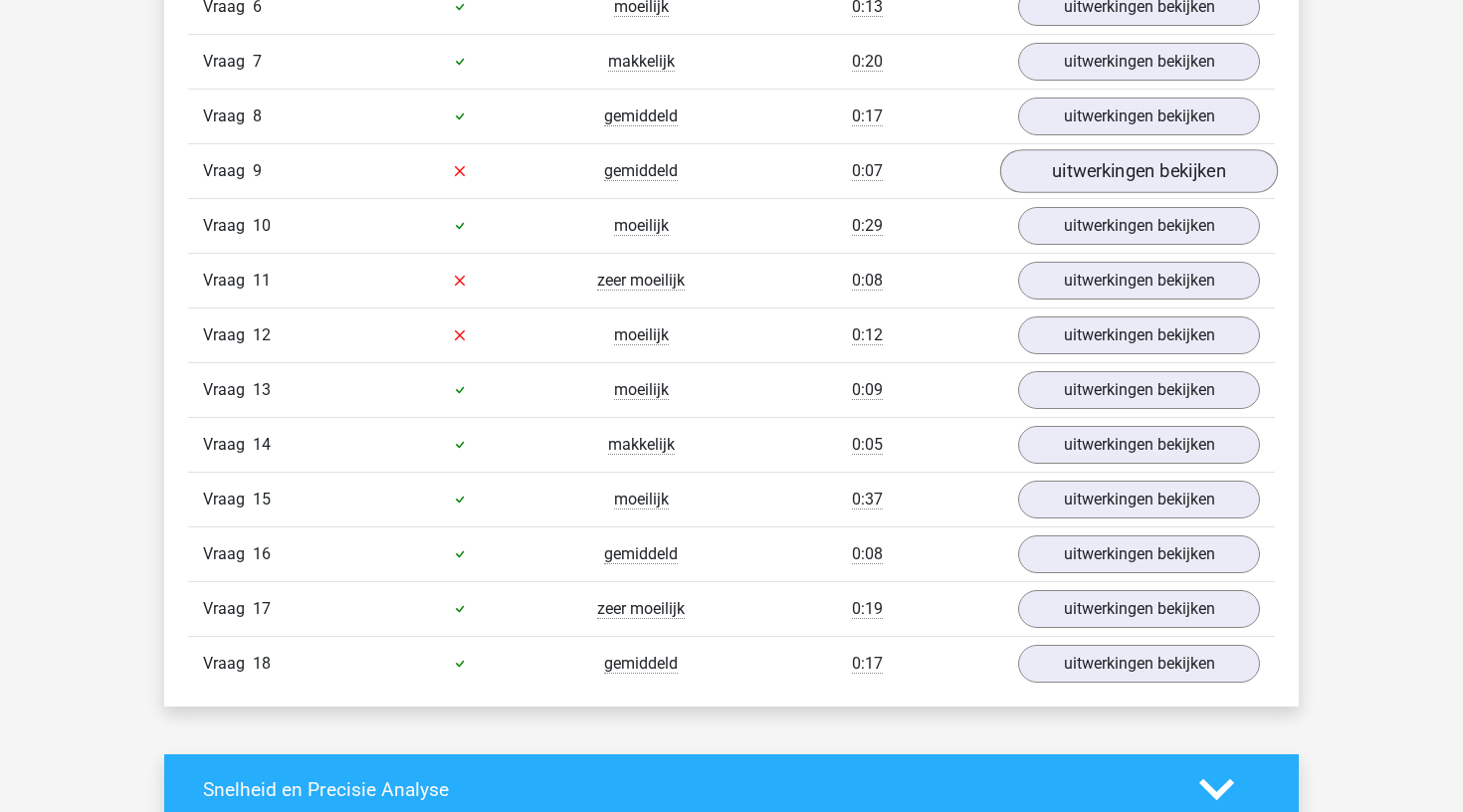 click on "uitwerkingen bekijken" at bounding box center [1139, 171] 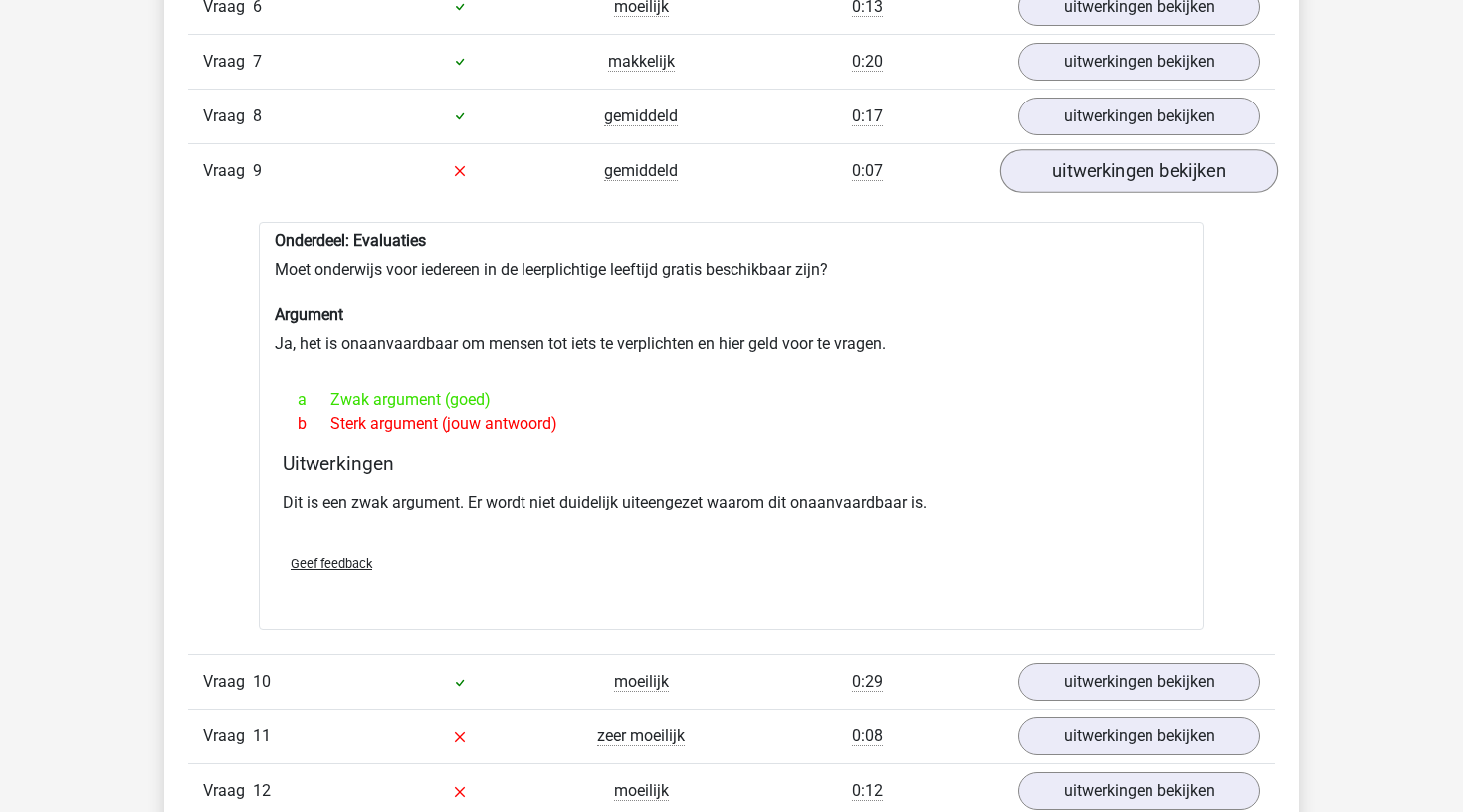 click on "uitwerkingen bekijken" at bounding box center [1139, 171] 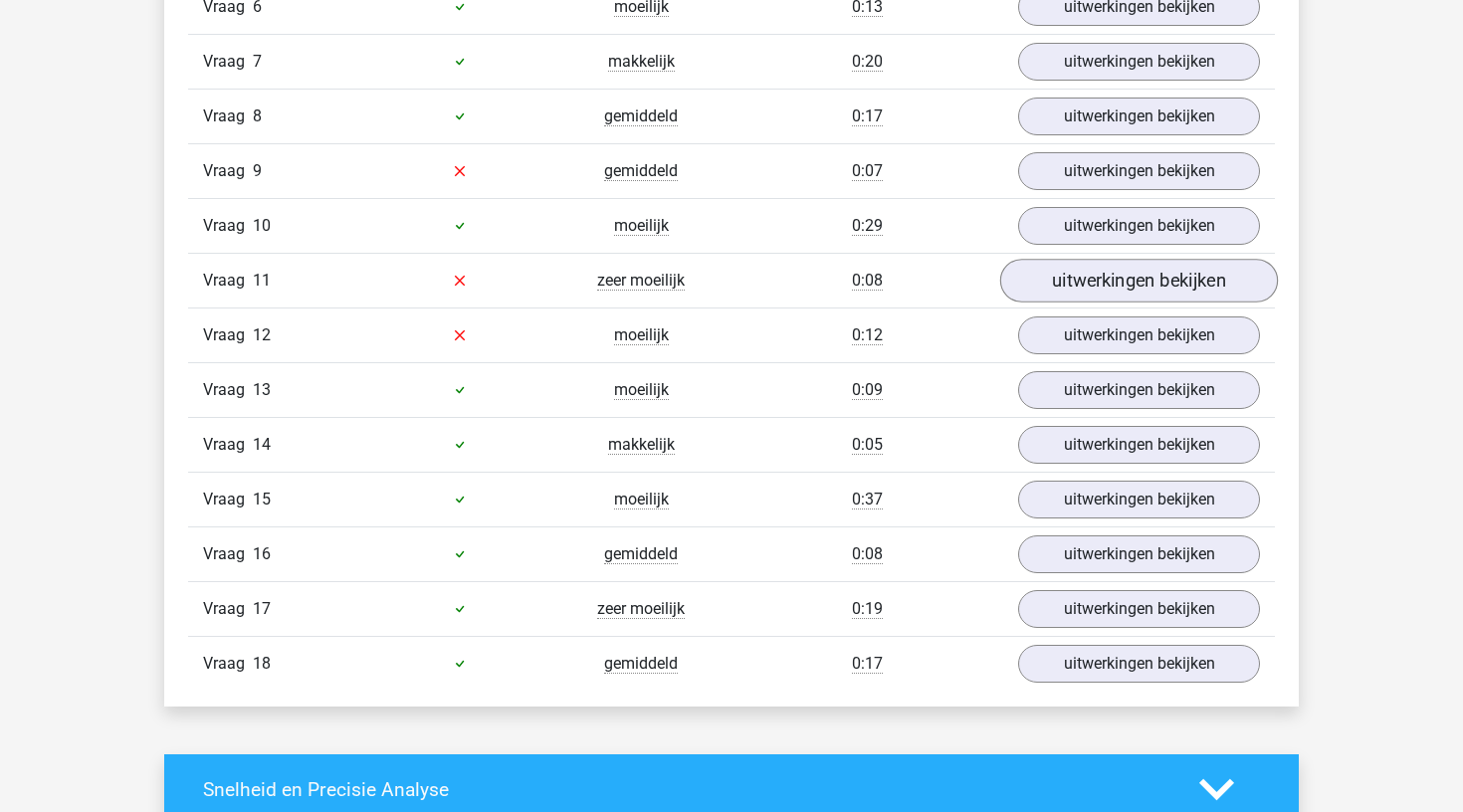 click on "uitwerkingen bekijken" at bounding box center (1139, 281) 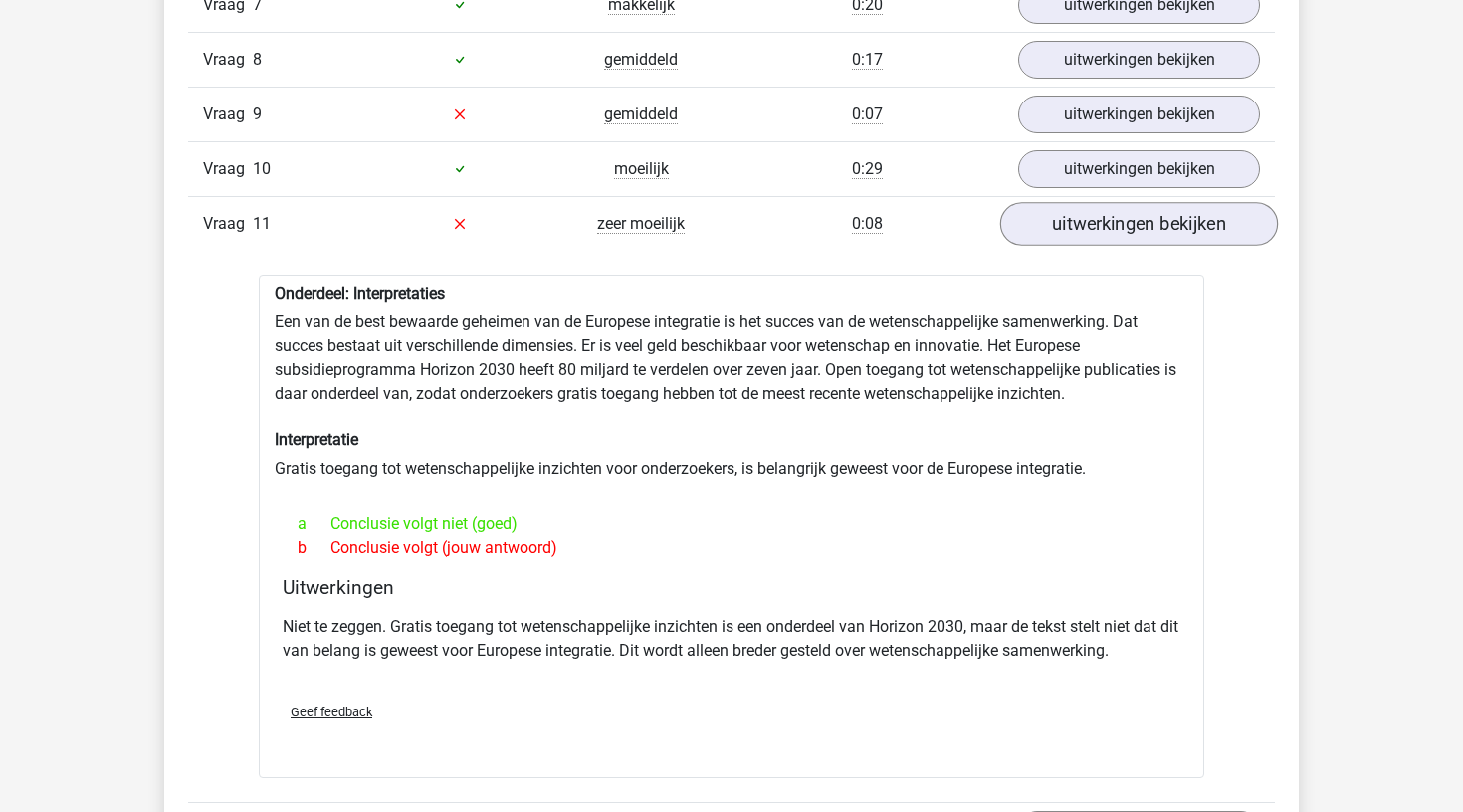 scroll, scrollTop: 1726, scrollLeft: 0, axis: vertical 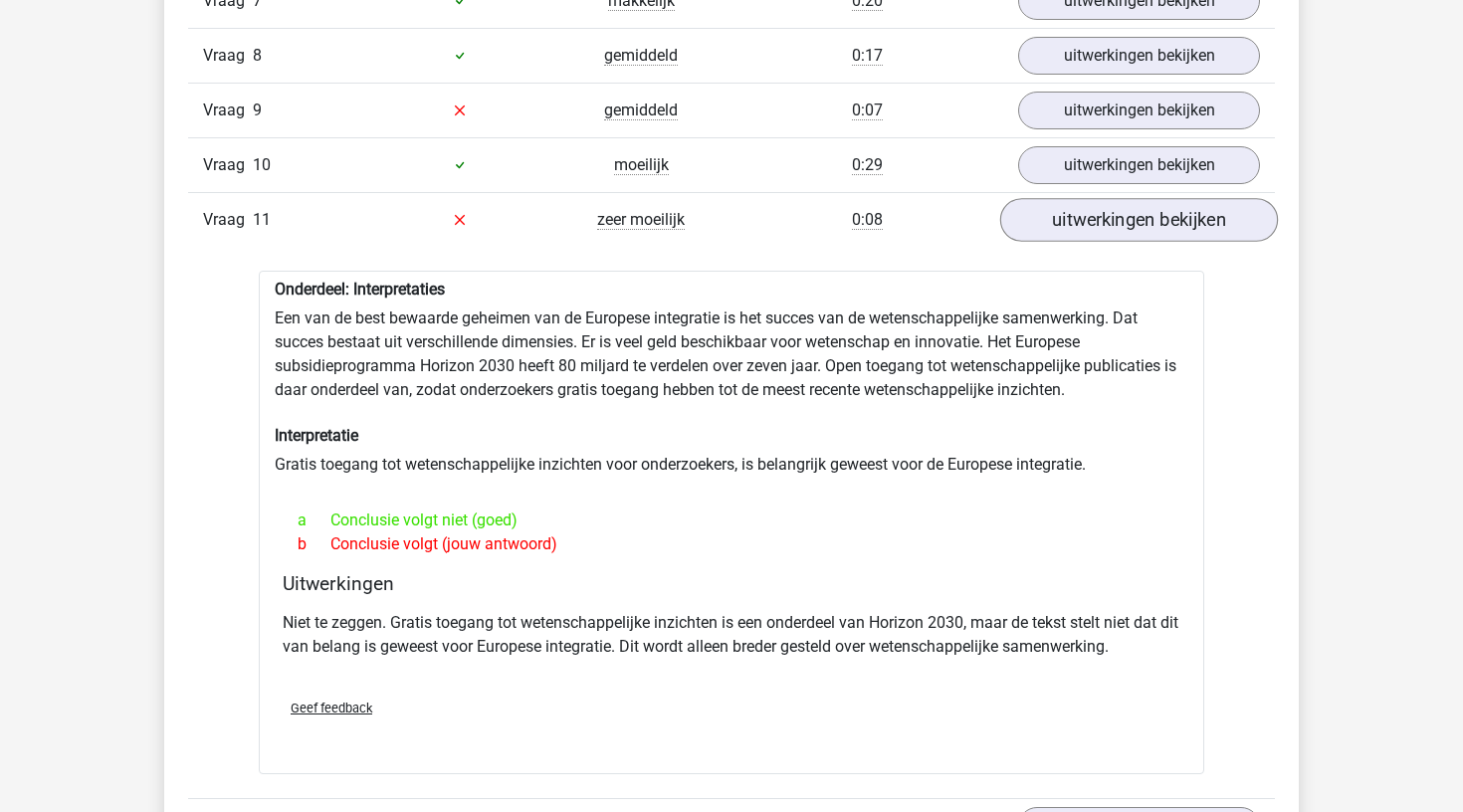 click on "uitwerkingen bekijken" at bounding box center (1139, 220) 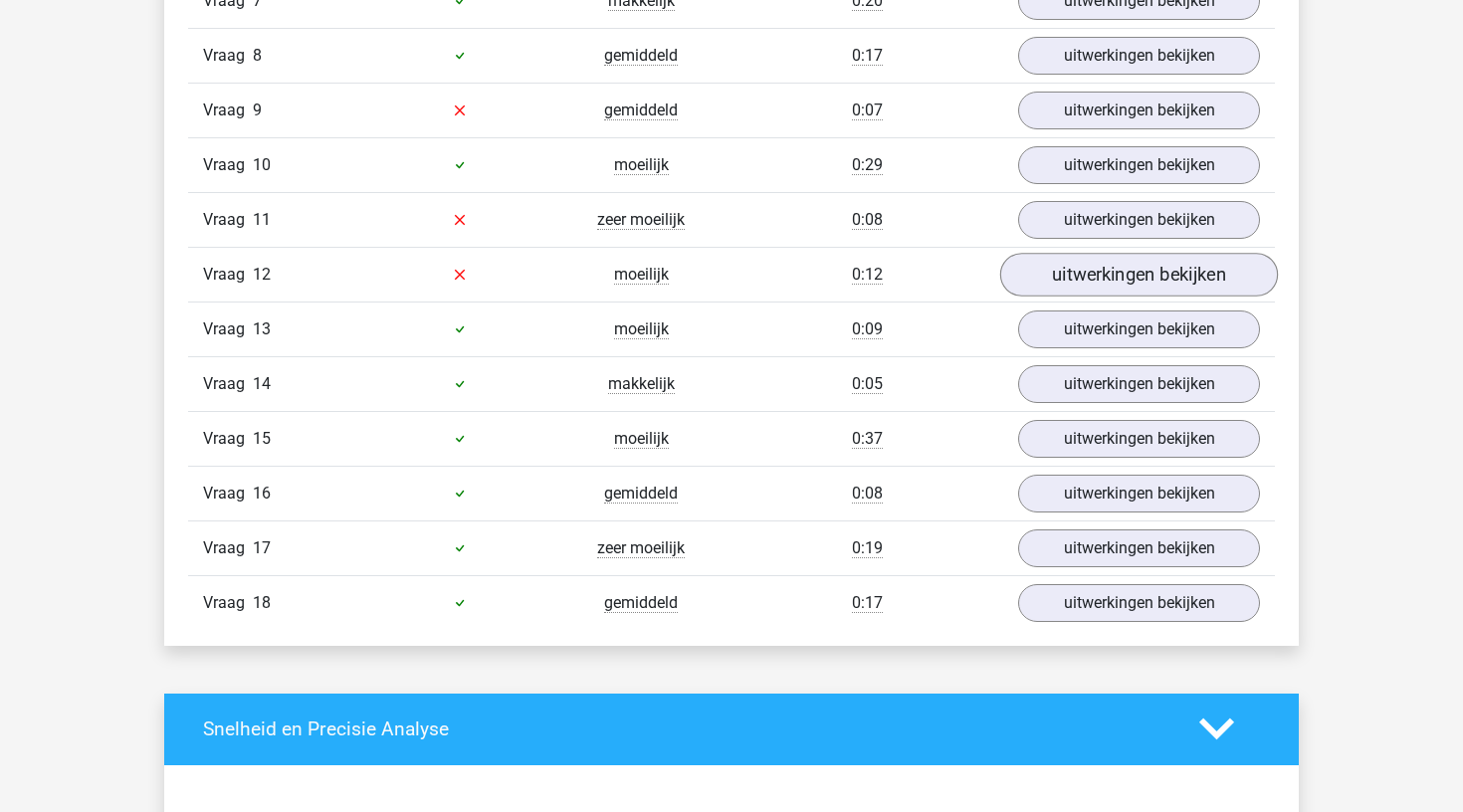 click on "uitwerkingen bekijken" at bounding box center [1139, 275] 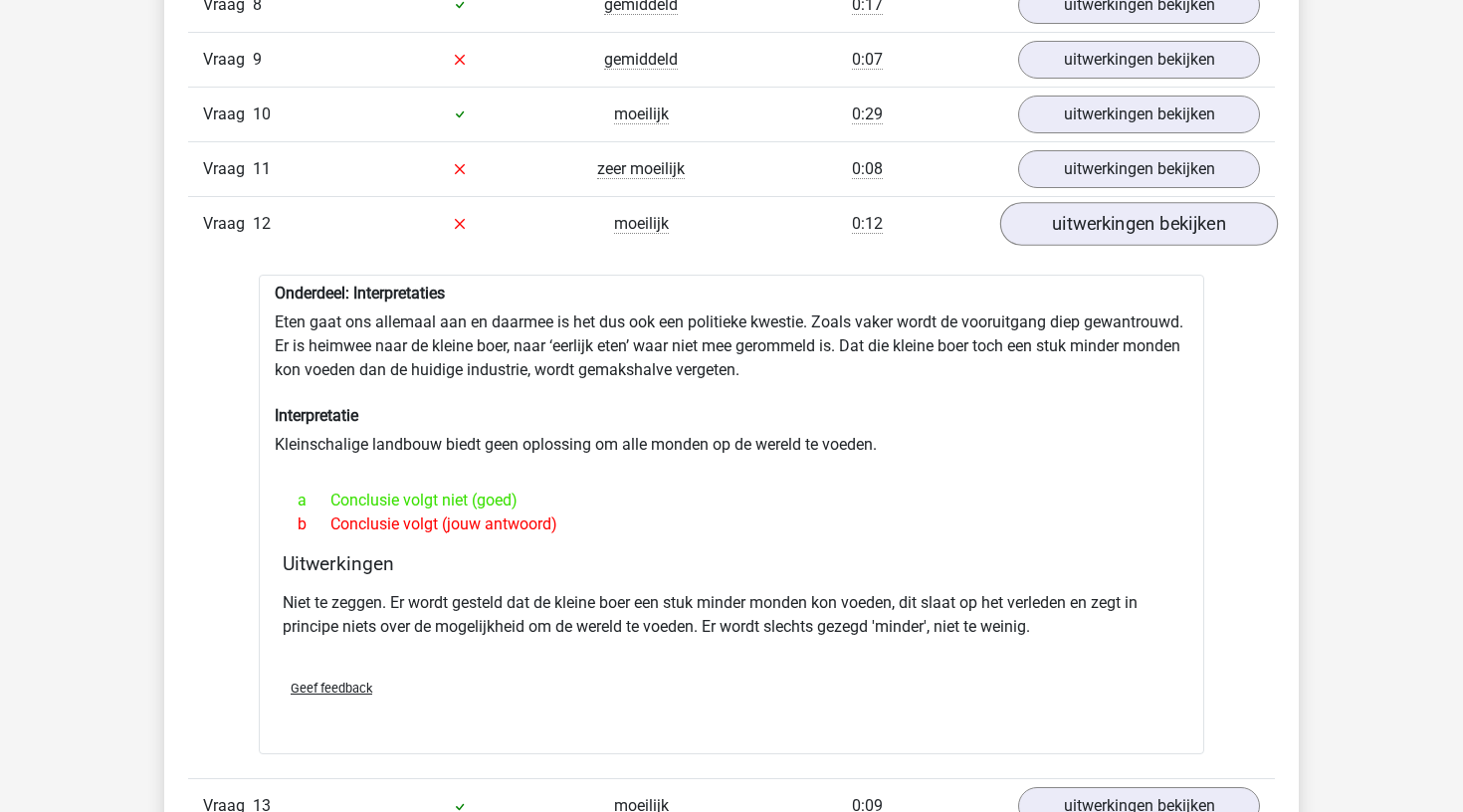scroll, scrollTop: 1777, scrollLeft: 0, axis: vertical 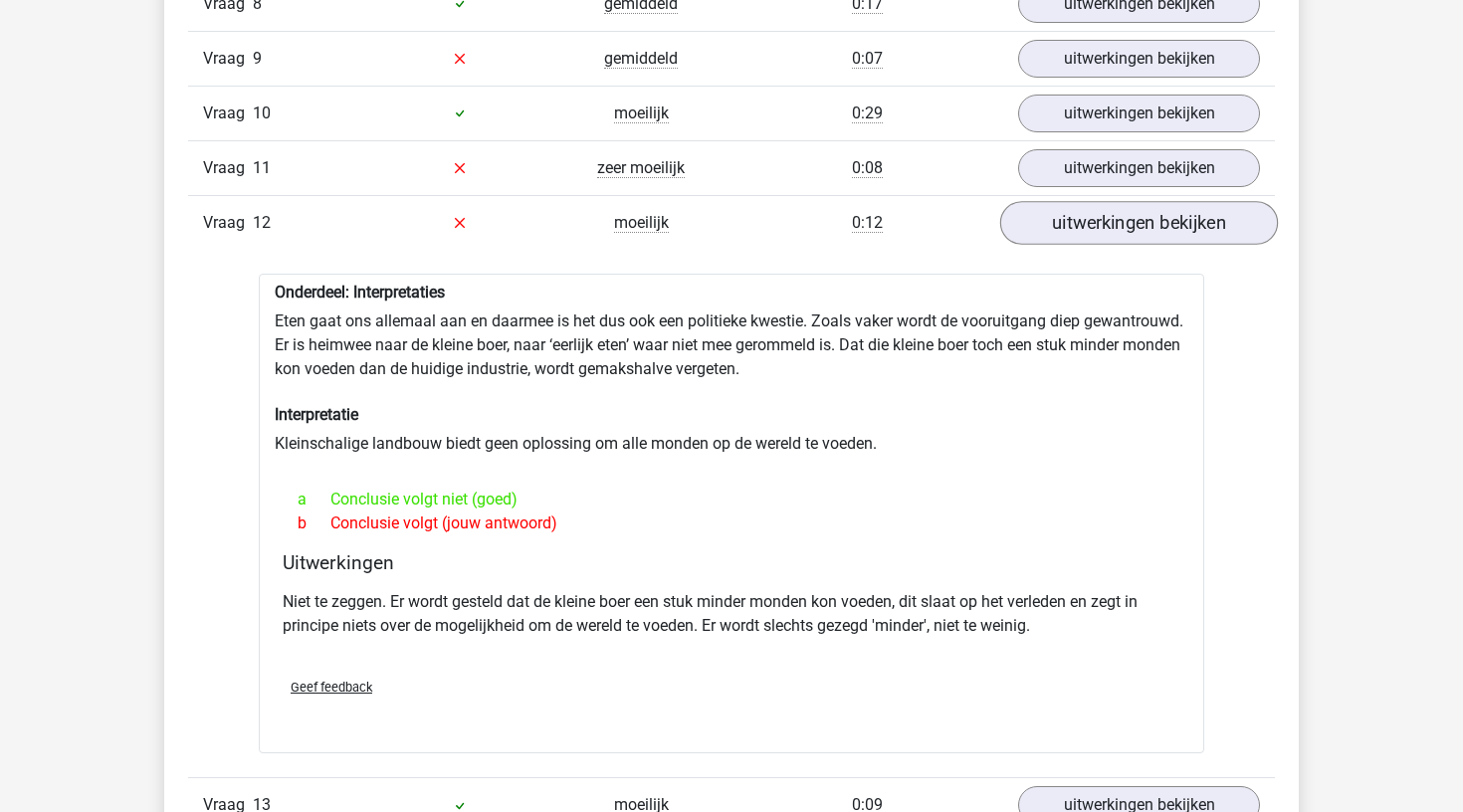 click on "uitwerkingen bekijken" at bounding box center [1139, 223] 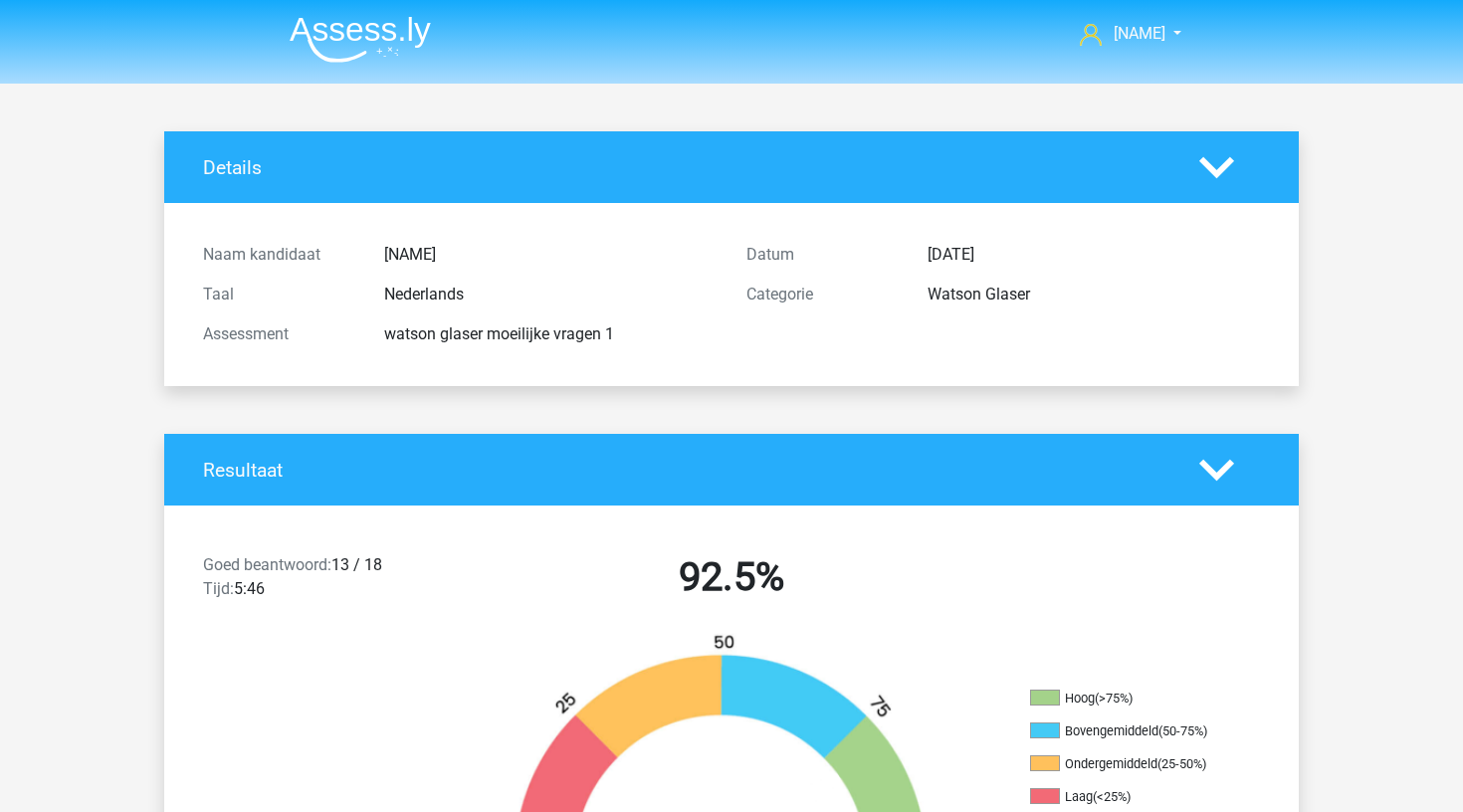 scroll, scrollTop: 0, scrollLeft: 0, axis: both 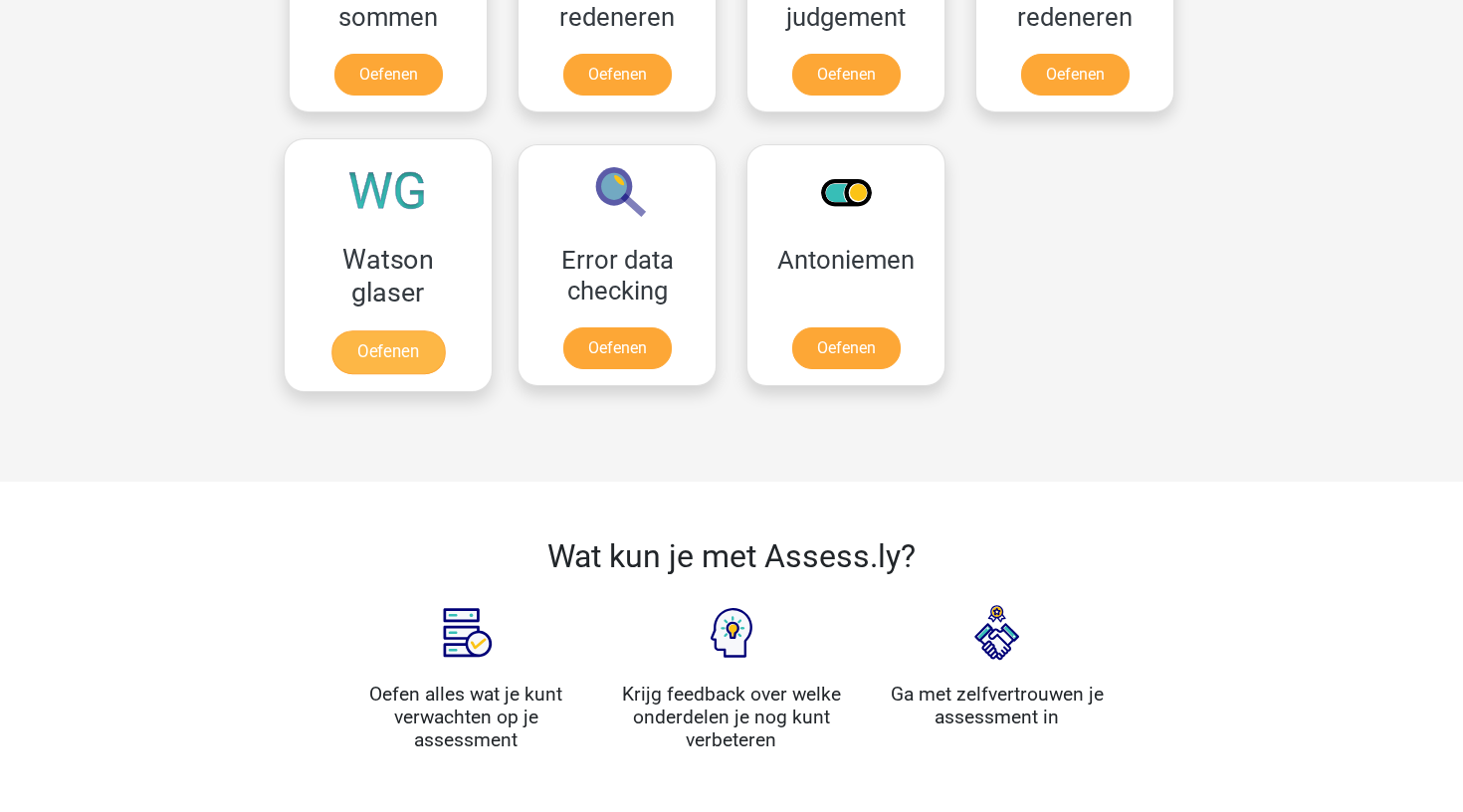 click on "Oefenen" at bounding box center (388, 352) 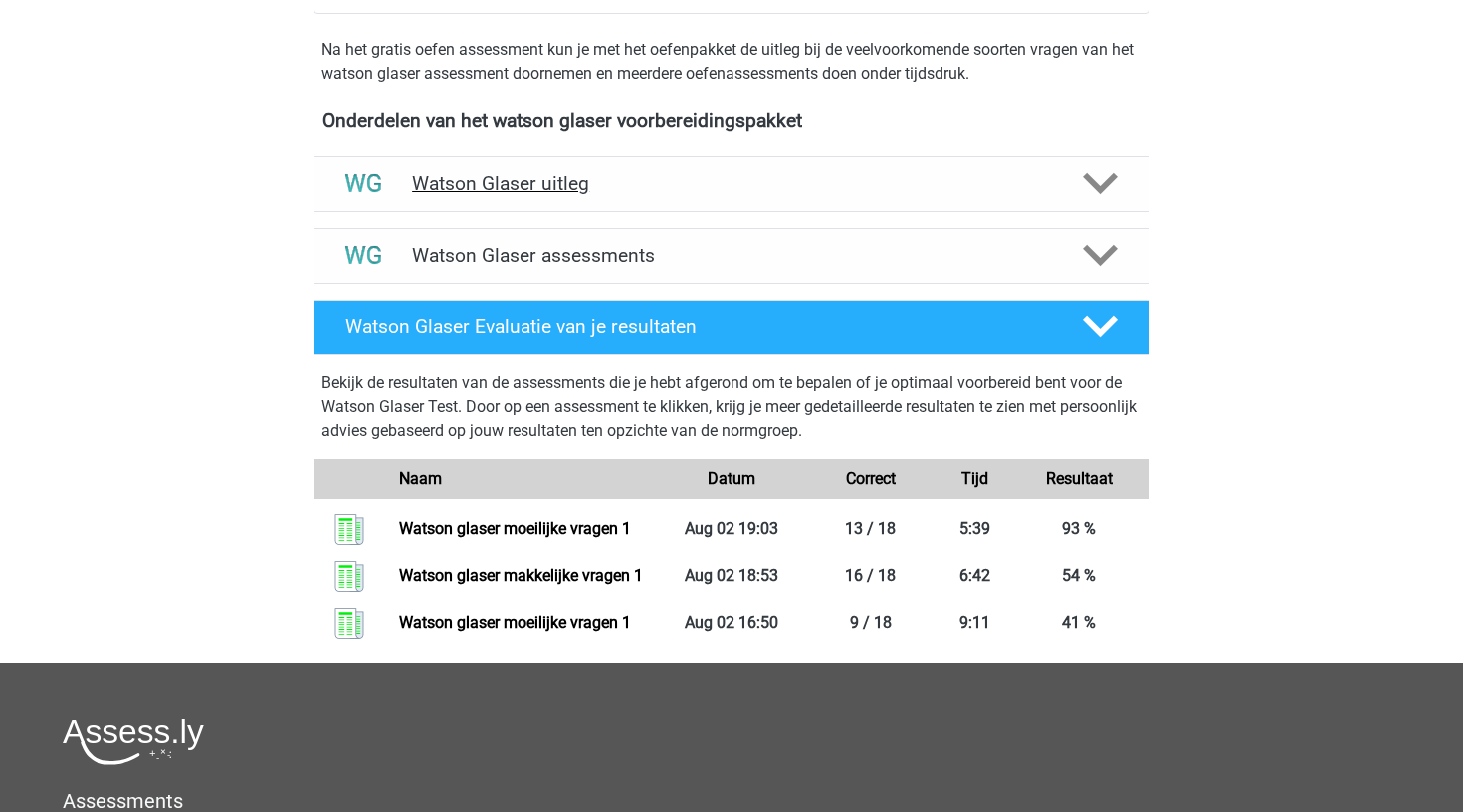scroll, scrollTop: 647, scrollLeft: 0, axis: vertical 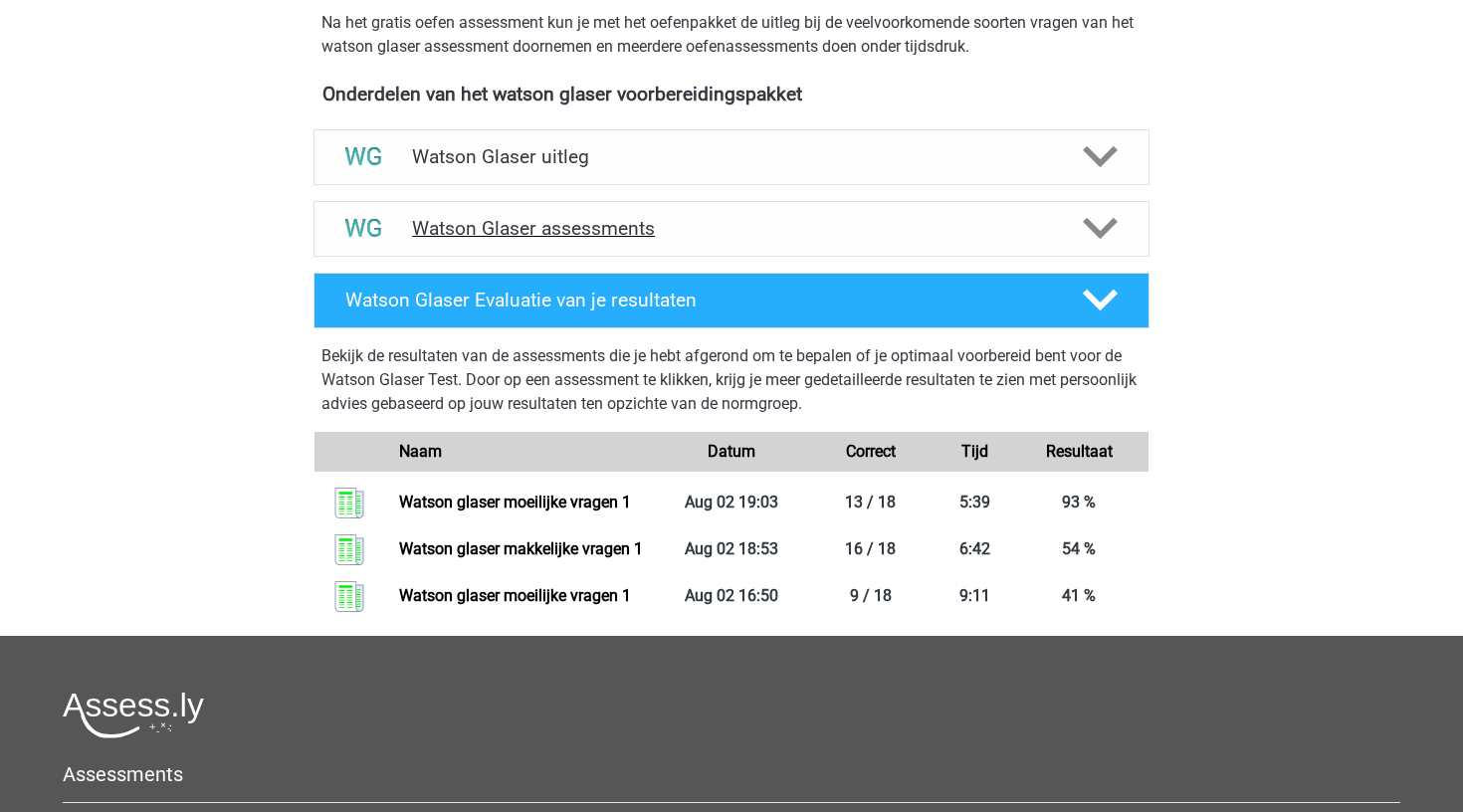 click 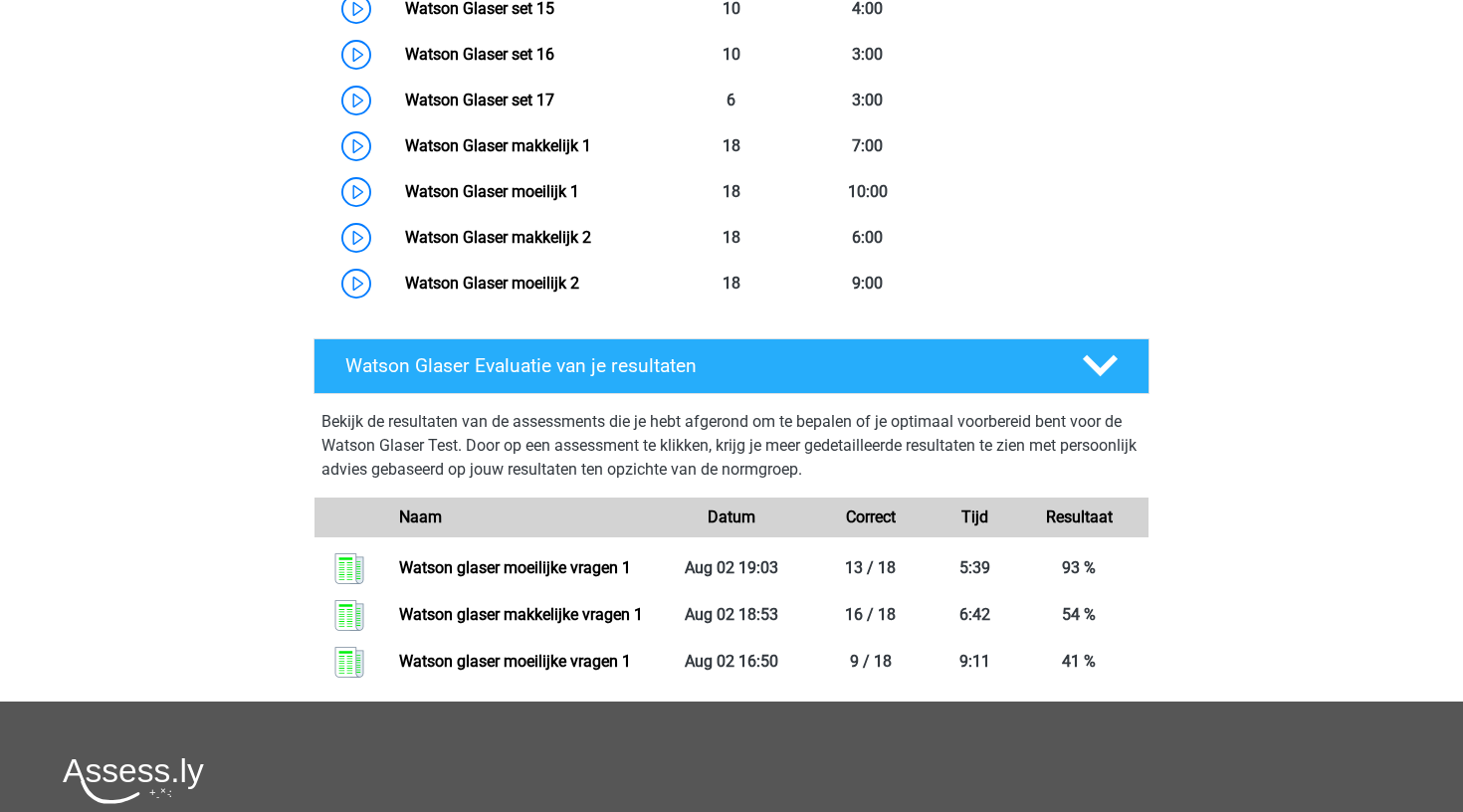 scroll, scrollTop: 1663, scrollLeft: 0, axis: vertical 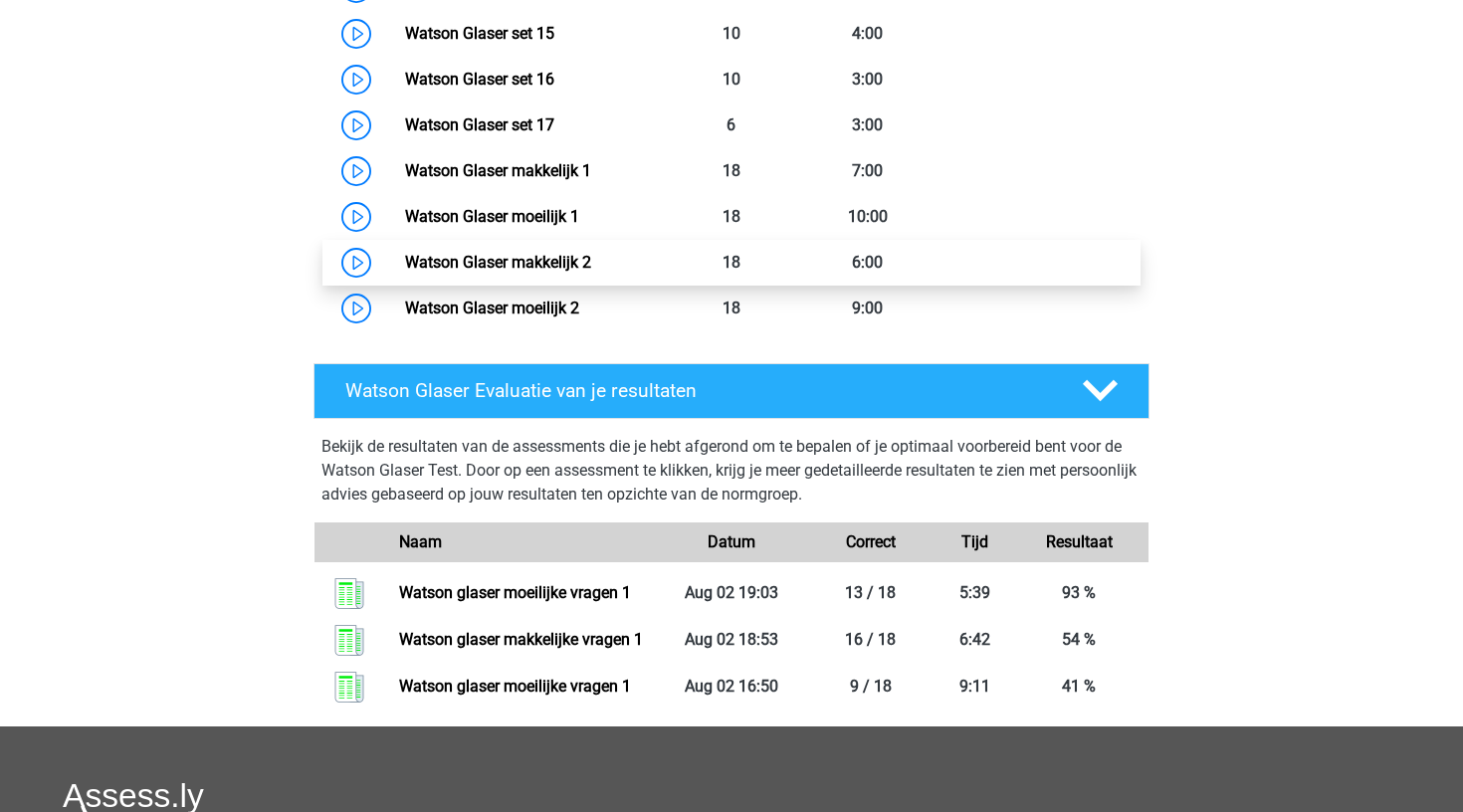 click on "Watson Glaser
makkelijk 2" at bounding box center [498, 262] 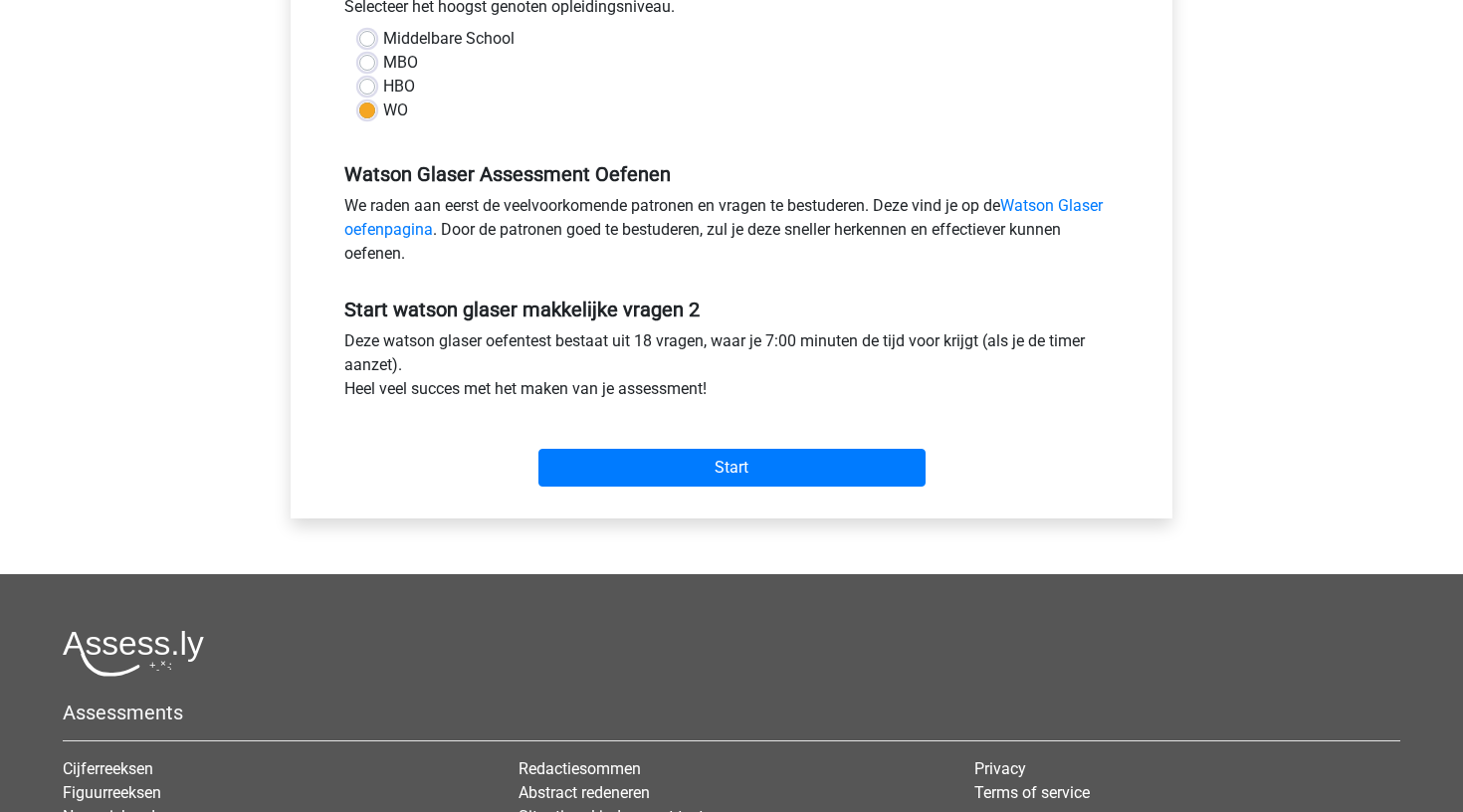 scroll, scrollTop: 371, scrollLeft: 0, axis: vertical 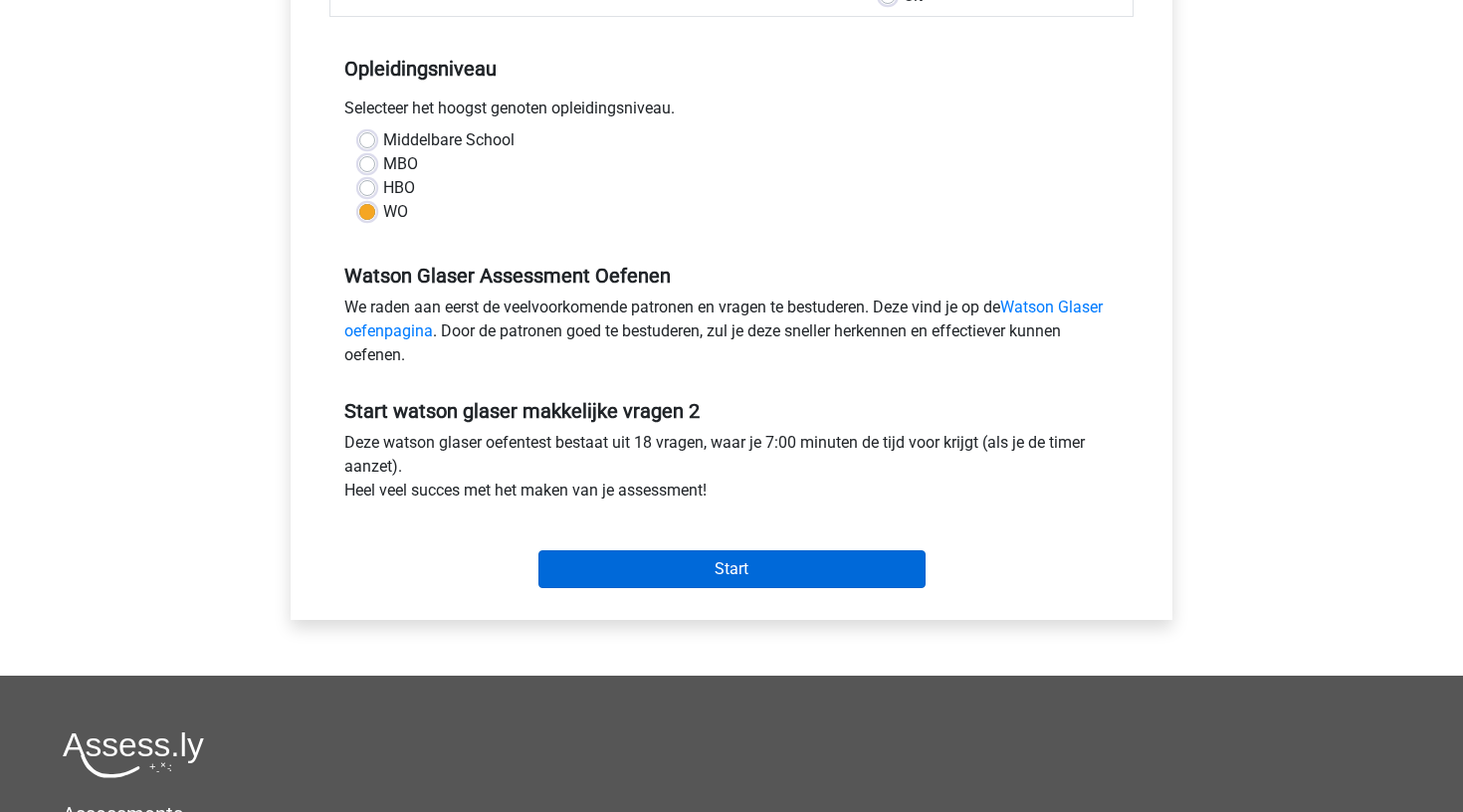 click on "Start" at bounding box center (732, 569) 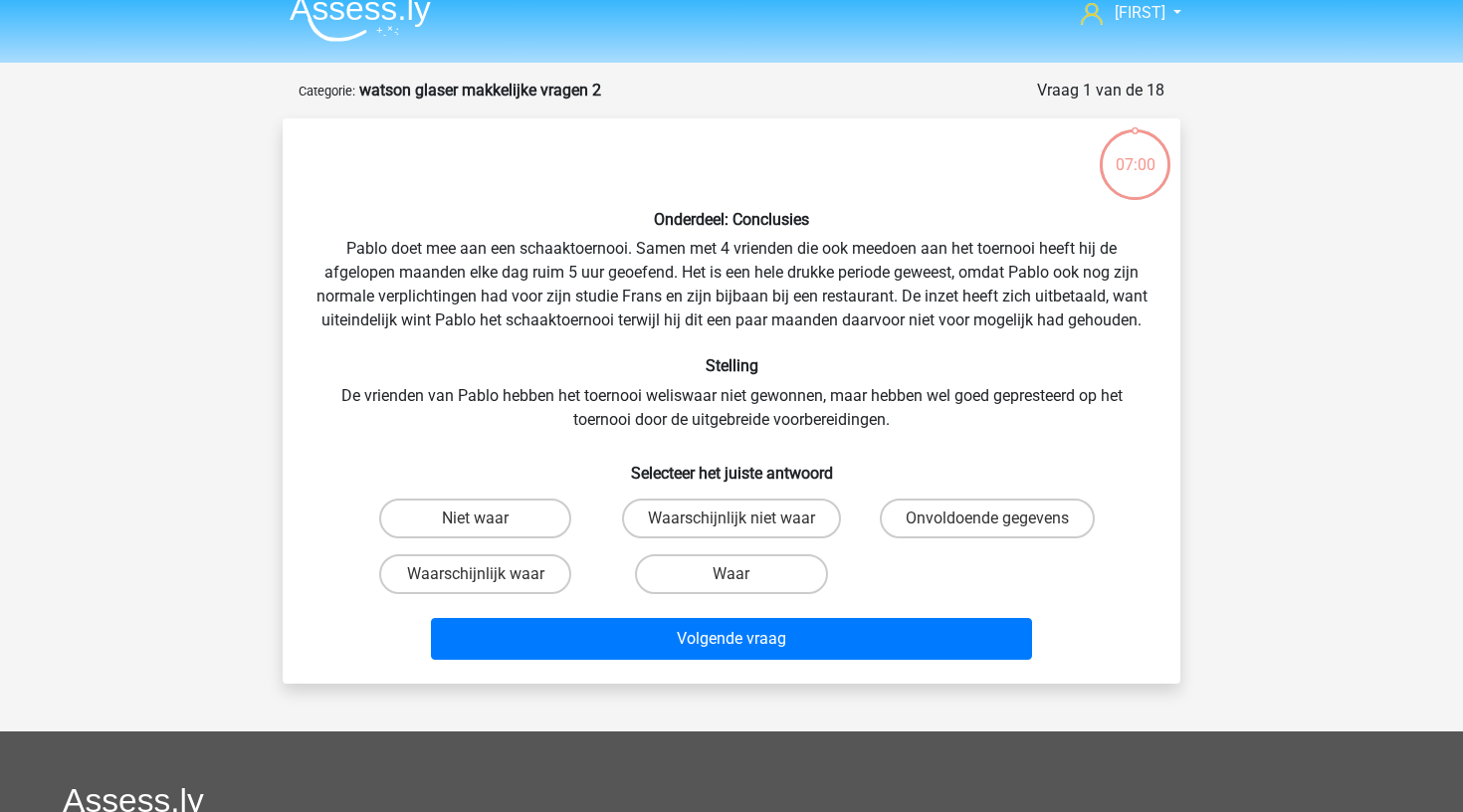 scroll, scrollTop: 30, scrollLeft: 0, axis: vertical 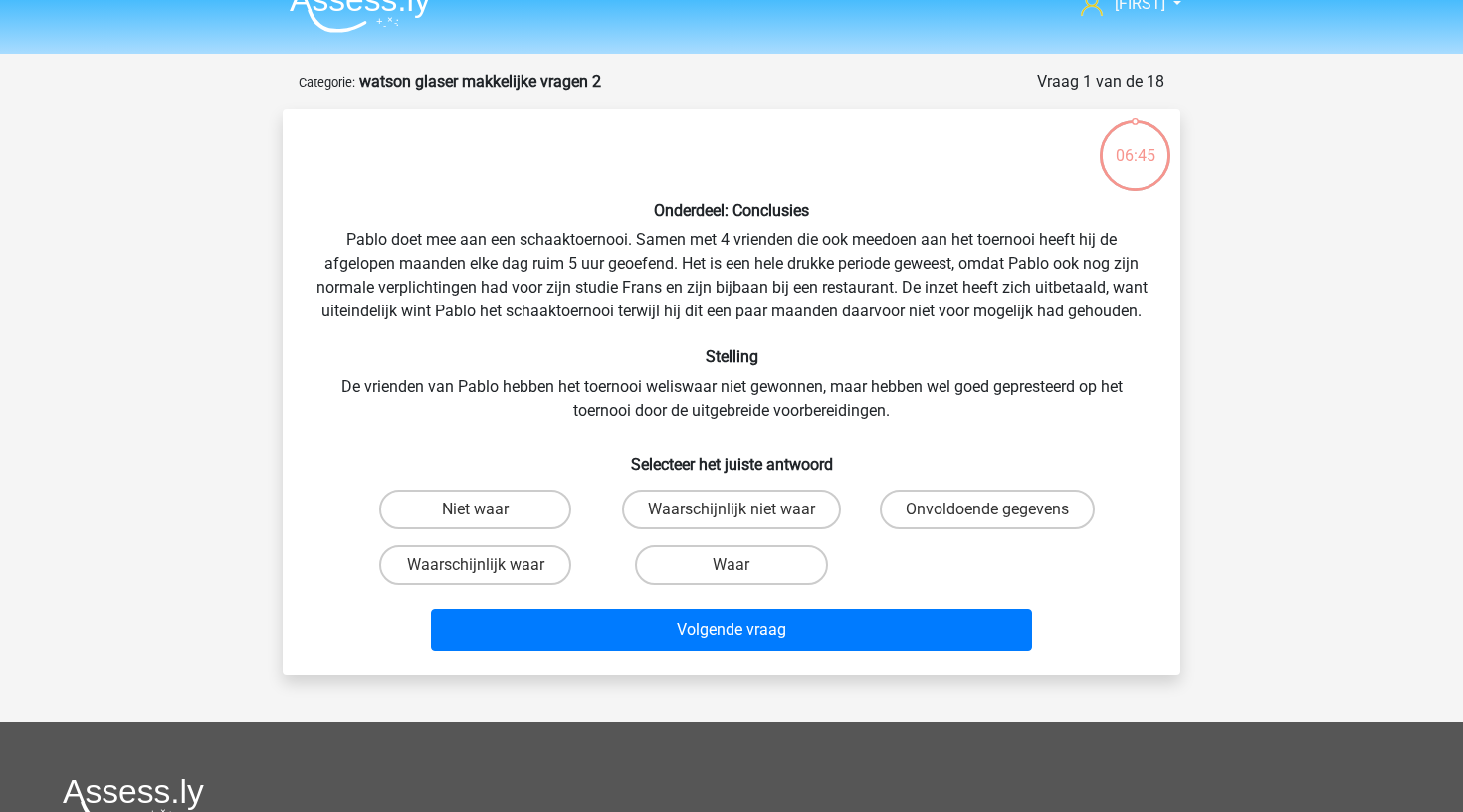 click on "Onvoldoende gegevens" at bounding box center [993, 515] 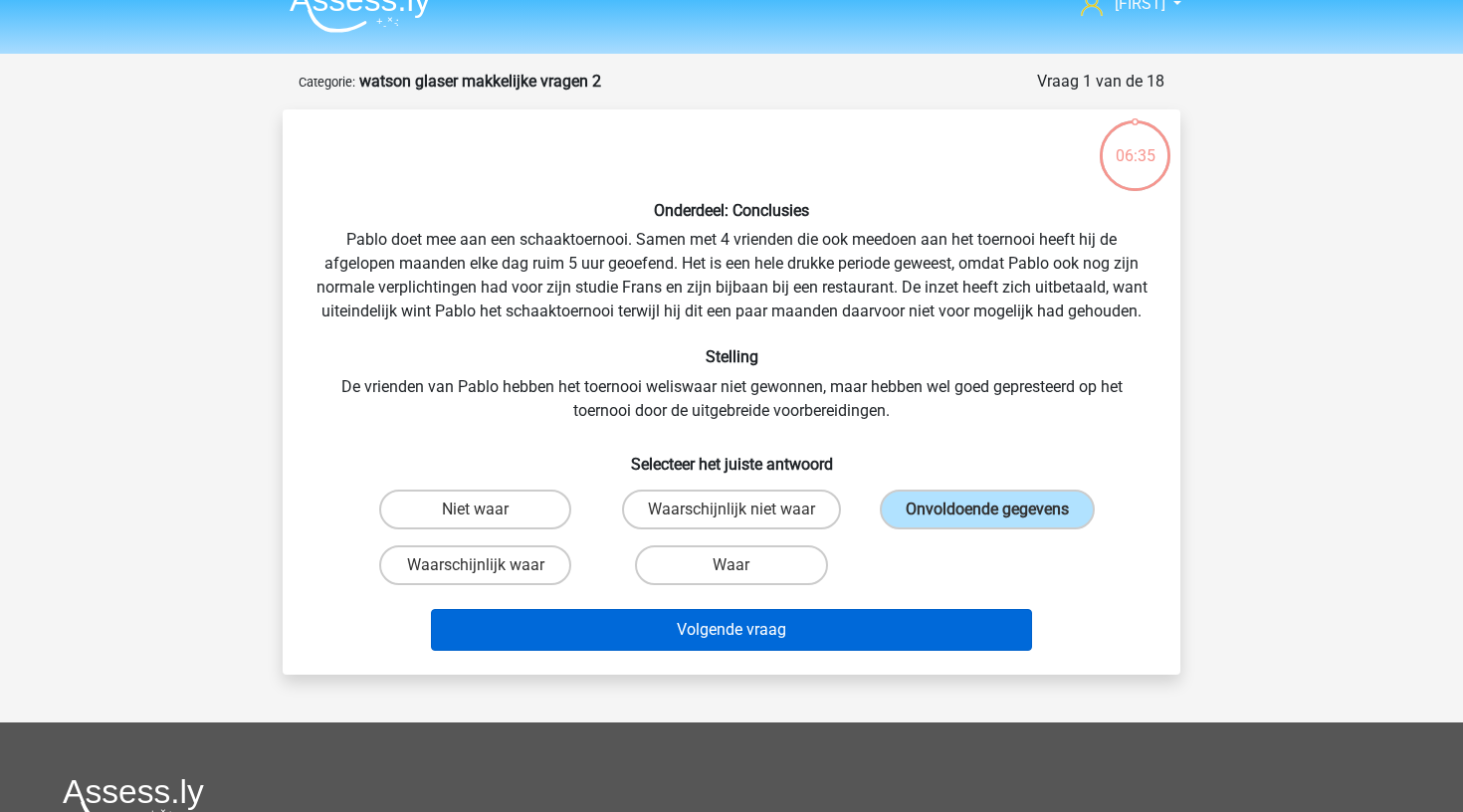click on "Volgende vraag" at bounding box center [732, 630] 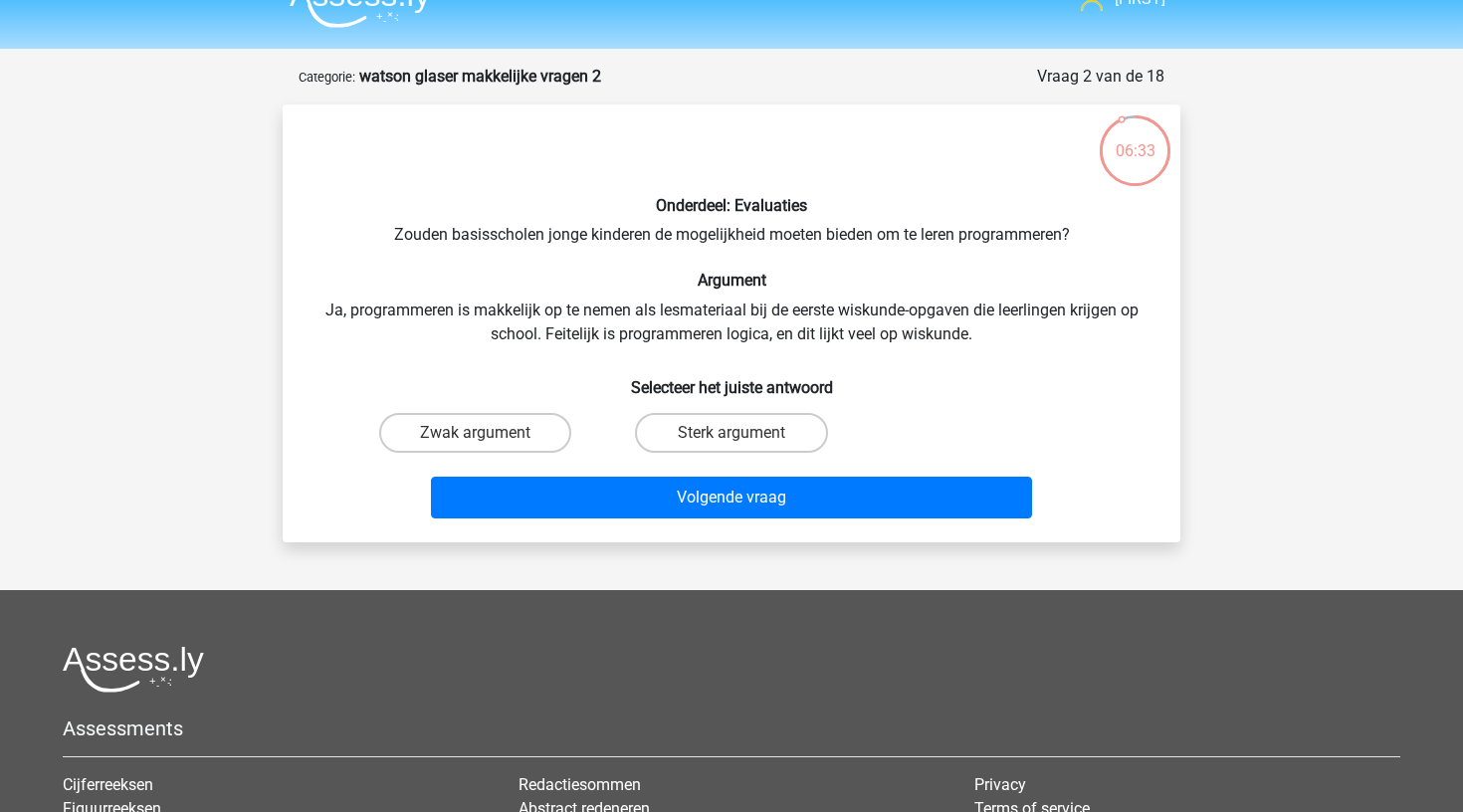 scroll, scrollTop: 35, scrollLeft: 0, axis: vertical 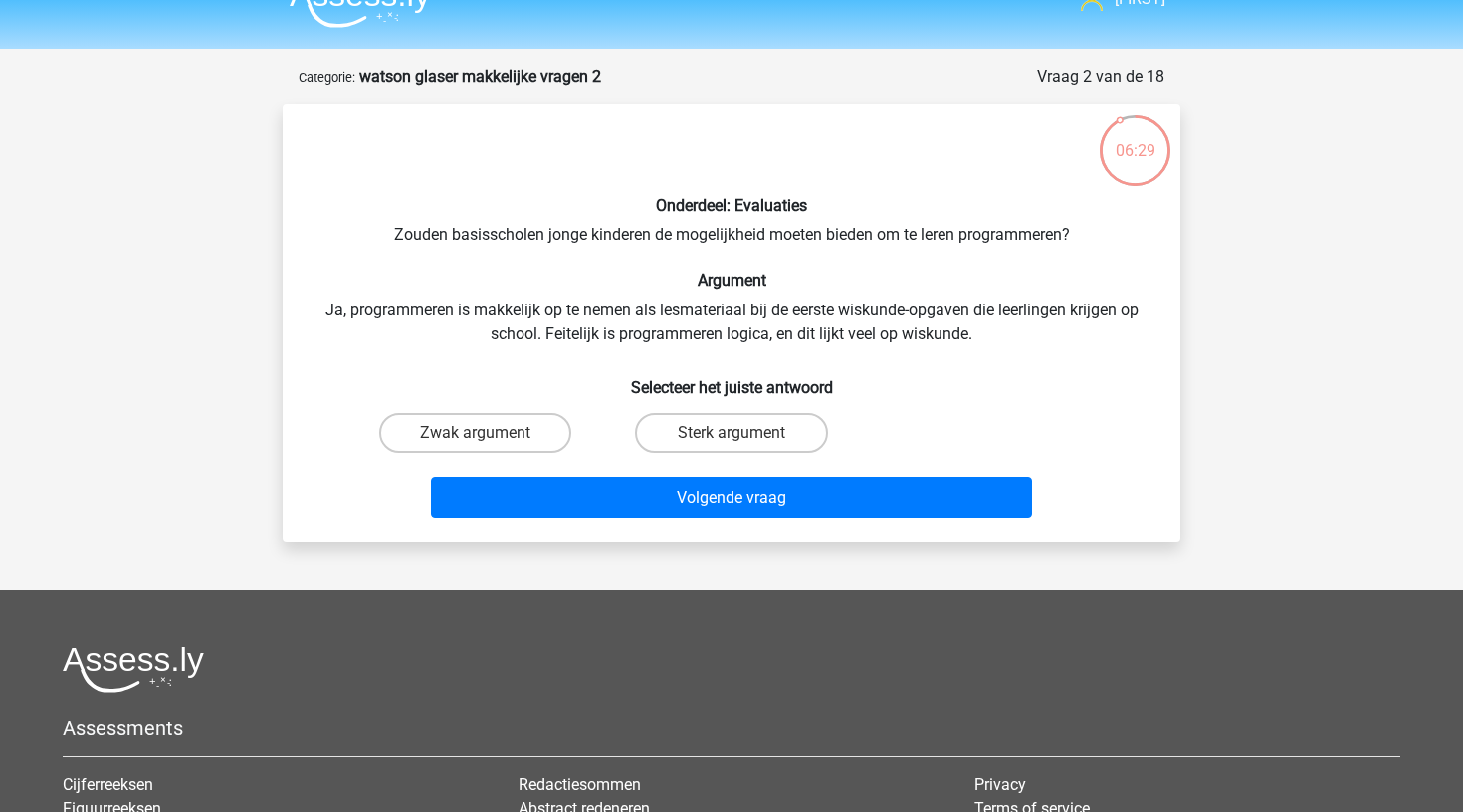 click on "Zwak argument" at bounding box center [482, 439] 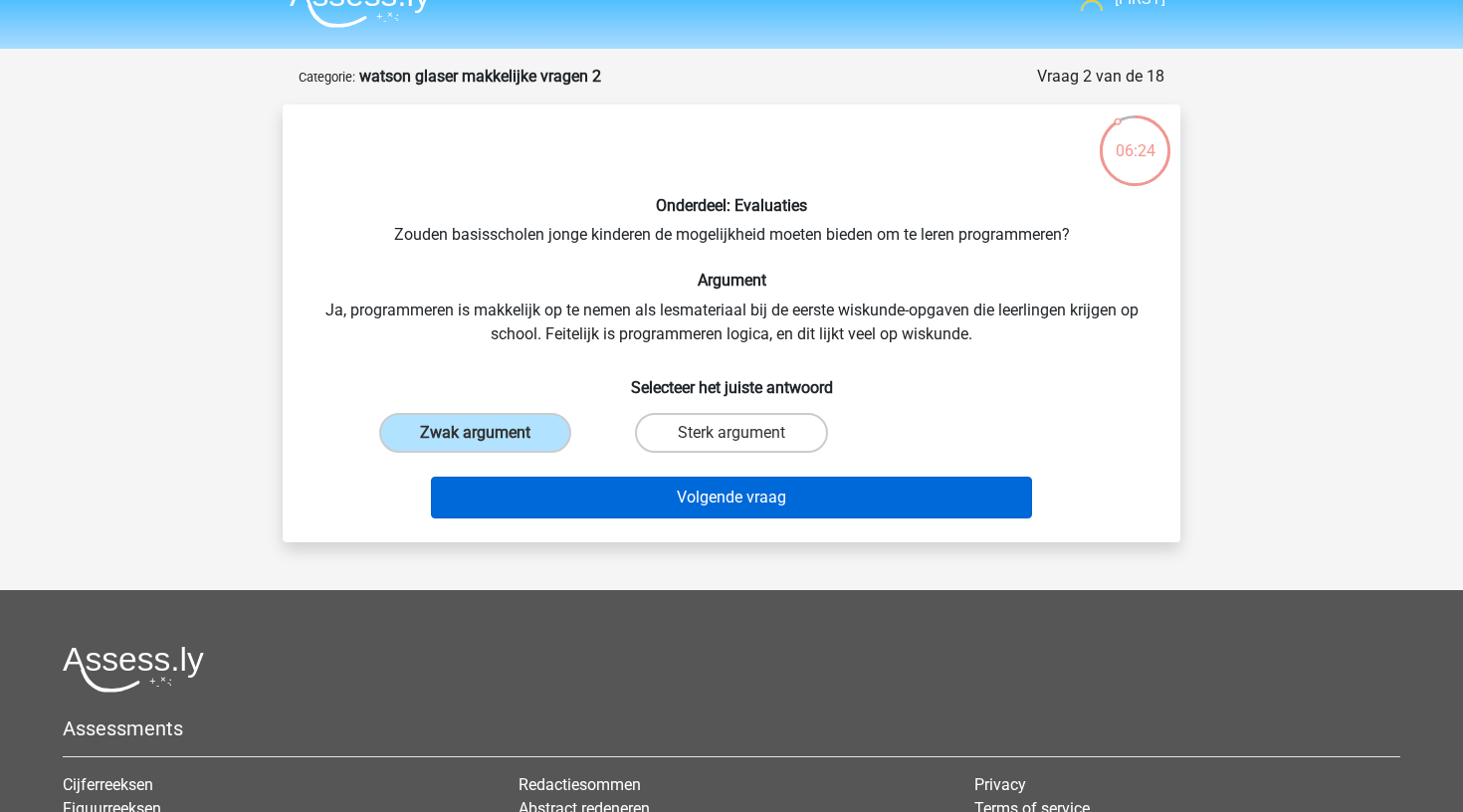 click on "Volgende vraag" at bounding box center [732, 498] 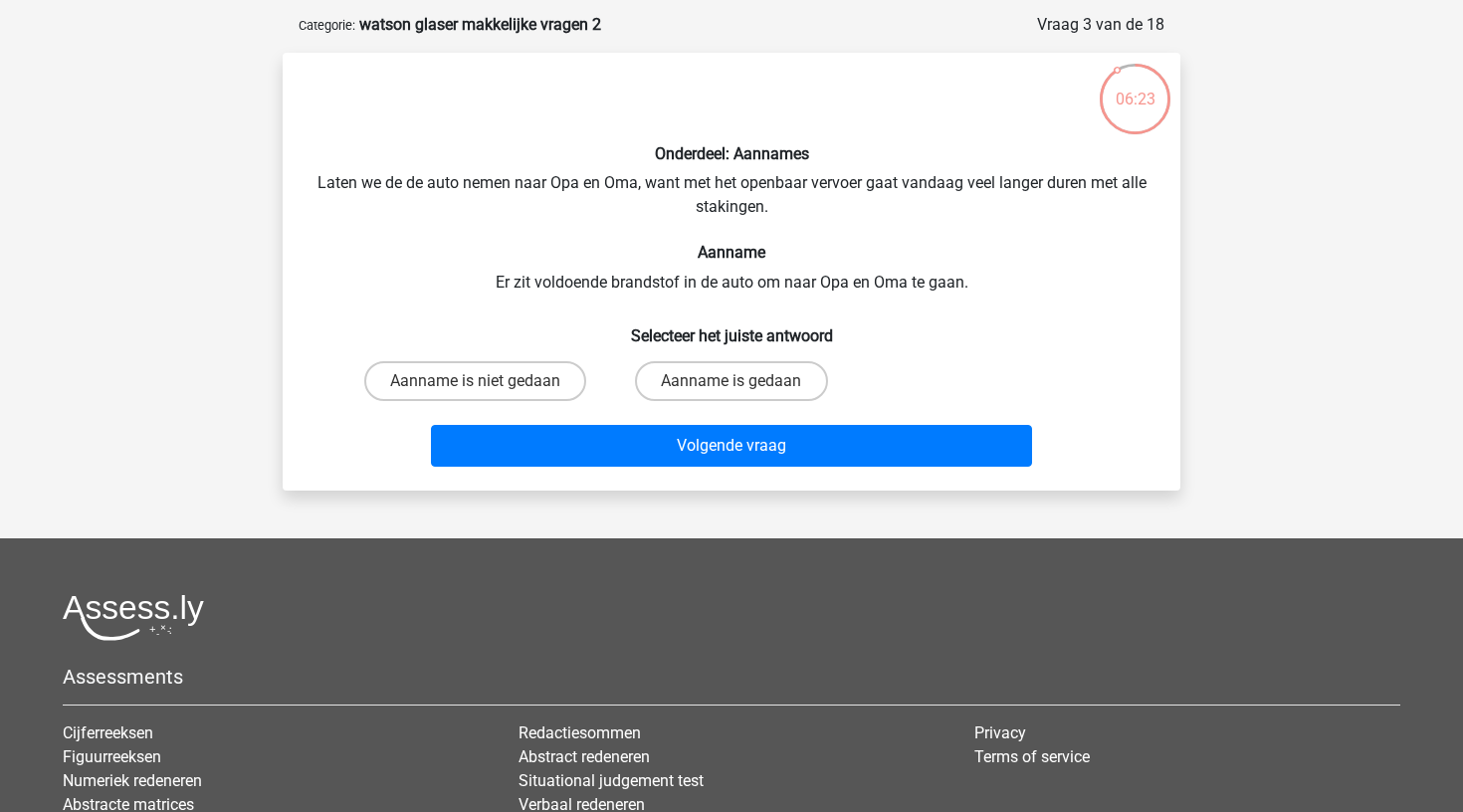 scroll, scrollTop: 92, scrollLeft: 0, axis: vertical 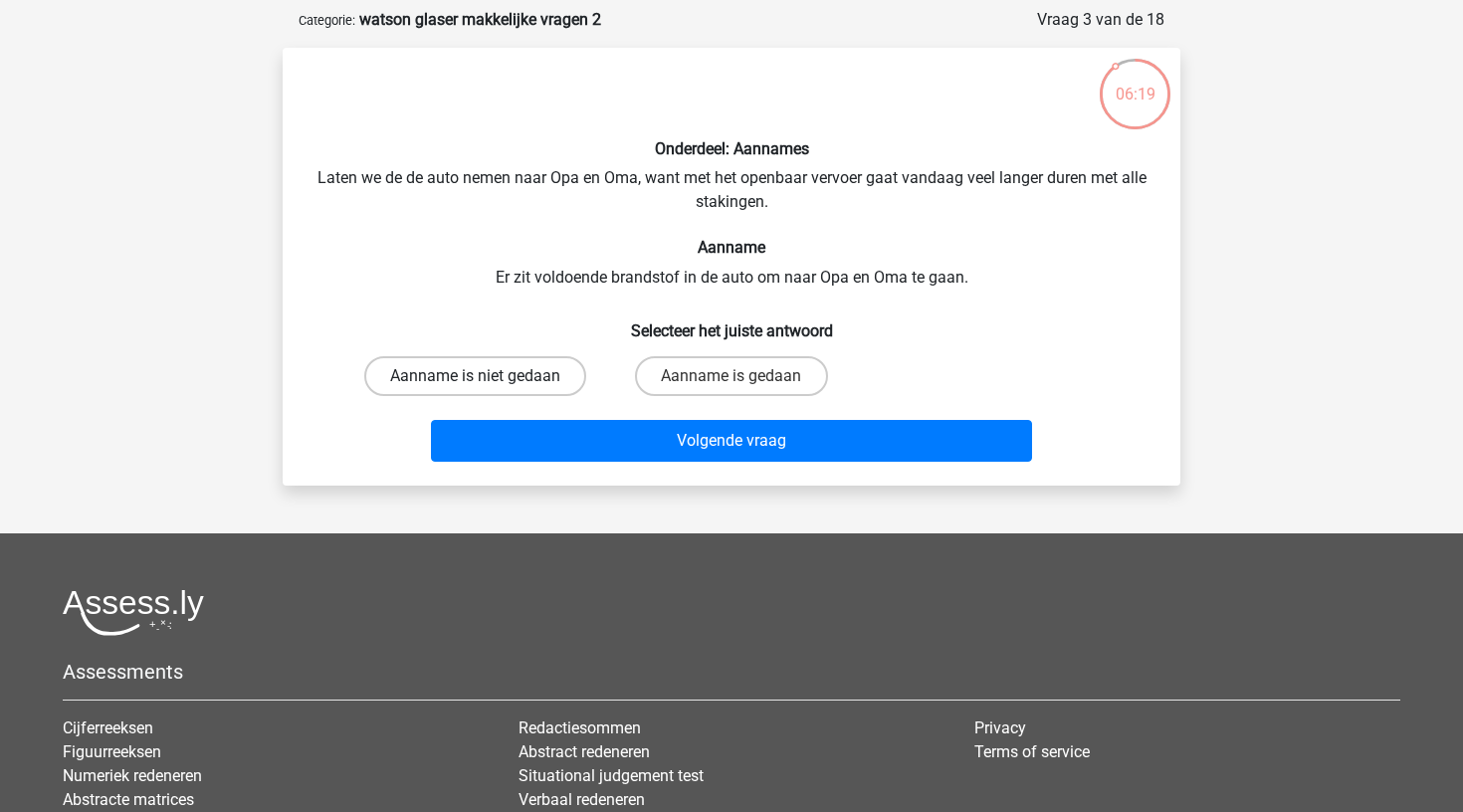 click on "Aanname is niet gedaan" at bounding box center [475, 376] 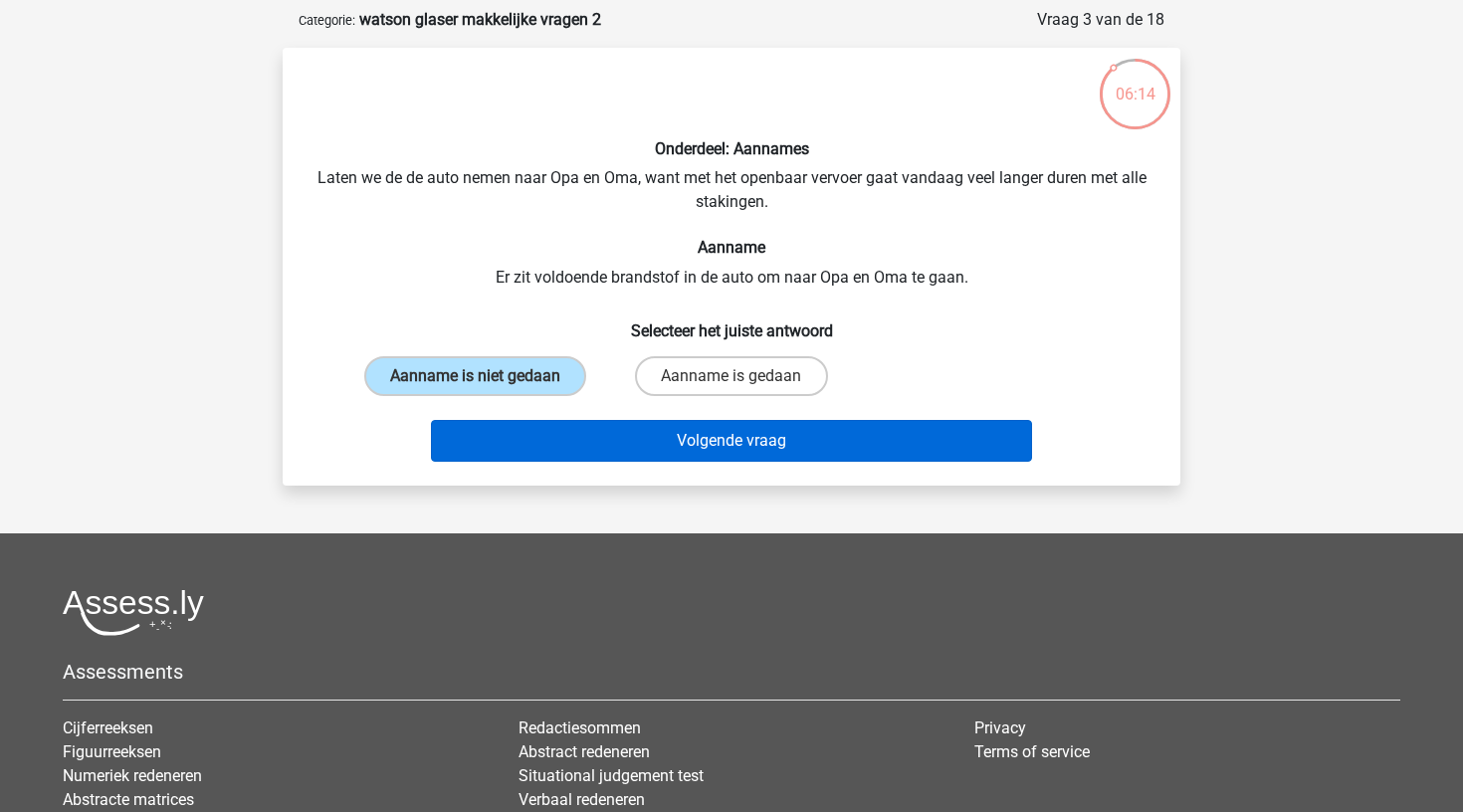 click on "Volgende vraag" at bounding box center [732, 441] 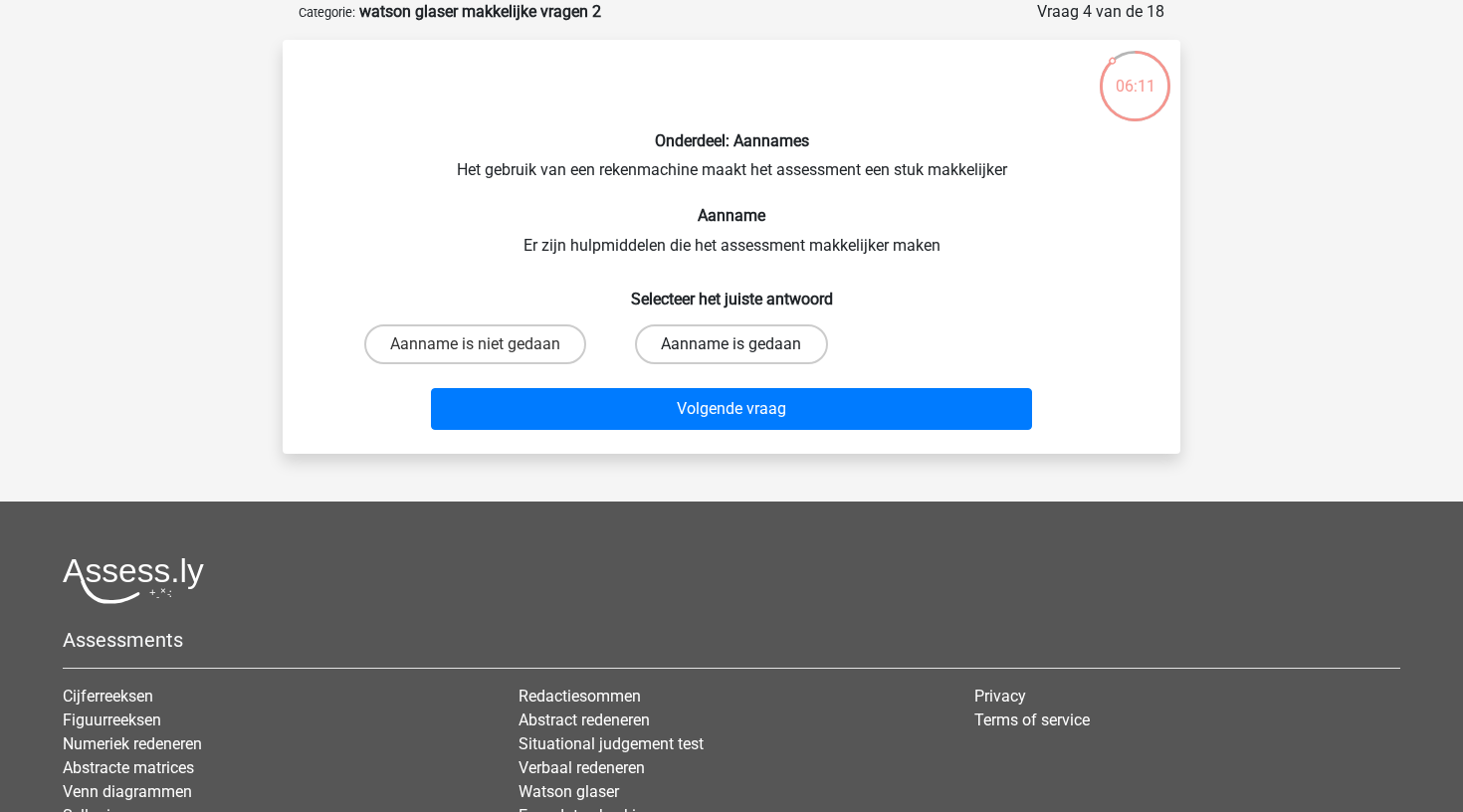click on "Aanname is gedaan" at bounding box center (731, 344) 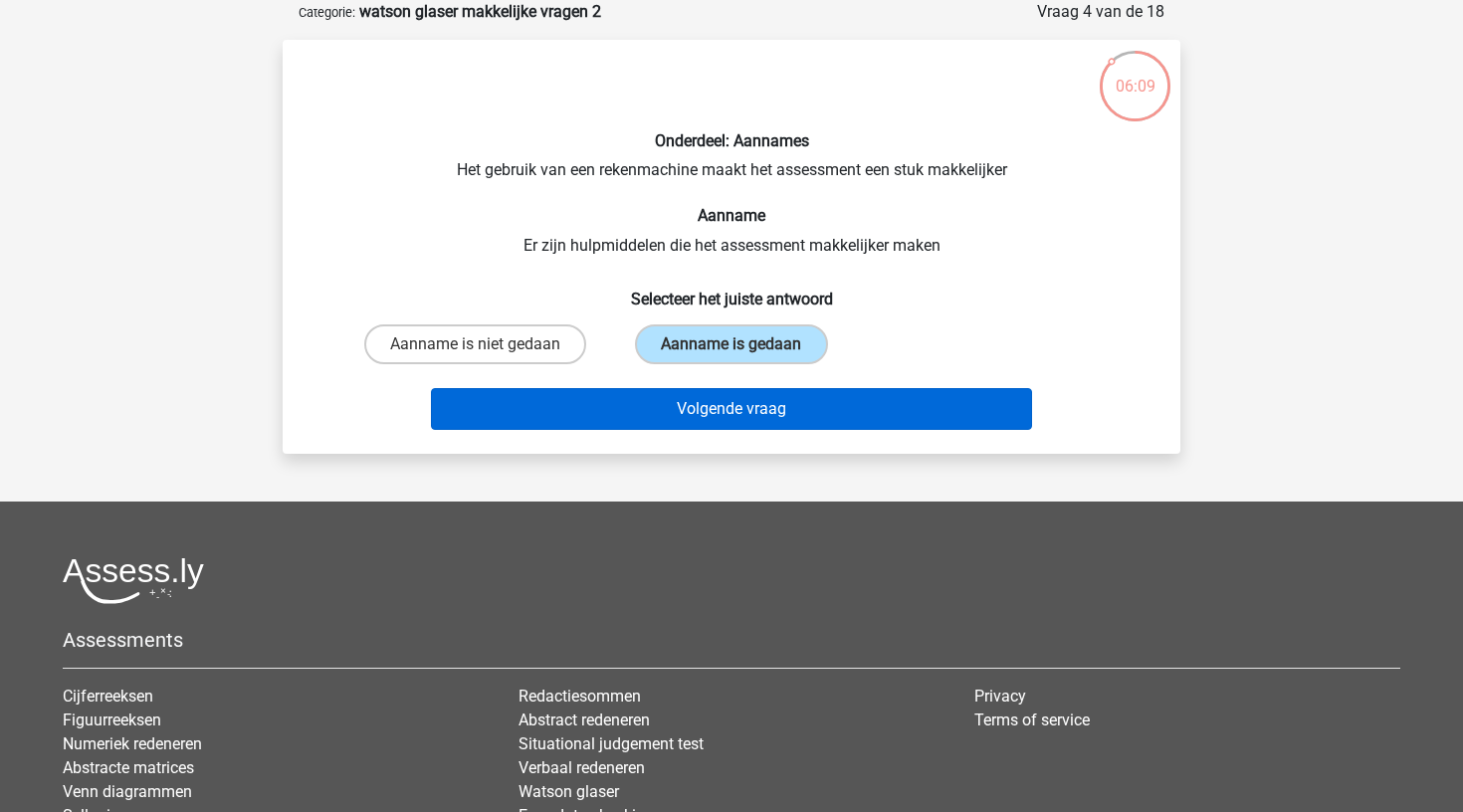 click on "Volgende vraag" at bounding box center [732, 409] 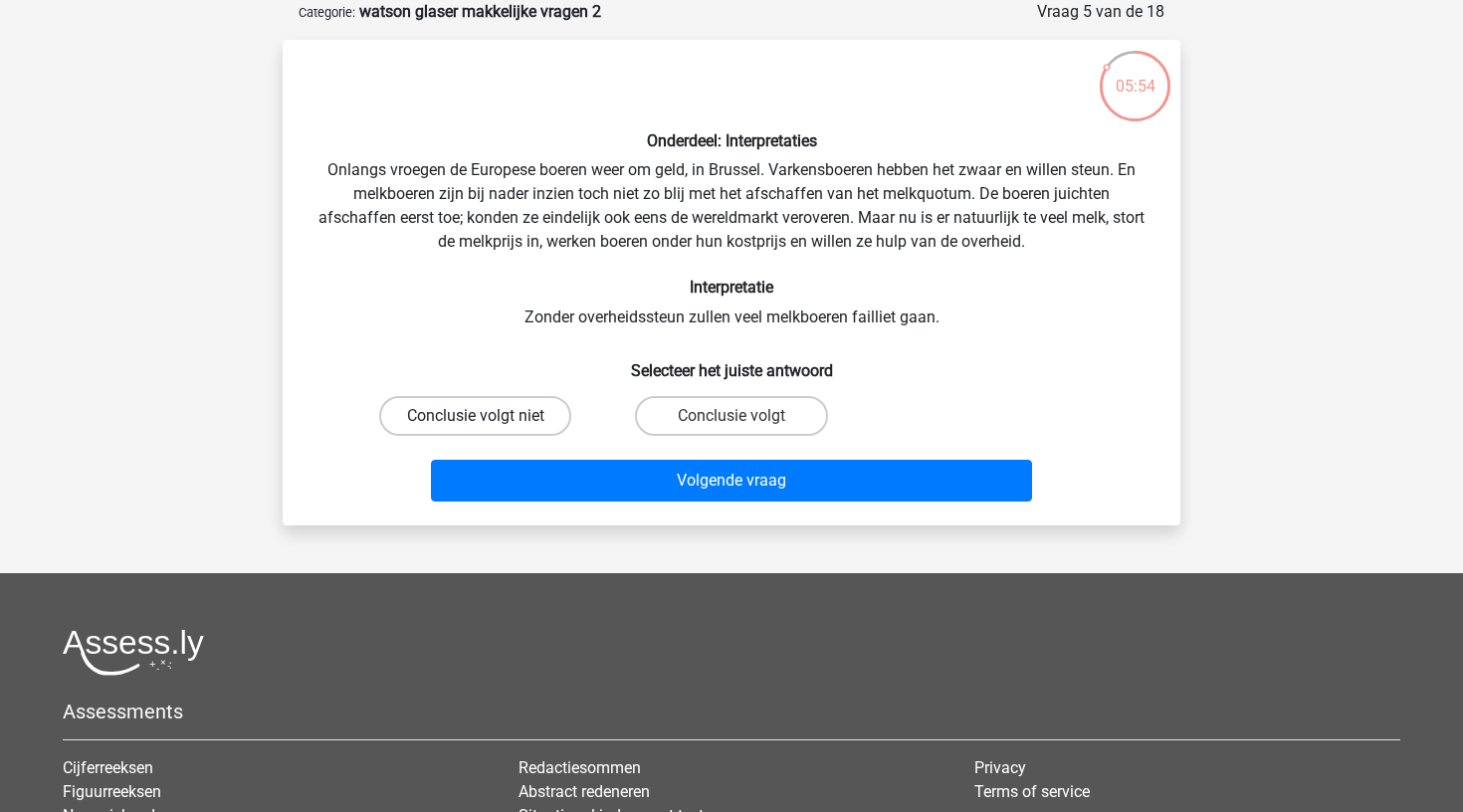 click on "Conclusie volgt niet" at bounding box center [475, 416] 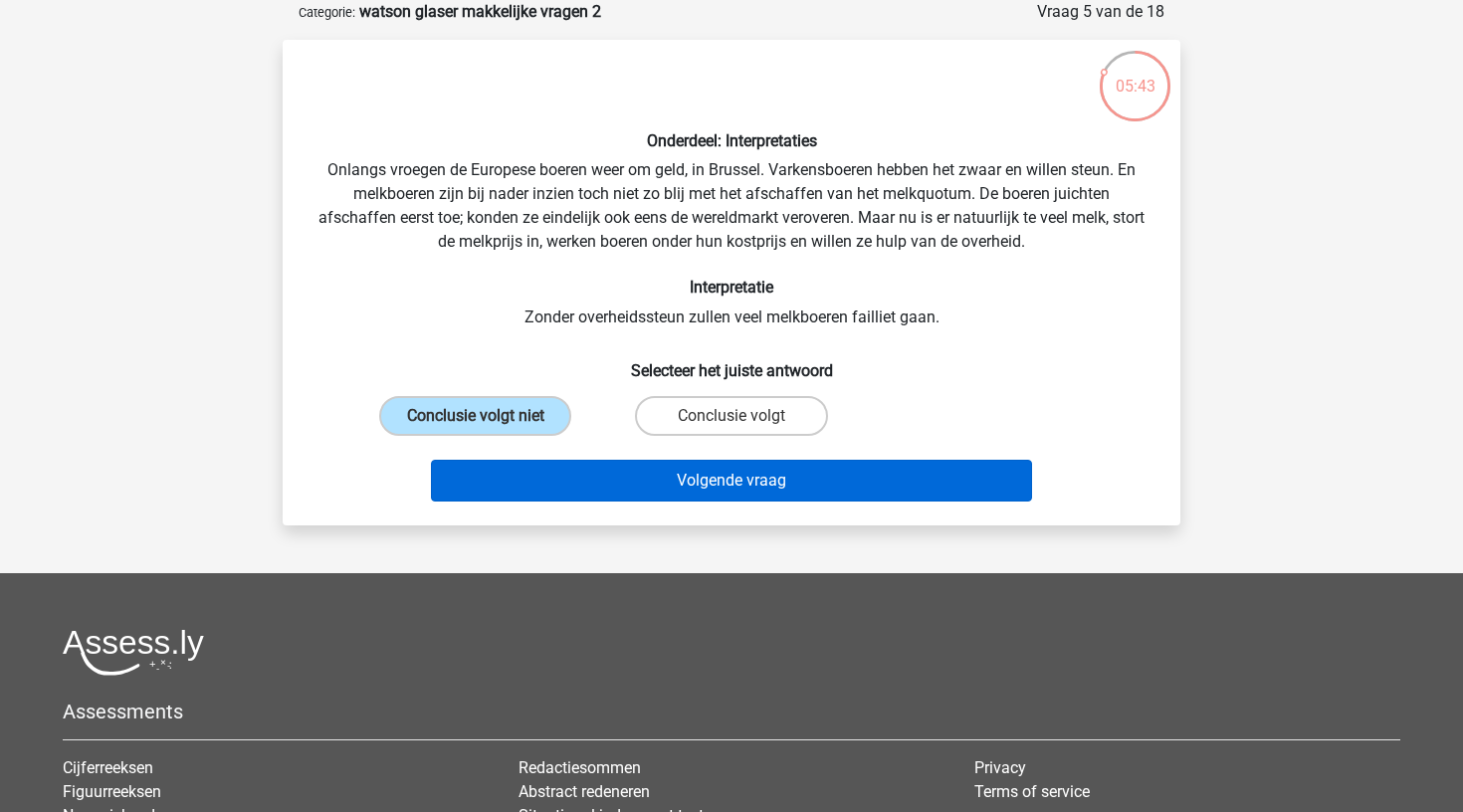 click on "Volgende vraag" at bounding box center [732, 481] 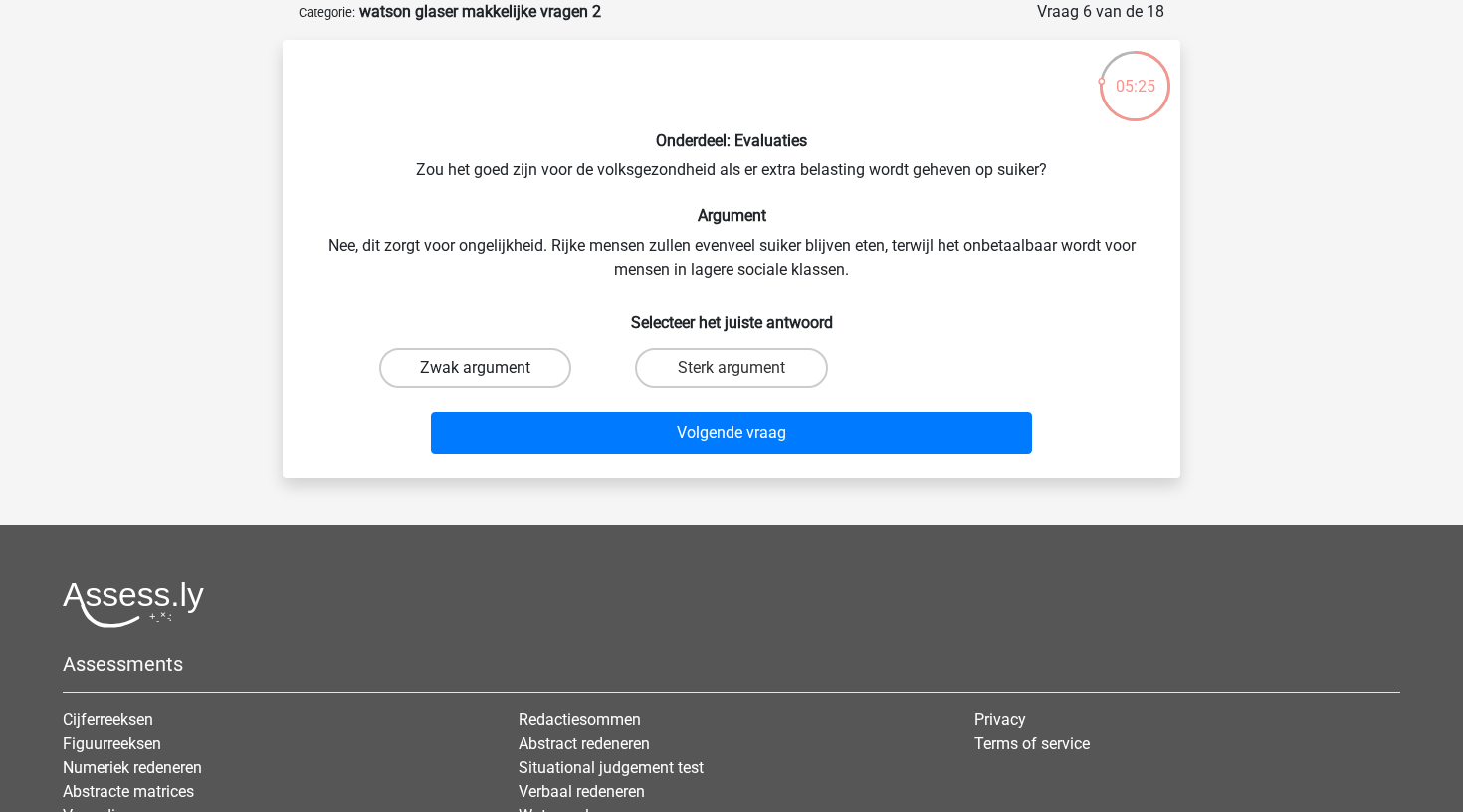 click on "Zwak argument" at bounding box center [475, 368] 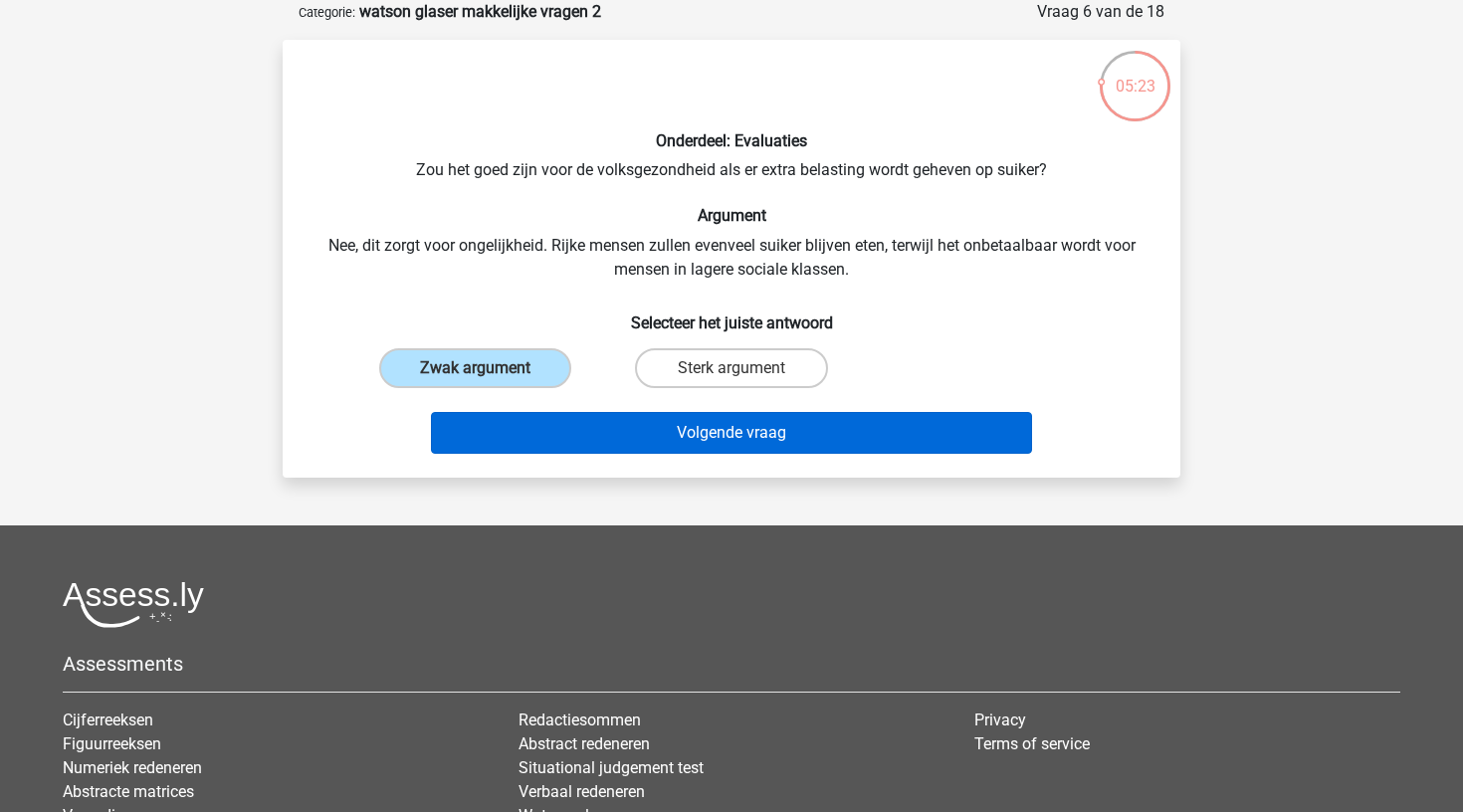 click on "Volgende vraag" at bounding box center (732, 433) 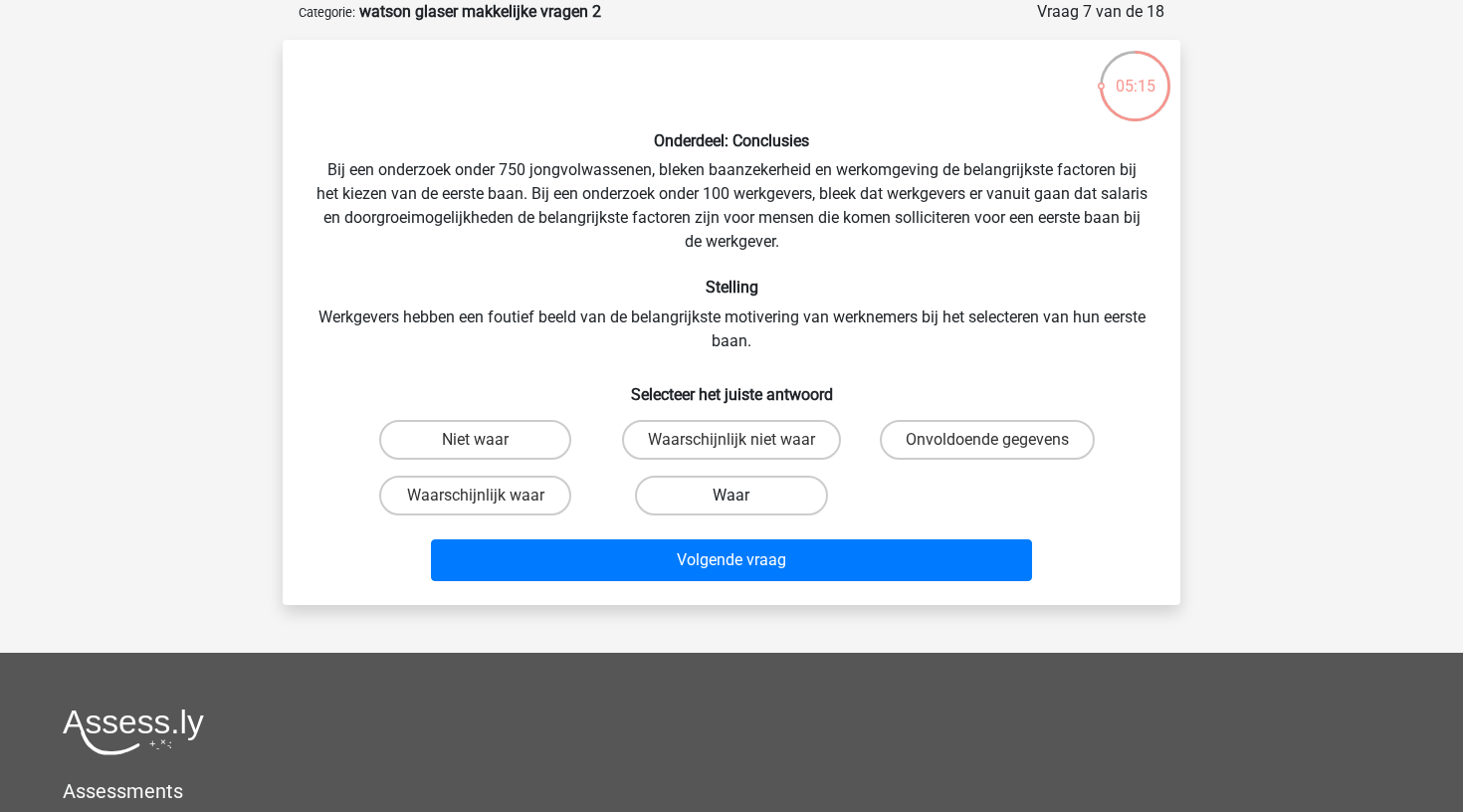 click on "Waar" at bounding box center (731, 496) 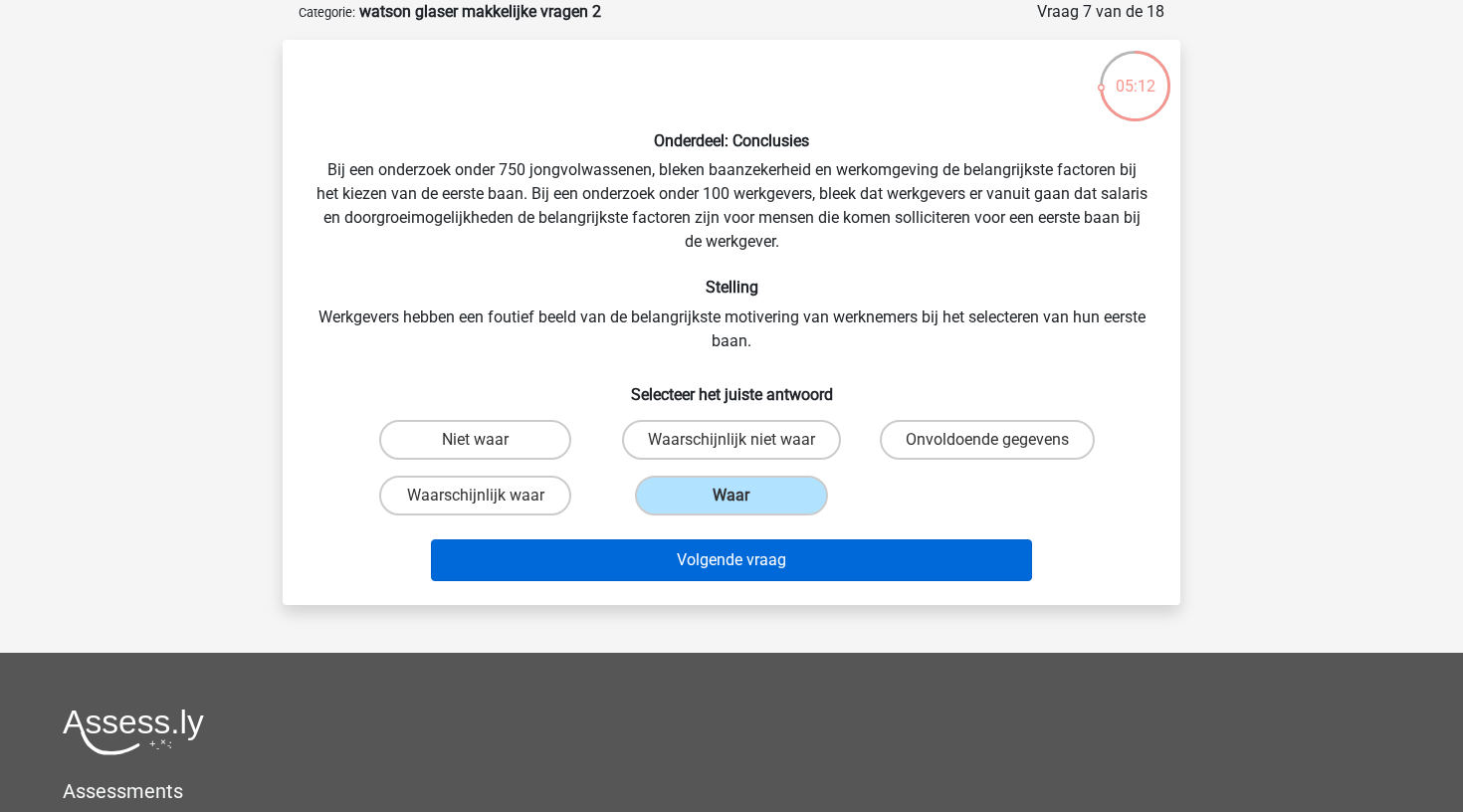 click on "Volgende vraag" at bounding box center [732, 560] 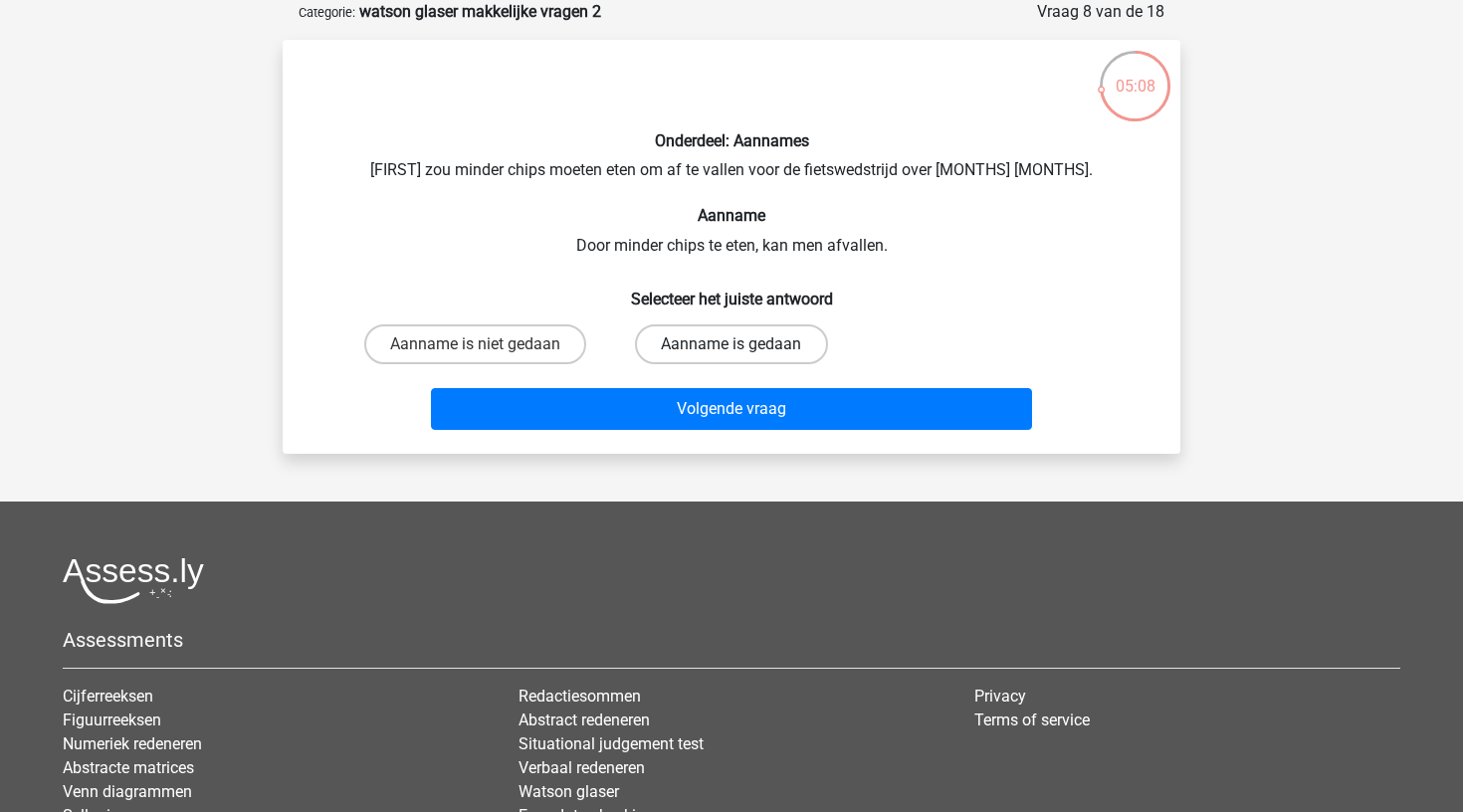 click on "Aanname is gedaan" at bounding box center [731, 344] 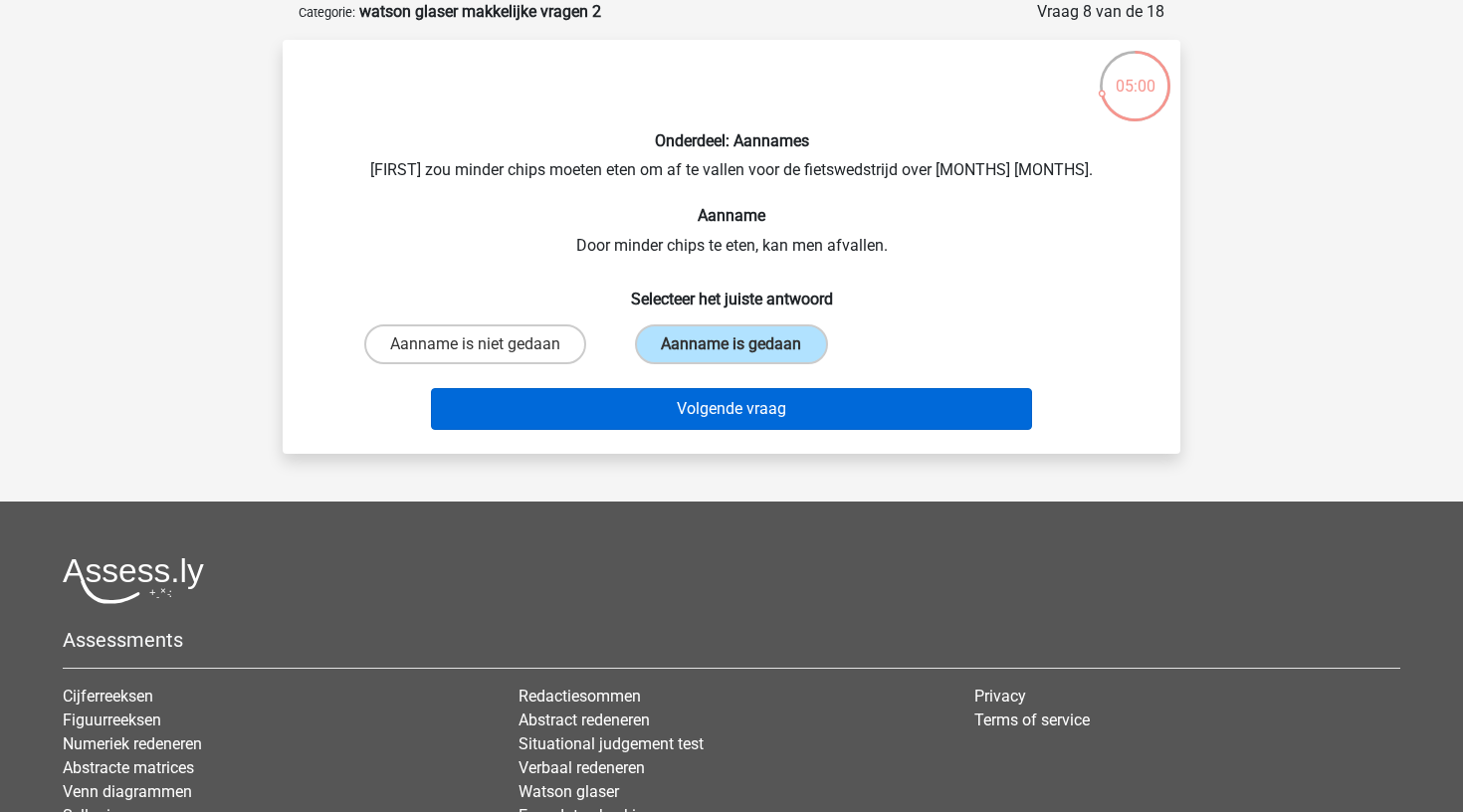 click on "Volgende vraag" at bounding box center (732, 409) 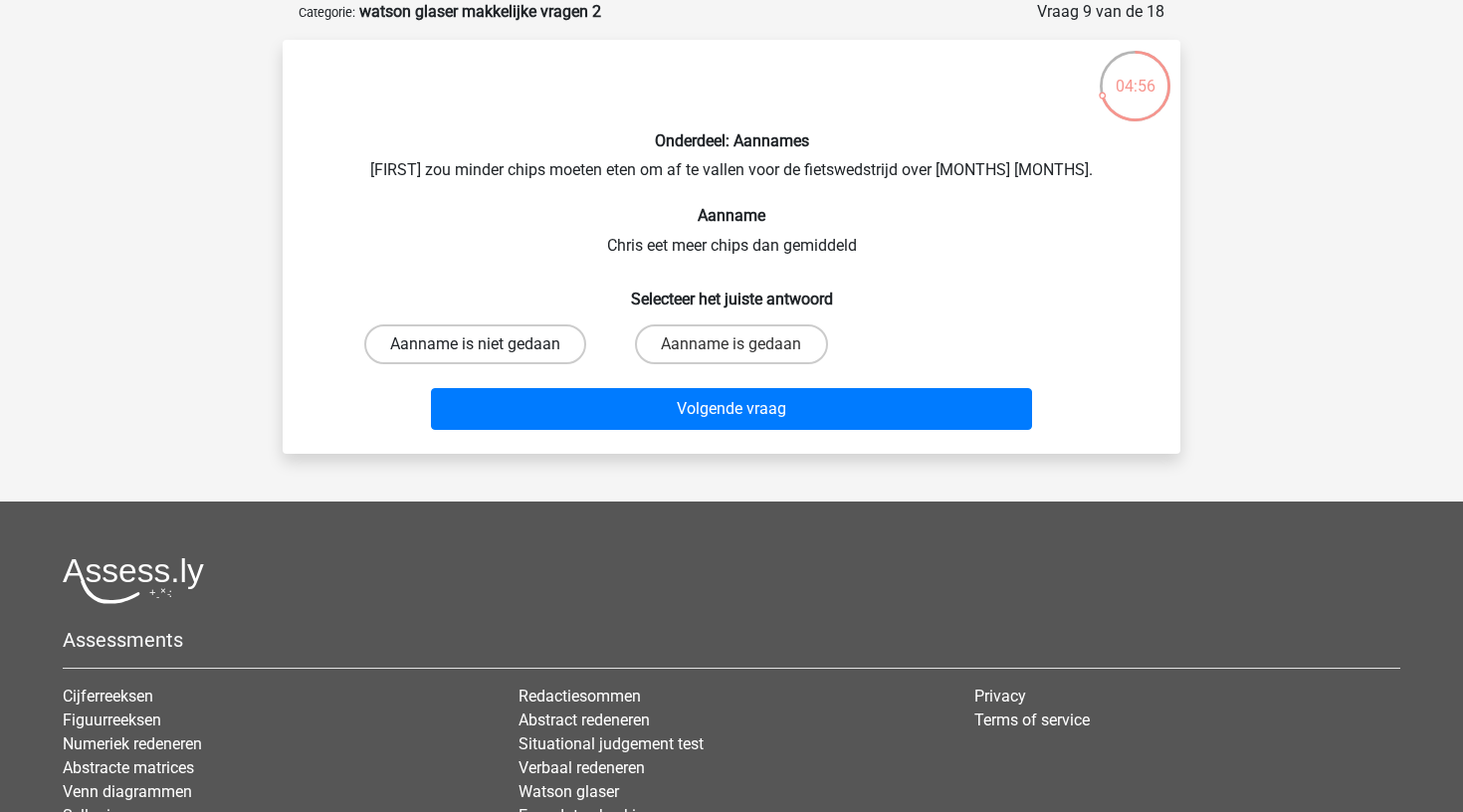 click on "Aanname is niet gedaan" at bounding box center (475, 344) 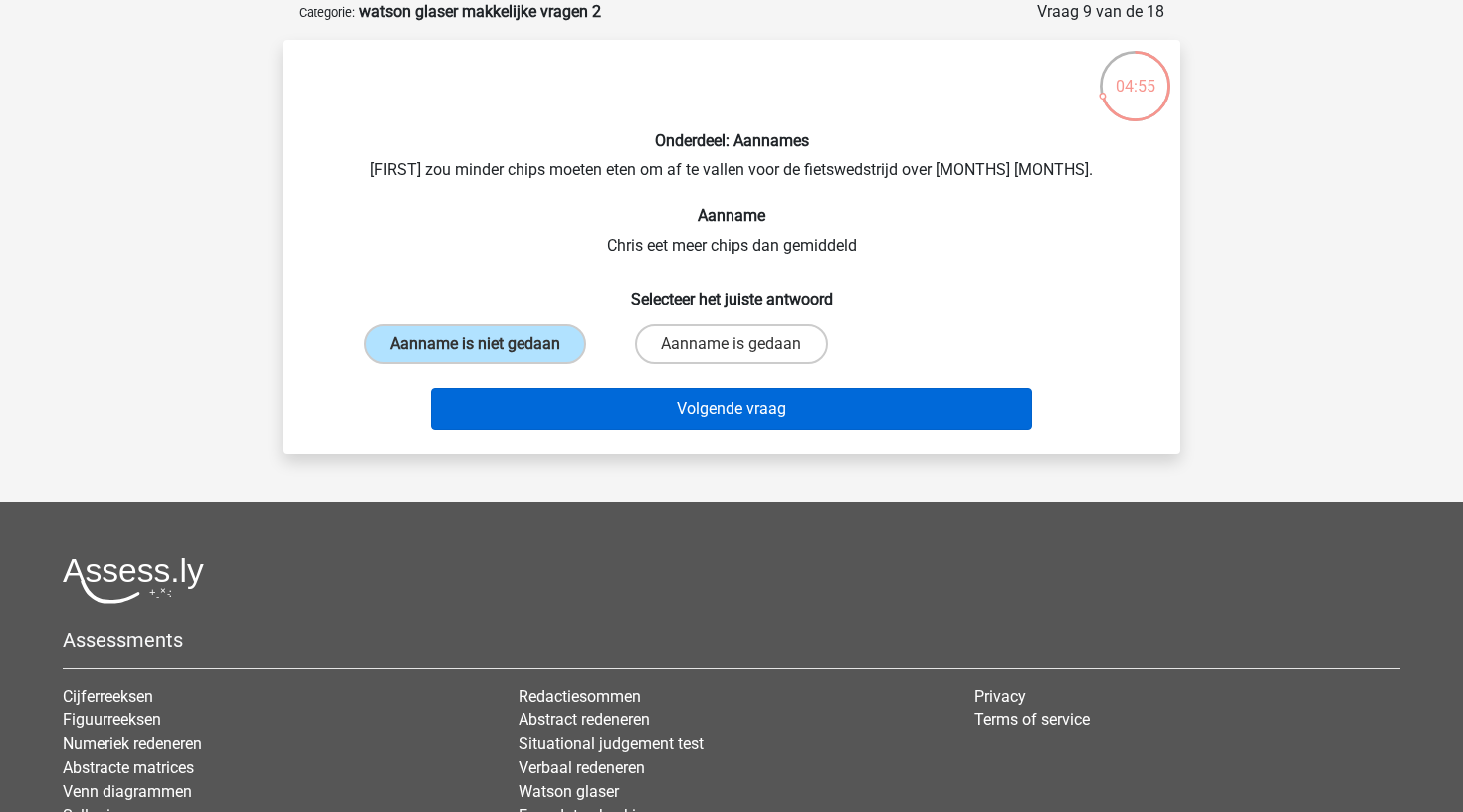 click on "Volgende vraag" at bounding box center [732, 409] 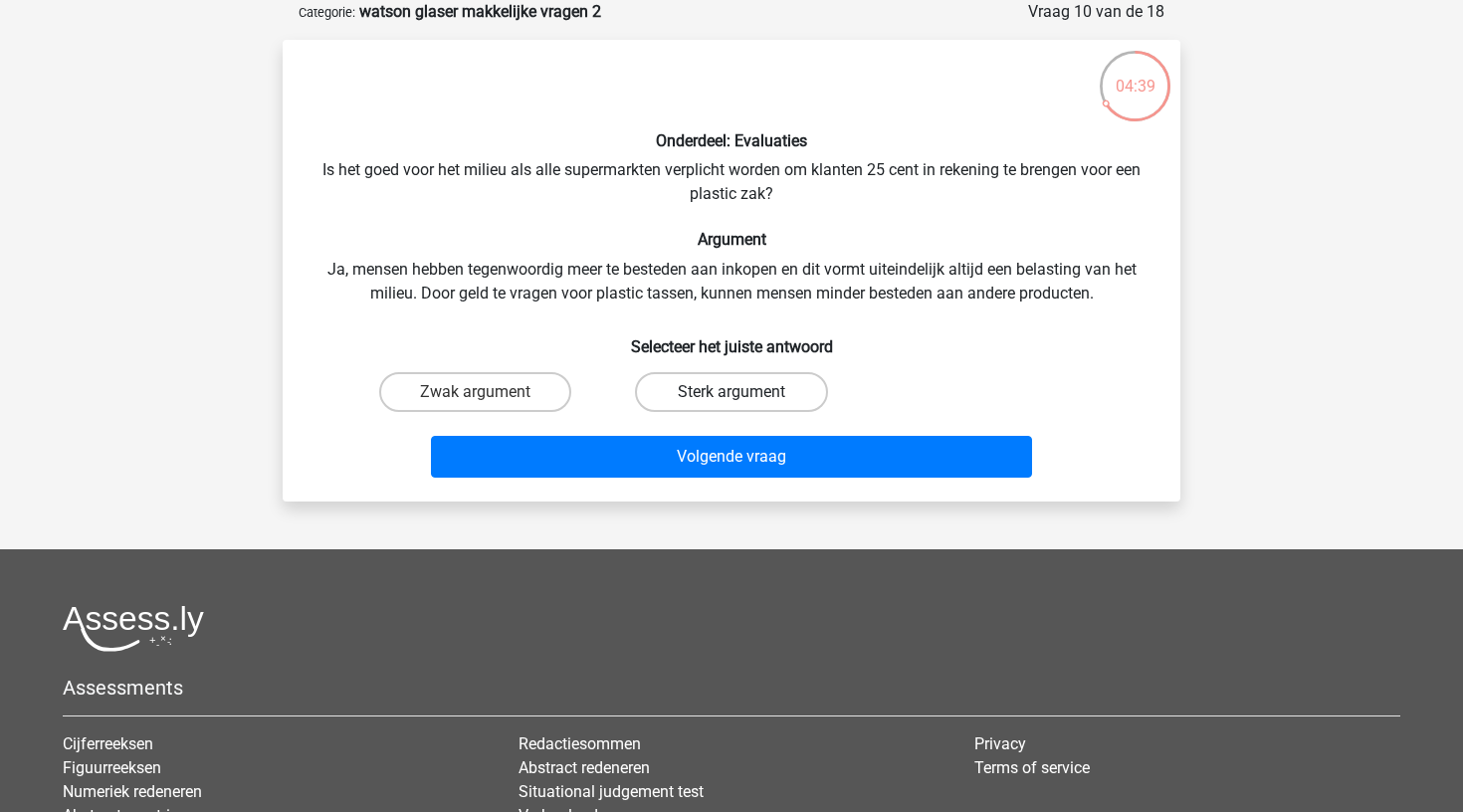 click on "Sterk argument" at bounding box center (731, 392) 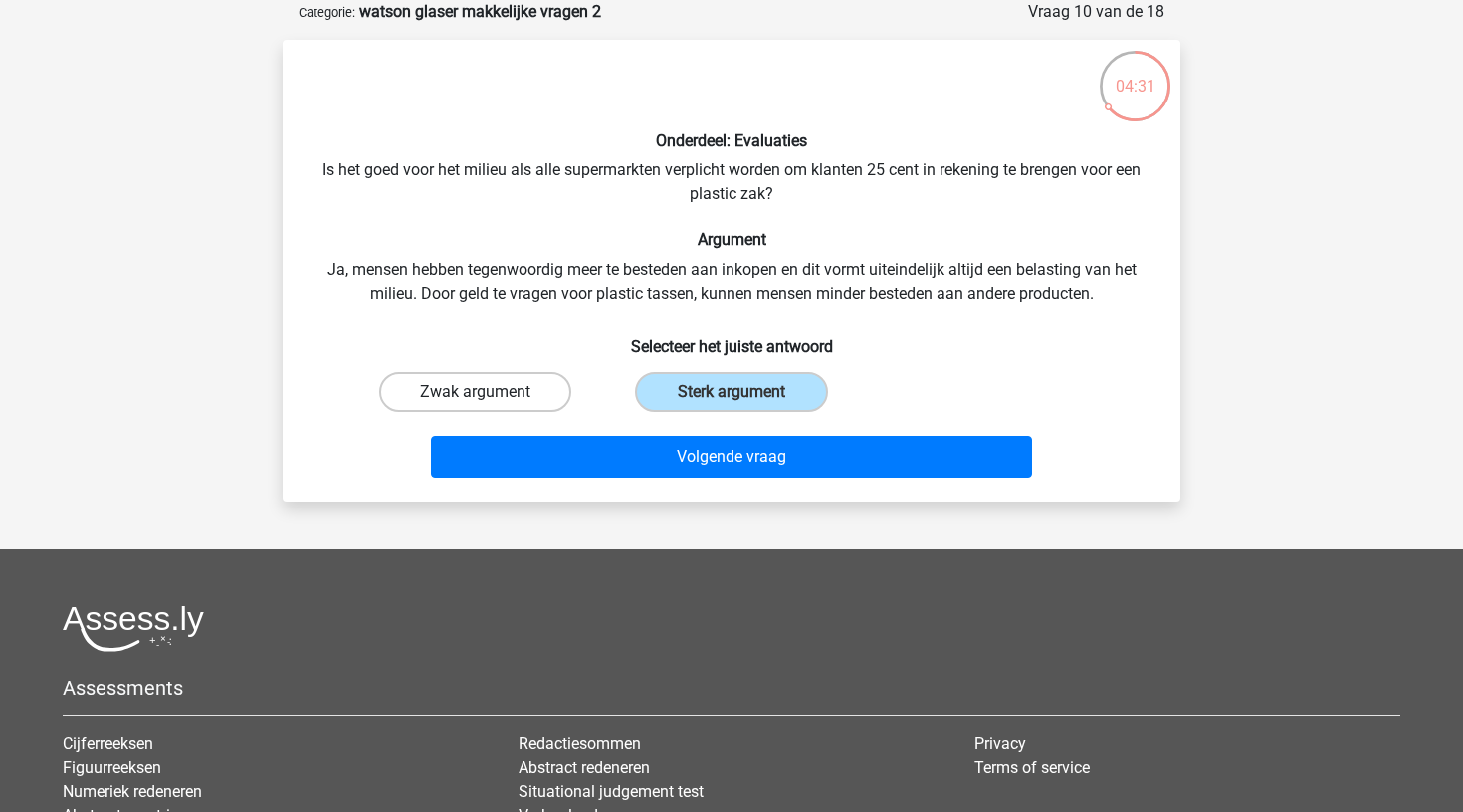 click on "Zwak argument" at bounding box center [475, 392] 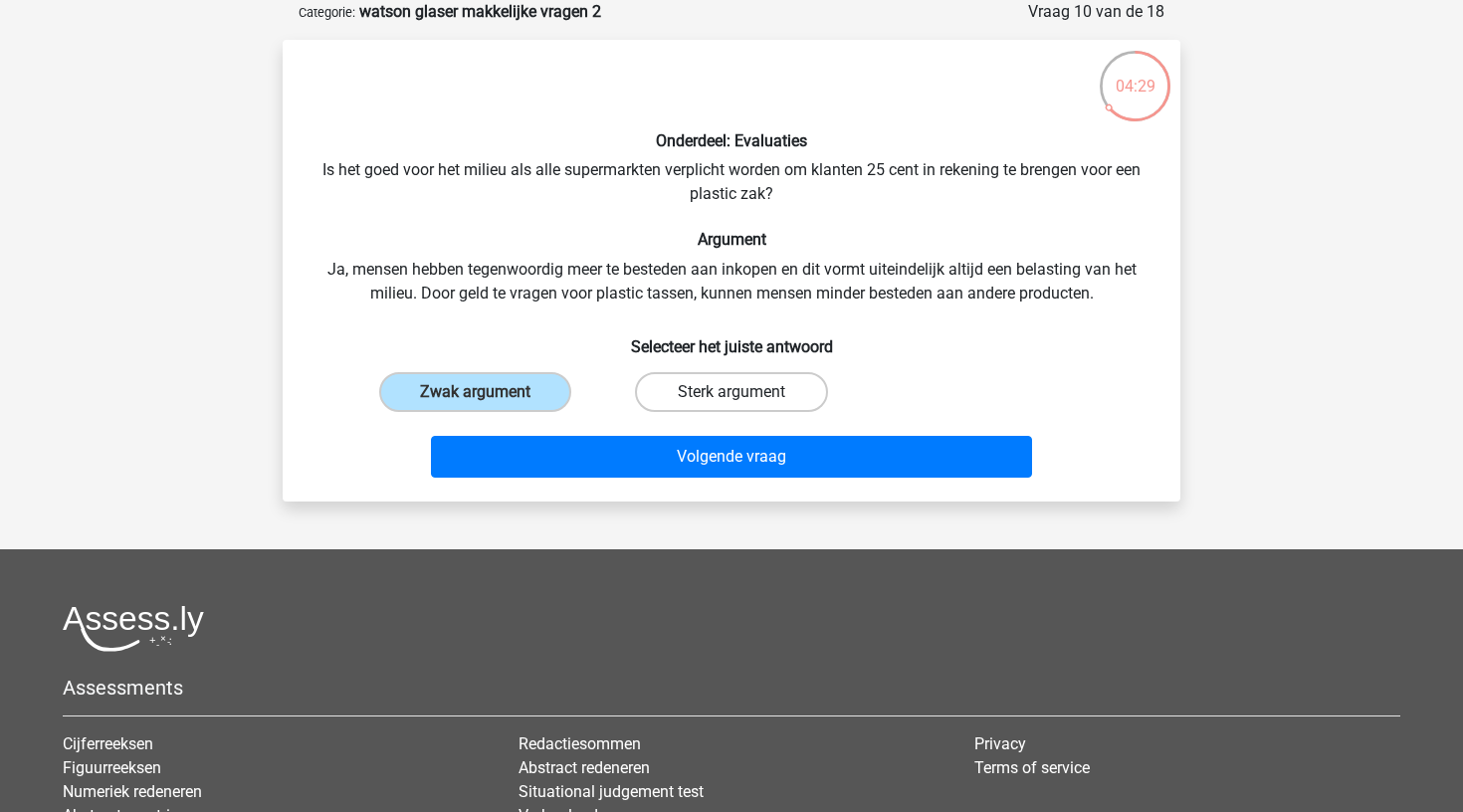 click on "Sterk argument" at bounding box center (731, 392) 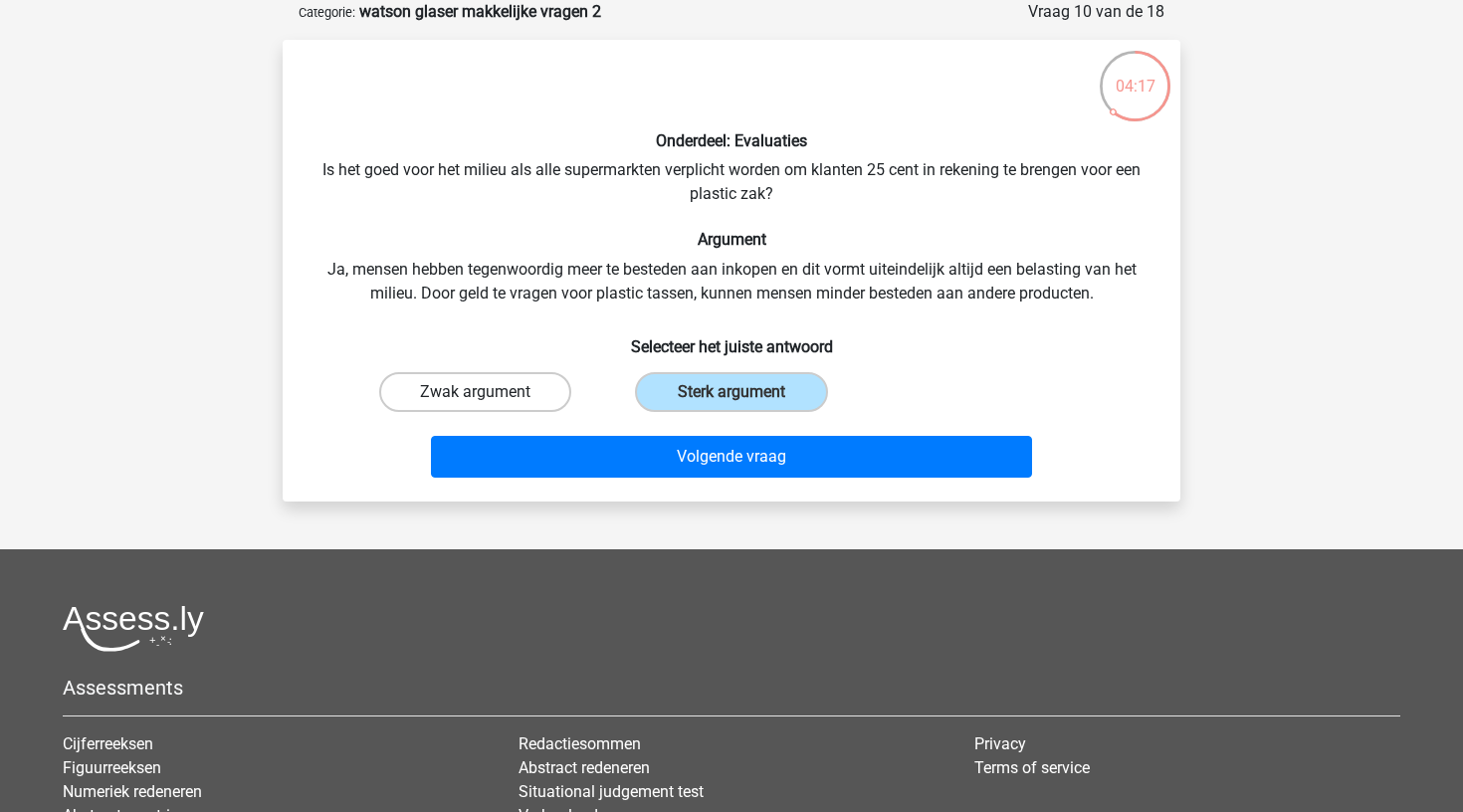 click on "Zwak argument" at bounding box center (475, 392) 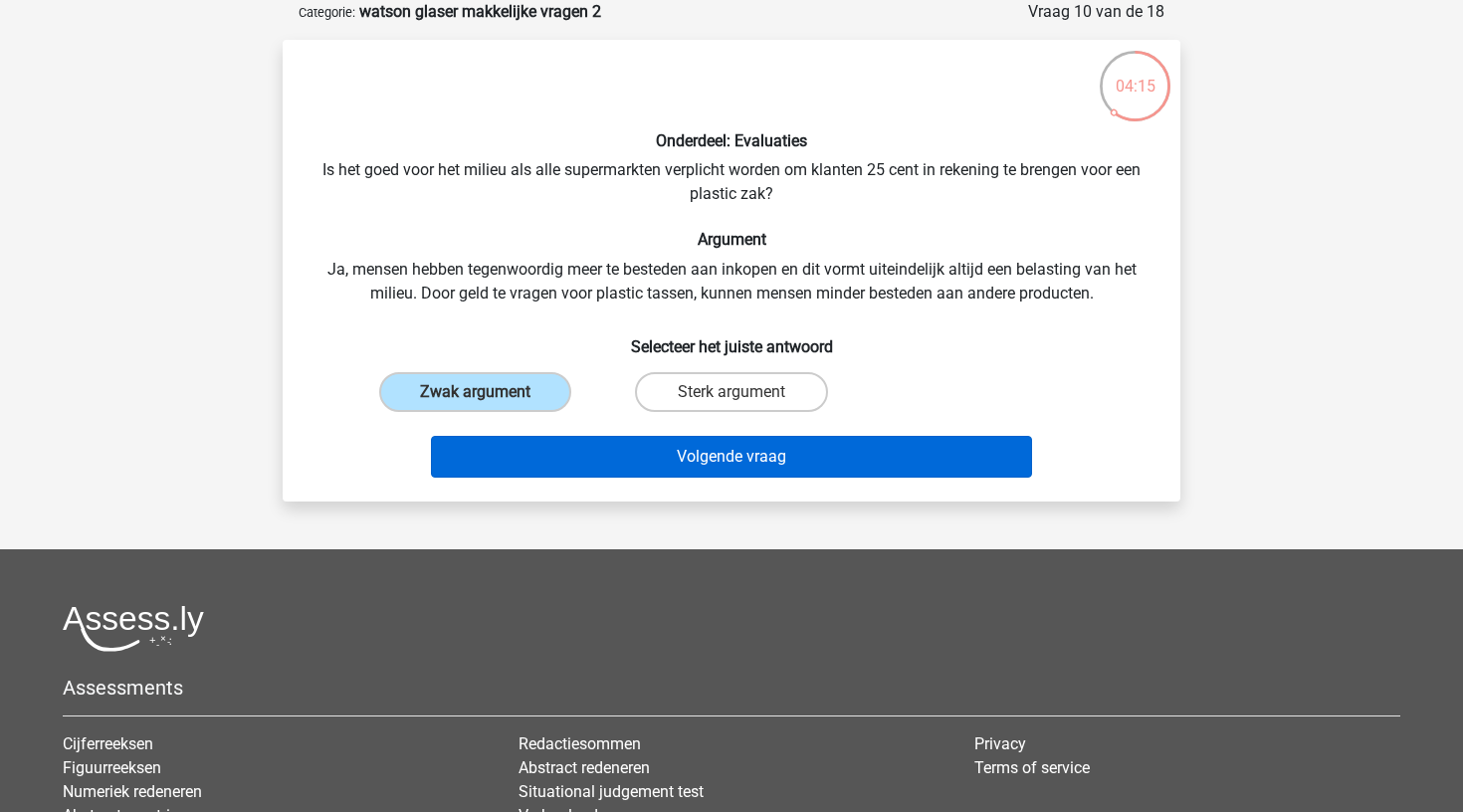 click on "Volgende vraag" at bounding box center (732, 457) 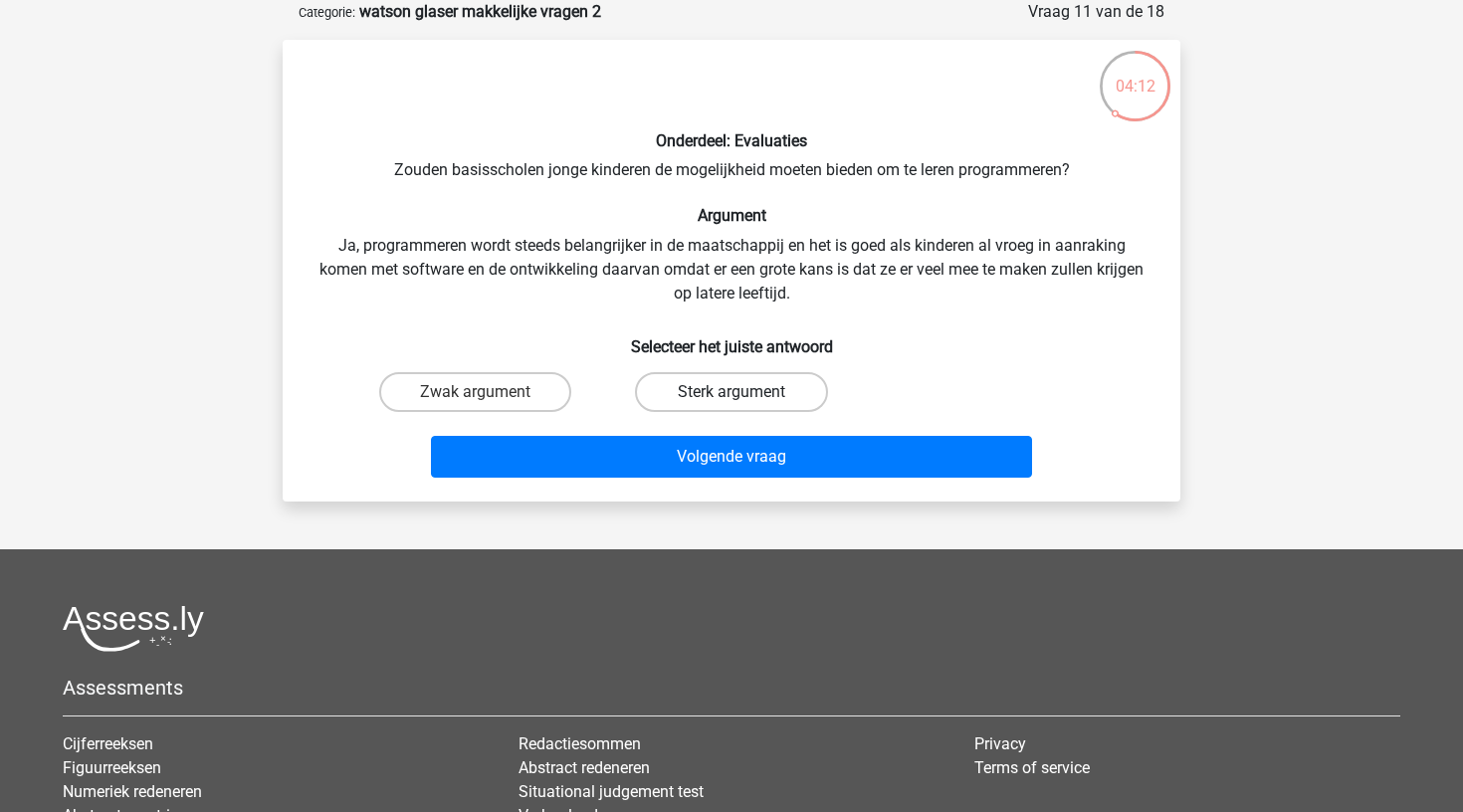 click on "Sterk argument" at bounding box center (731, 392) 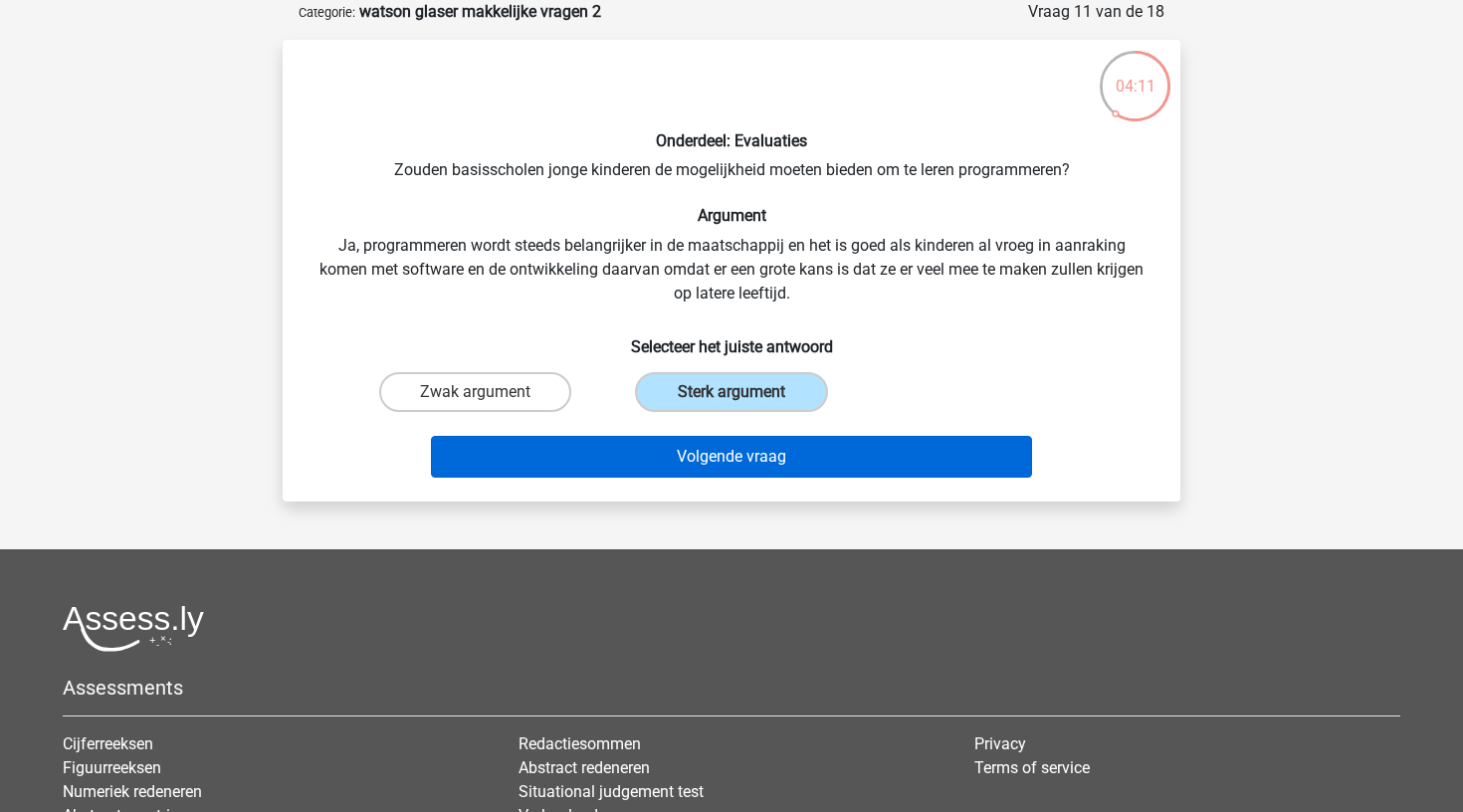 click on "Volgende vraag" at bounding box center (732, 457) 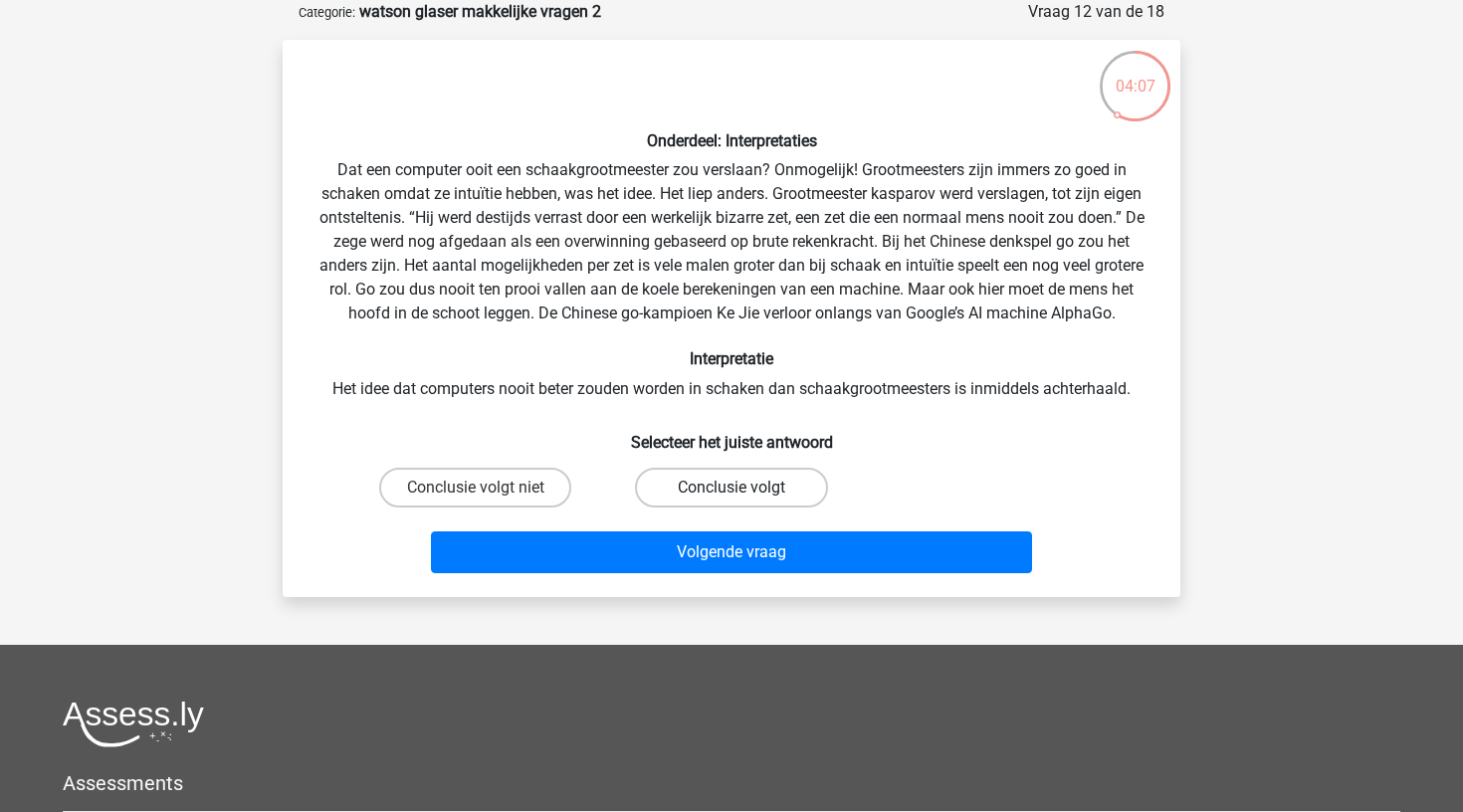 click on "Conclusie volgt" at bounding box center (731, 488) 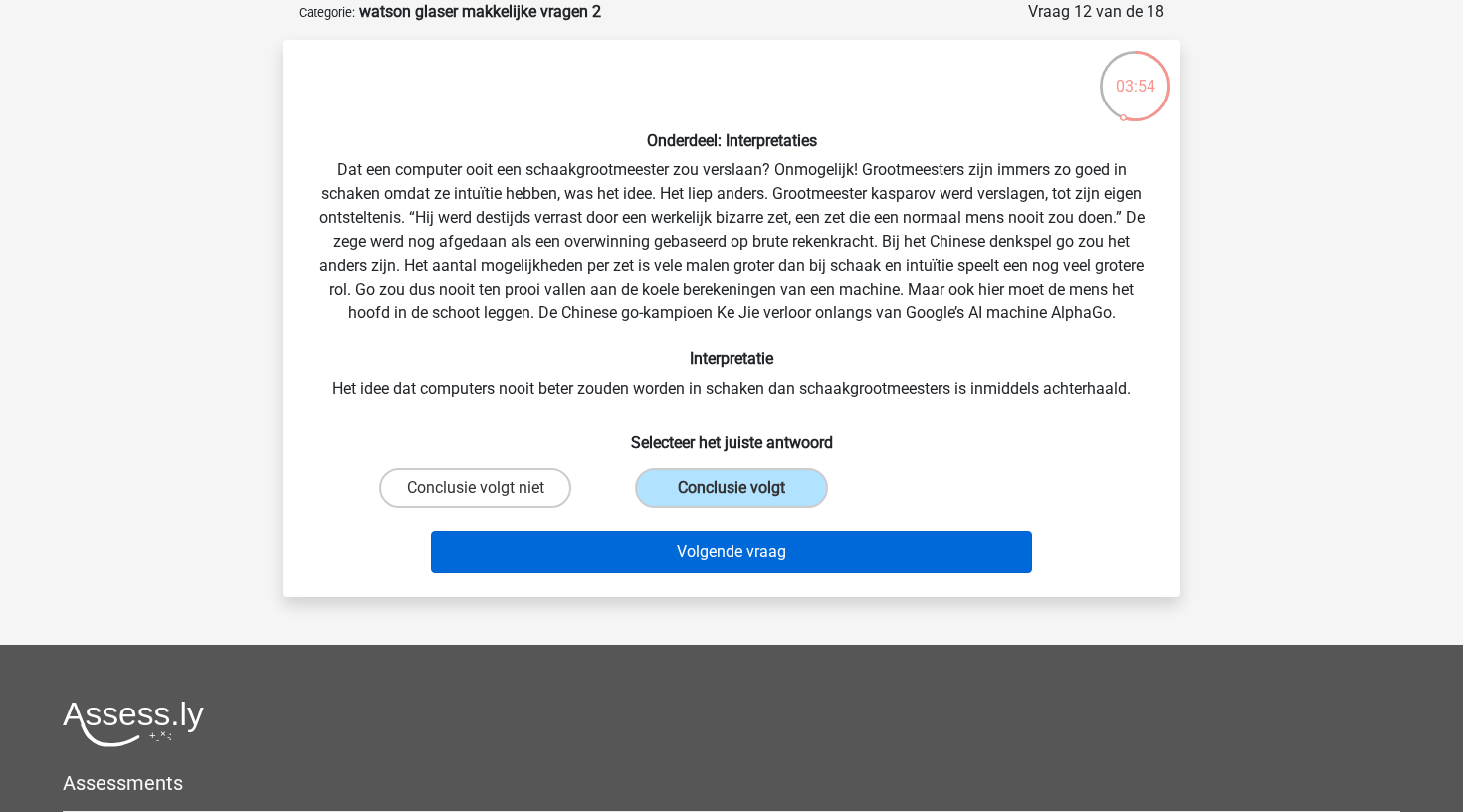 click on "Volgende vraag" at bounding box center [732, 552] 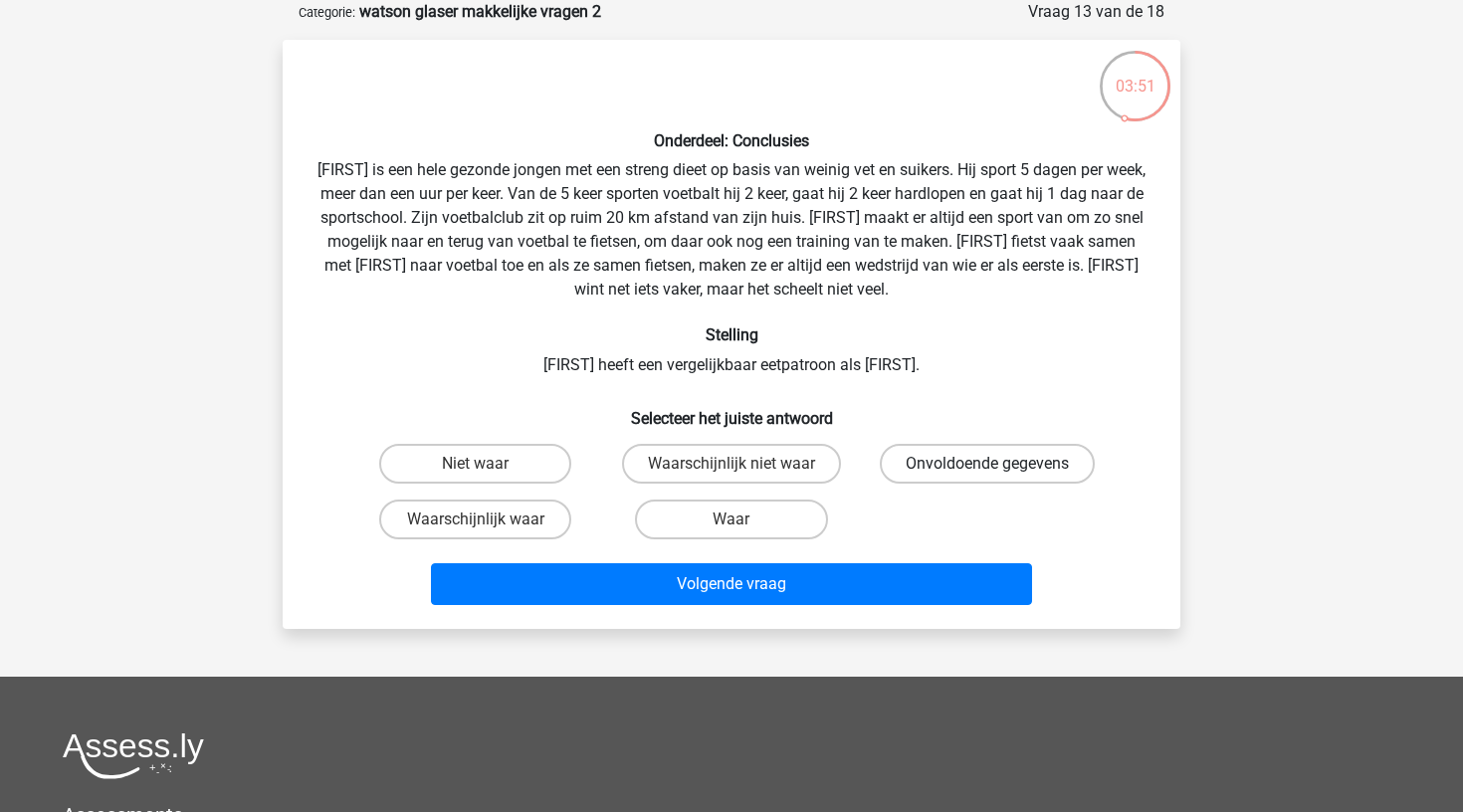 click on "Onvoldoende gegevens" at bounding box center (987, 464) 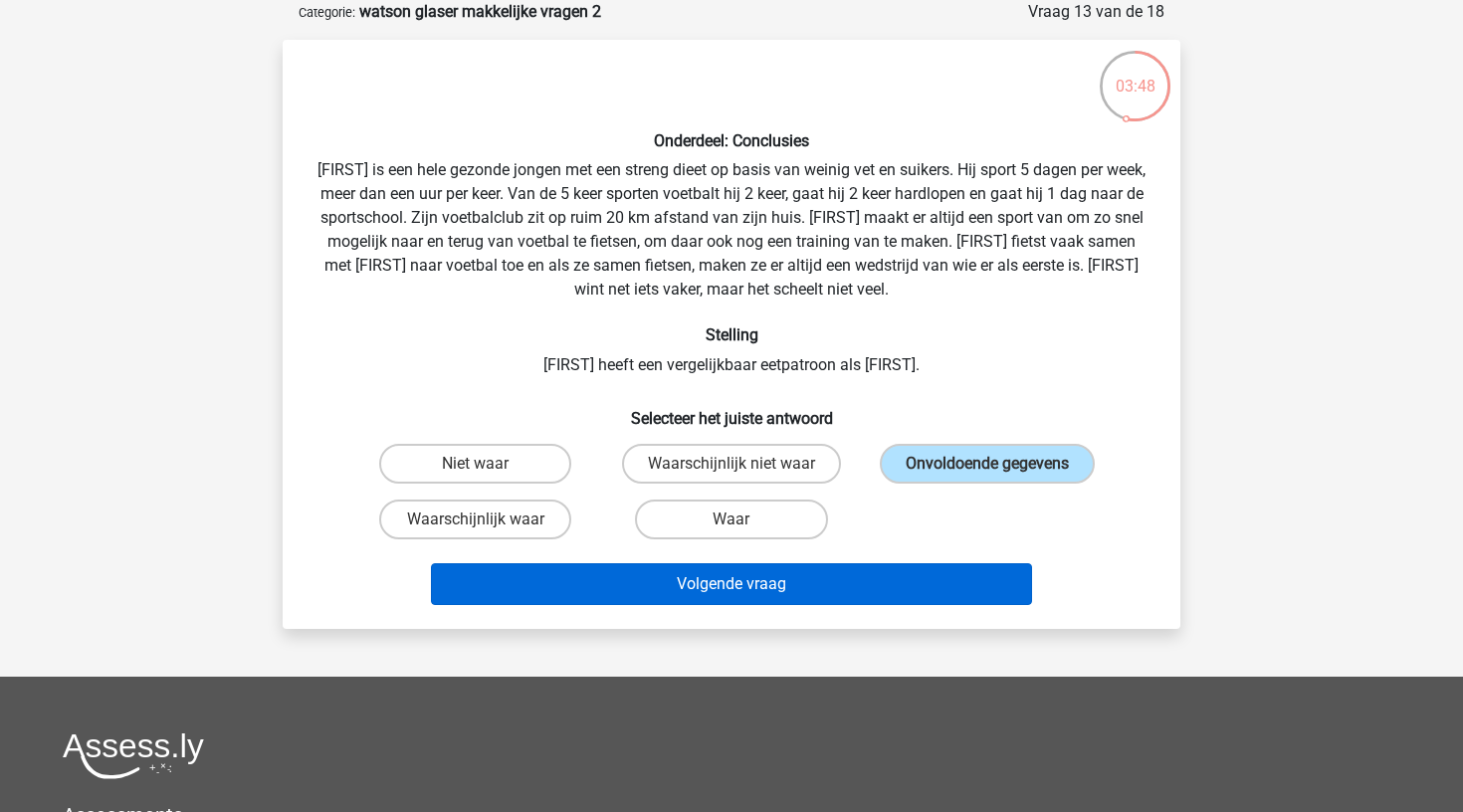 click on "Volgende vraag" at bounding box center [732, 584] 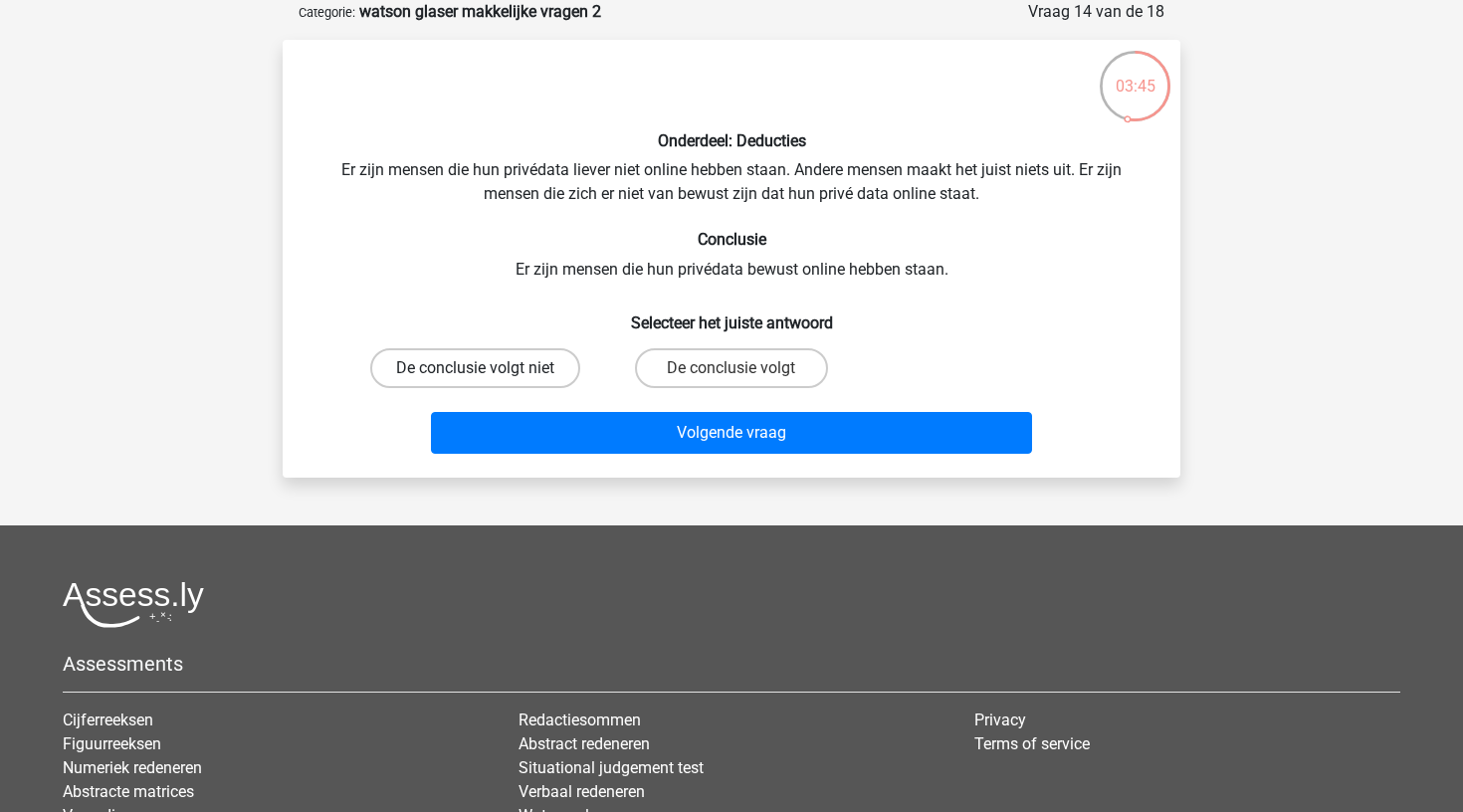 click on "De conclusie volgt niet" at bounding box center (475, 368) 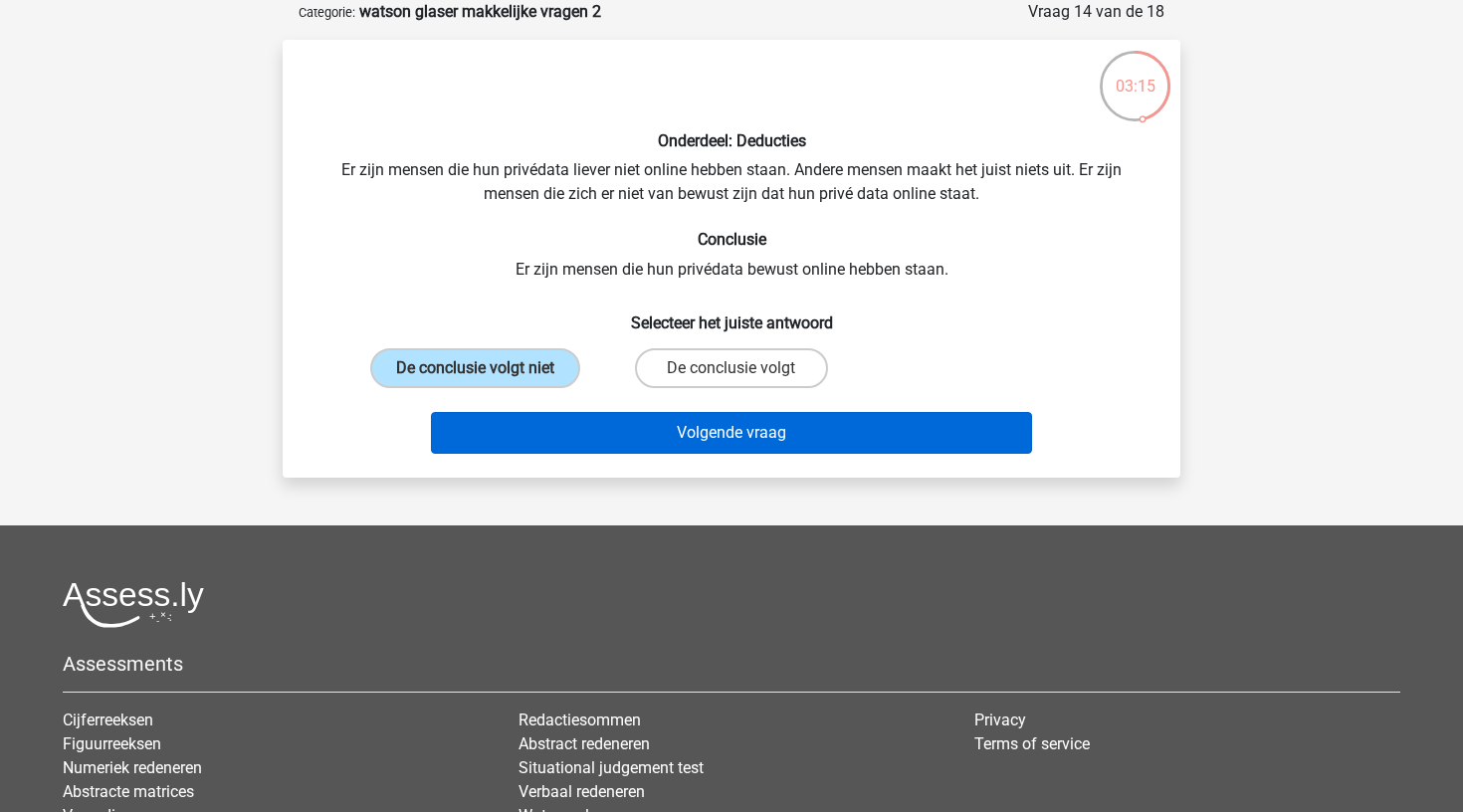 click on "Volgende vraag" at bounding box center [732, 433] 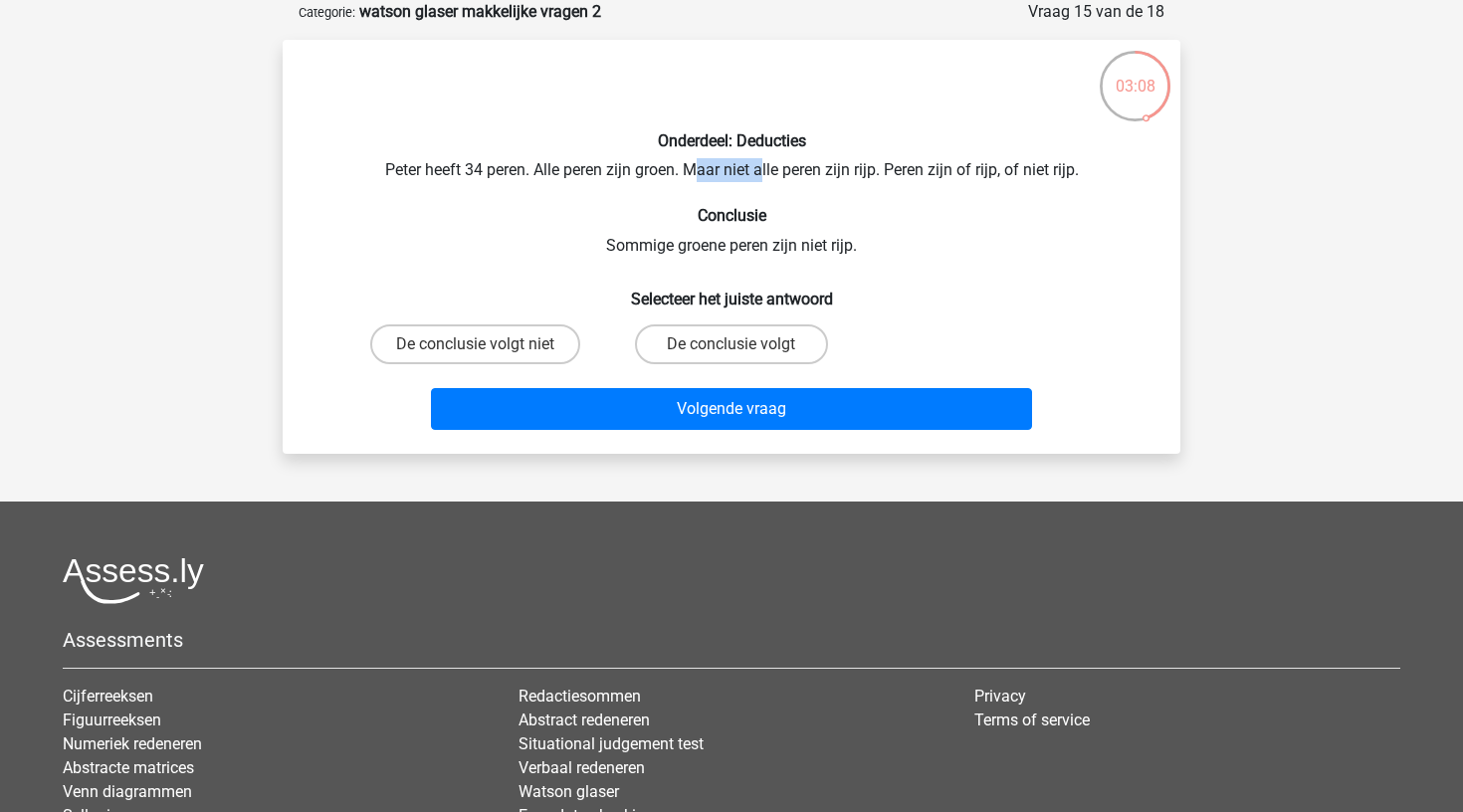 drag, startPoint x: 697, startPoint y: 171, endPoint x: 762, endPoint y: 171, distance: 65 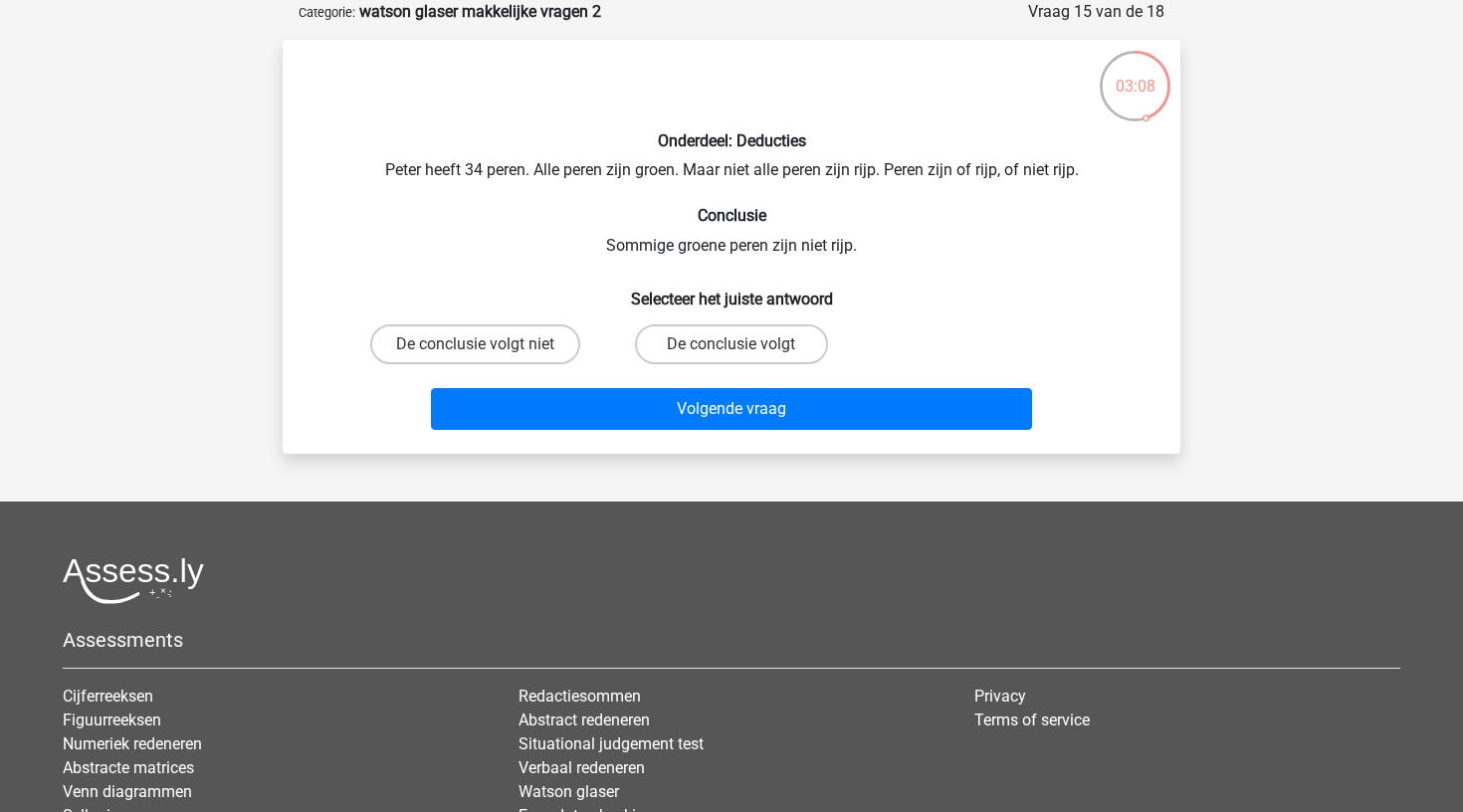click on "Onderdeel: Deducties Peter heeft 34 peren. Alle peren zijn groen. Maar niet alle peren zijn rijp. Peren zijn of rijp, of niet rijp. Conclusie Sommige groene peren zijn niet rijp.
Selecteer het juiste antwoord
De conclusie volgt niet
De conclusie volgt
Volgende vraag" at bounding box center [732, 247] 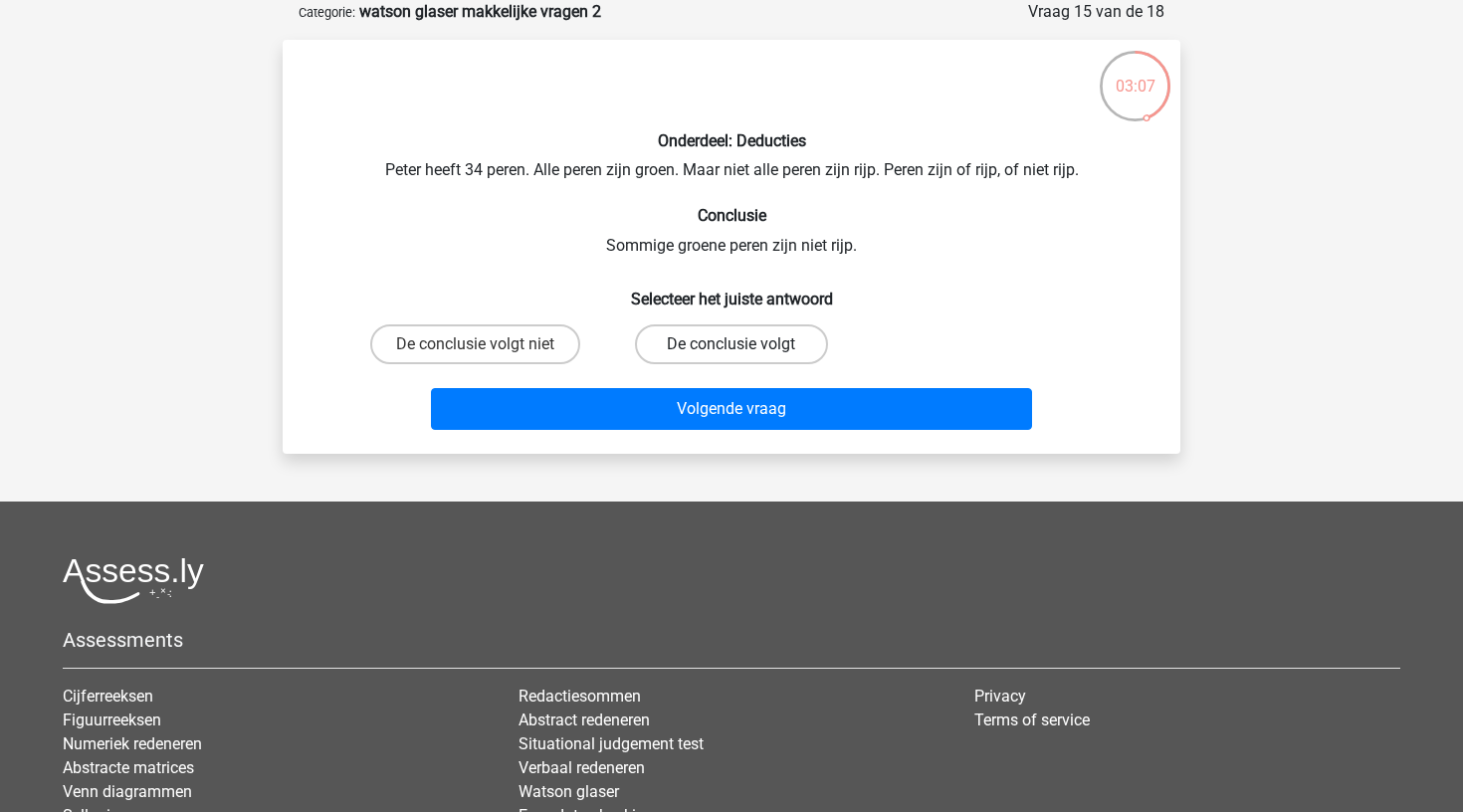click on "De conclusie volgt" at bounding box center (731, 344) 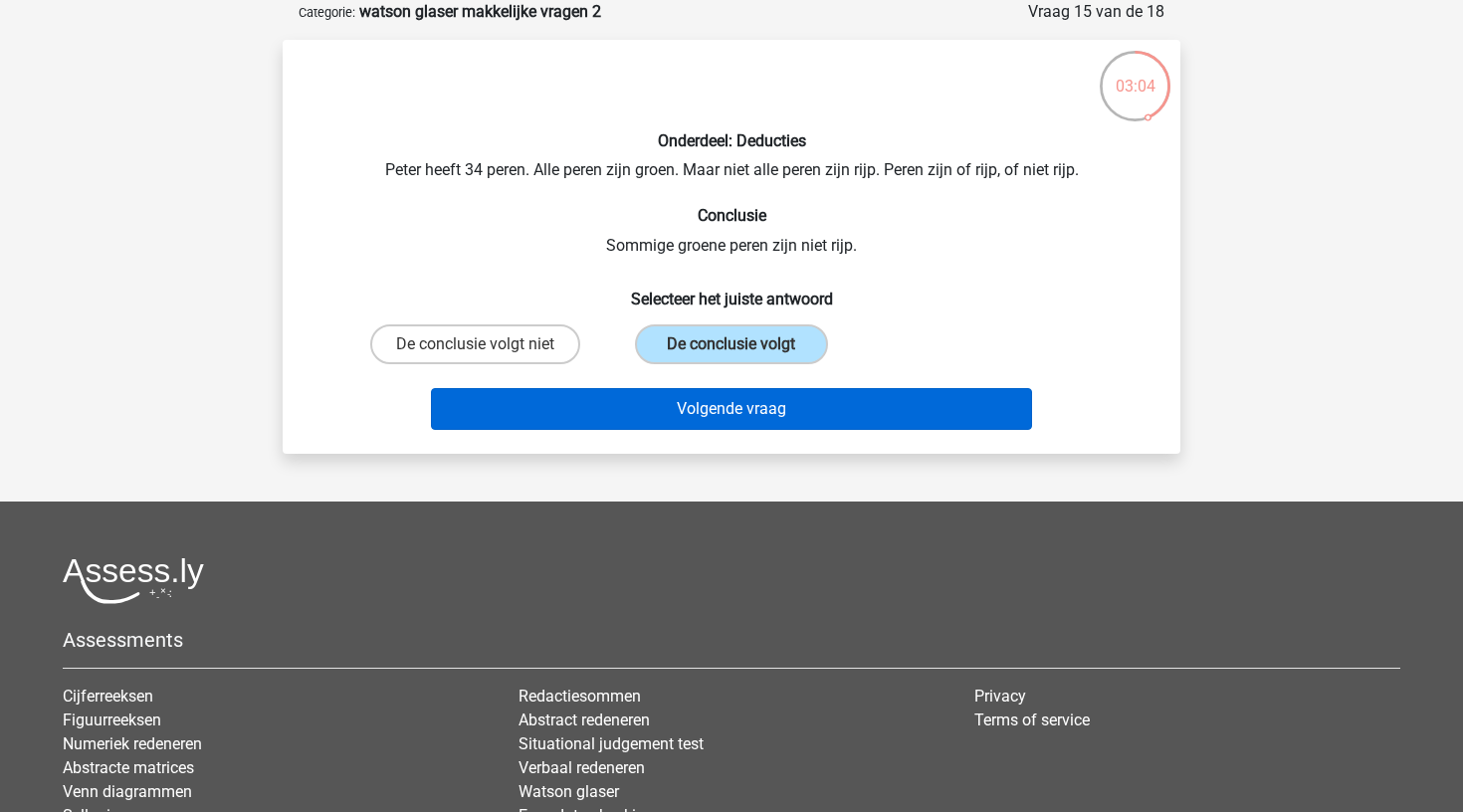 click on "Volgende vraag" at bounding box center [732, 409] 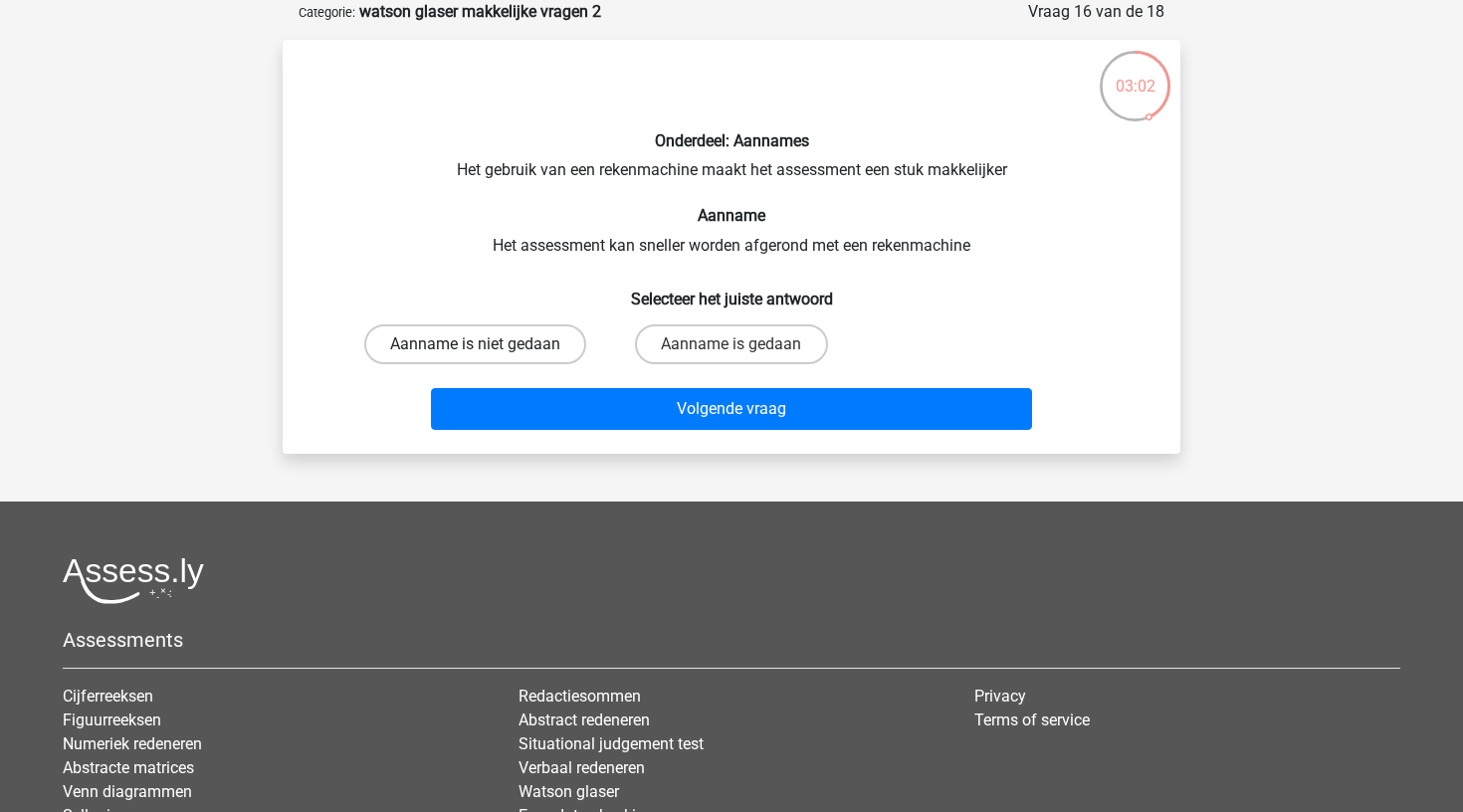 click on "Aanname is niet gedaan" at bounding box center [475, 344] 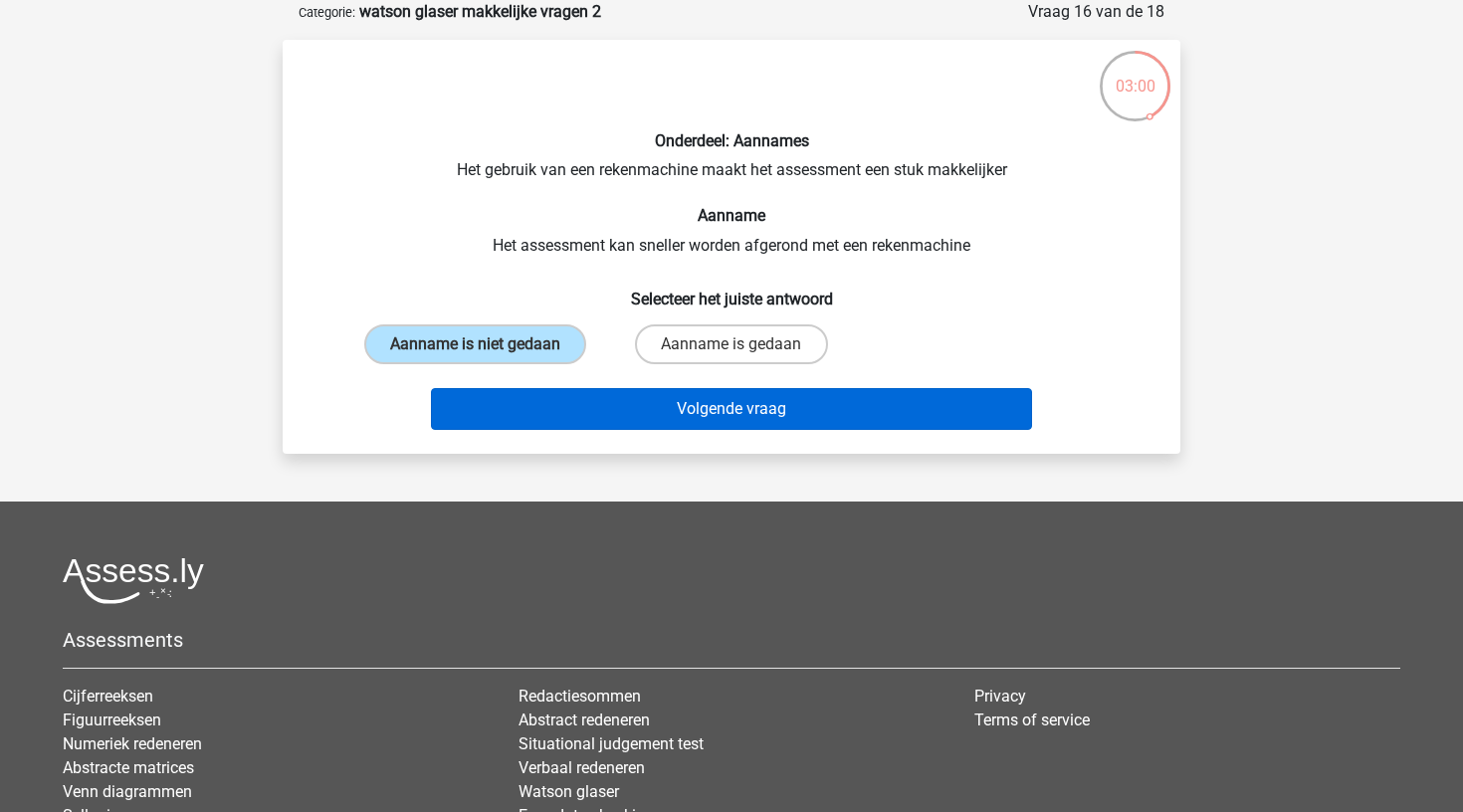 click on "Volgende vraag" at bounding box center [732, 409] 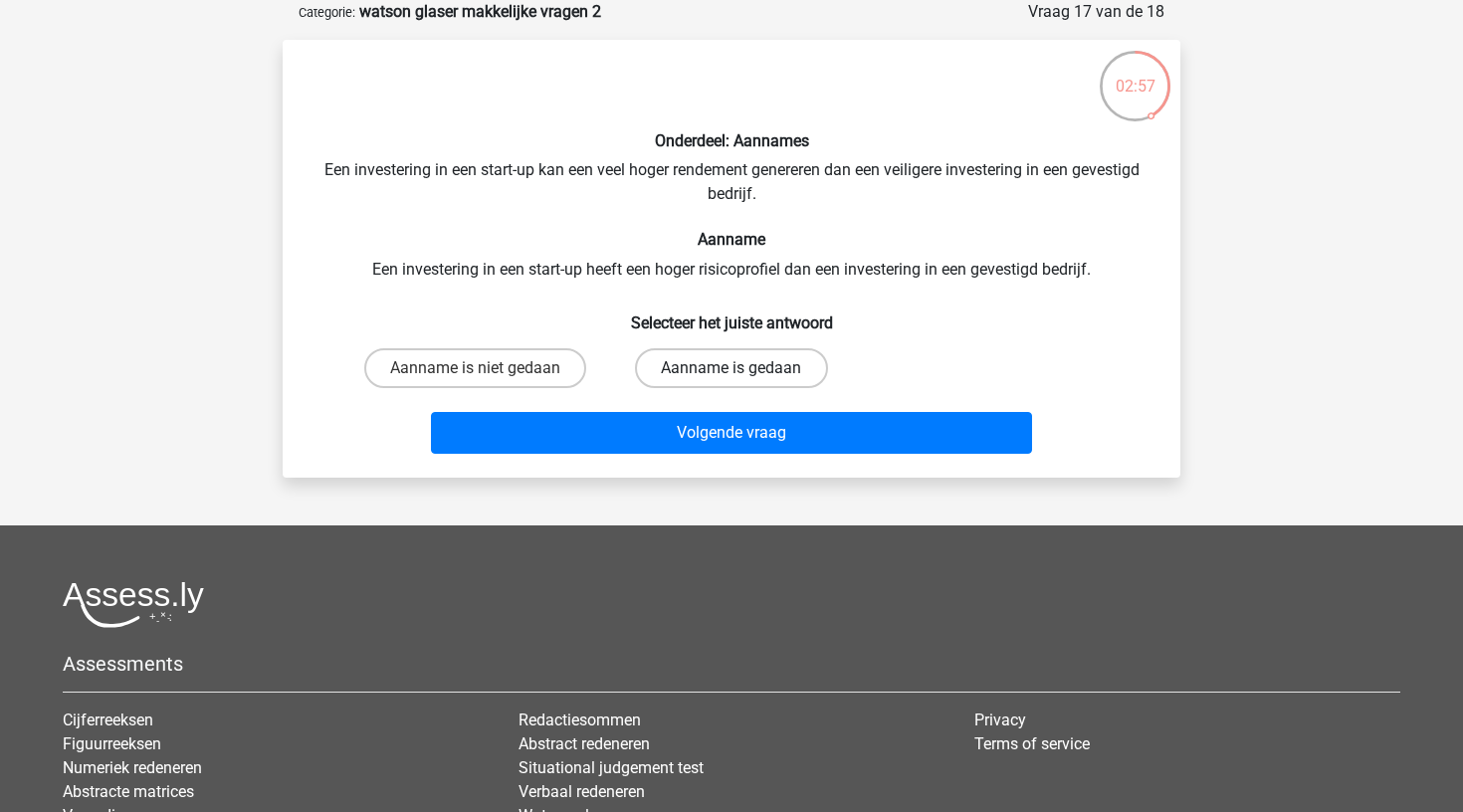 click on "Aanname is gedaan" at bounding box center (731, 368) 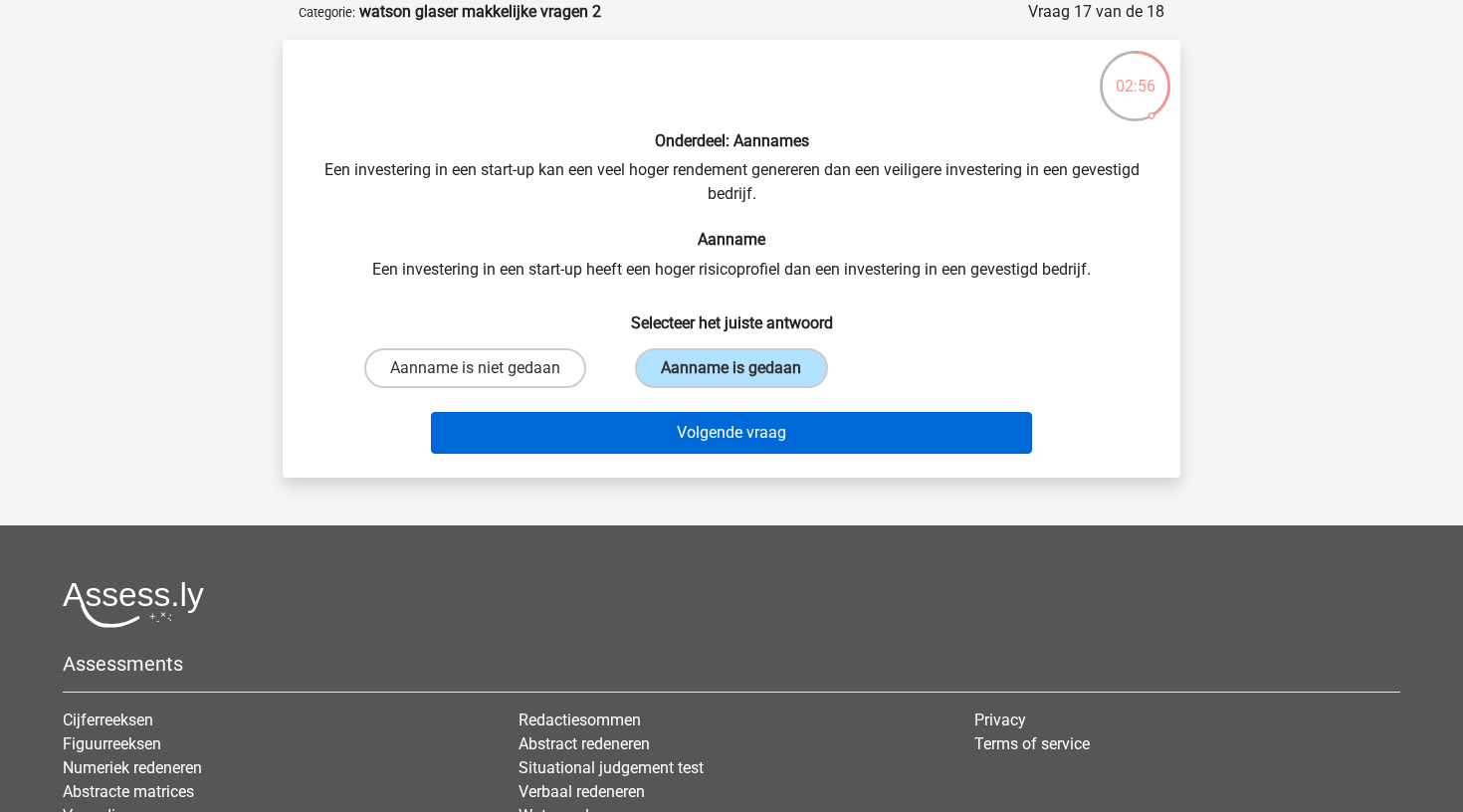 click on "Volgende vraag" at bounding box center (732, 433) 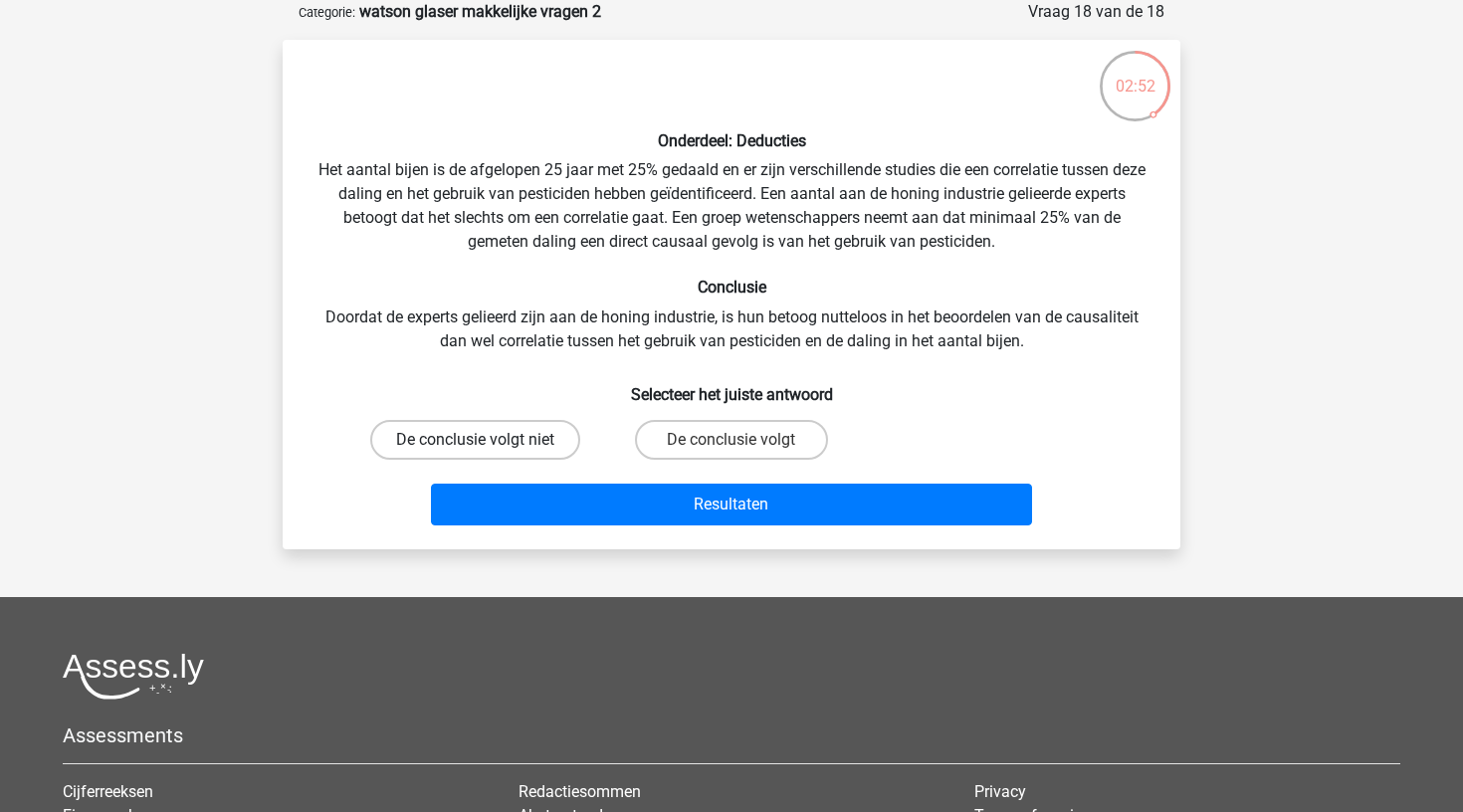 click on "De conclusie volgt niet" at bounding box center (475, 440) 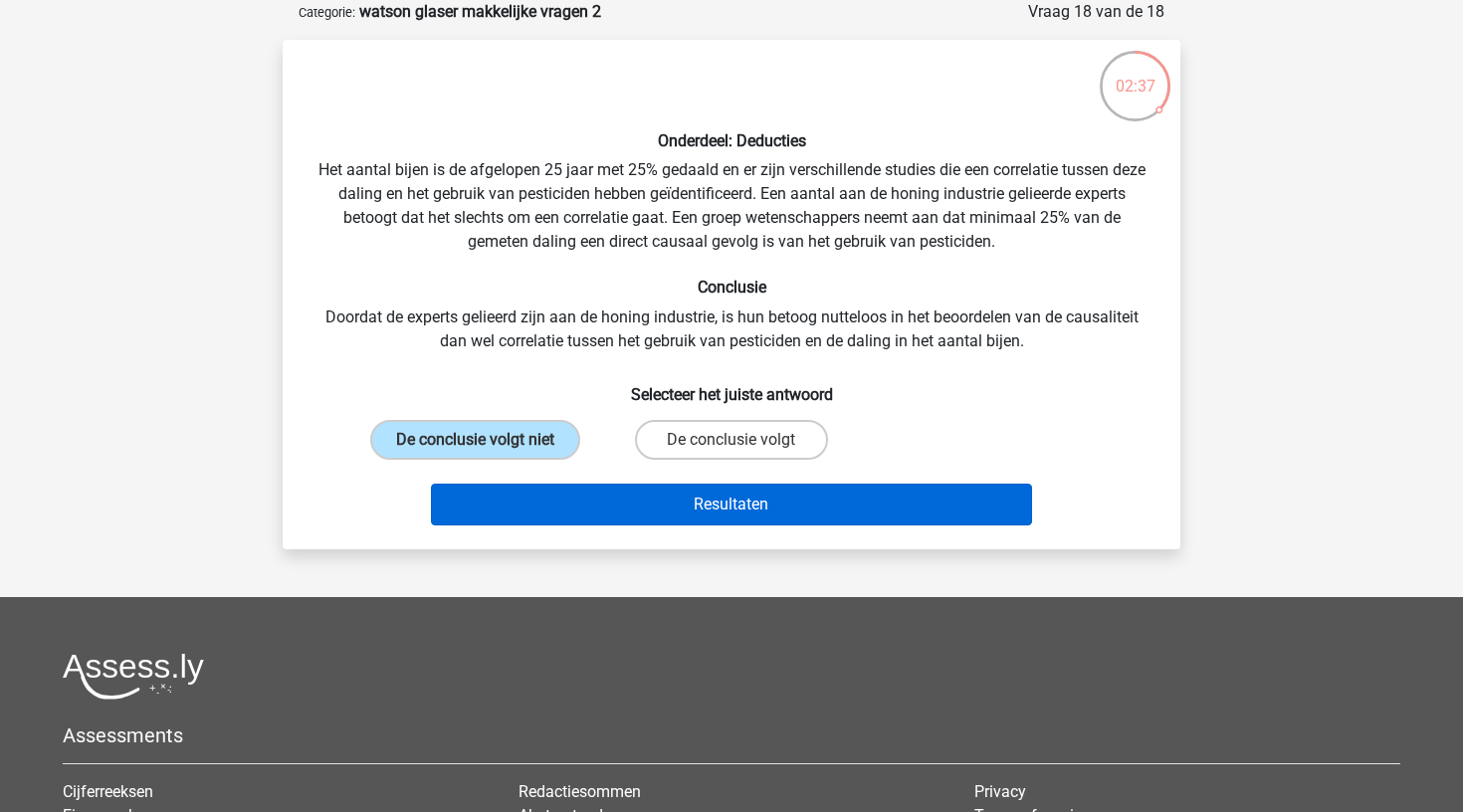 click on "Resultaten" at bounding box center (732, 505) 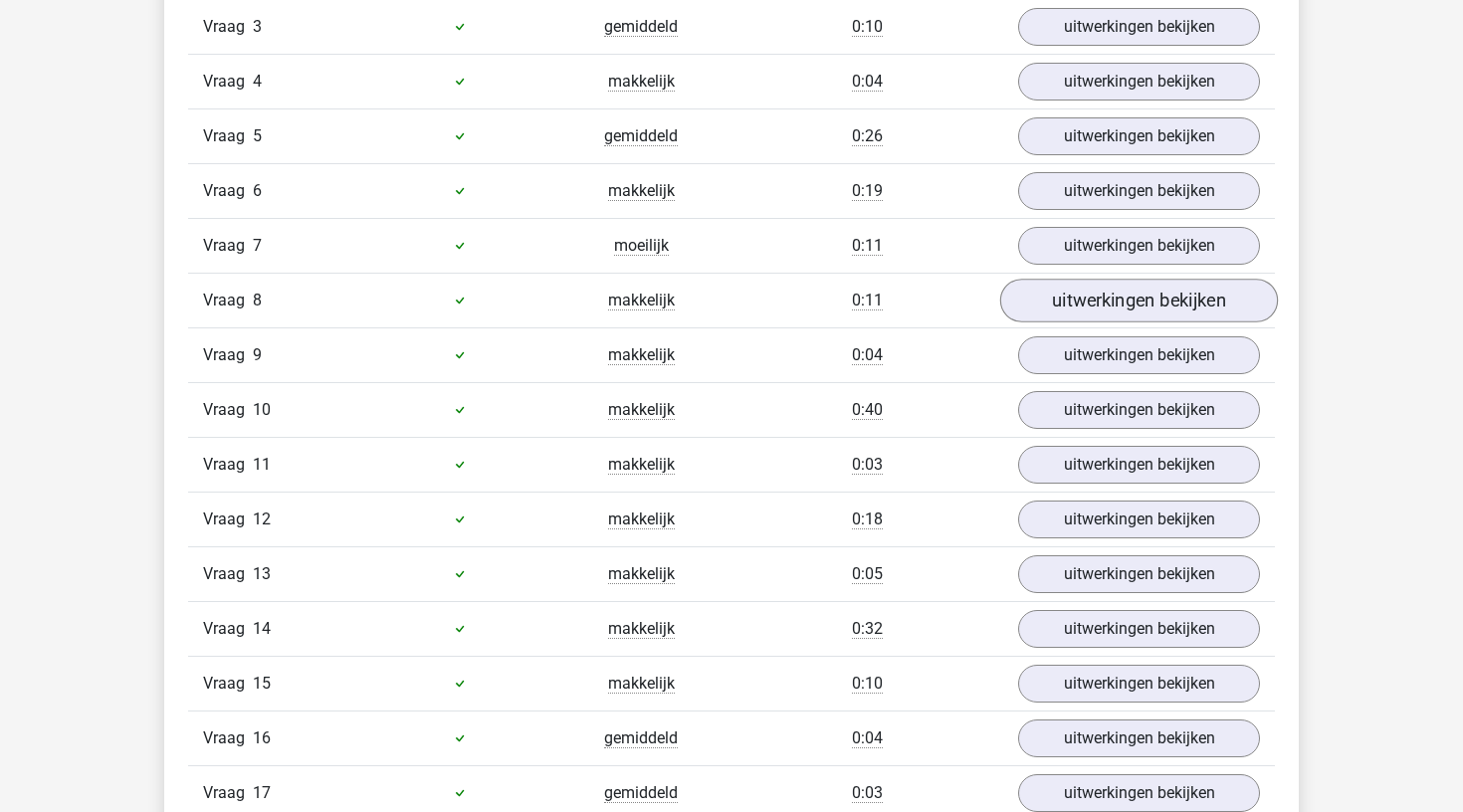 scroll, scrollTop: 1486, scrollLeft: 0, axis: vertical 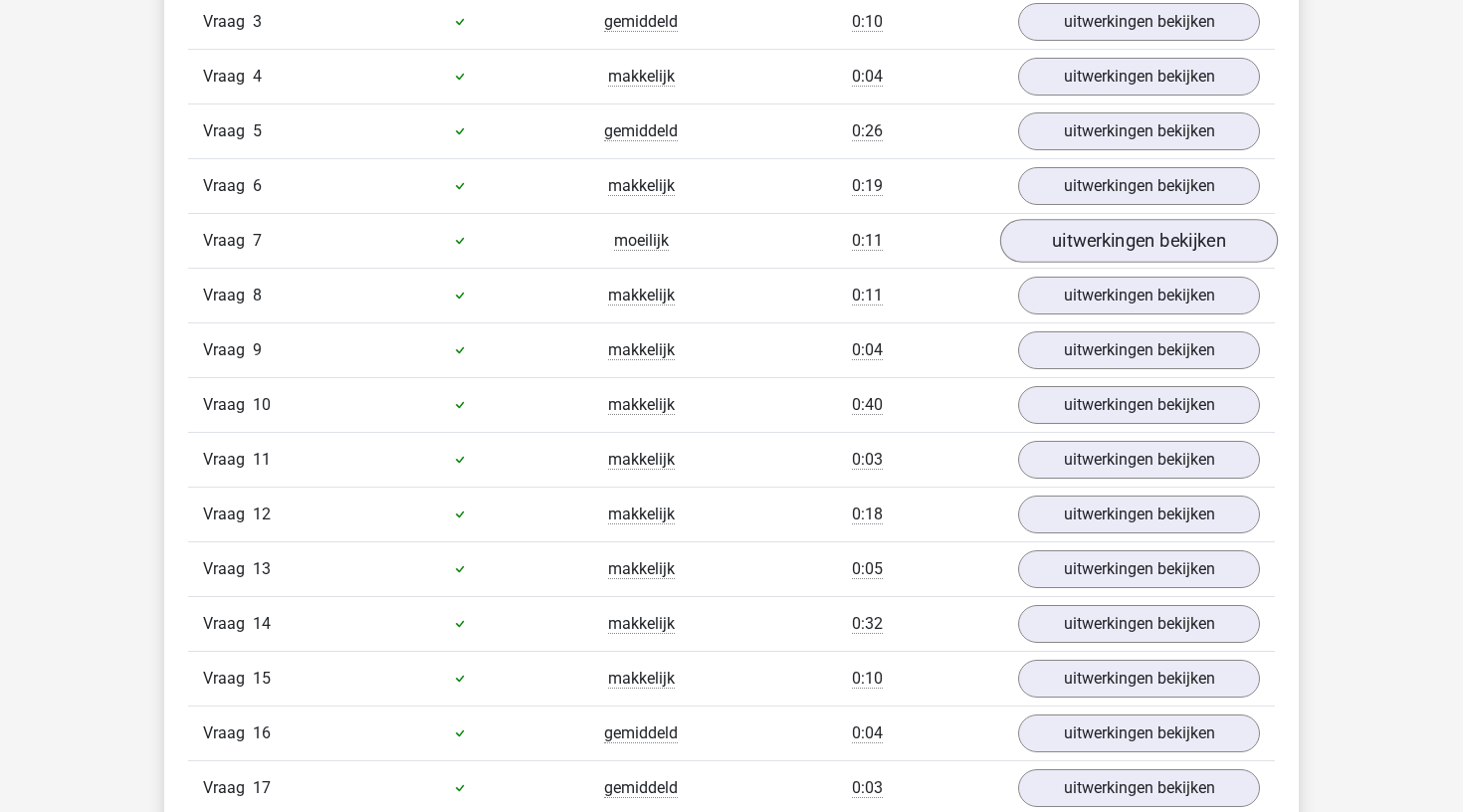 click on "uitwerkingen bekijken" at bounding box center [1139, 241] 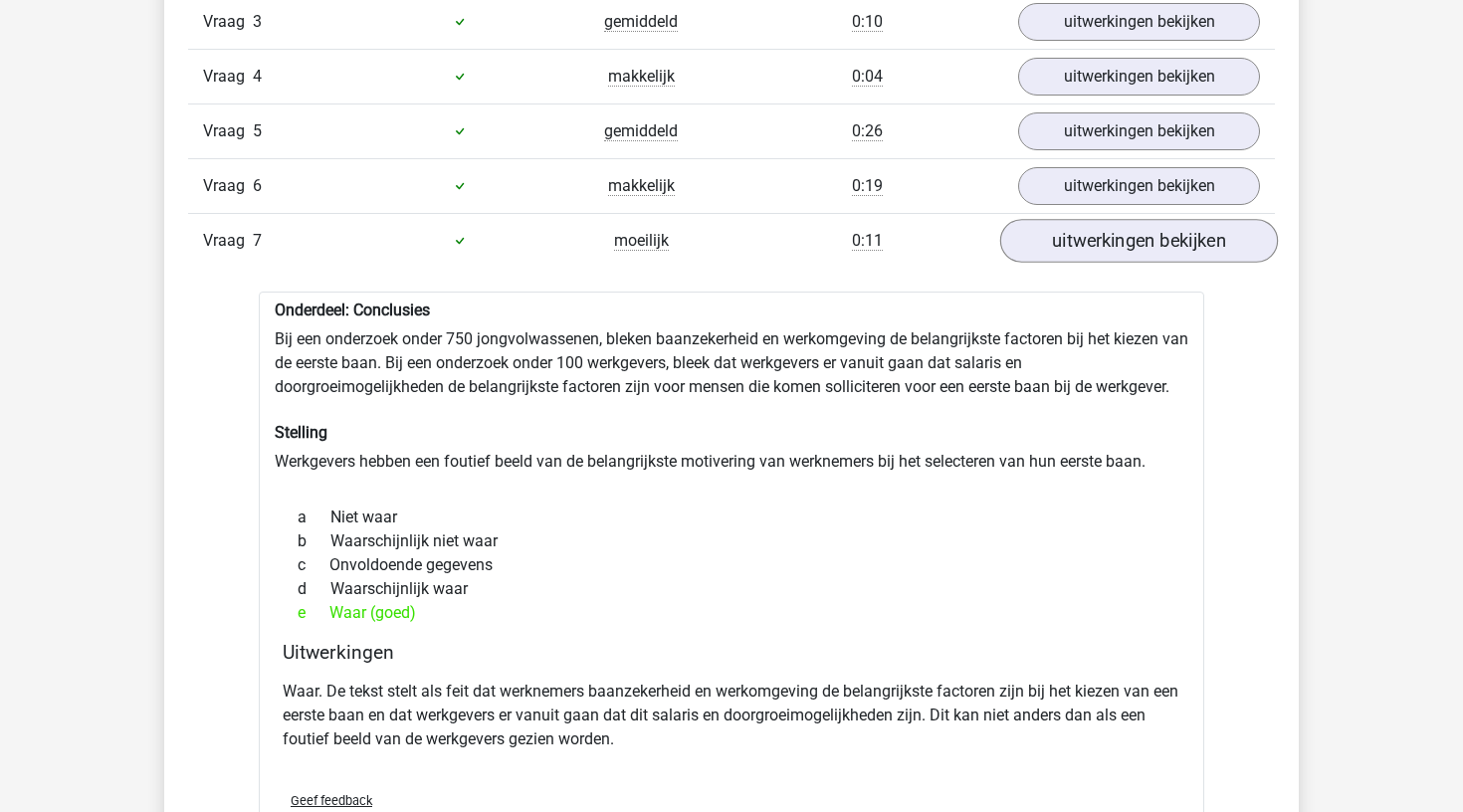click on "uitwerkingen bekijken" at bounding box center [1139, 241] 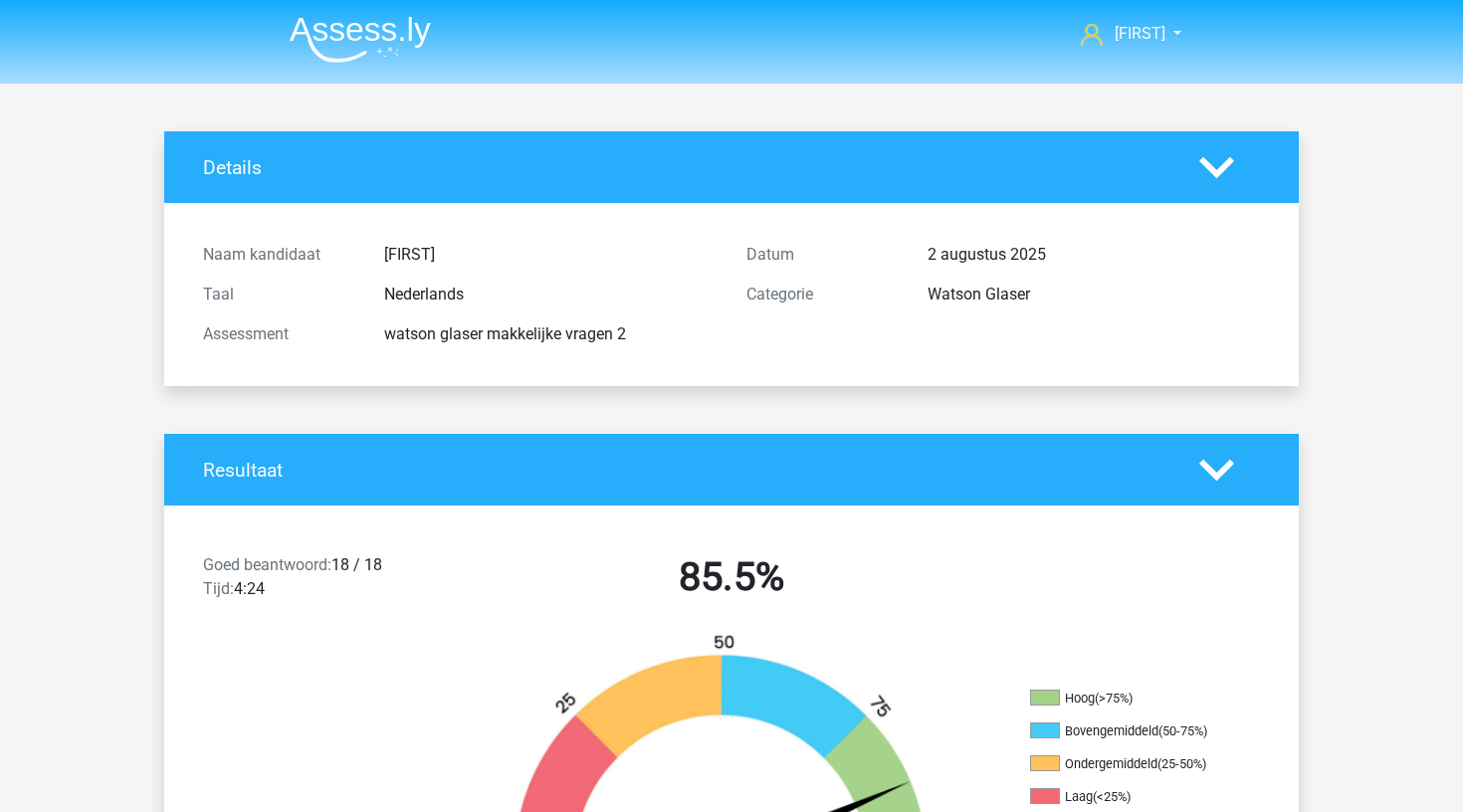 scroll, scrollTop: 0, scrollLeft: 0, axis: both 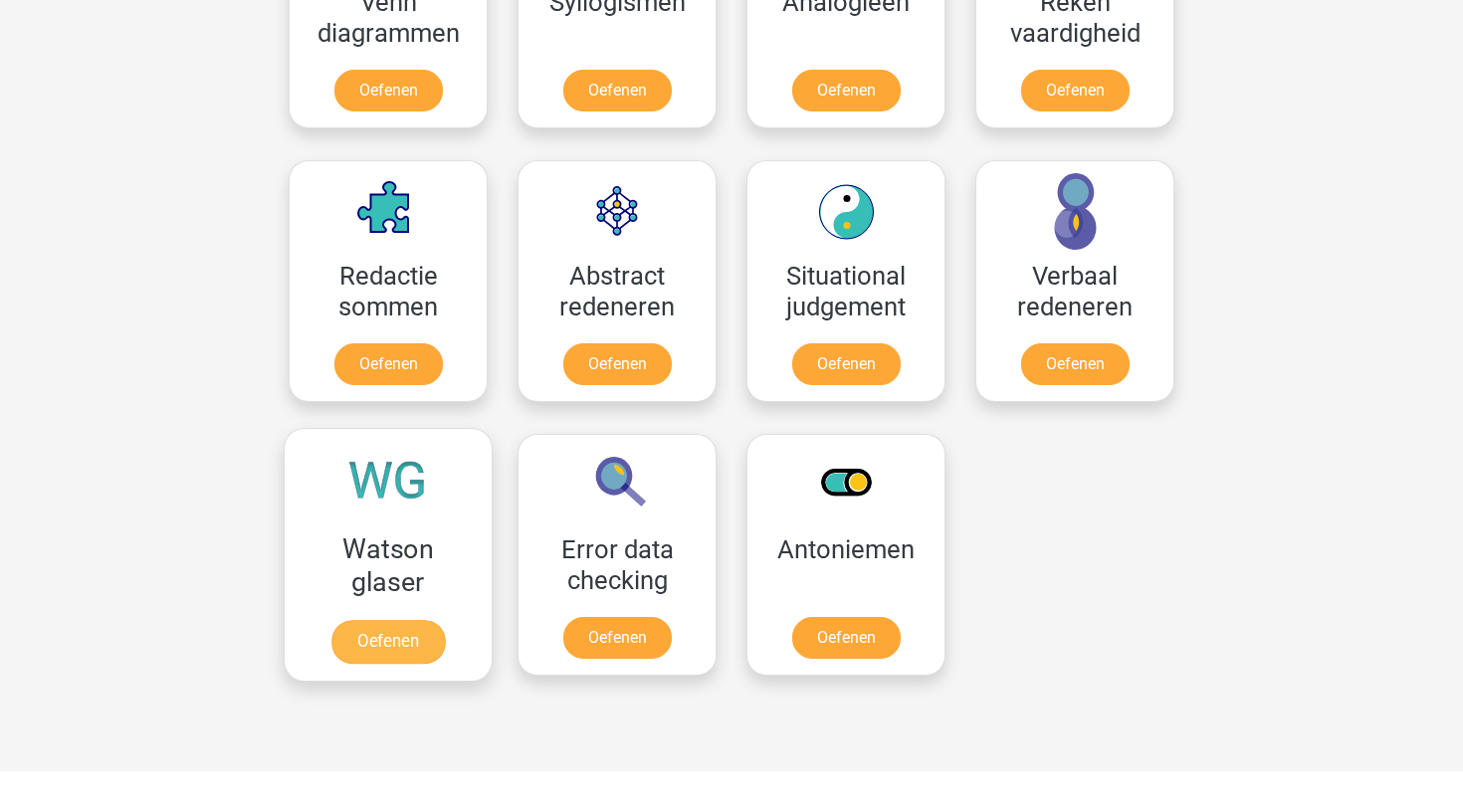 click on "Oefenen" at bounding box center [388, 642] 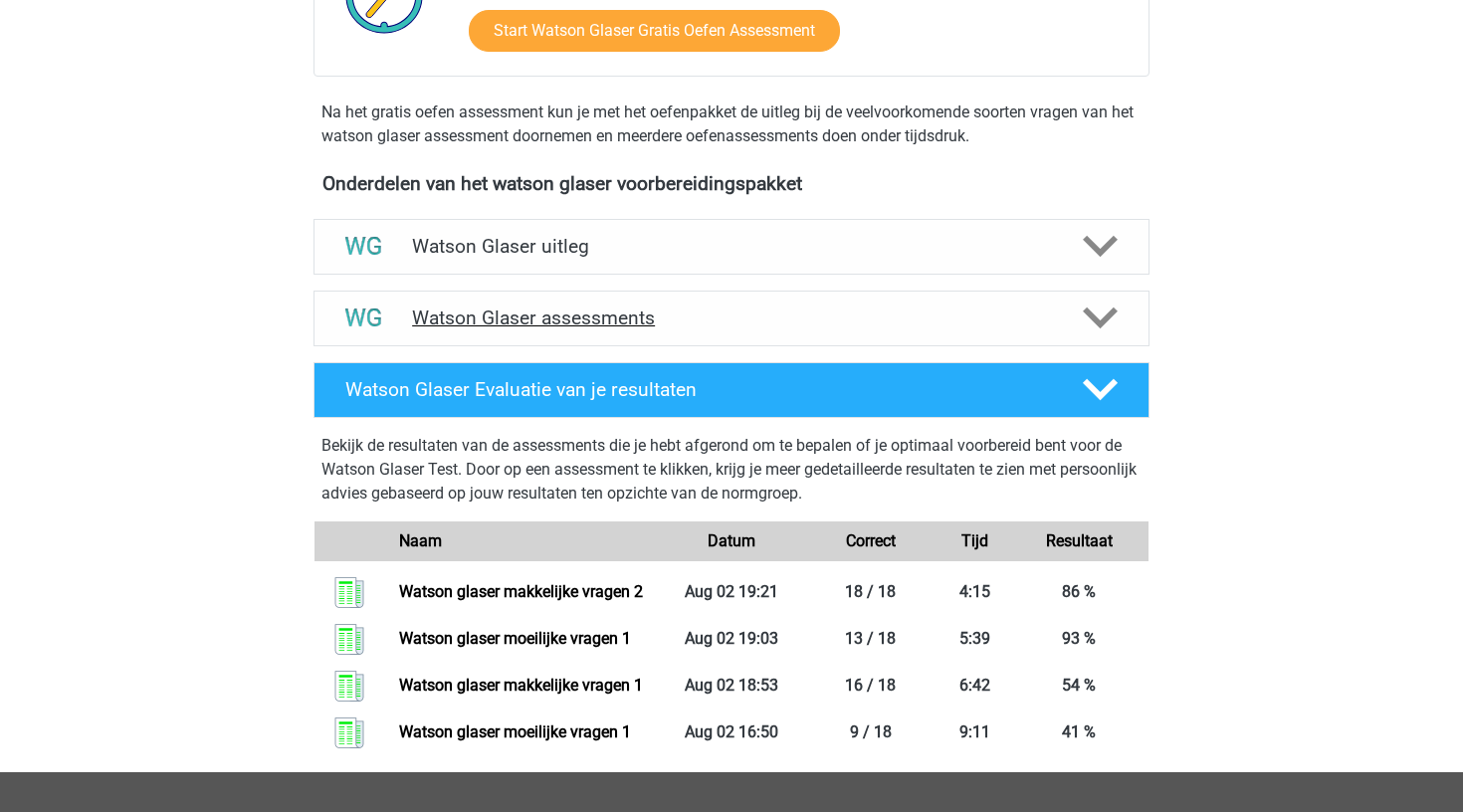 scroll, scrollTop: 700, scrollLeft: 0, axis: vertical 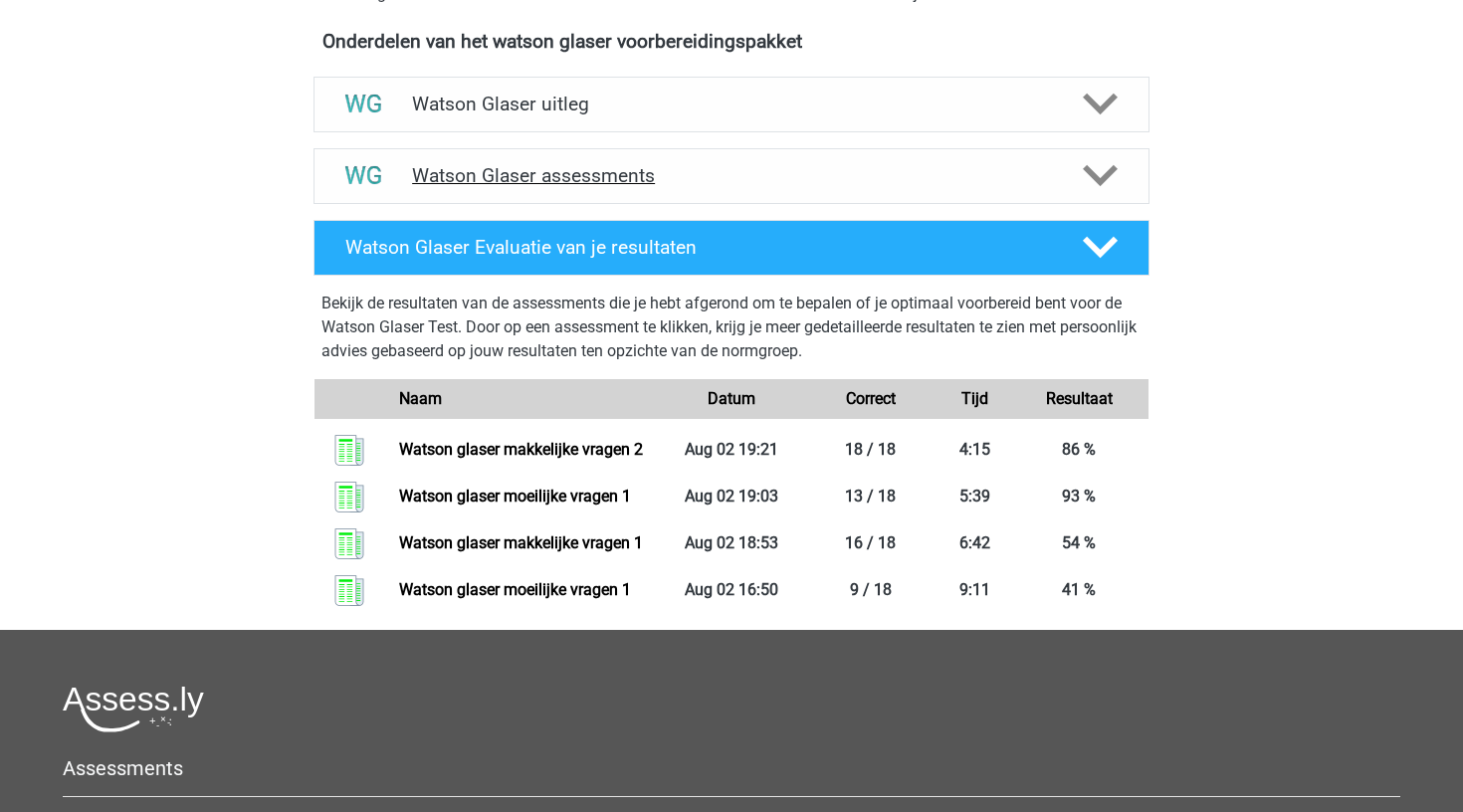 click on "Watson Glaser assessments" at bounding box center (732, 176) 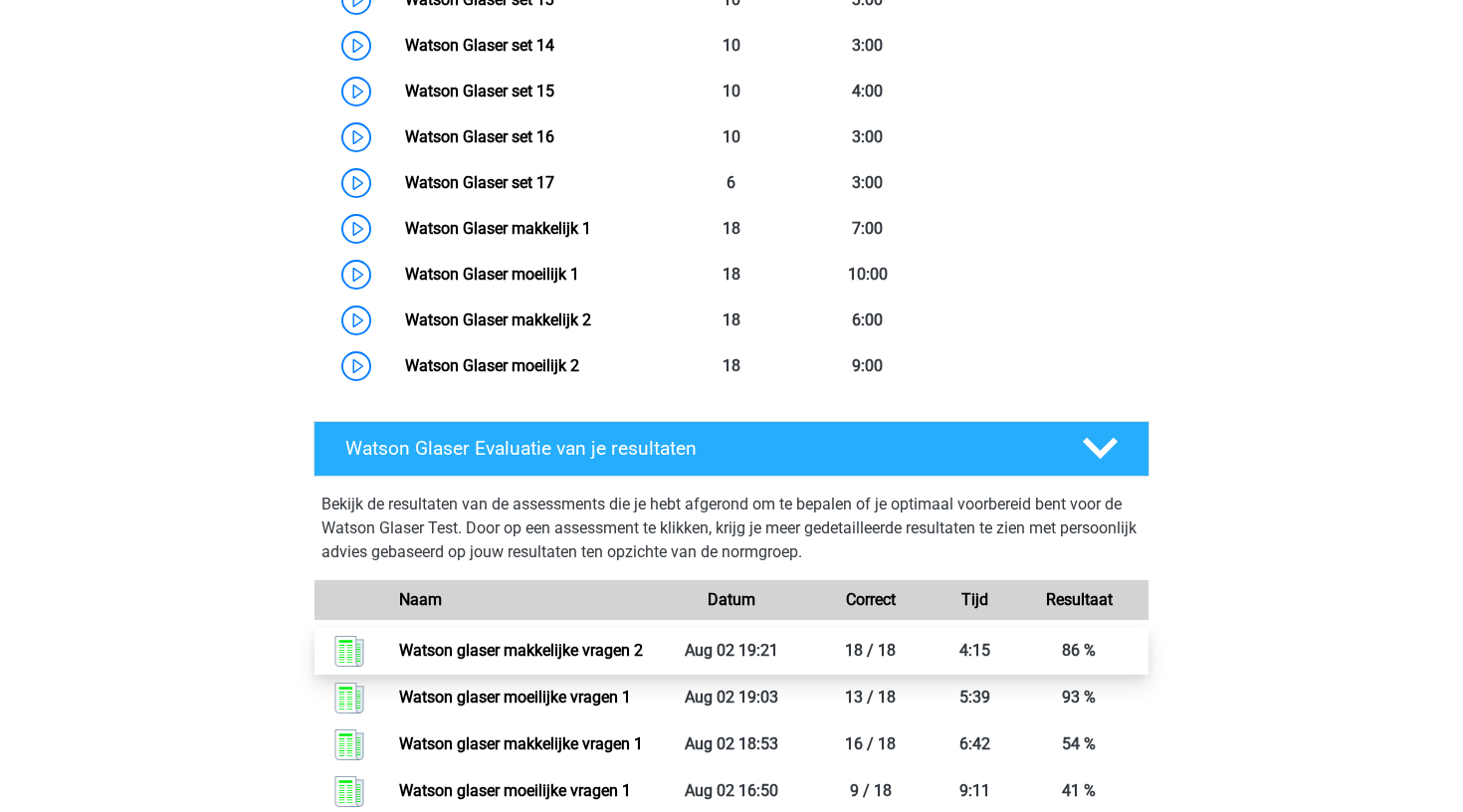 scroll, scrollTop: 1596, scrollLeft: 0, axis: vertical 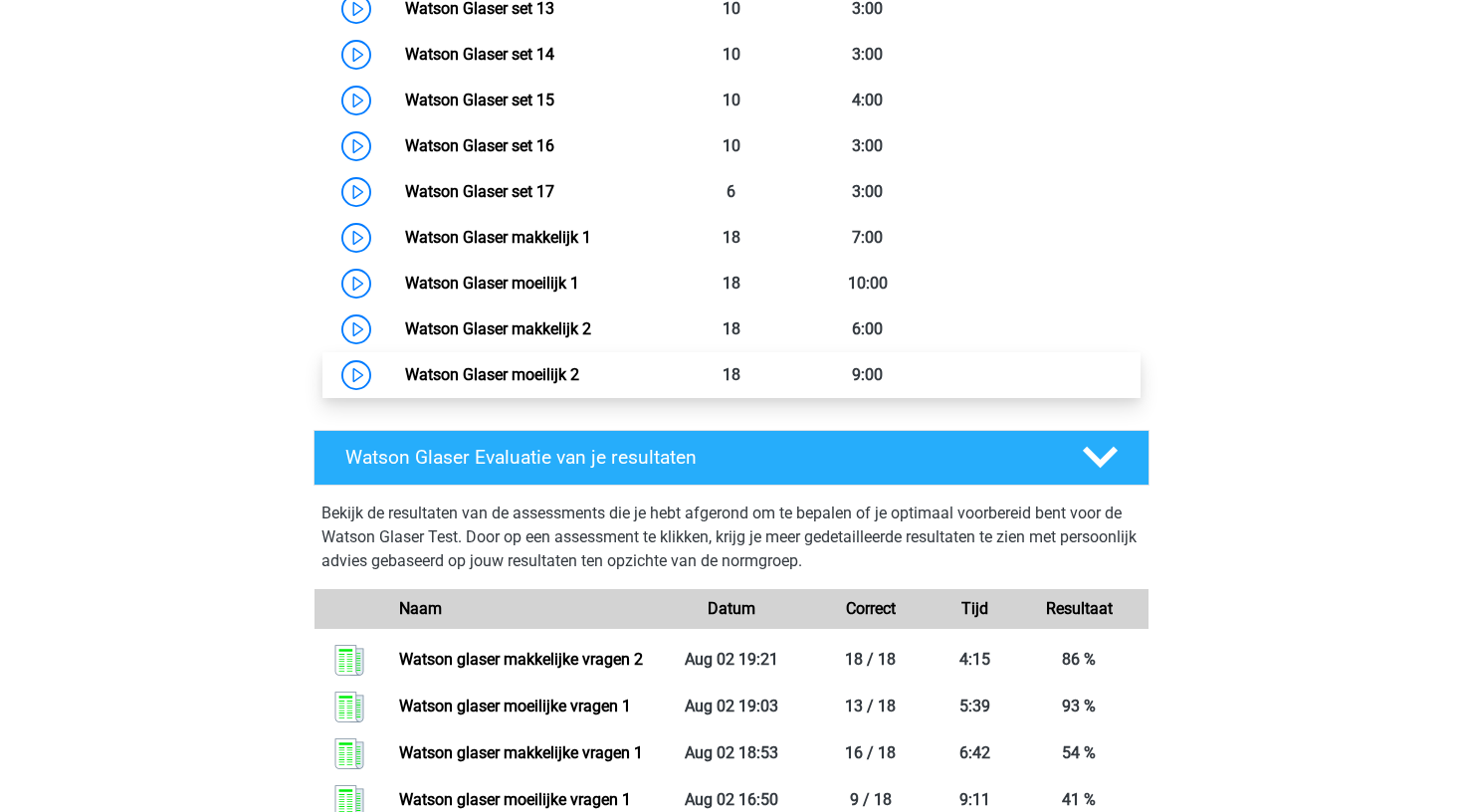 click on "Watson Glaser
moeilijk 2" at bounding box center [492, 374] 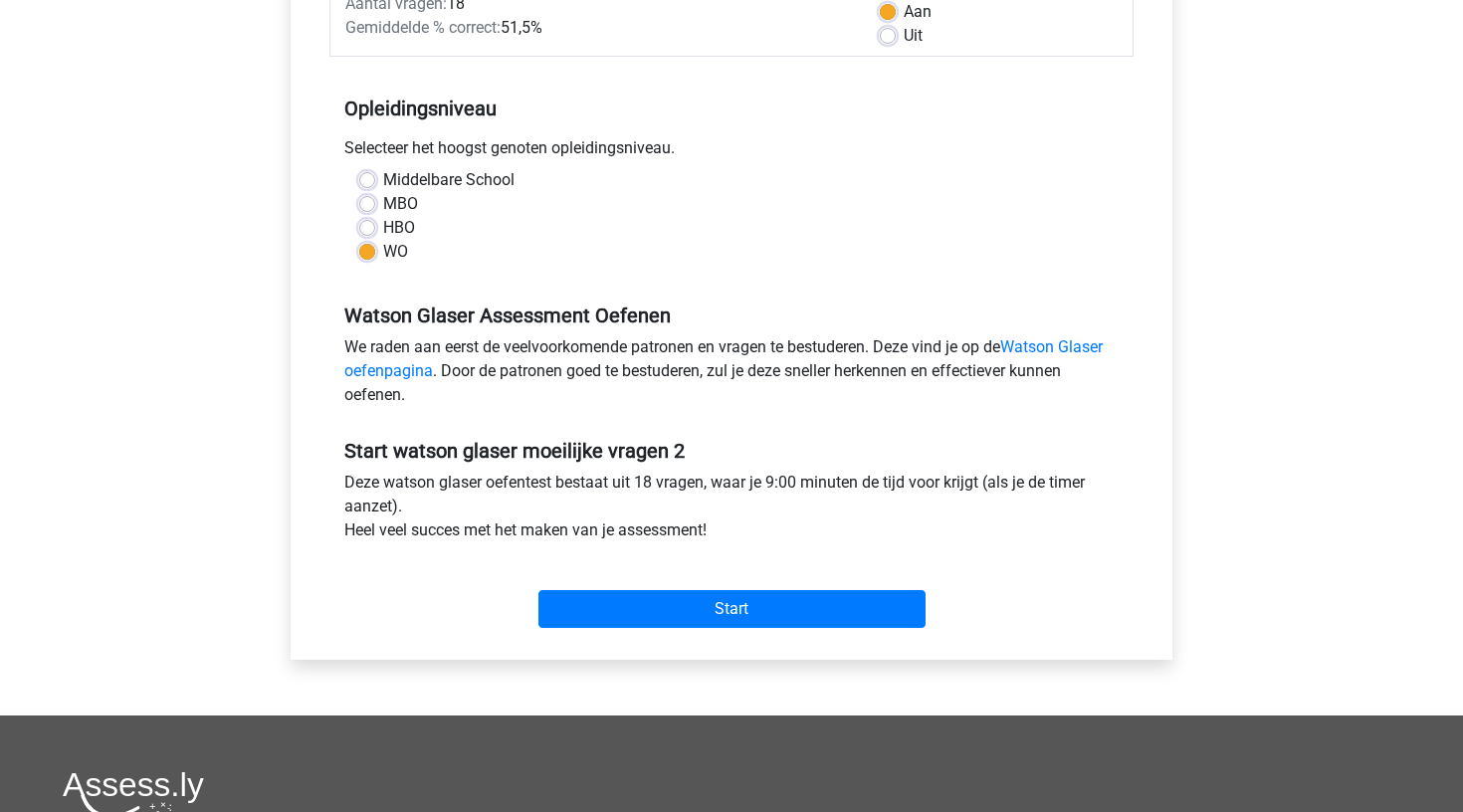 scroll, scrollTop: 346, scrollLeft: 0, axis: vertical 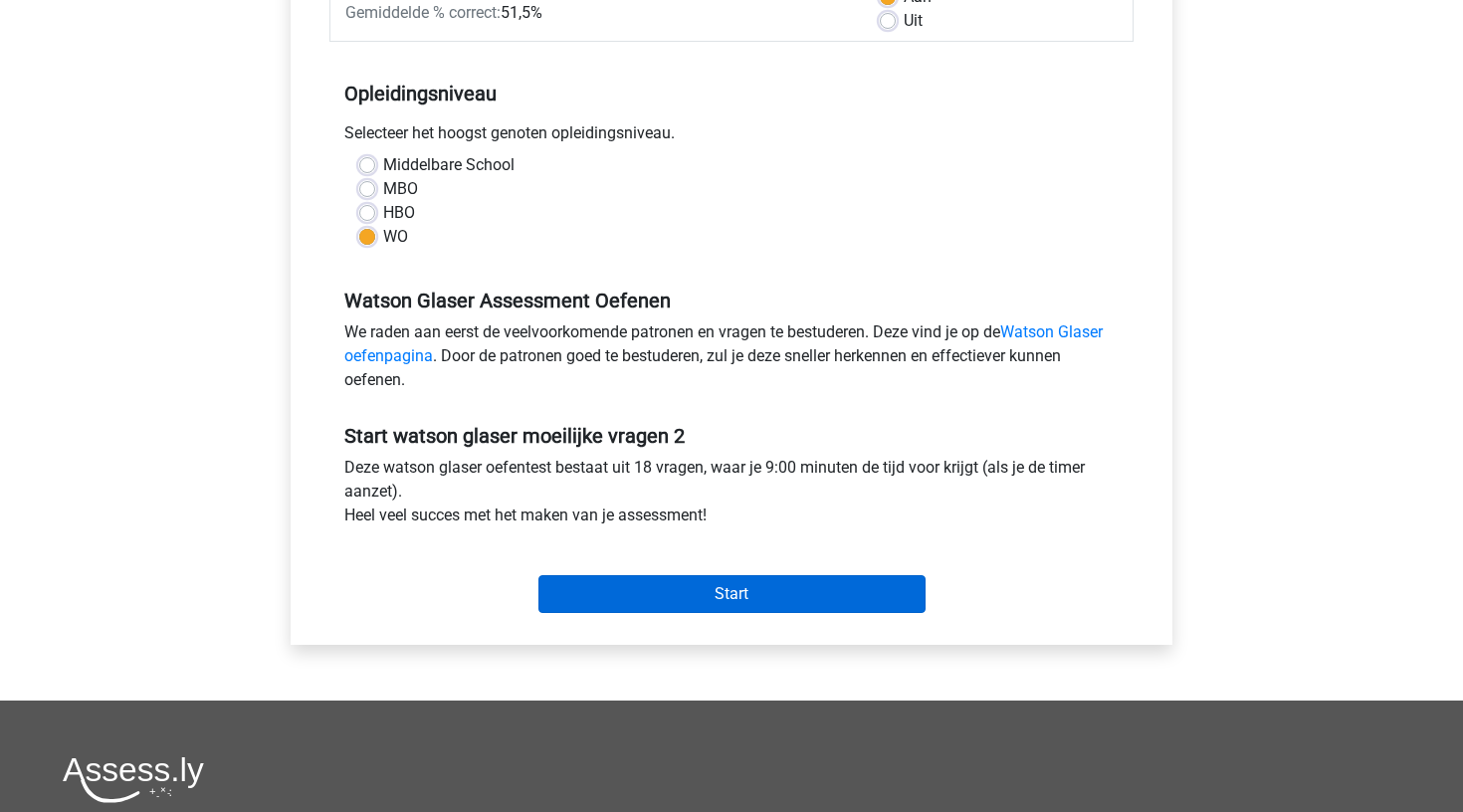 click on "Start" at bounding box center (732, 594) 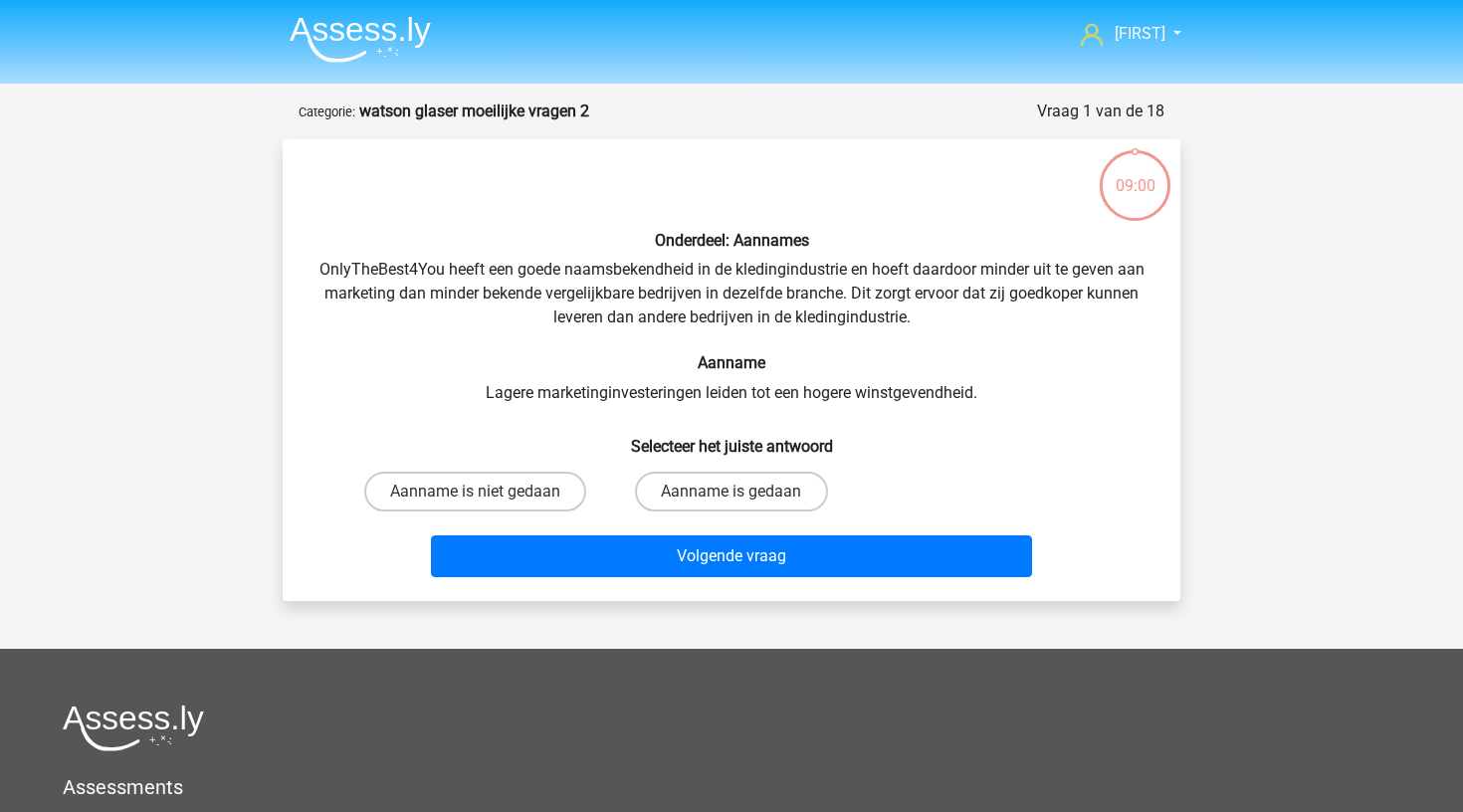 scroll, scrollTop: 0, scrollLeft: 0, axis: both 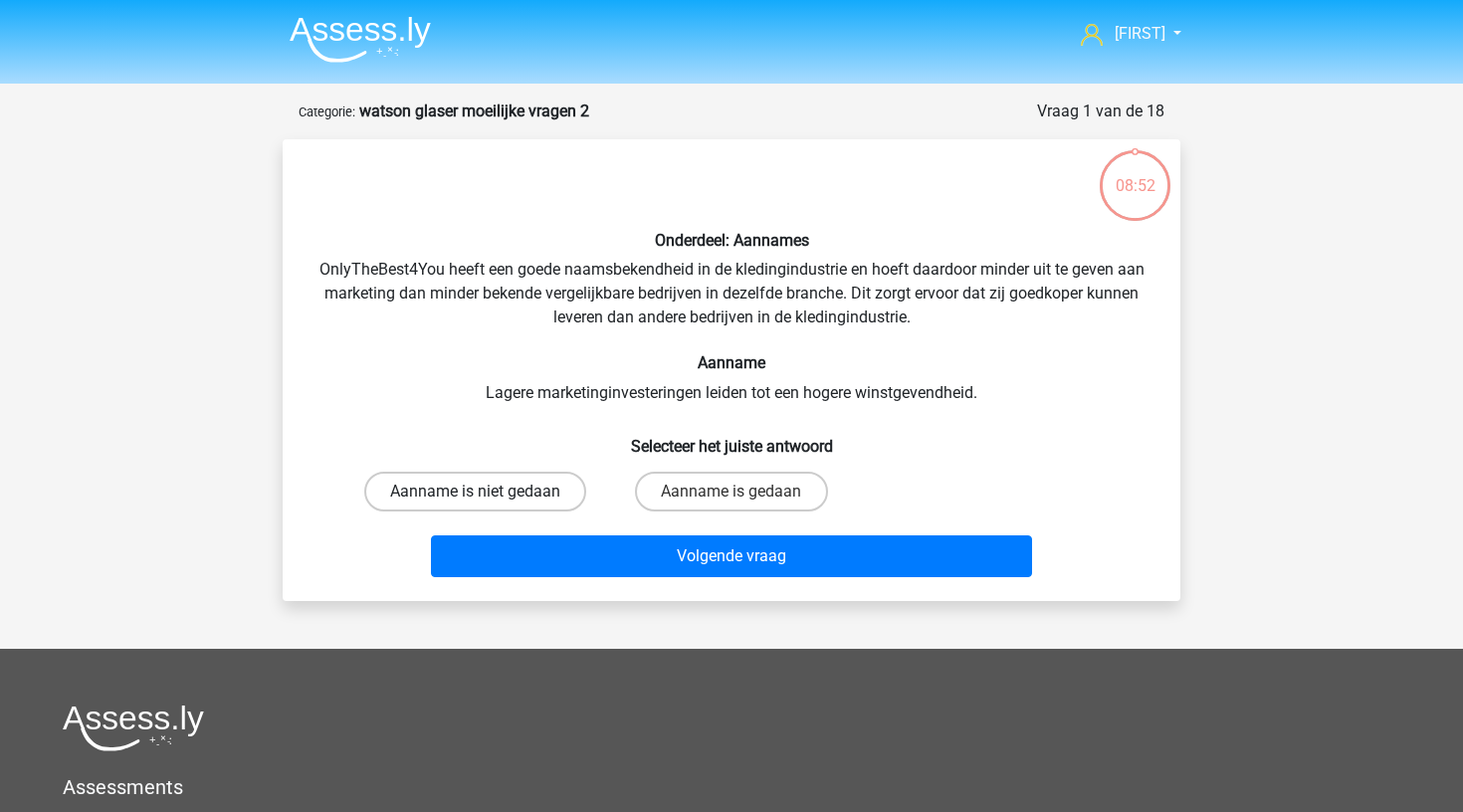 click on "Aanname is niet gedaan" at bounding box center [475, 492] 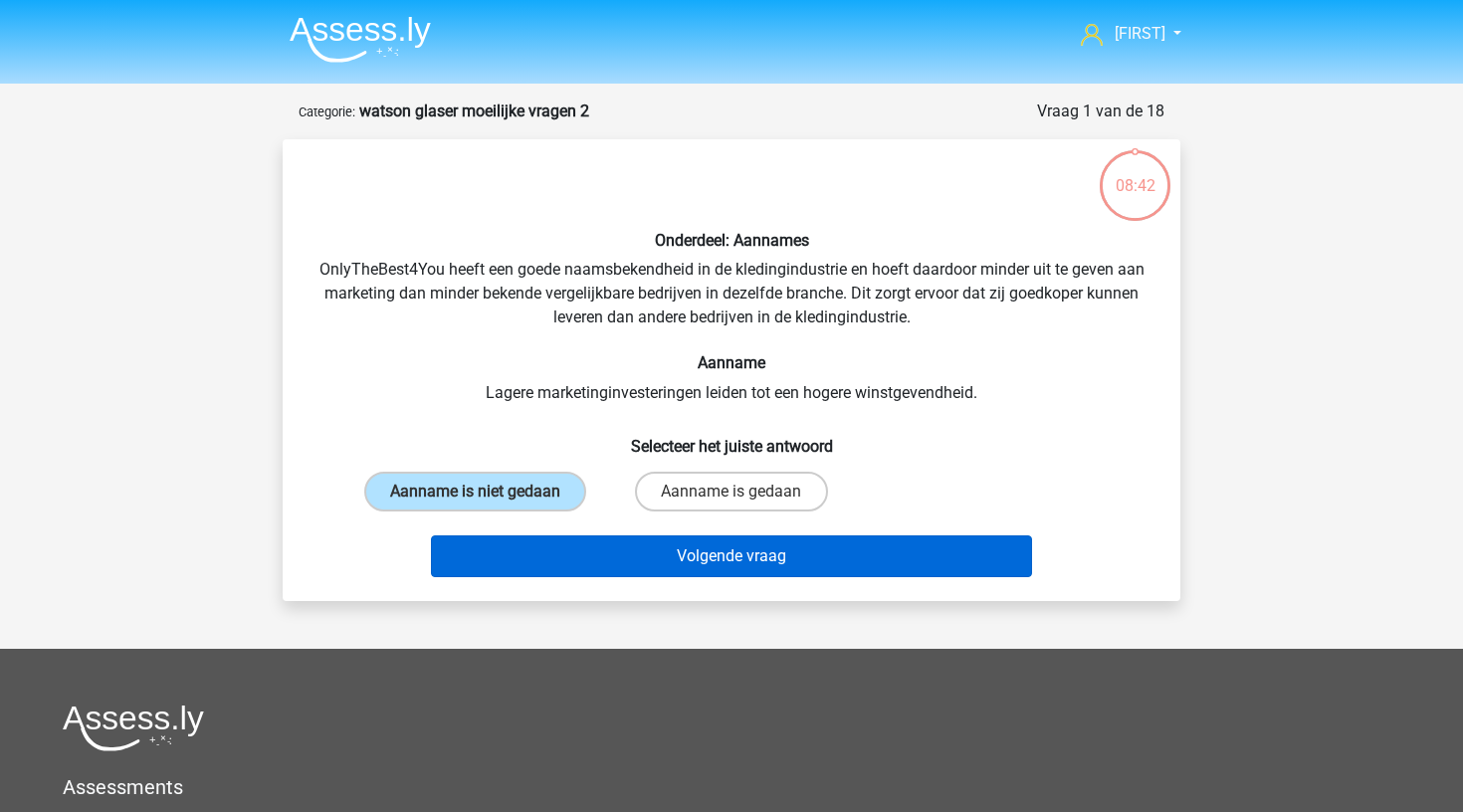 click on "Volgende vraag" at bounding box center [732, 556] 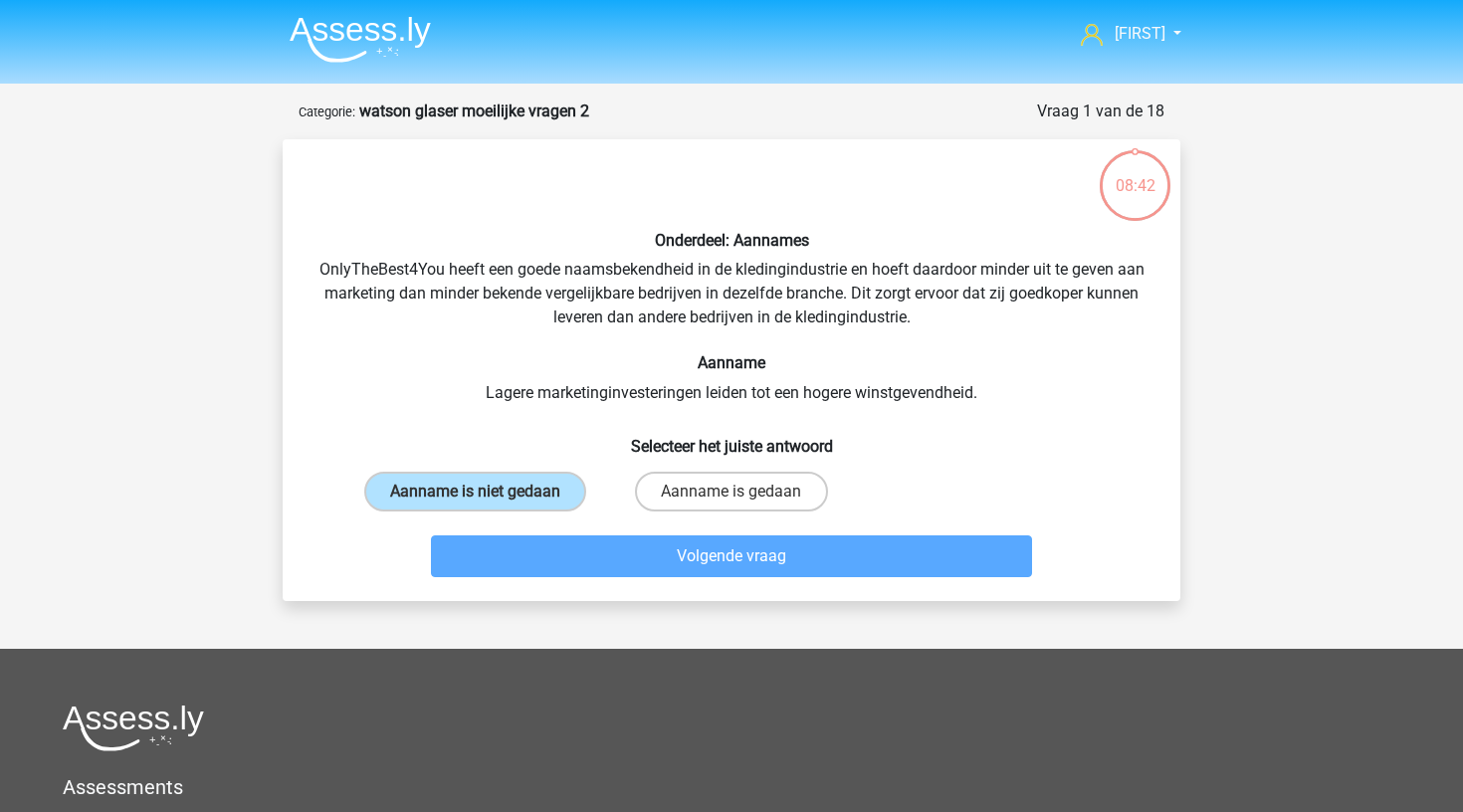 scroll, scrollTop: 100, scrollLeft: 0, axis: vertical 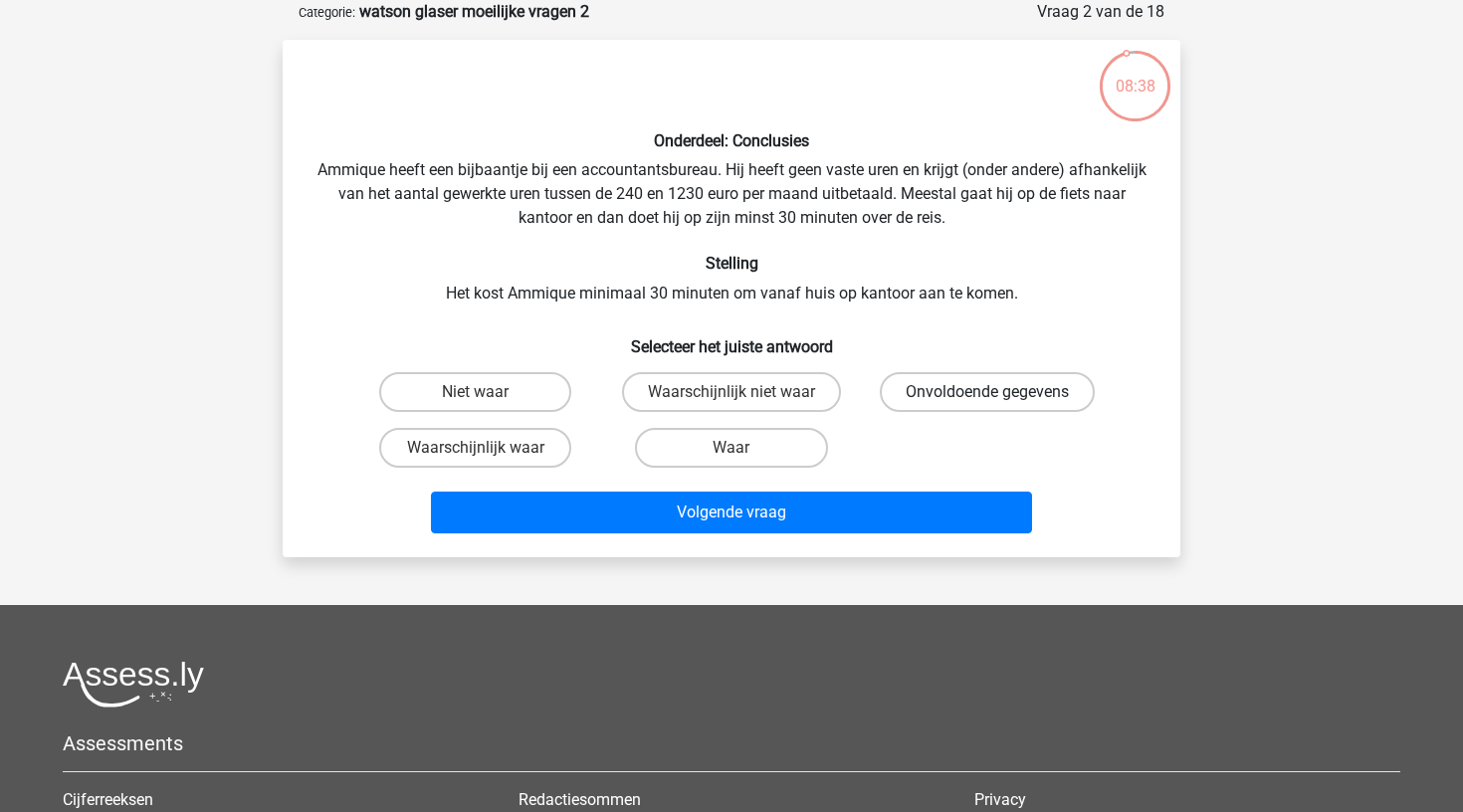 click on "Onvoldoende gegevens" at bounding box center (987, 392) 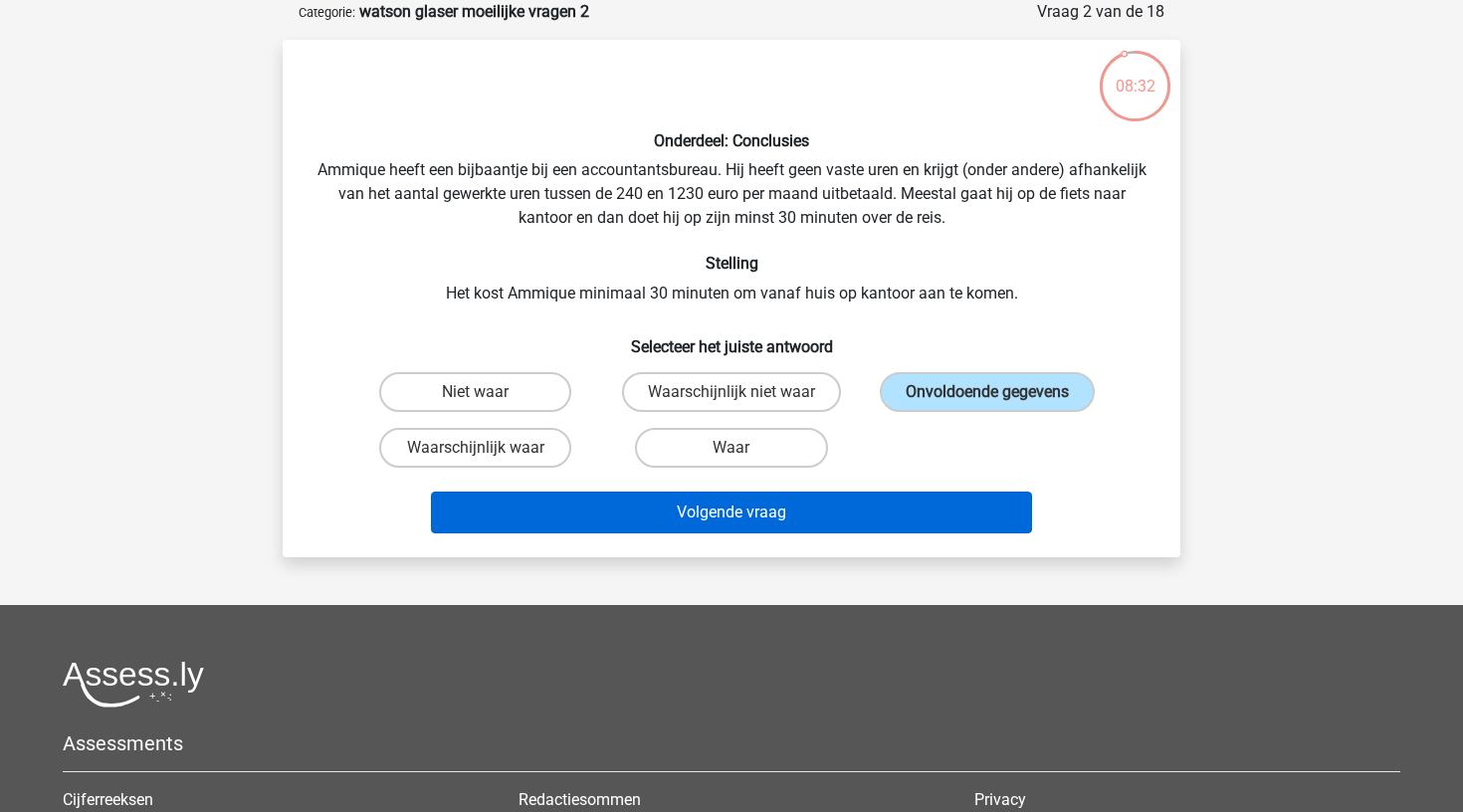 click on "Volgende vraag" at bounding box center [732, 512] 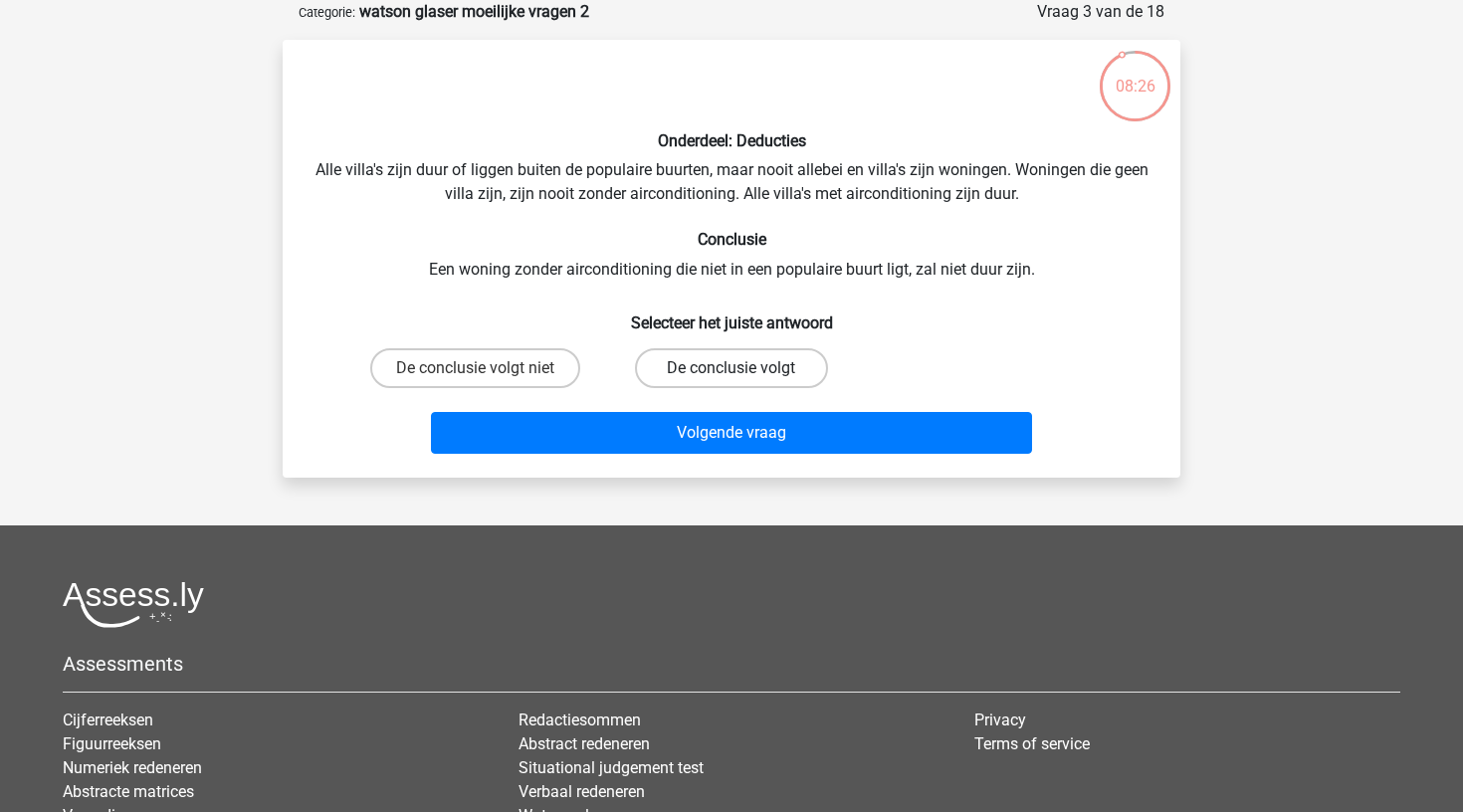 click on "De conclusie volgt" at bounding box center [731, 368] 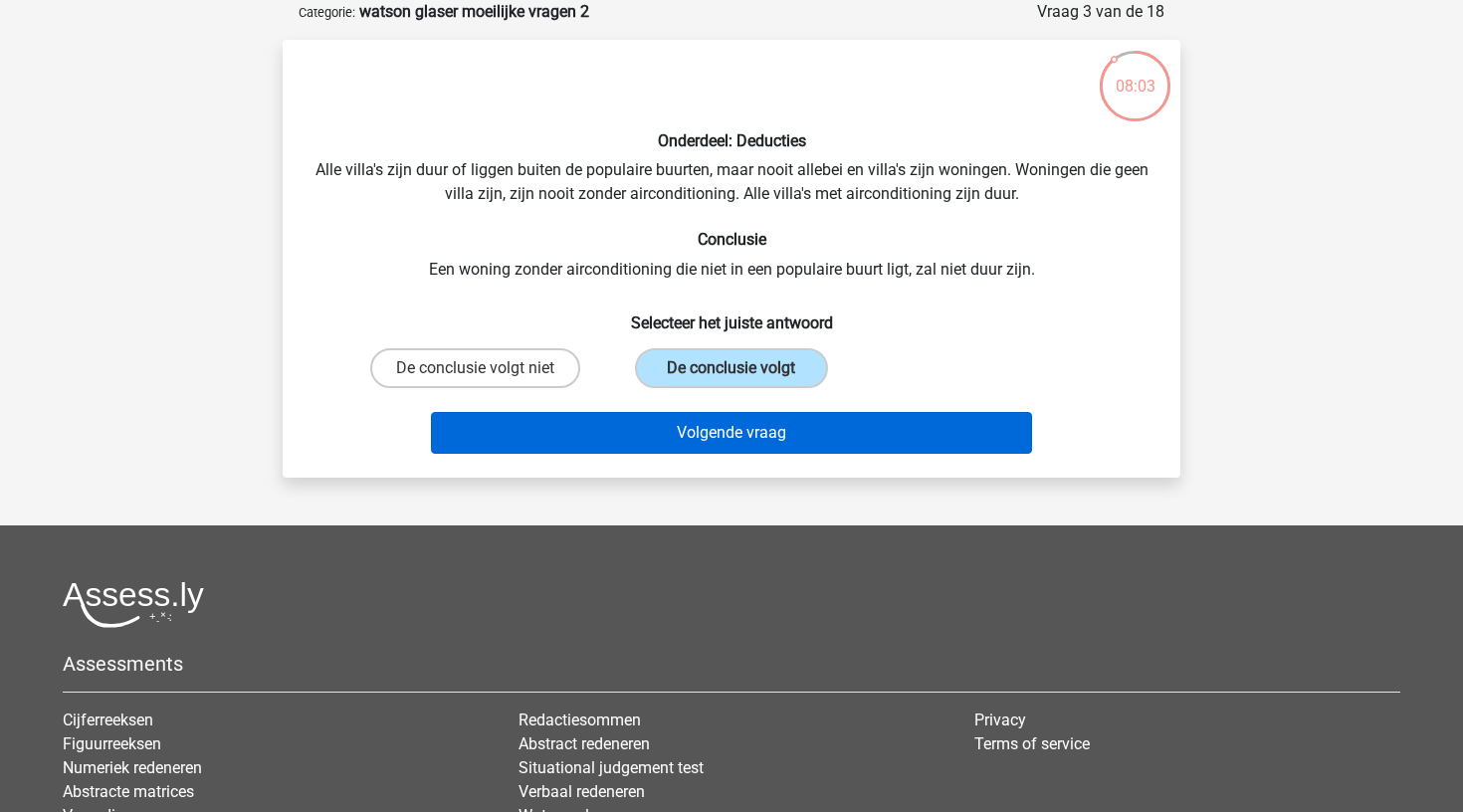 click on "Volgende vraag" at bounding box center [732, 433] 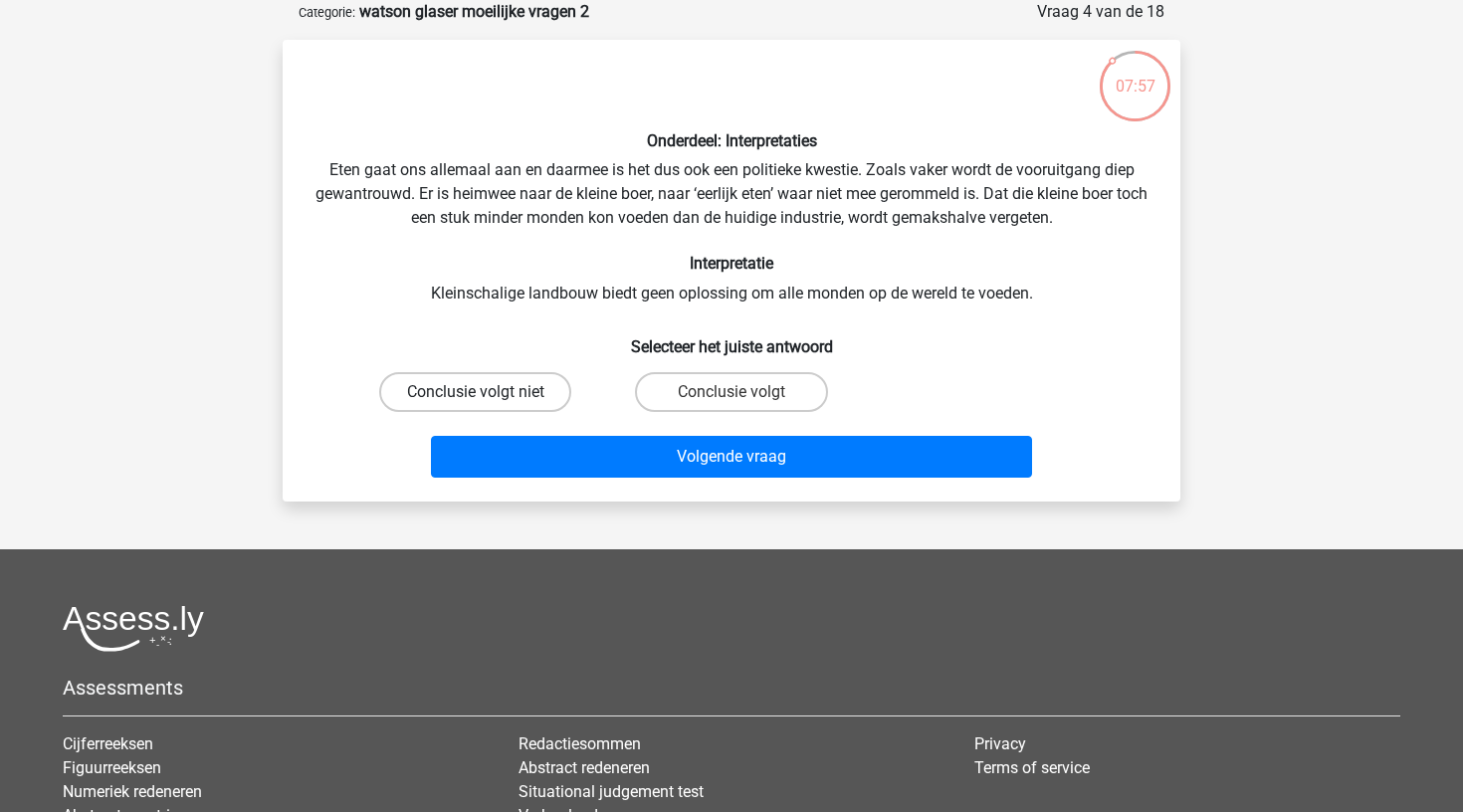 click on "Conclusie volgt niet" at bounding box center [475, 392] 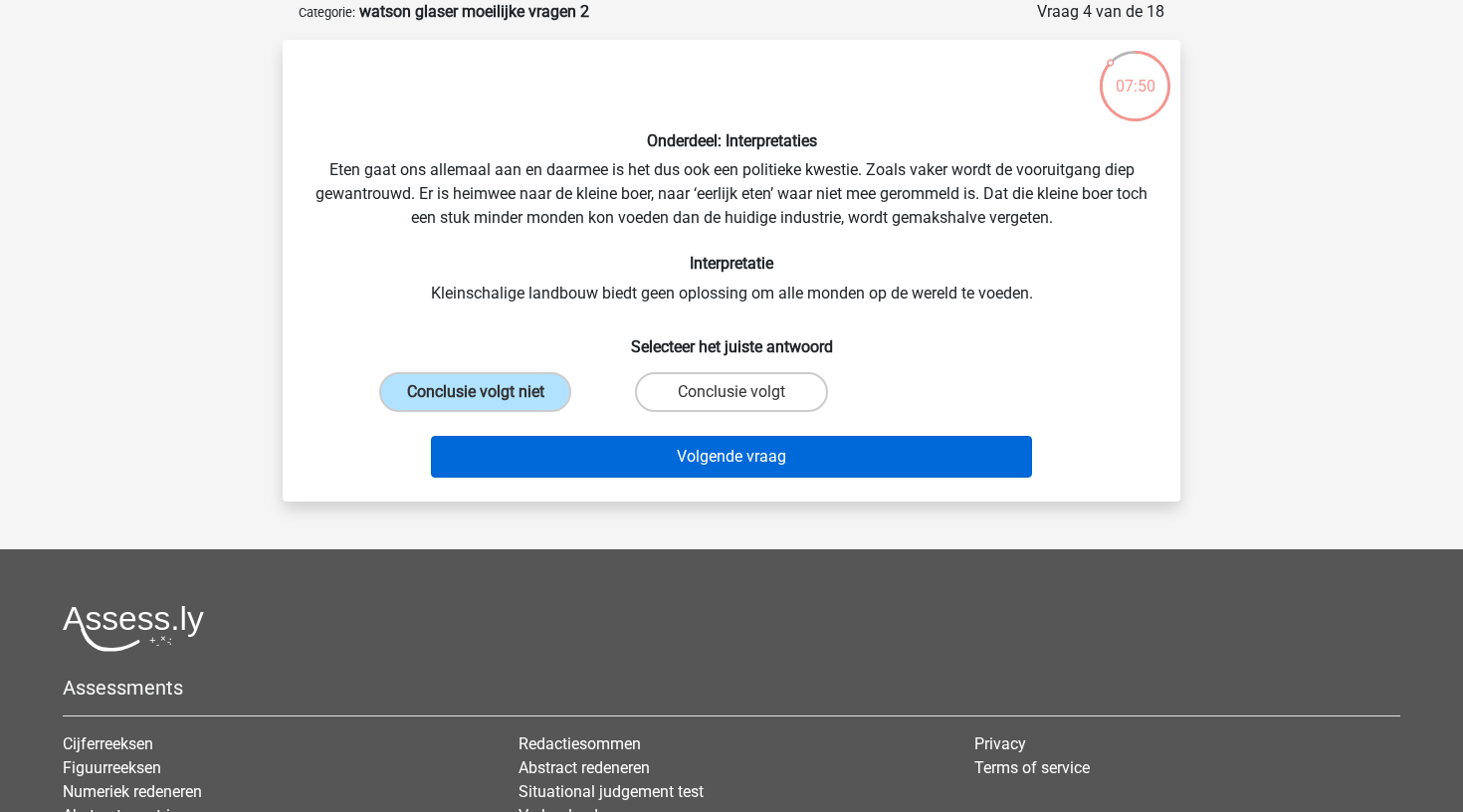 click on "Volgende vraag" at bounding box center [732, 457] 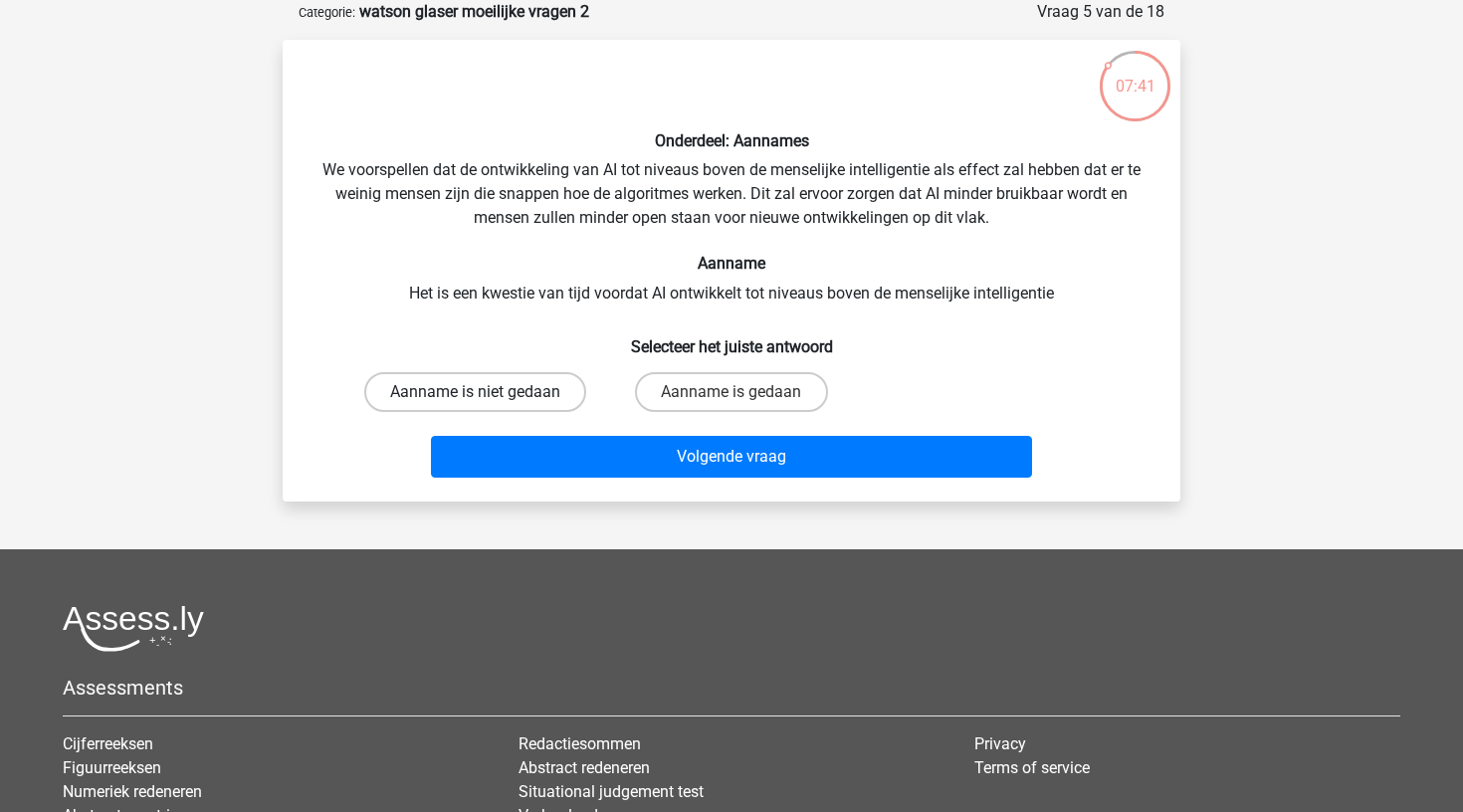 click on "Aanname is niet gedaan" at bounding box center [475, 392] 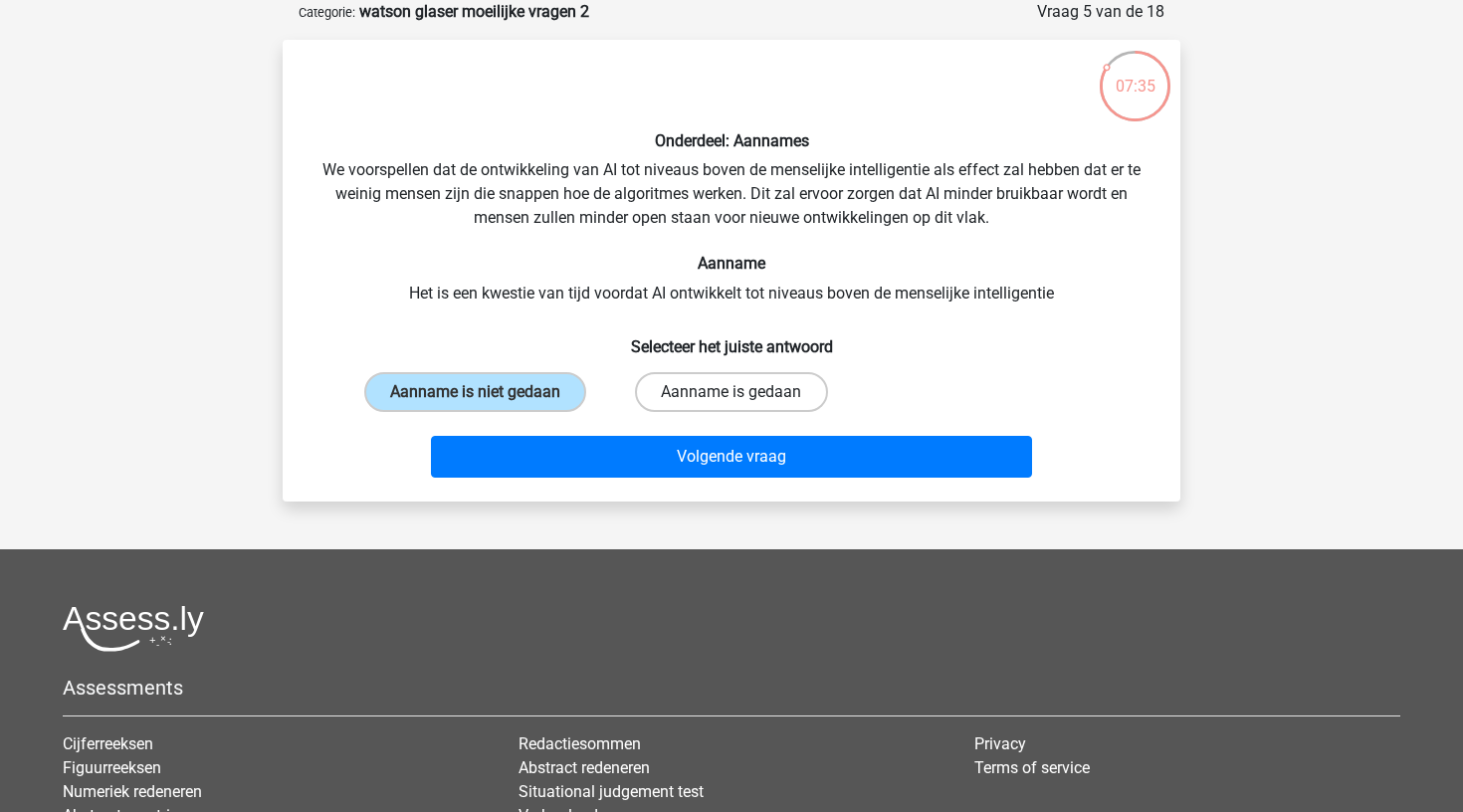 click on "Aanname is gedaan" at bounding box center (731, 392) 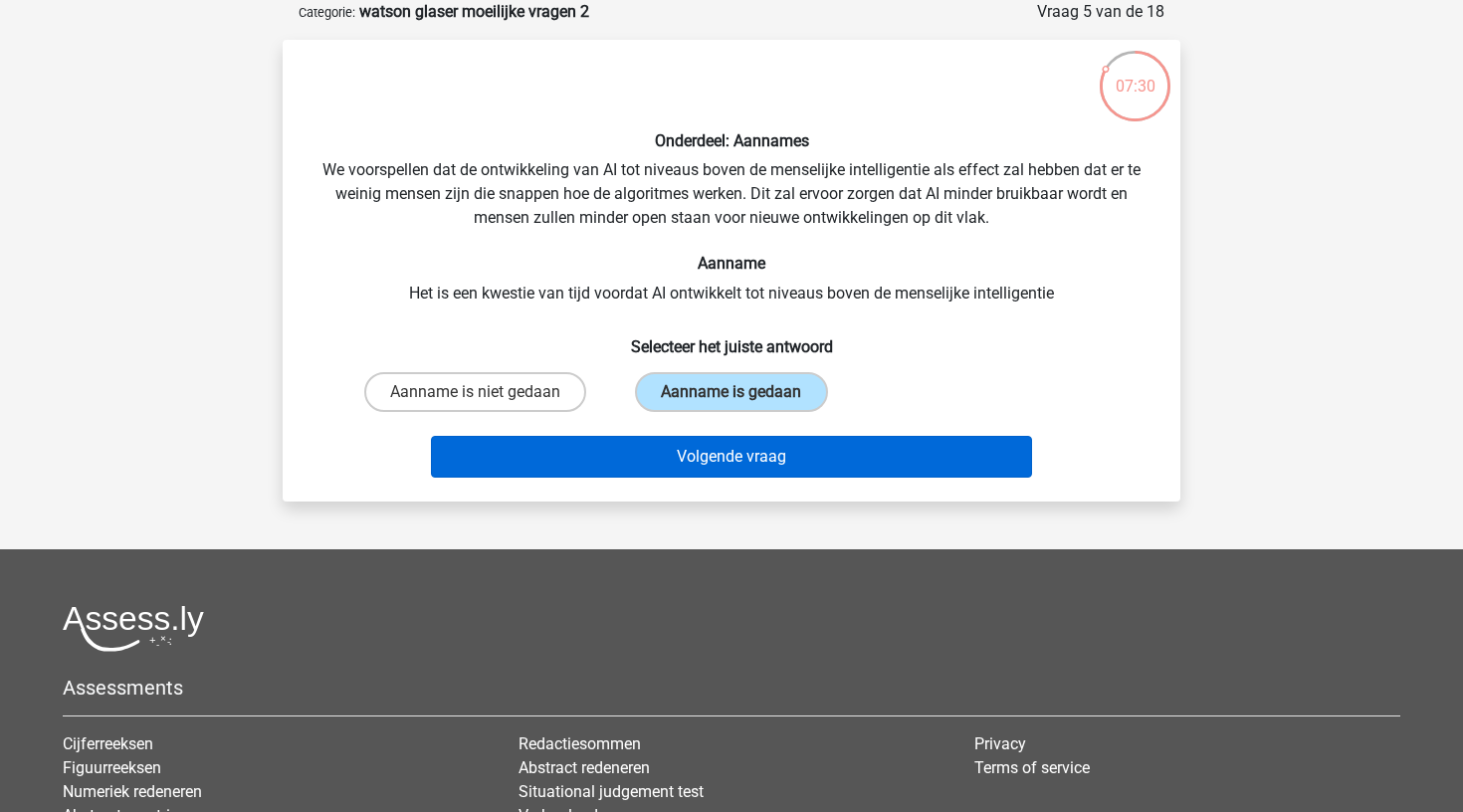 click on "Volgende vraag" at bounding box center [732, 457] 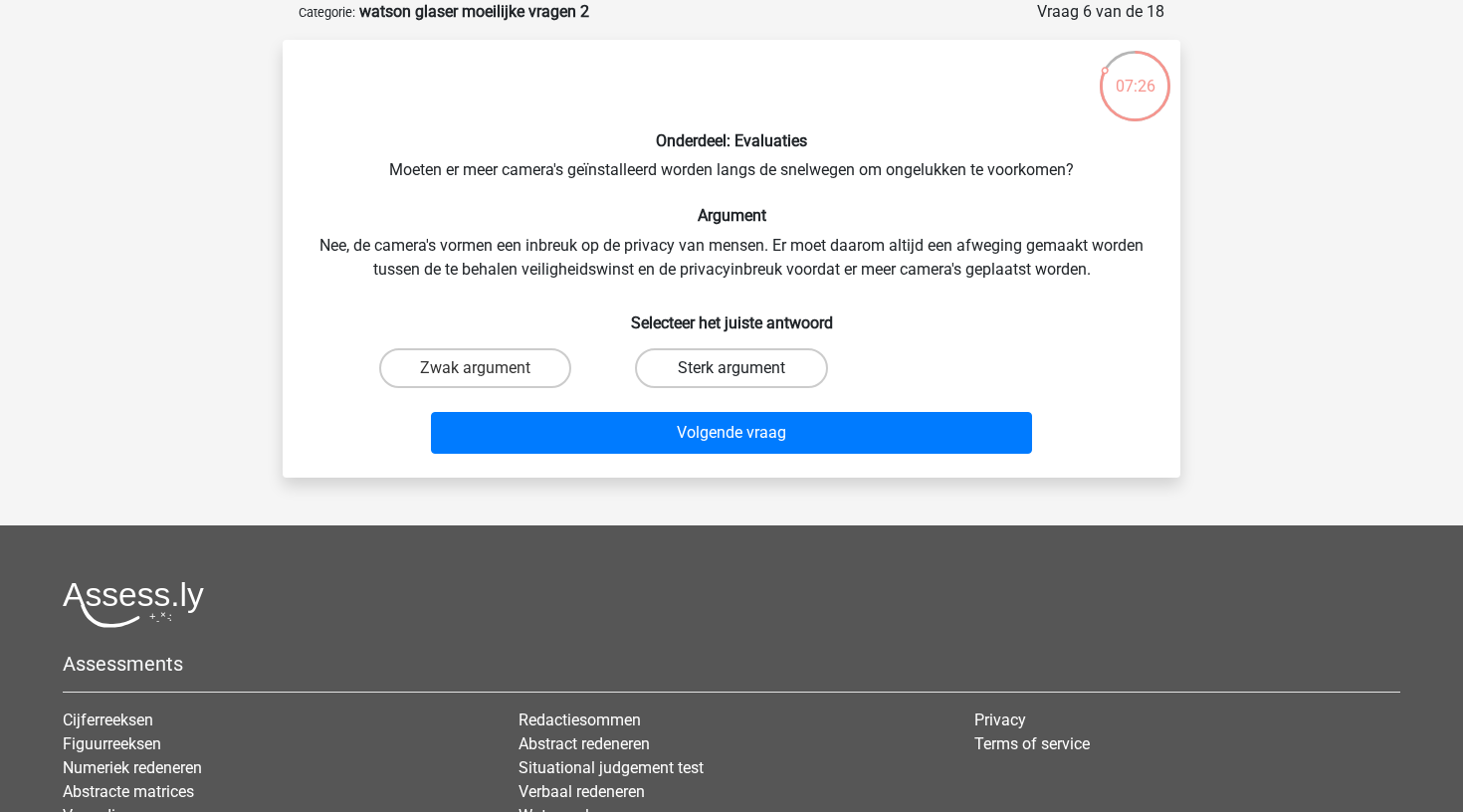 click on "Sterk argument" at bounding box center (731, 368) 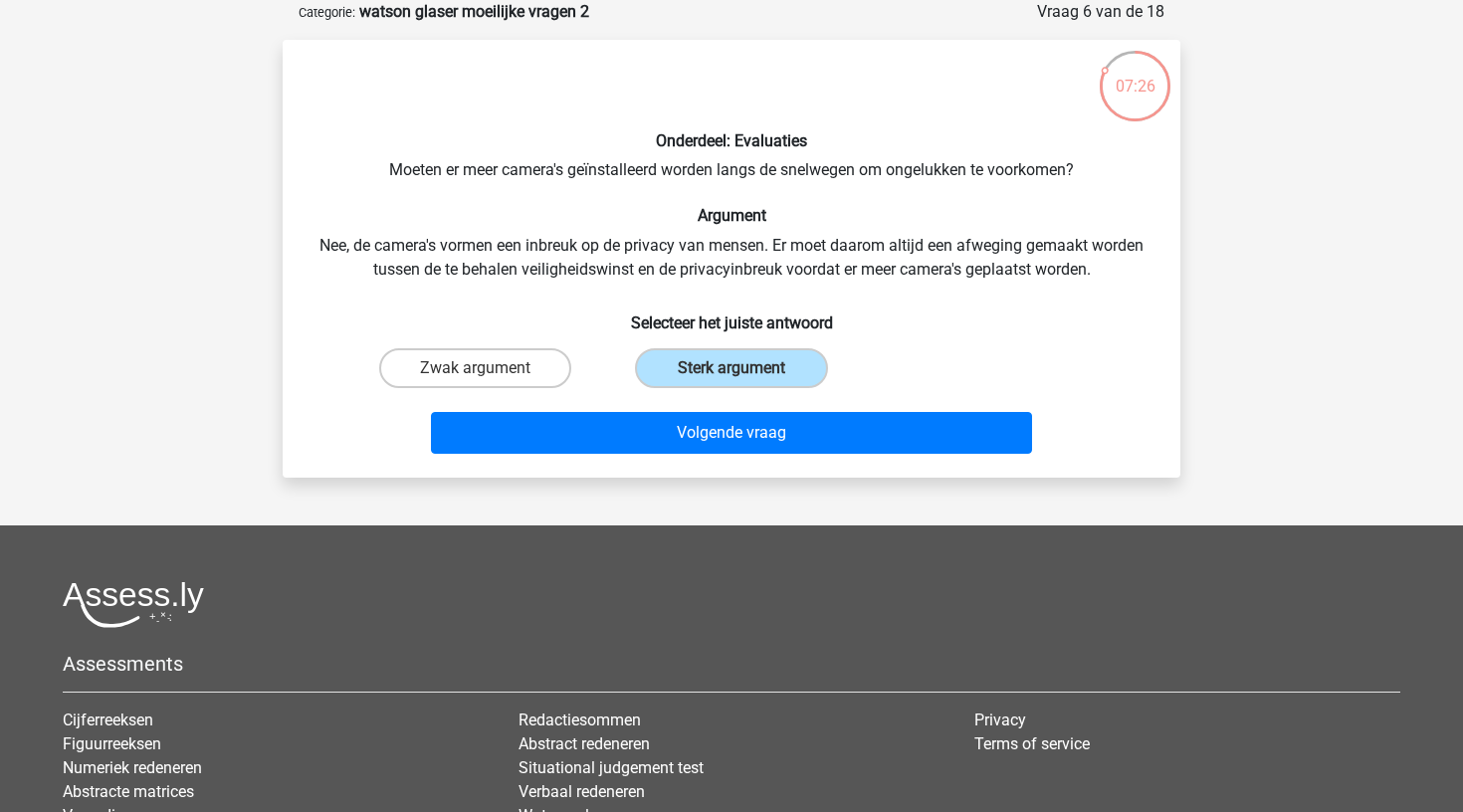 click on "Onderdeel: Evaluaties Moeten er meer camera's geïnstalleerd worden langs de snelwegen om ongelukken te voorkomen? Argument Nee, de camera's vormen een inbreuk op de privacy van mensen. Er moet daarom altijd een afweging gemaakt worden tussen de te behalen veiligheidswinst en de privacyinbreuk voordat er meer camera's geplaatst worden.
Selecteer het juiste antwoord
Zwak argument
Sterk argument" at bounding box center [732, 259] 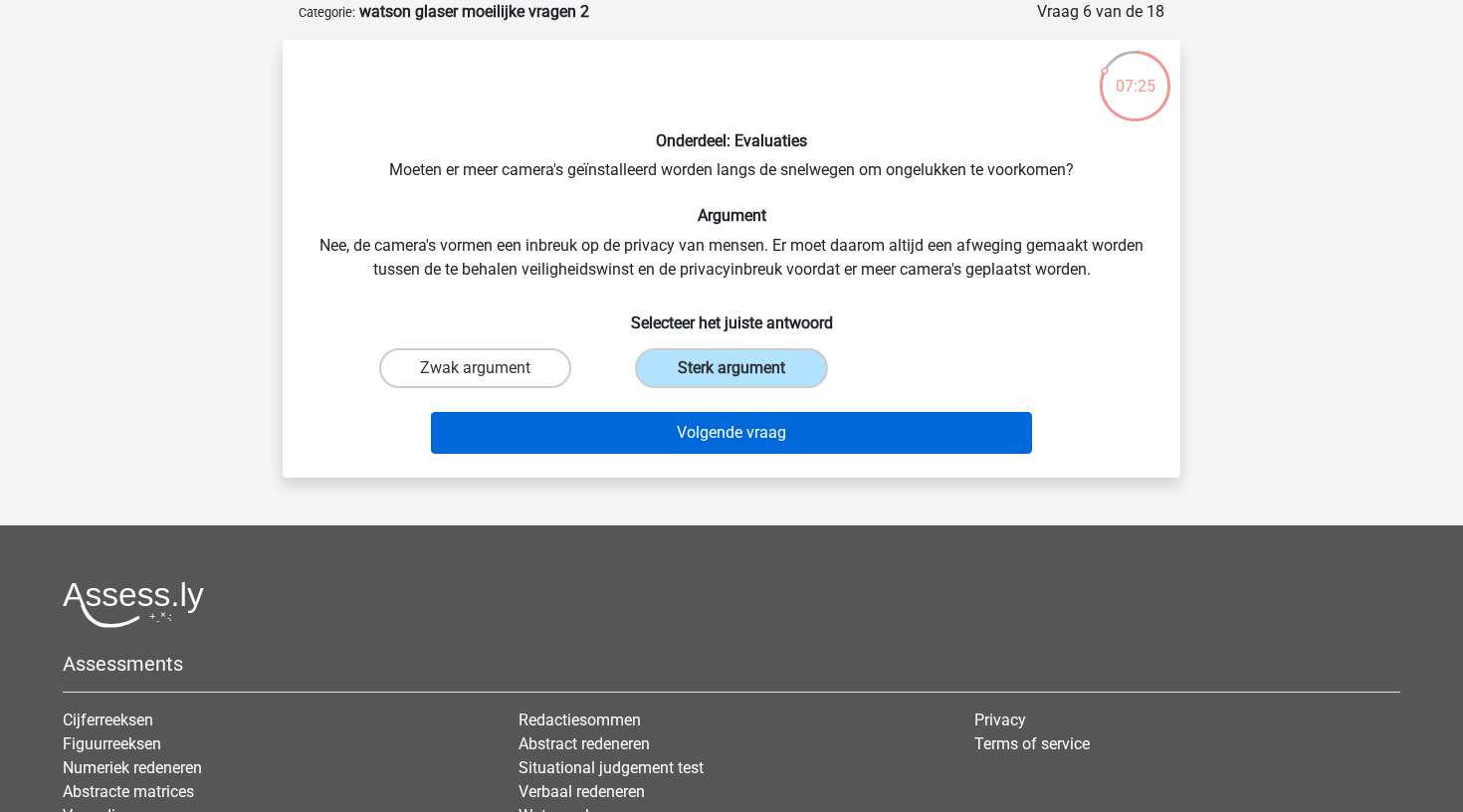 click on "Volgende vraag" at bounding box center (732, 433) 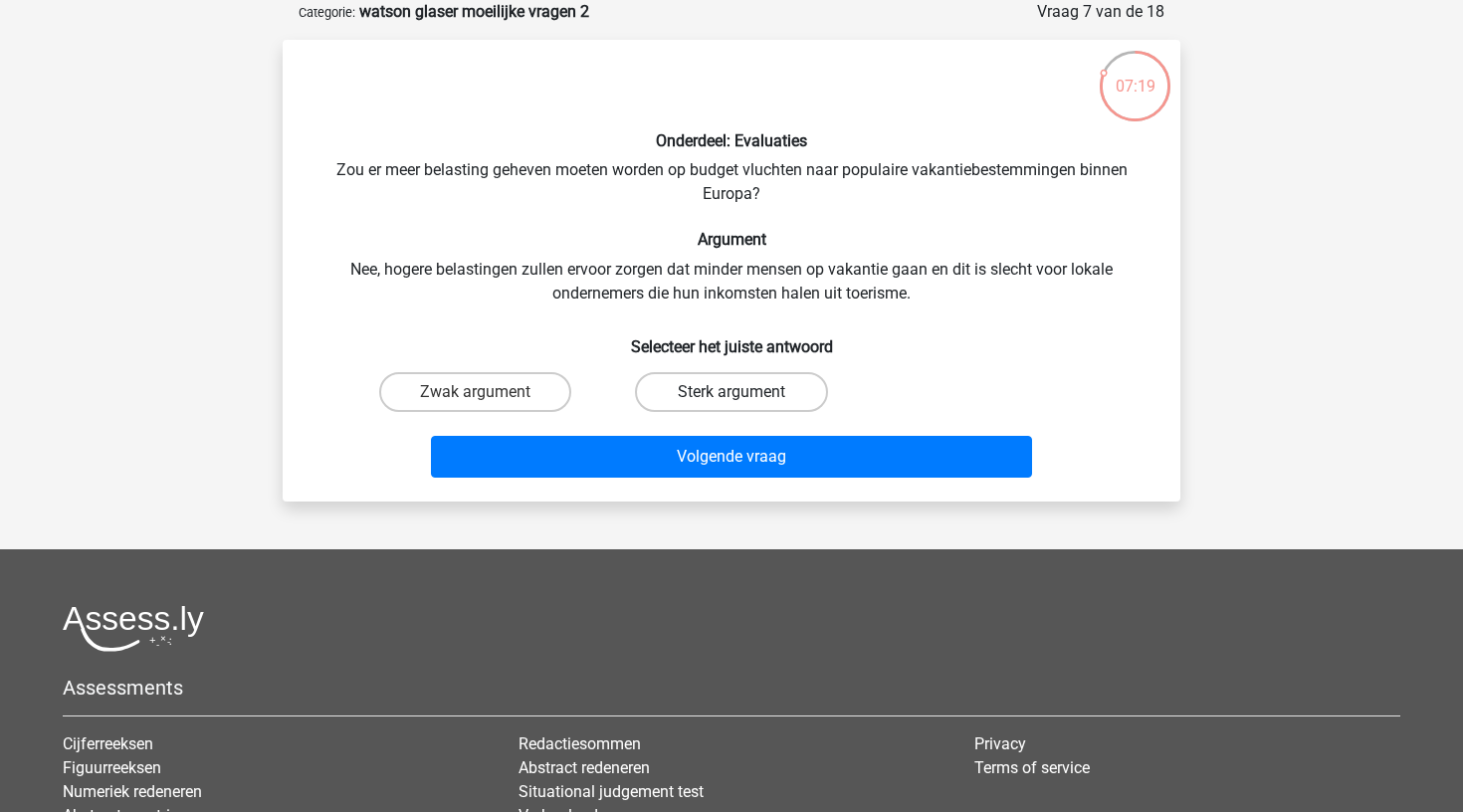 click on "Sterk argument" at bounding box center (731, 392) 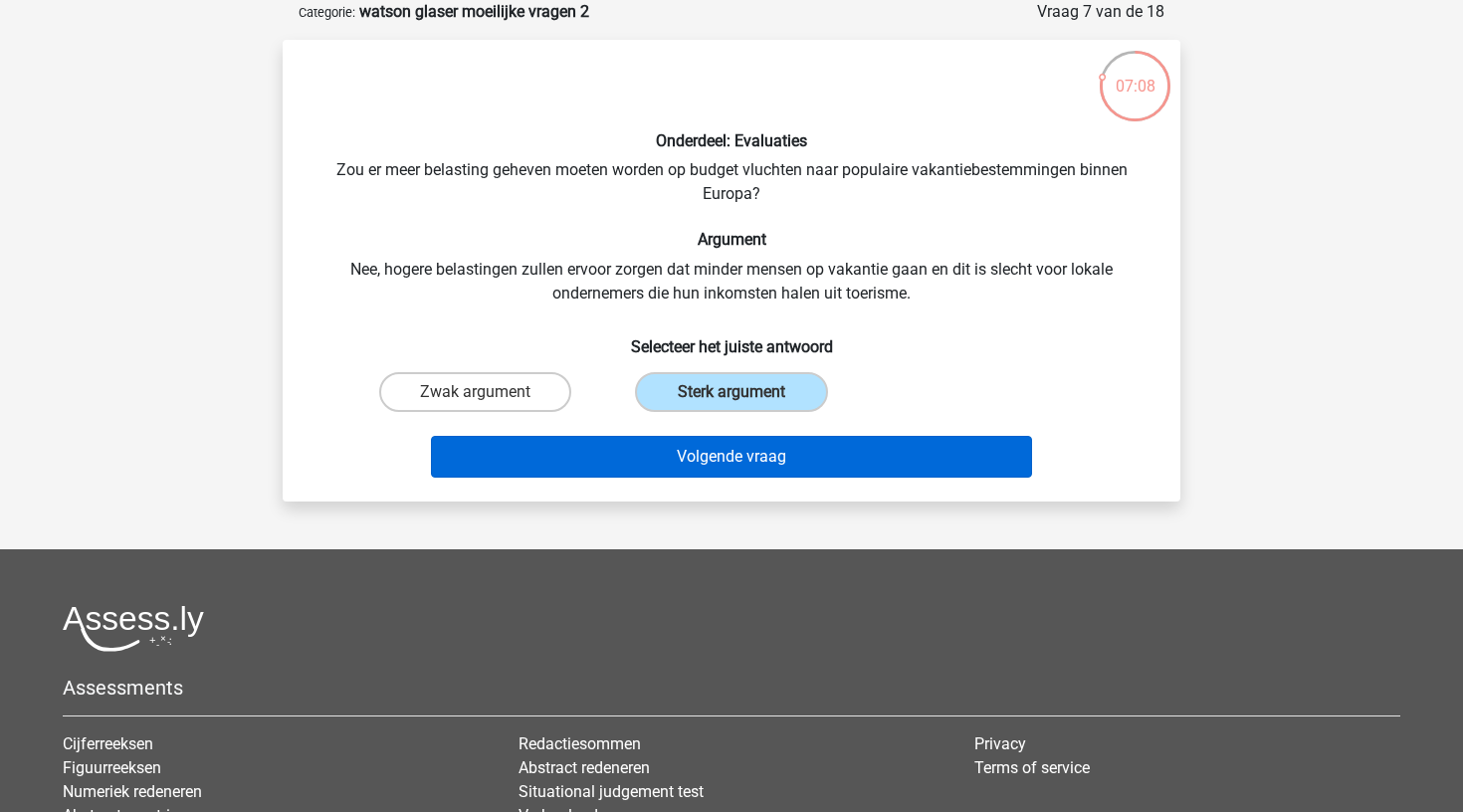 click on "Volgende vraag" at bounding box center [732, 457] 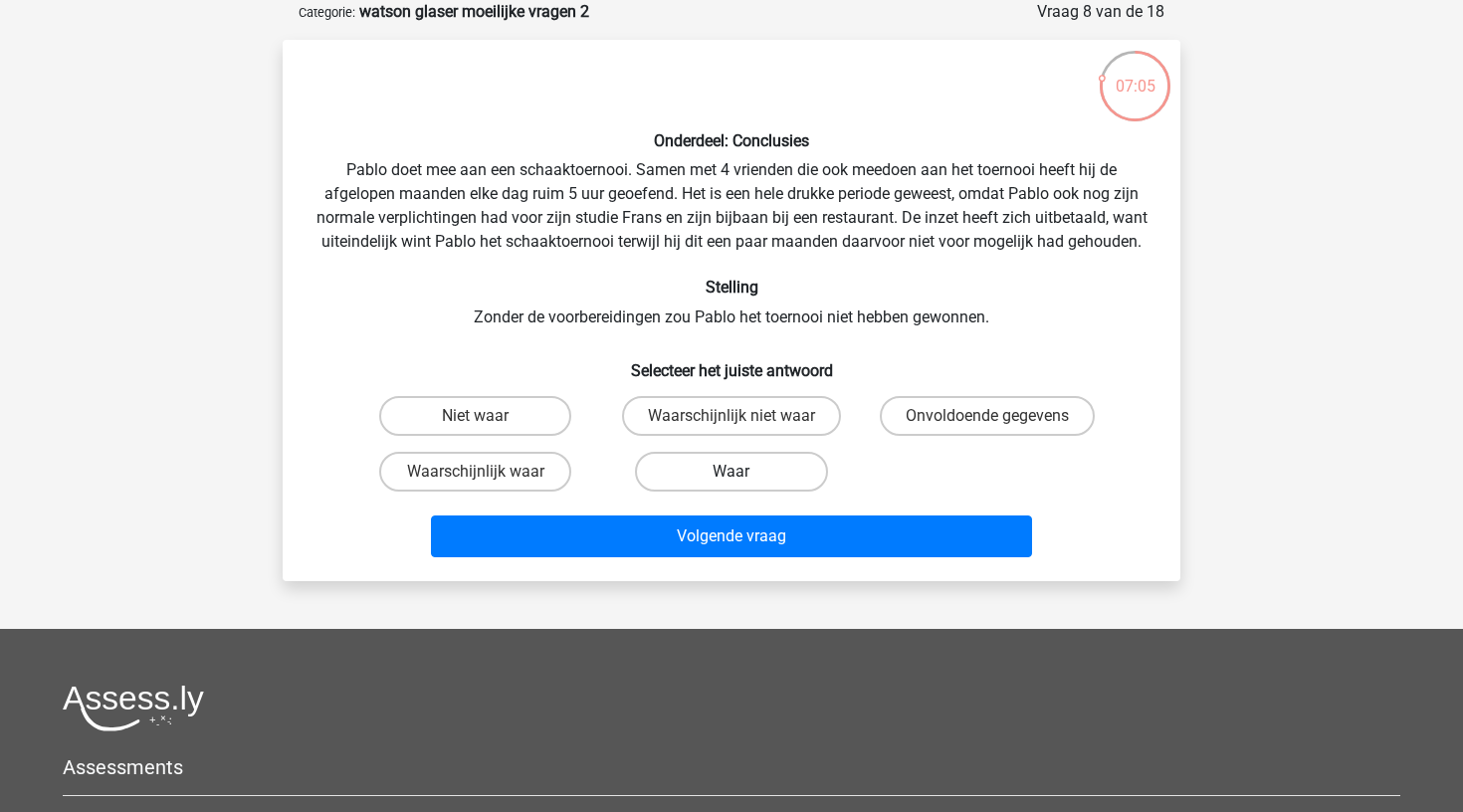 click on "Waar" at bounding box center (731, 472) 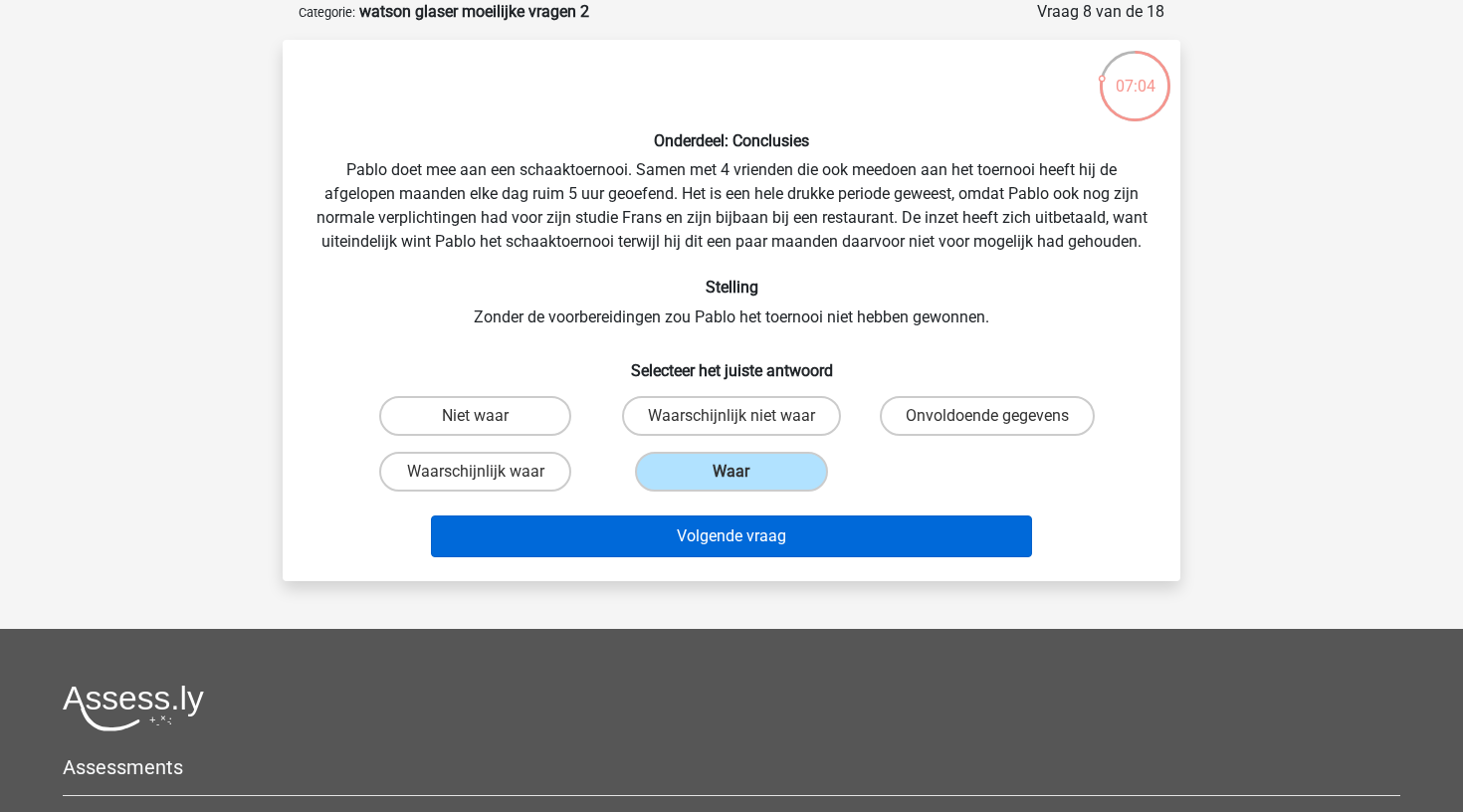 click on "Volgende vraag" at bounding box center (732, 536) 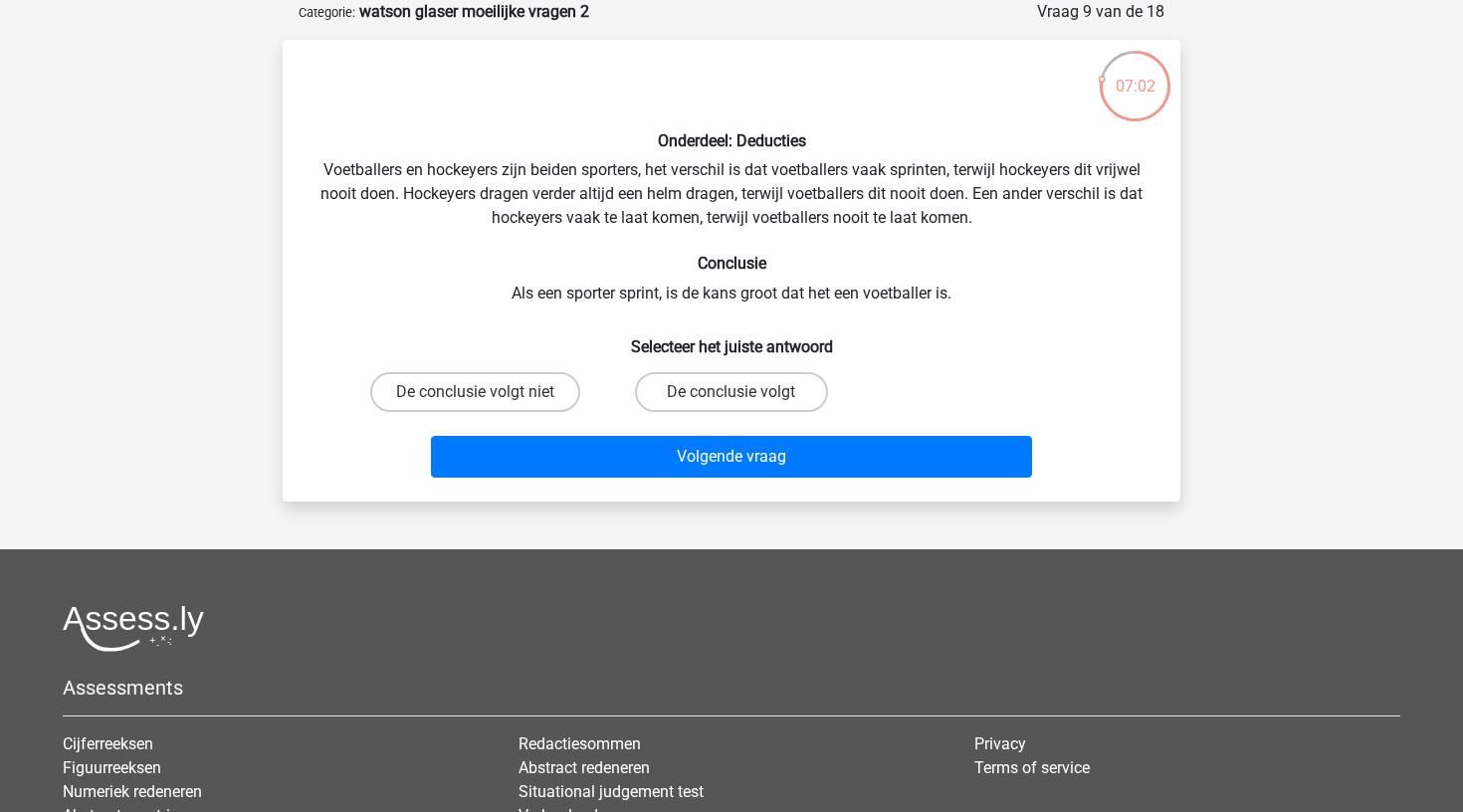click on "De conclusie volgt niet" at bounding box center [475, 392] 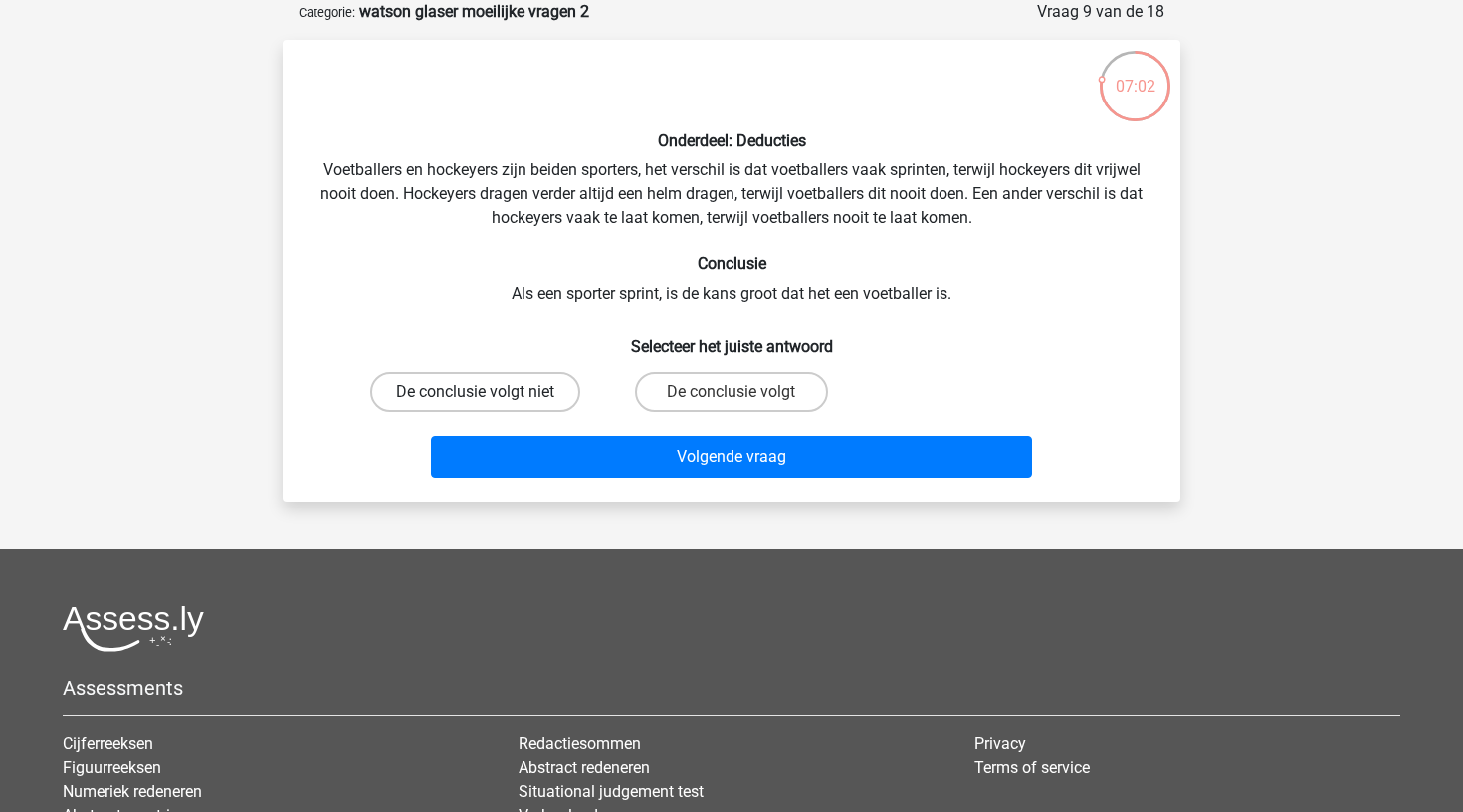 click on "De conclusie volgt niet" at bounding box center [475, 392] 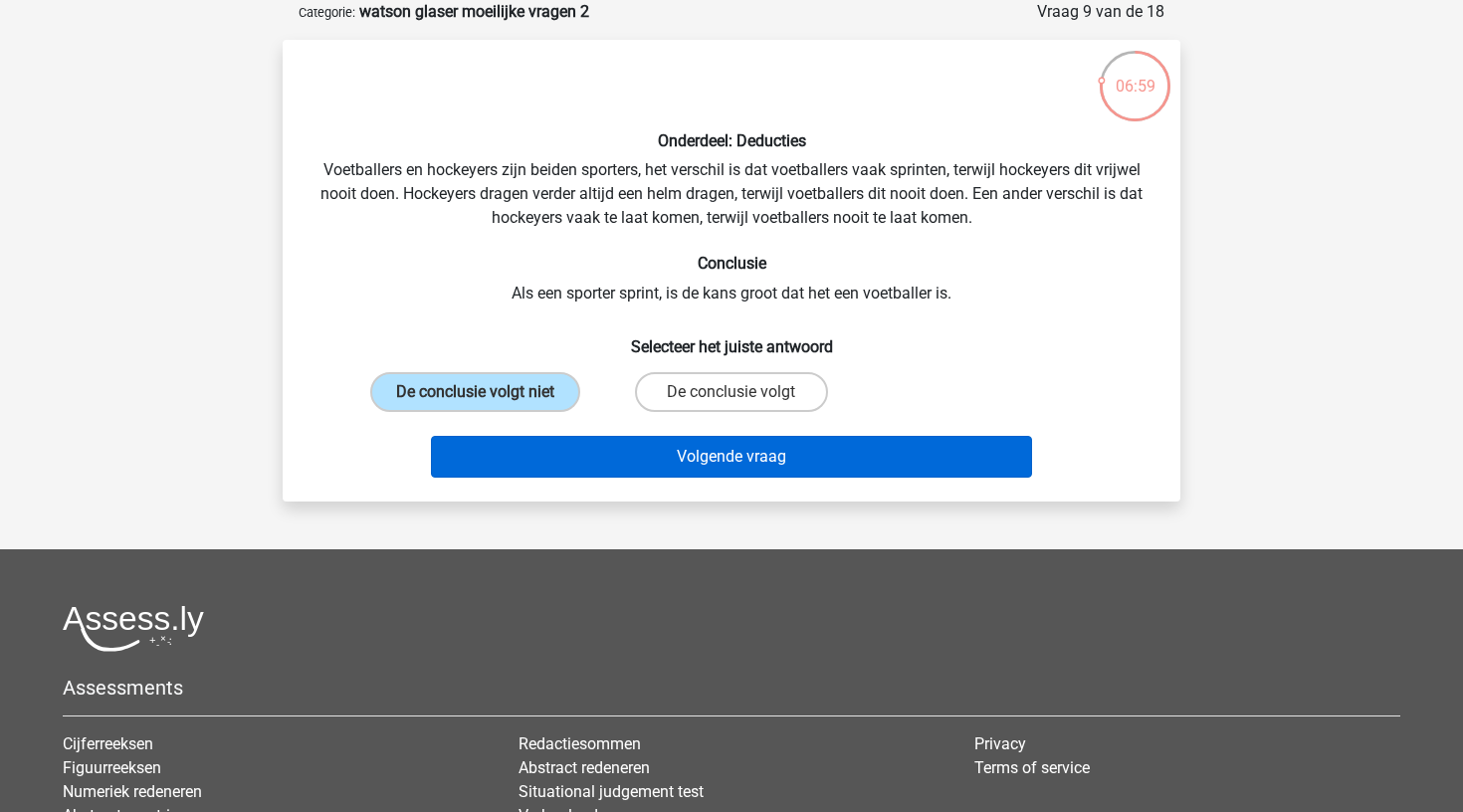 click on "Volgende vraag" at bounding box center (732, 457) 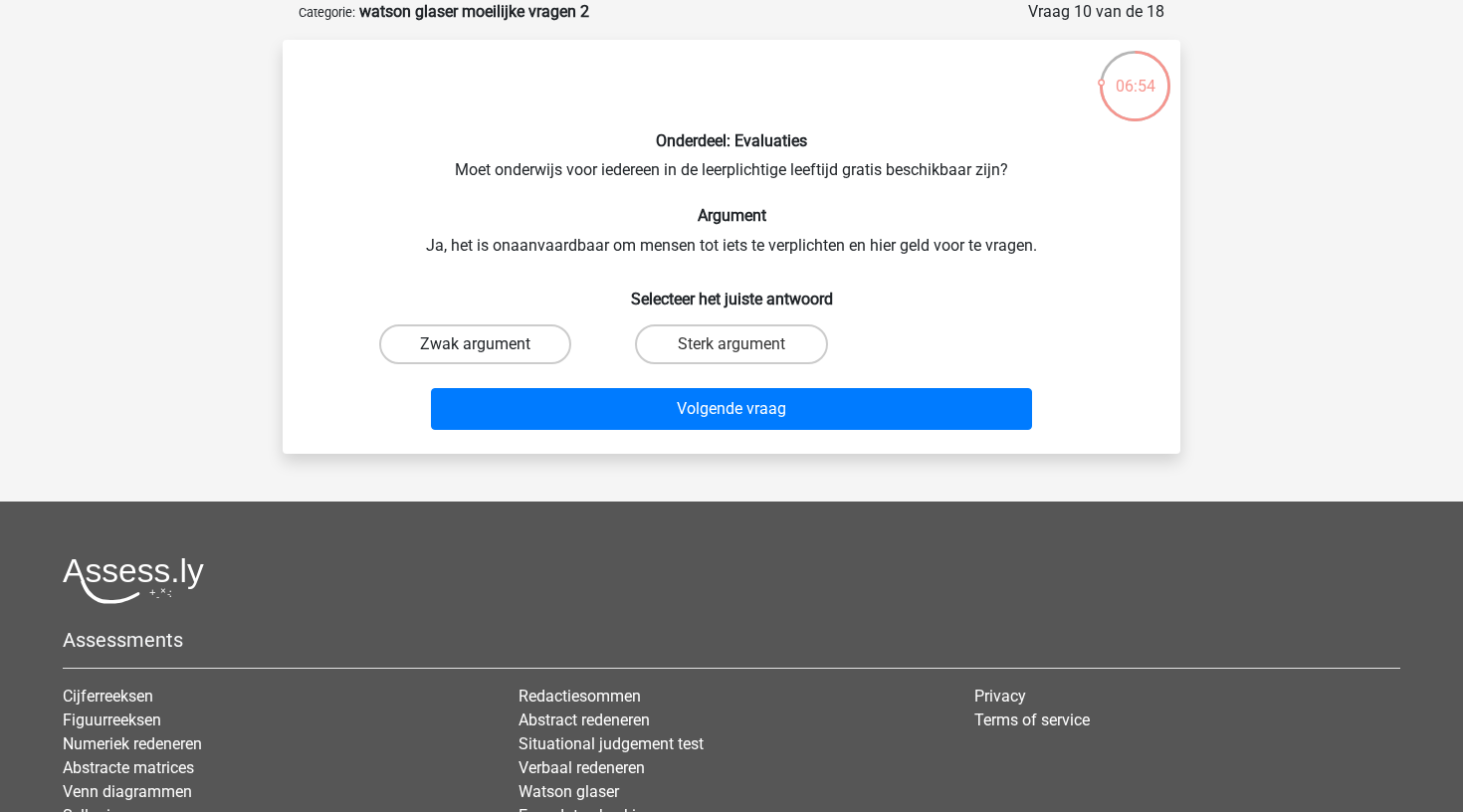 click on "Zwak argument" at bounding box center (475, 344) 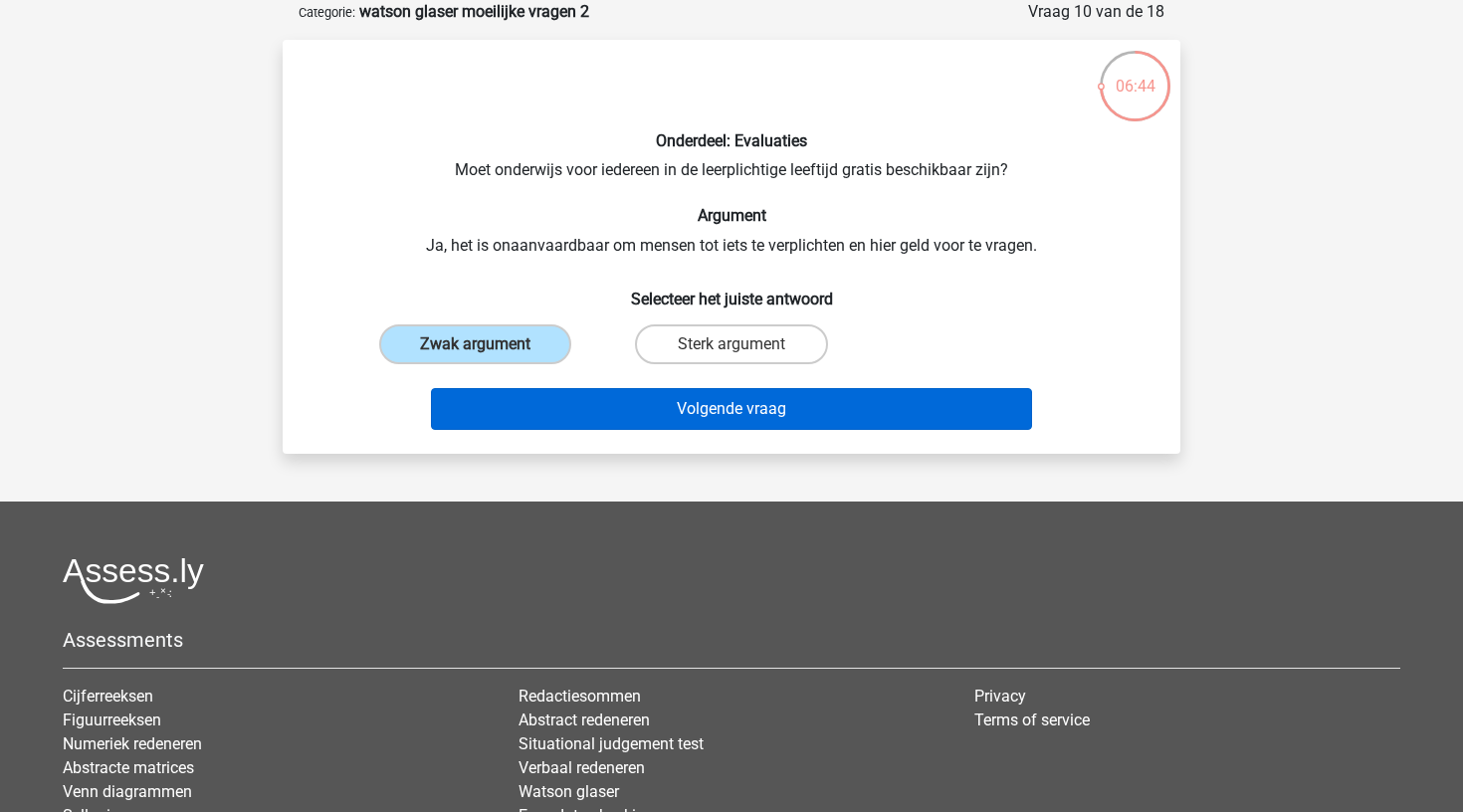 click on "Volgende vraag" at bounding box center [732, 409] 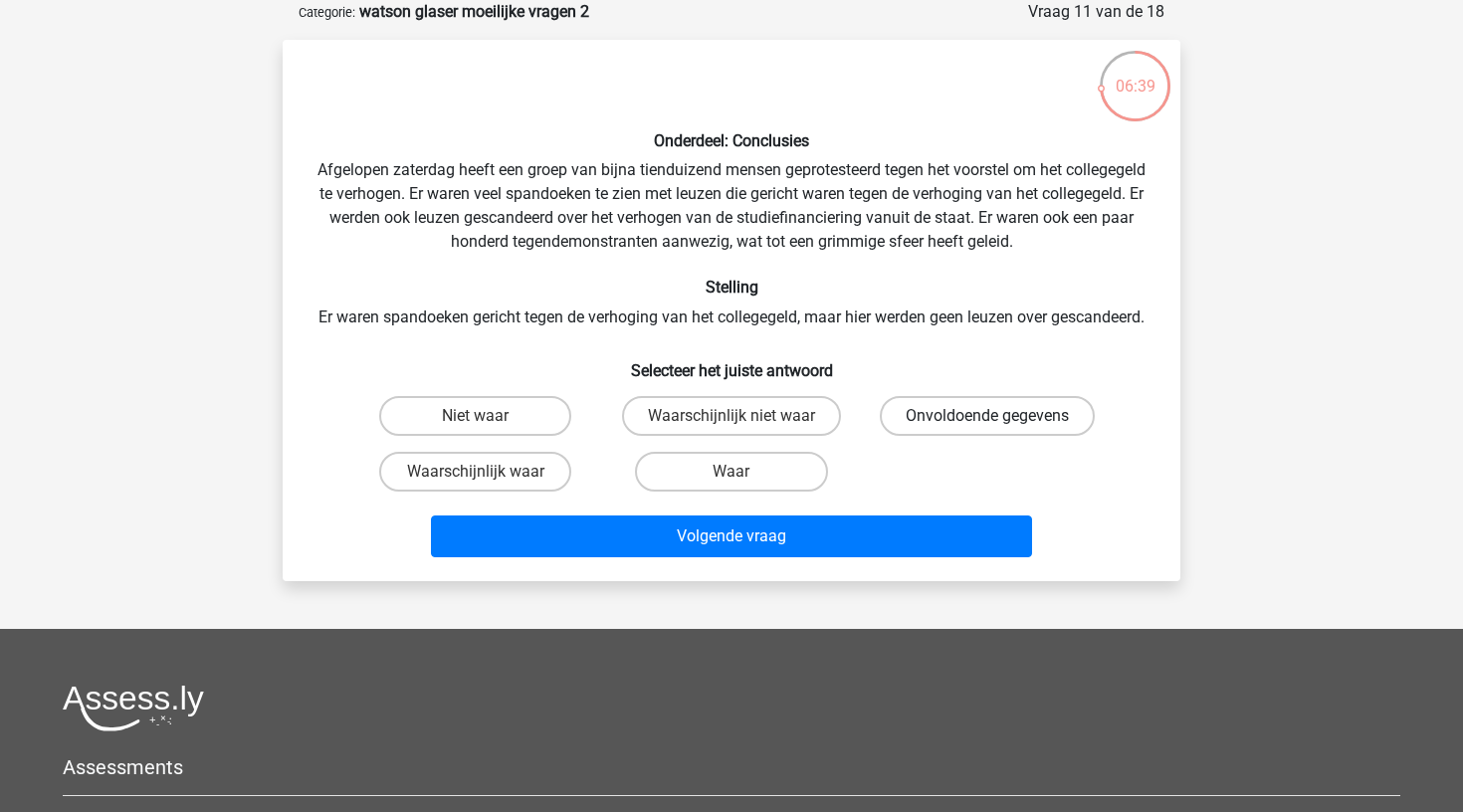 click on "Onvoldoende gegevens" at bounding box center [987, 416] 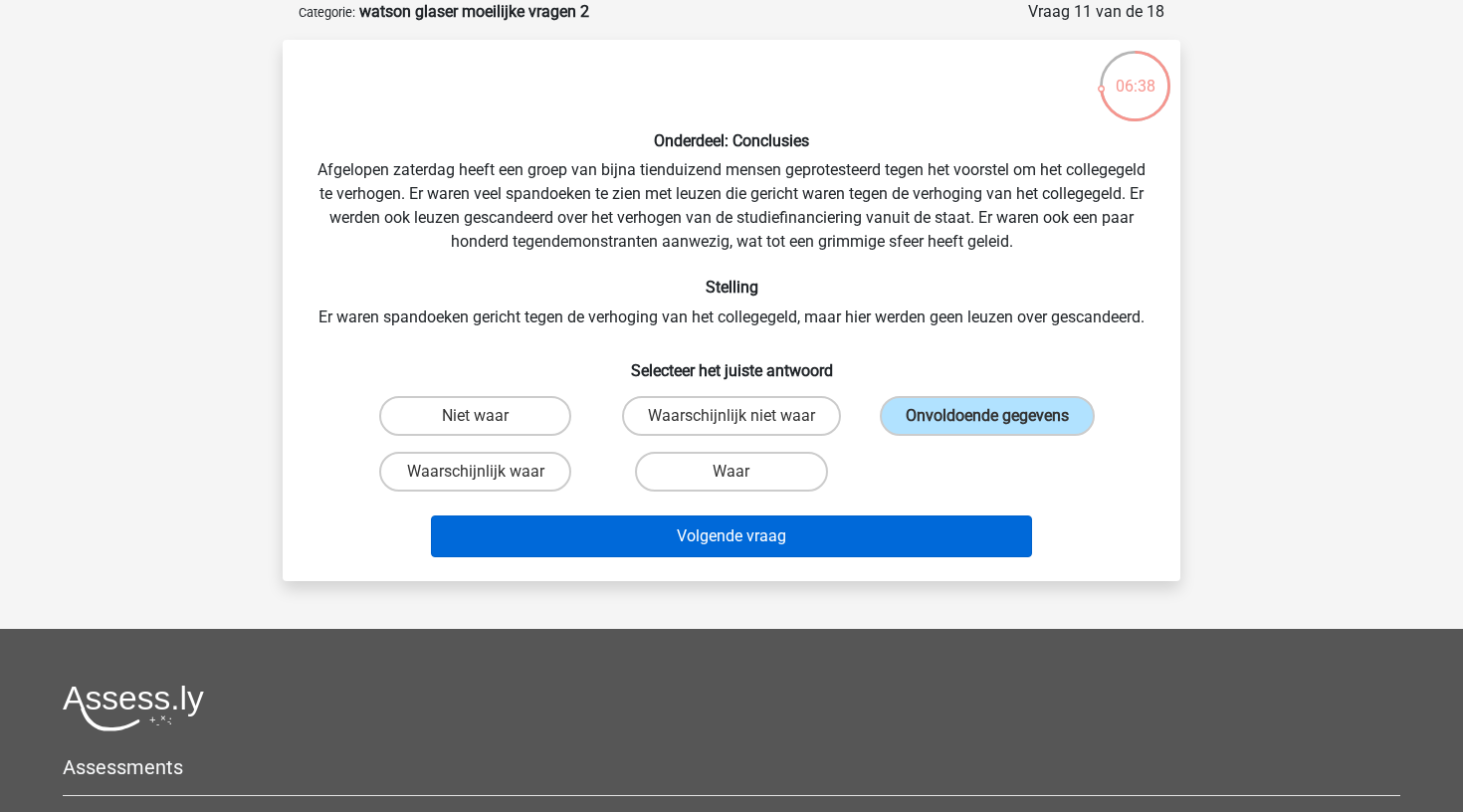 click on "Volgende vraag" at bounding box center [732, 536] 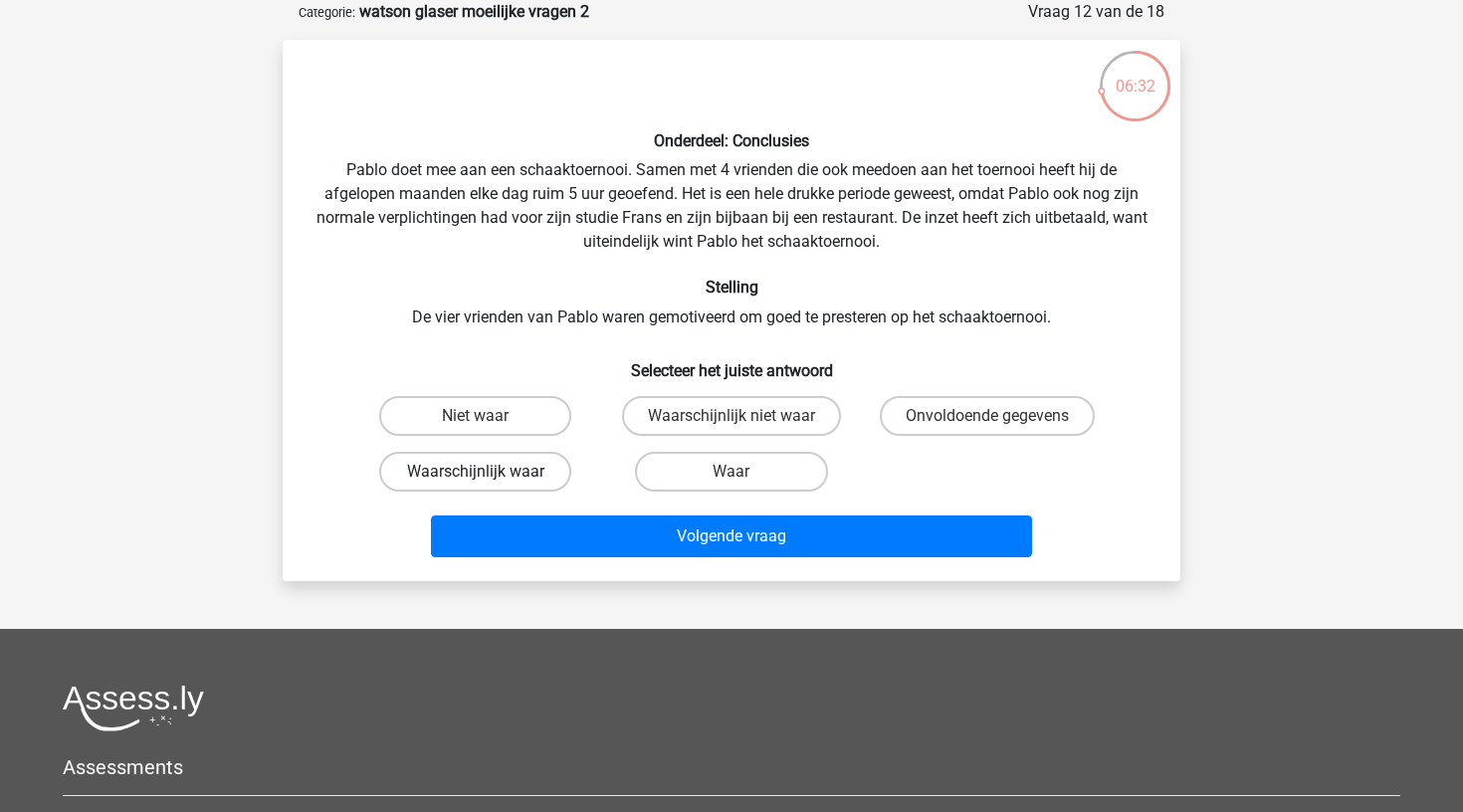 click on "Waarschijnlijk waar" at bounding box center (475, 472) 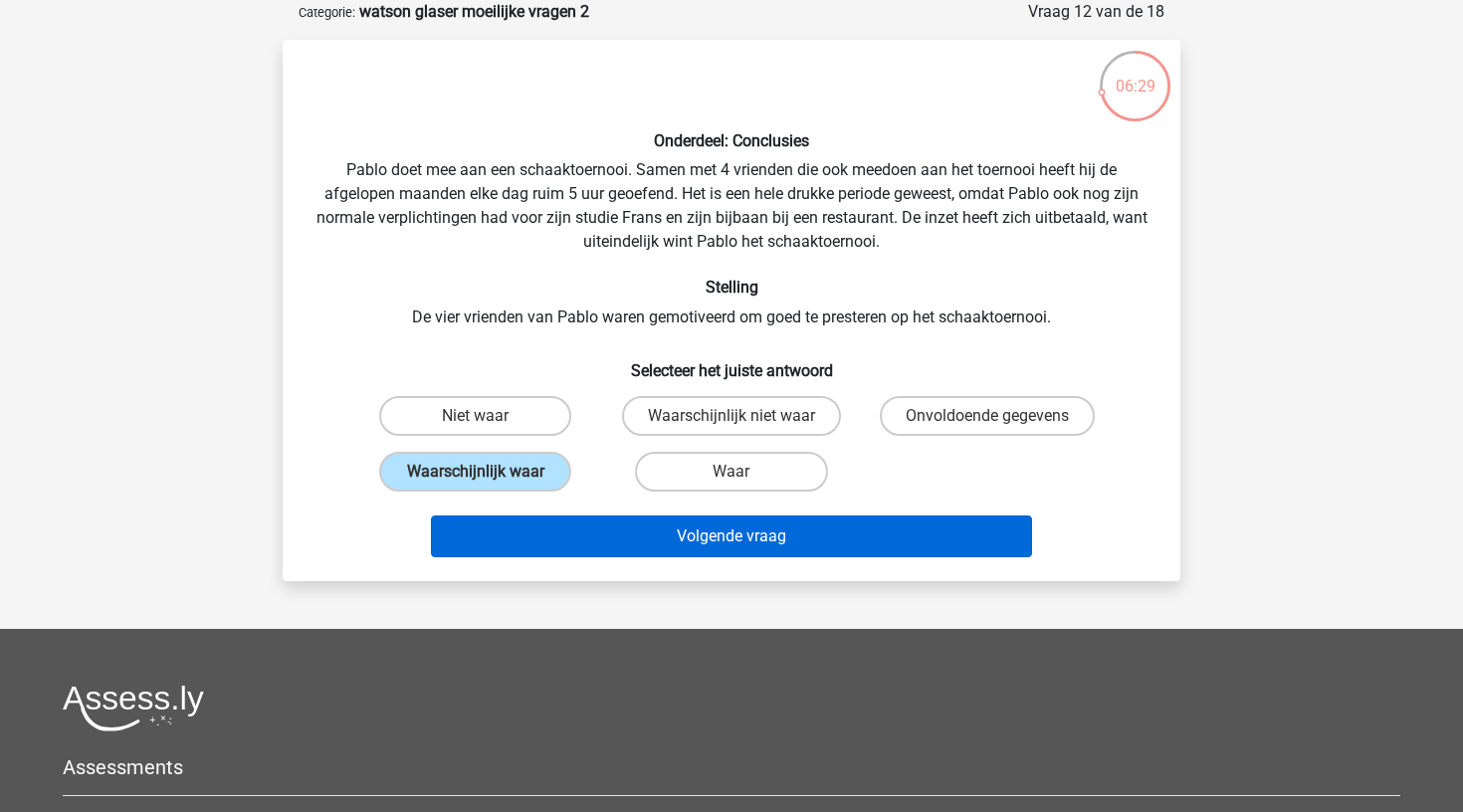 click on "Volgende vraag" at bounding box center [732, 536] 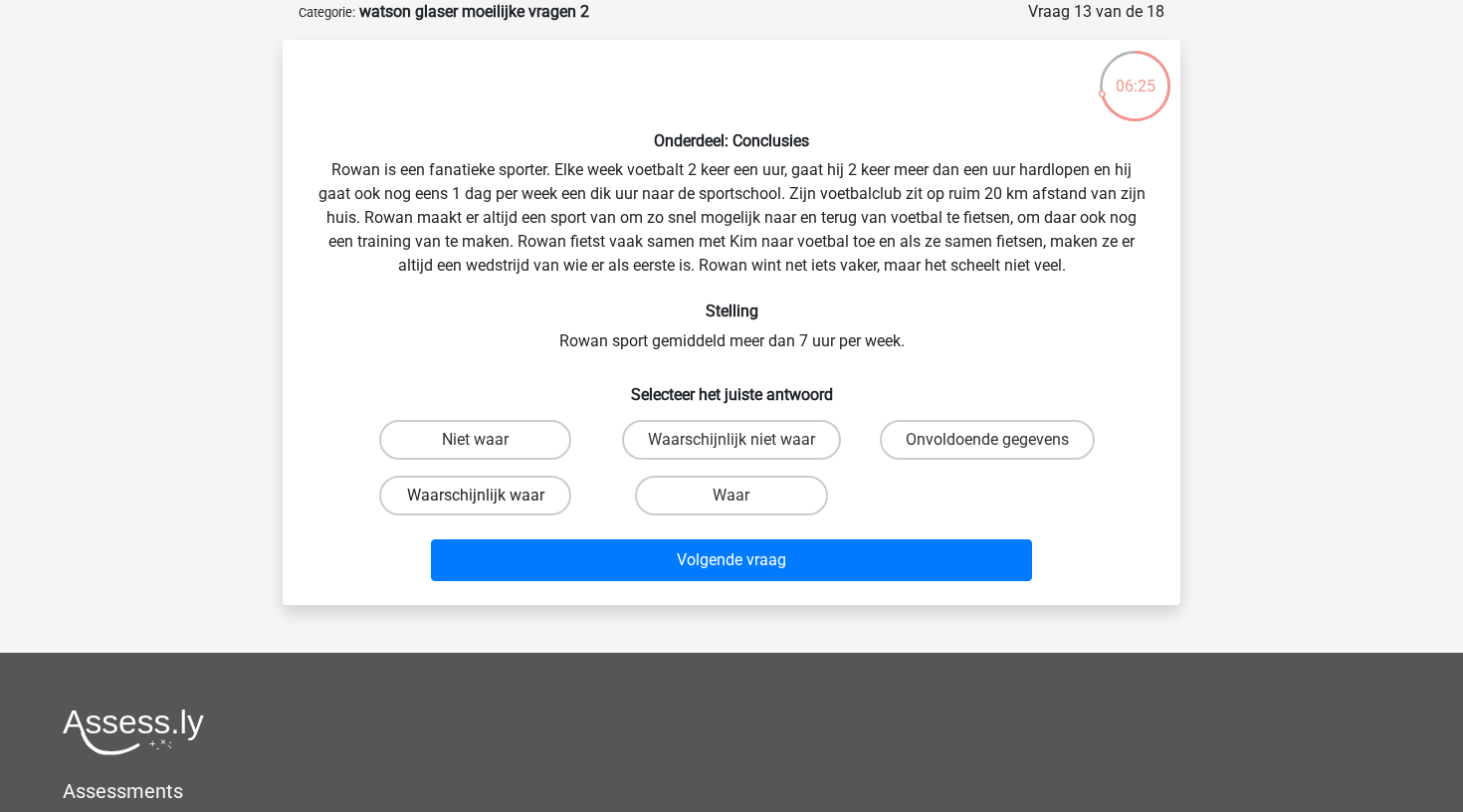 click on "Waarschijnlijk waar" at bounding box center [475, 496] 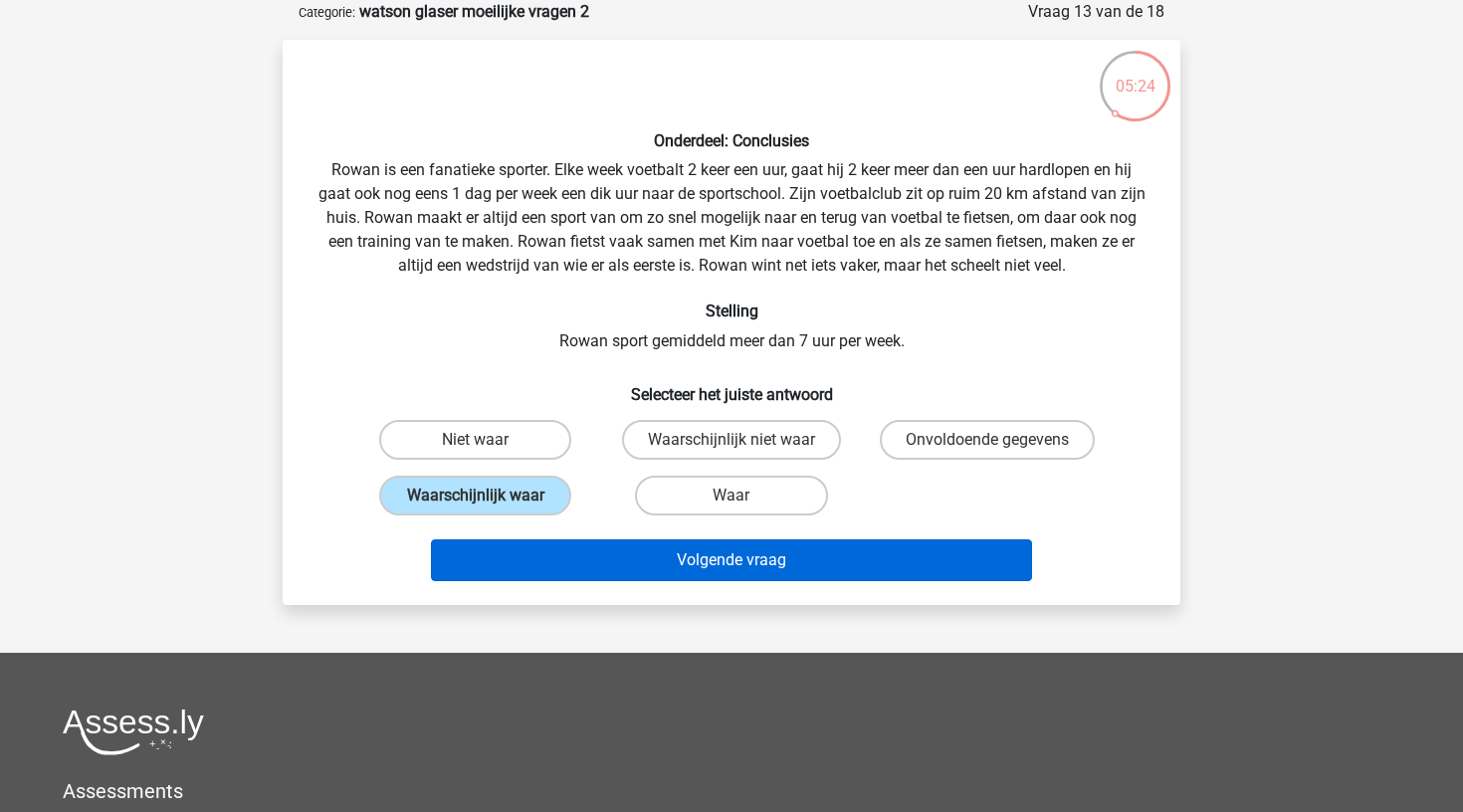 click on "Volgende vraag" at bounding box center (732, 560) 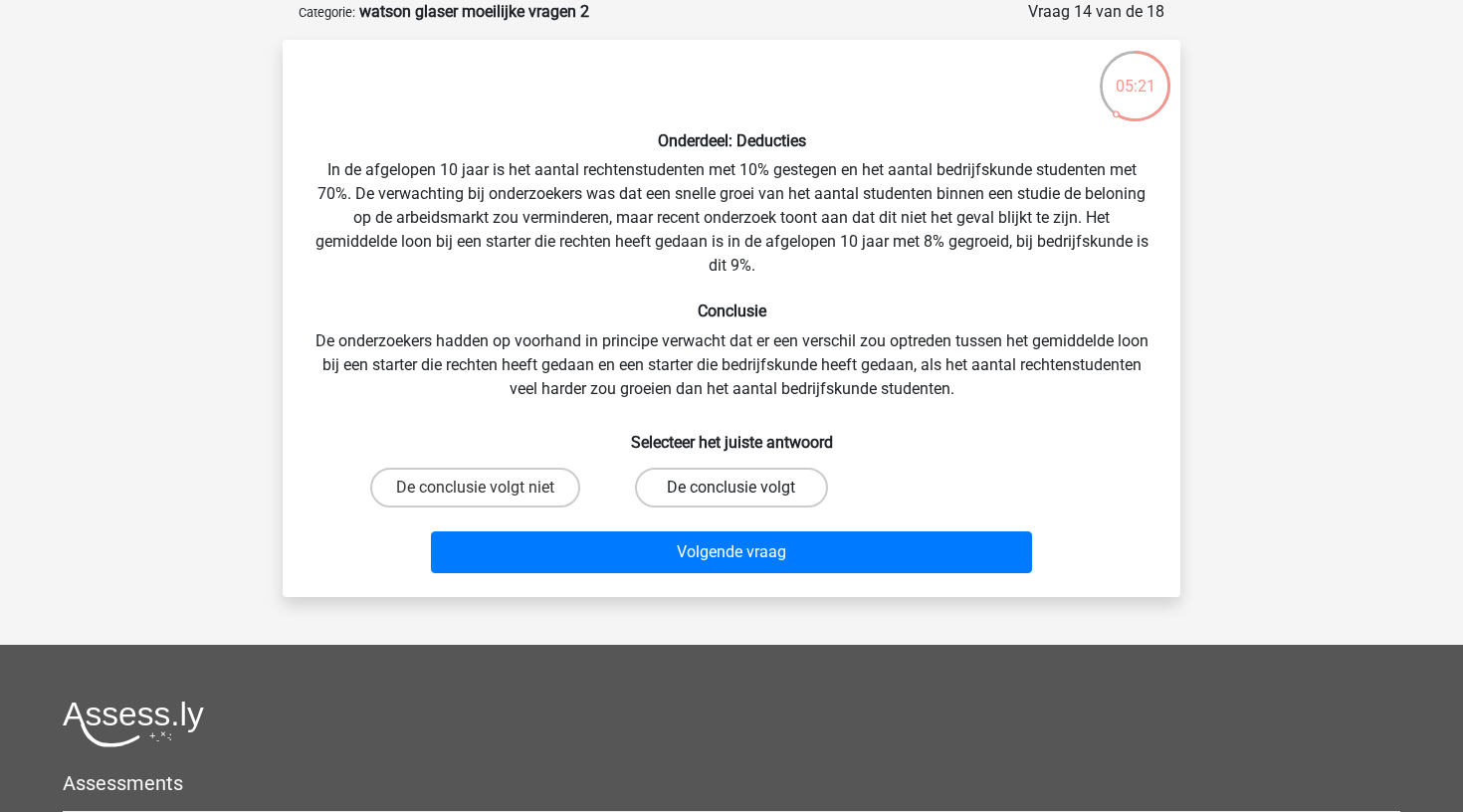 click on "De conclusie volgt" at bounding box center (731, 488) 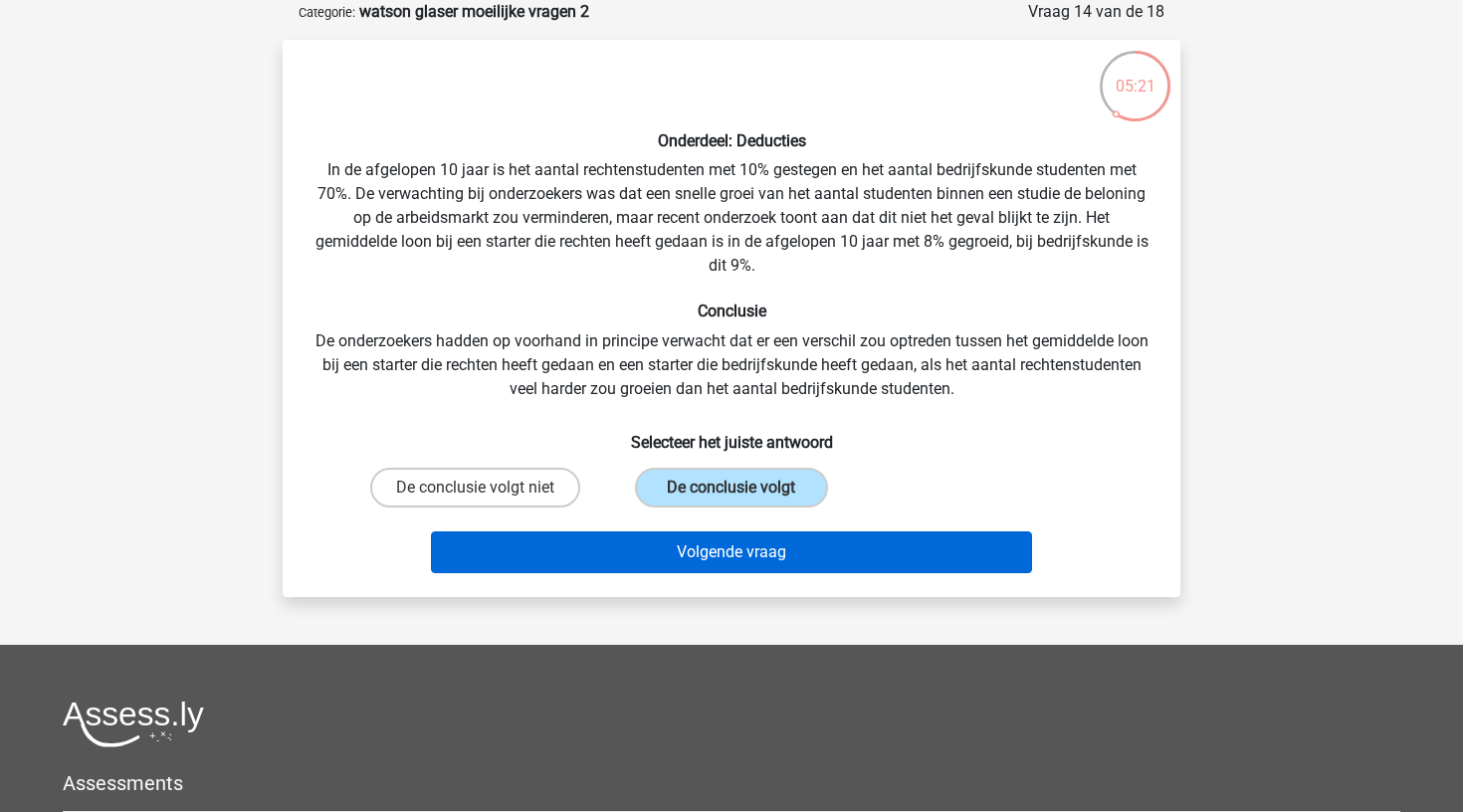 click on "Volgende vraag" at bounding box center (732, 552) 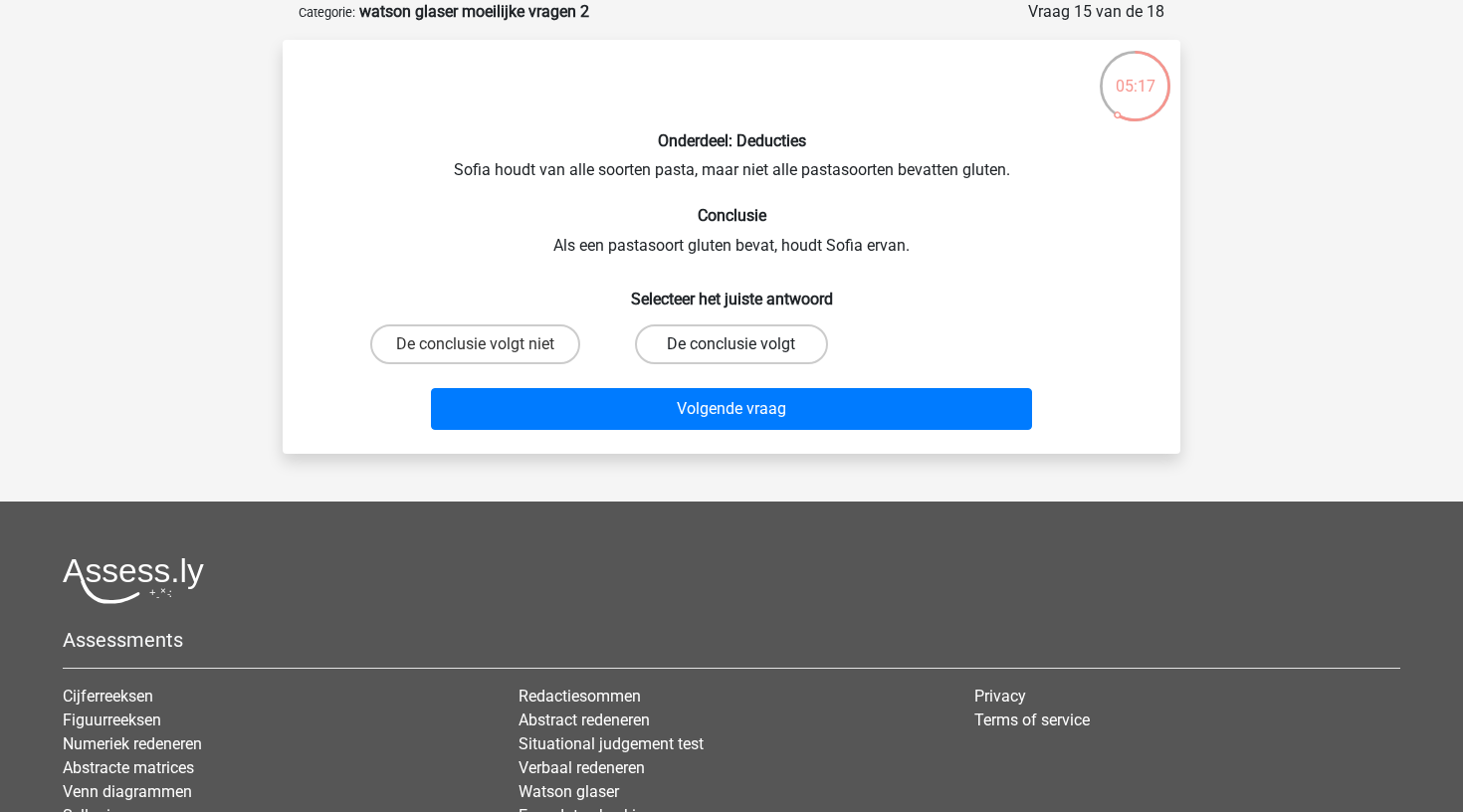 click on "De conclusie volgt" at bounding box center (731, 344) 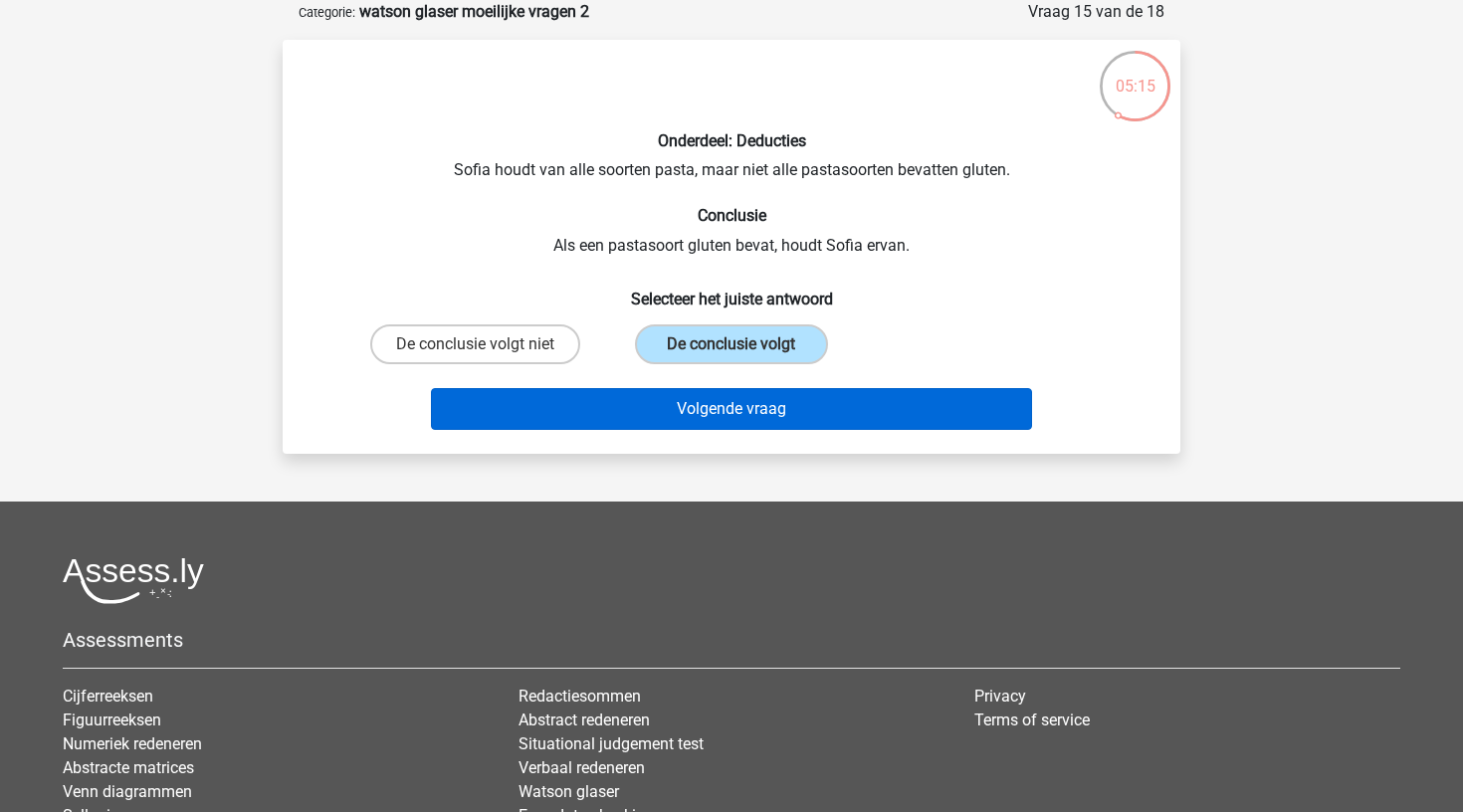 click on "Volgende vraag" at bounding box center (732, 409) 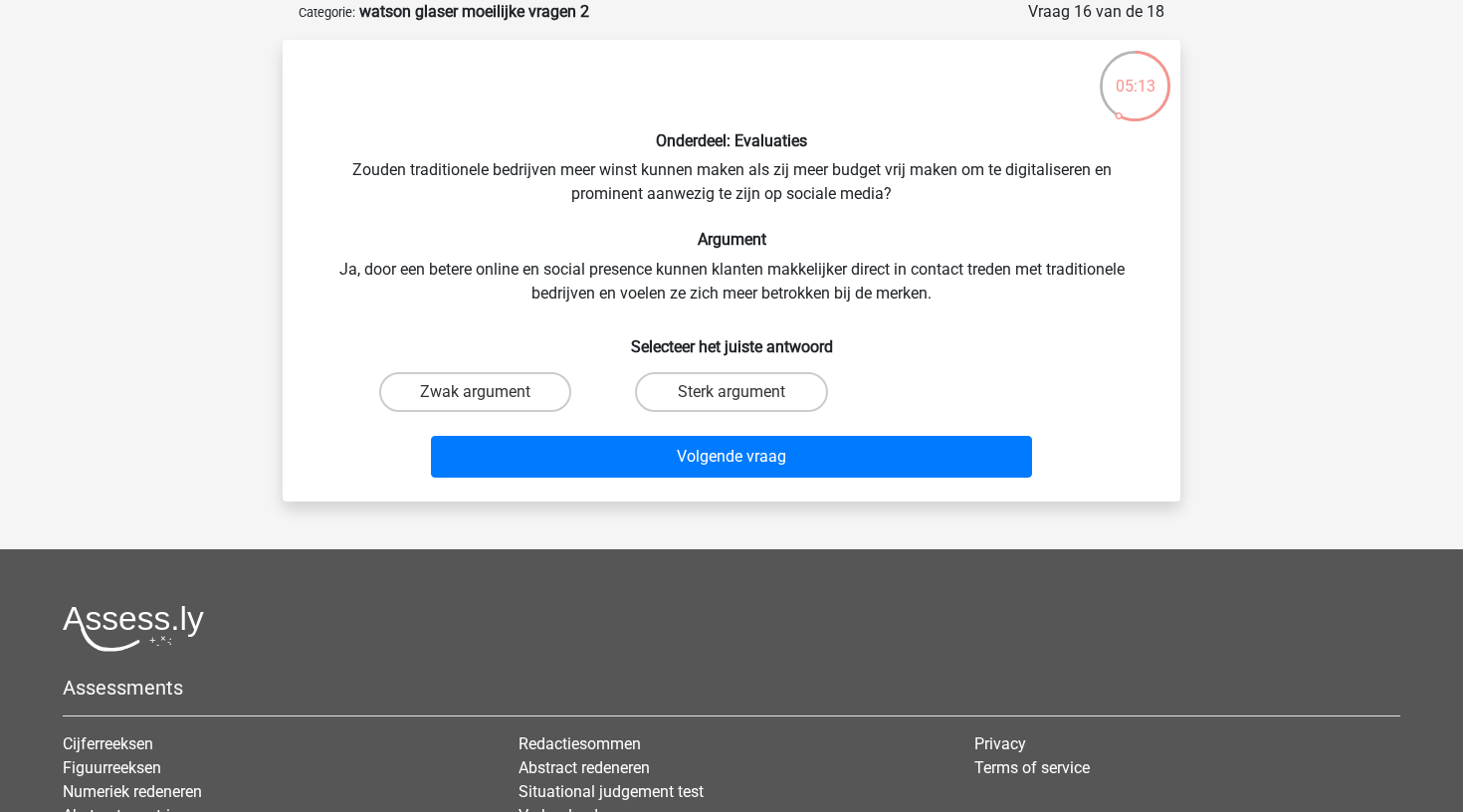 click on "Zwak argument" at bounding box center [482, 398] 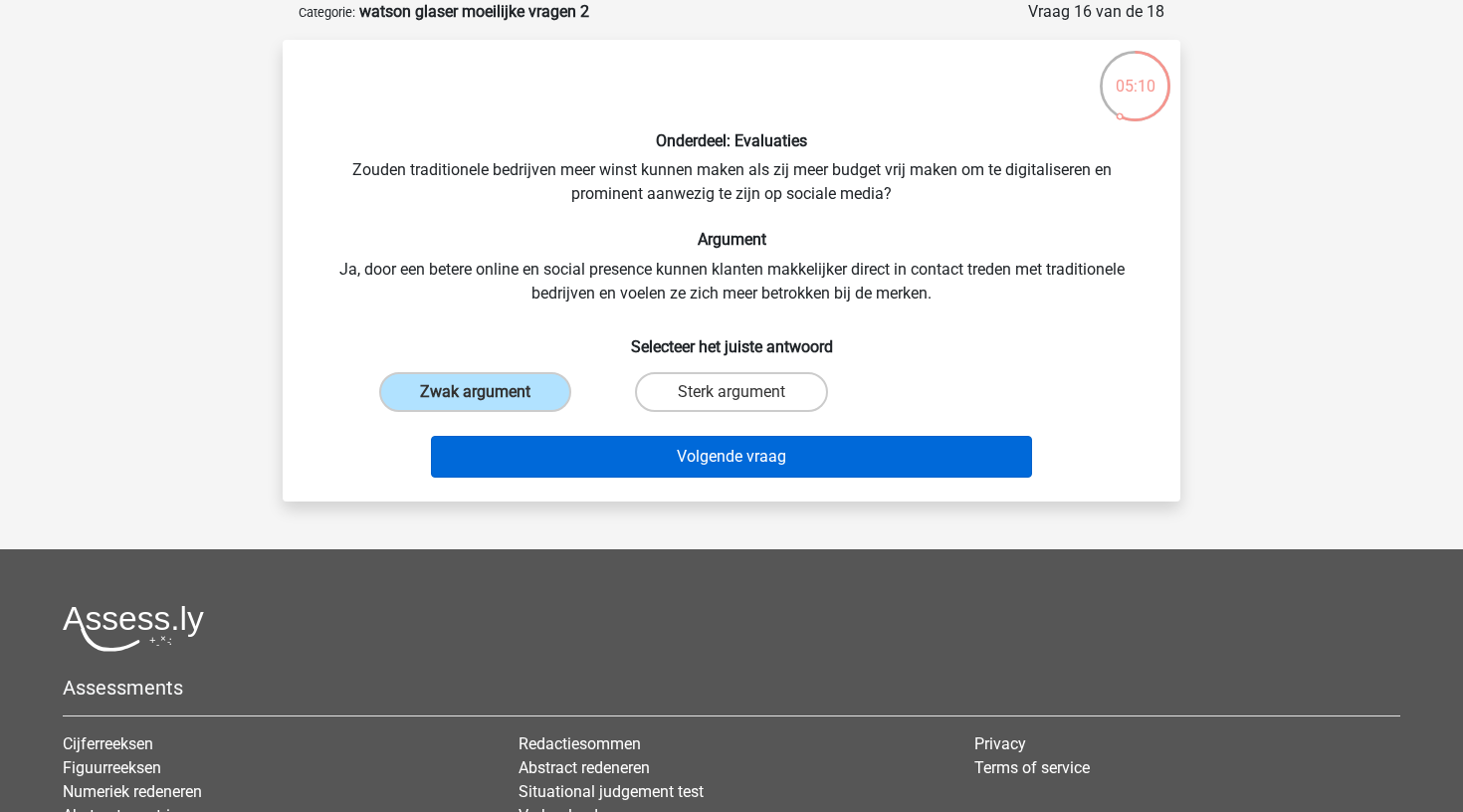 click on "Volgende vraag" at bounding box center [732, 457] 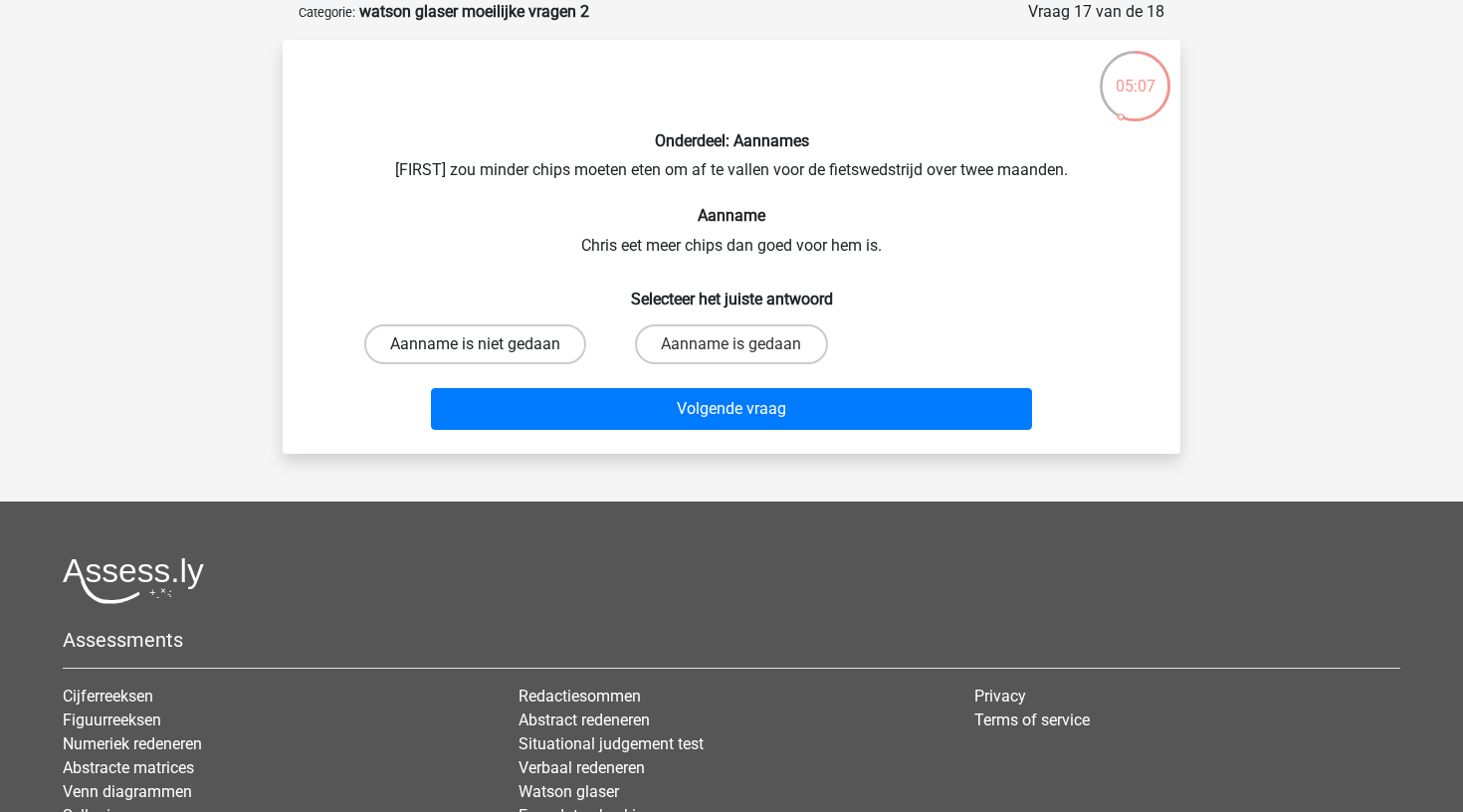click on "Aanname is niet gedaan" at bounding box center (475, 344) 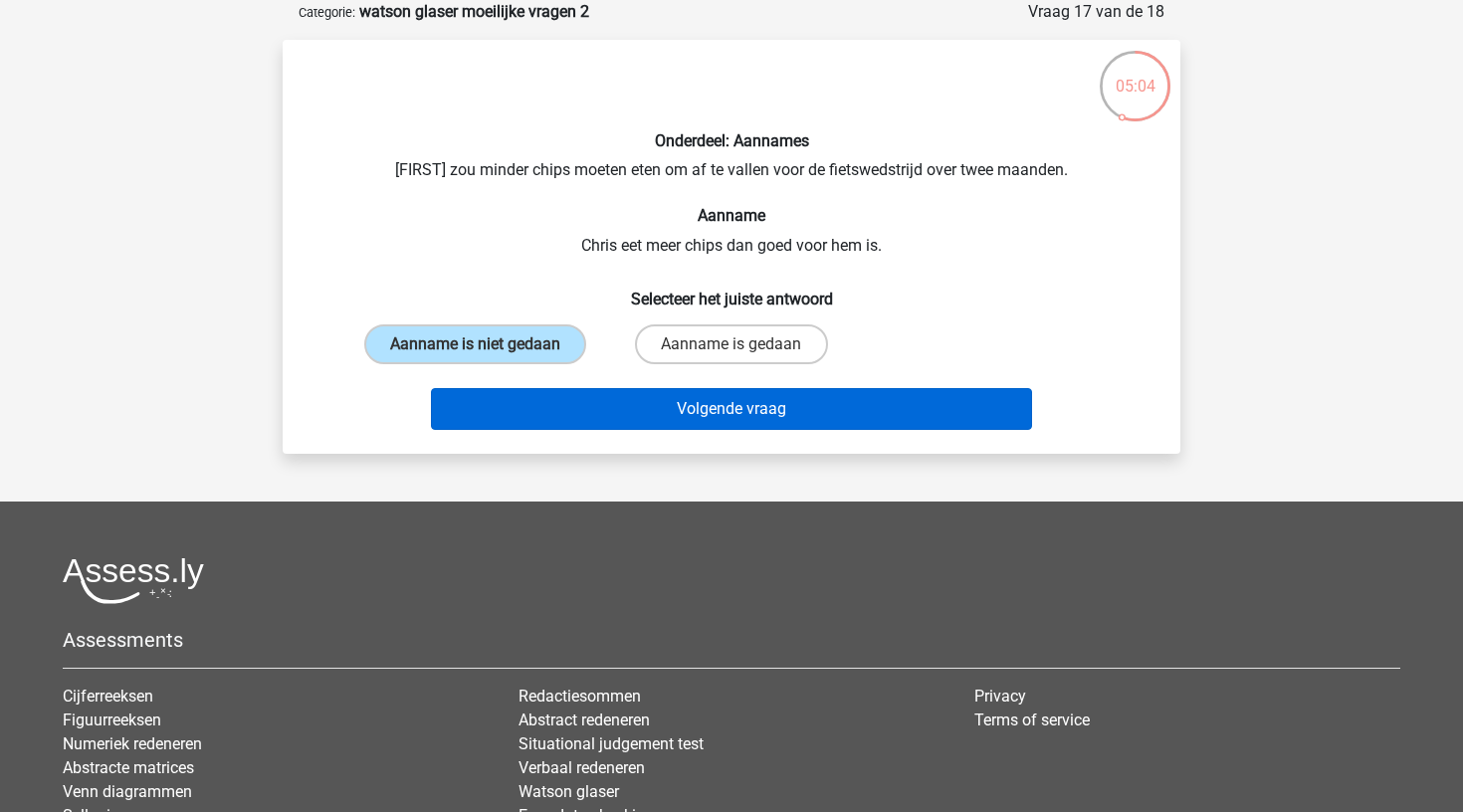 click on "Volgende vraag" at bounding box center (732, 409) 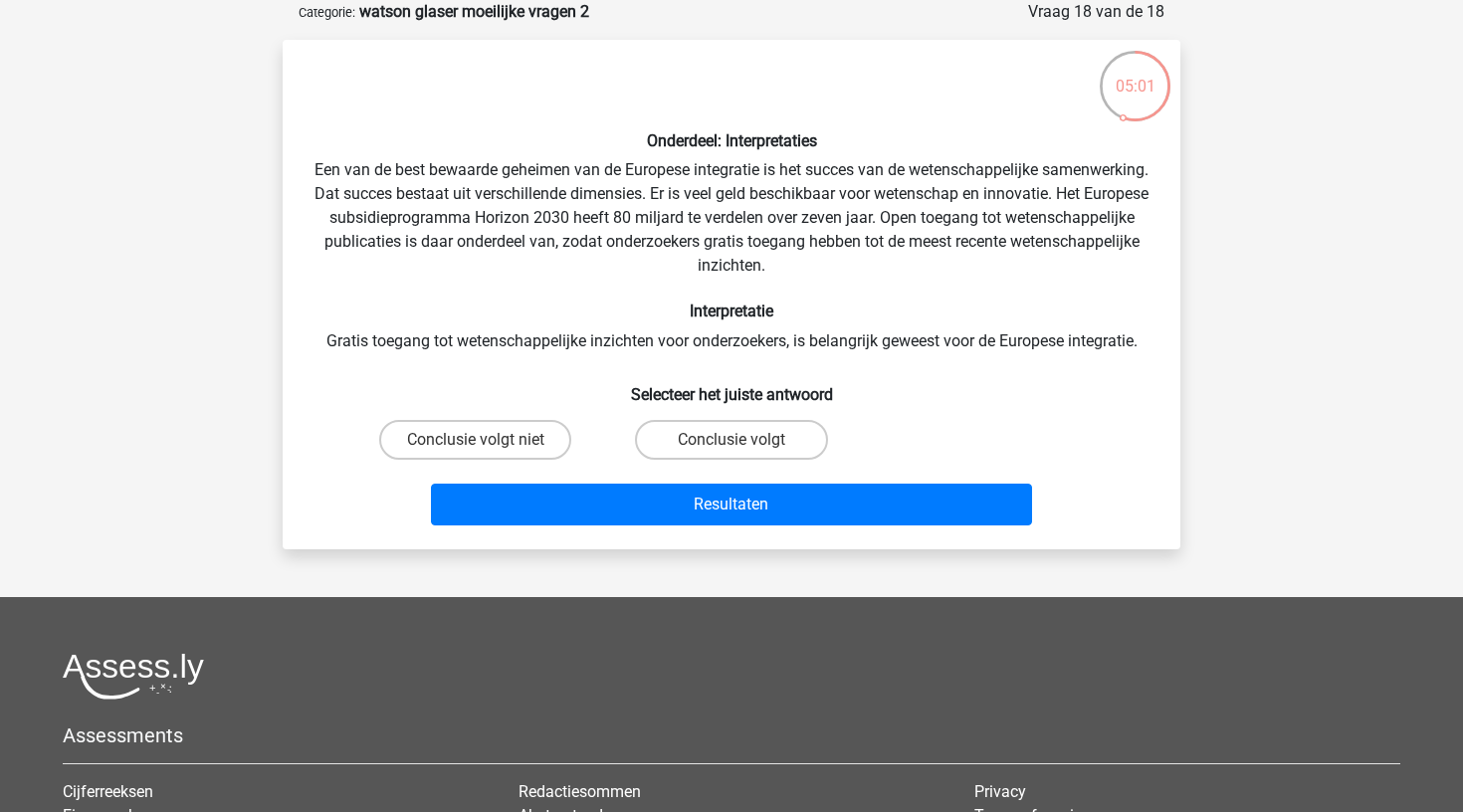 click on "Conclusie volgt niet" at bounding box center [482, 446] 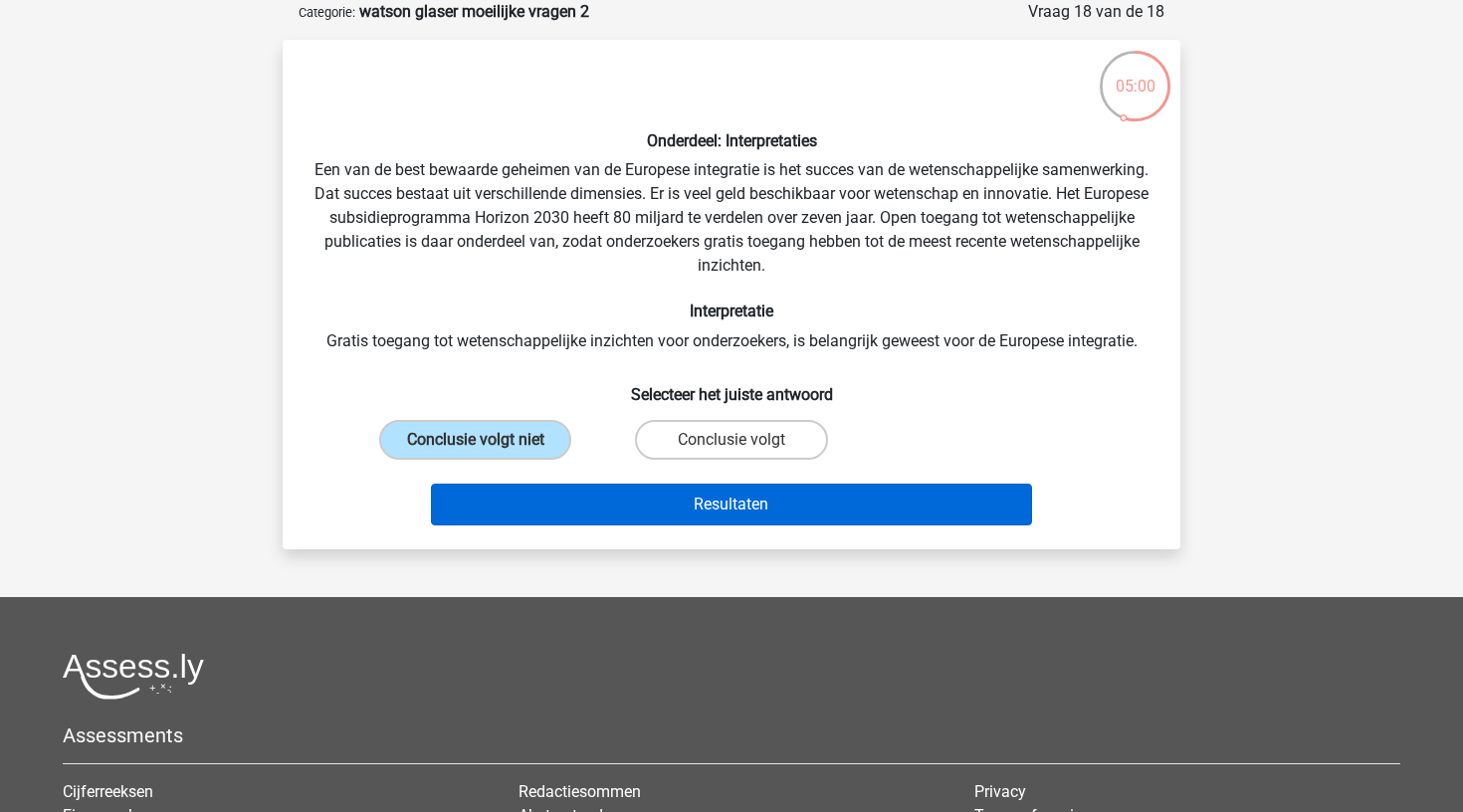 click on "Resultaten" at bounding box center (732, 505) 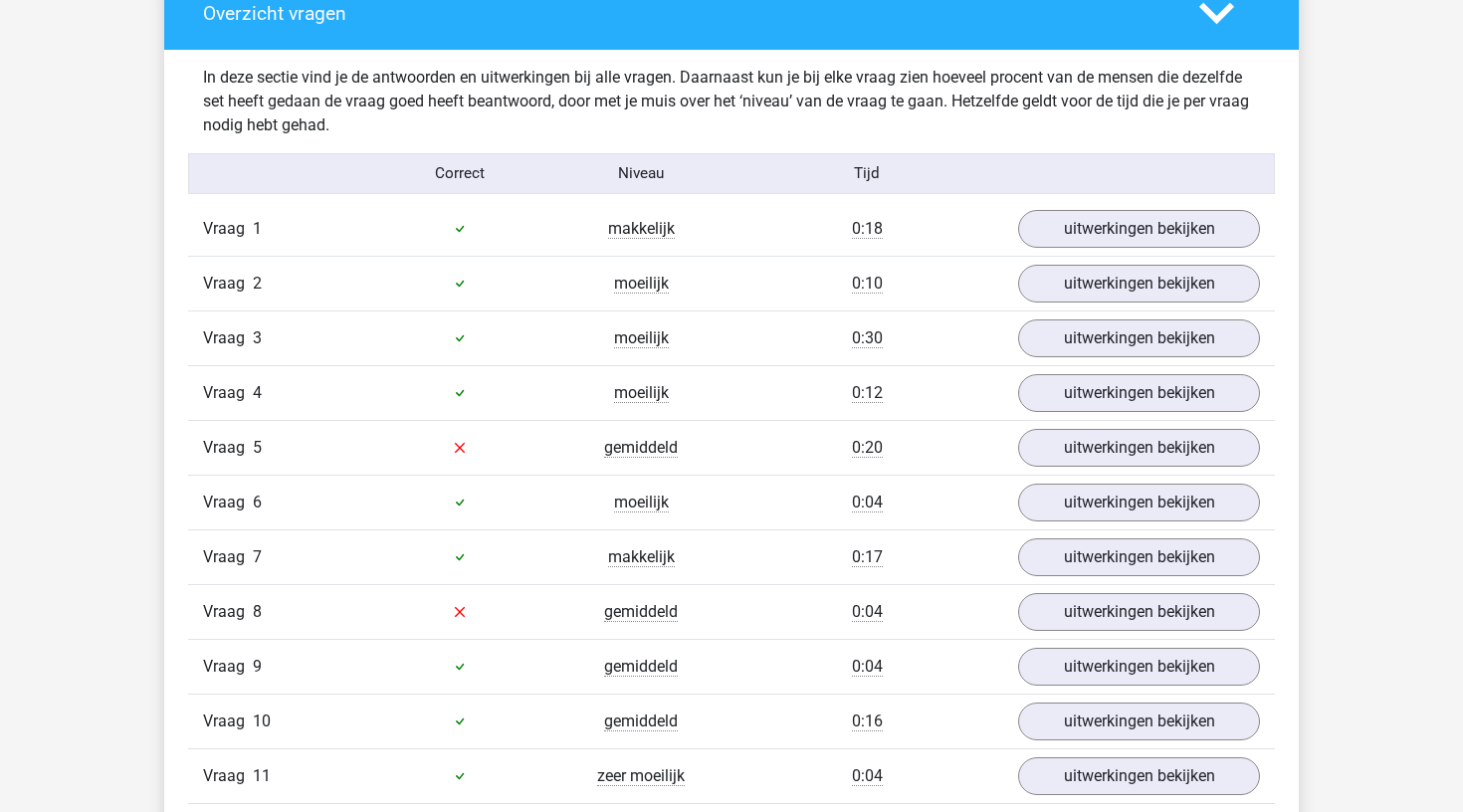 scroll, scrollTop: 1204, scrollLeft: 0, axis: vertical 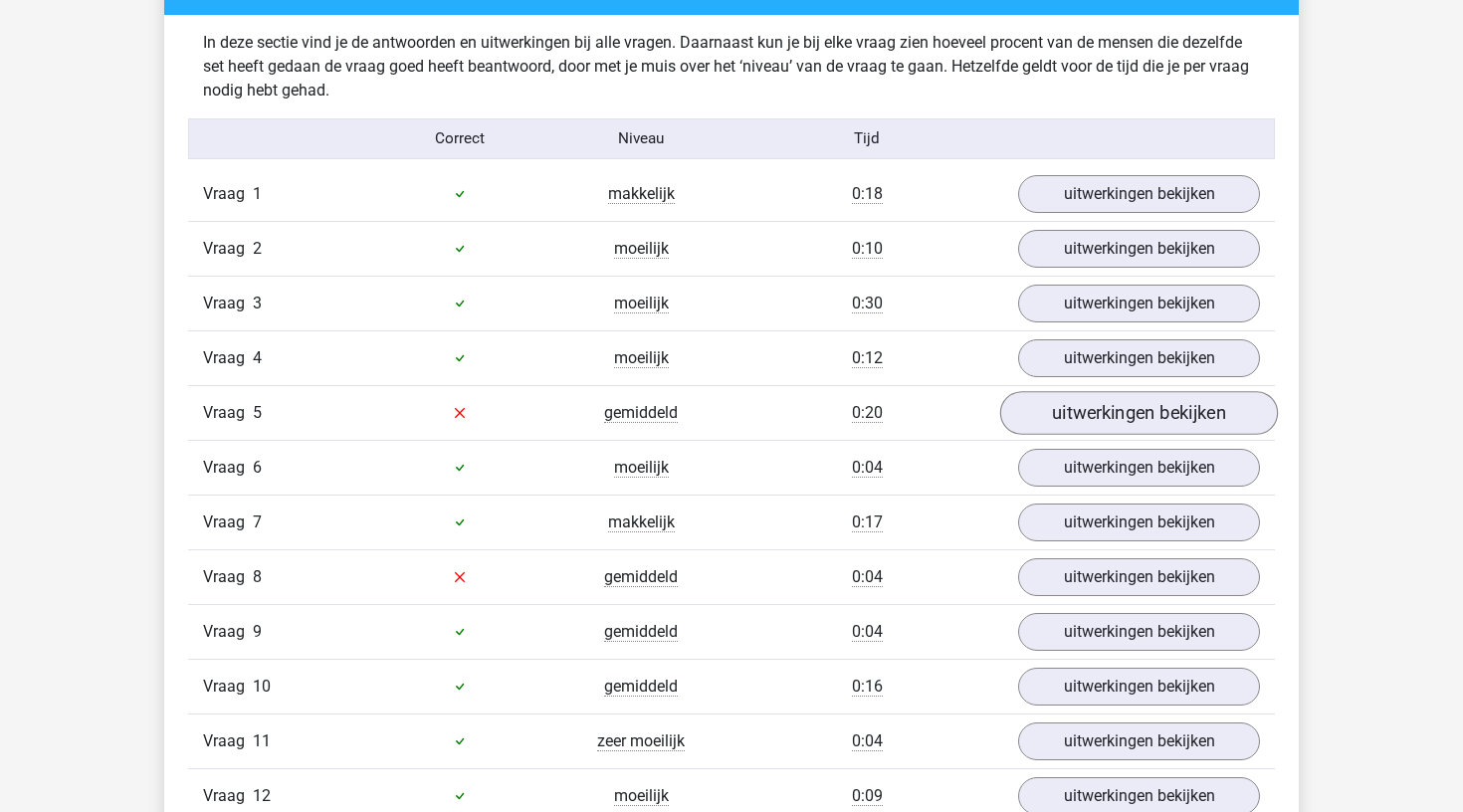 click on "uitwerkingen bekijken" at bounding box center (1139, 413) 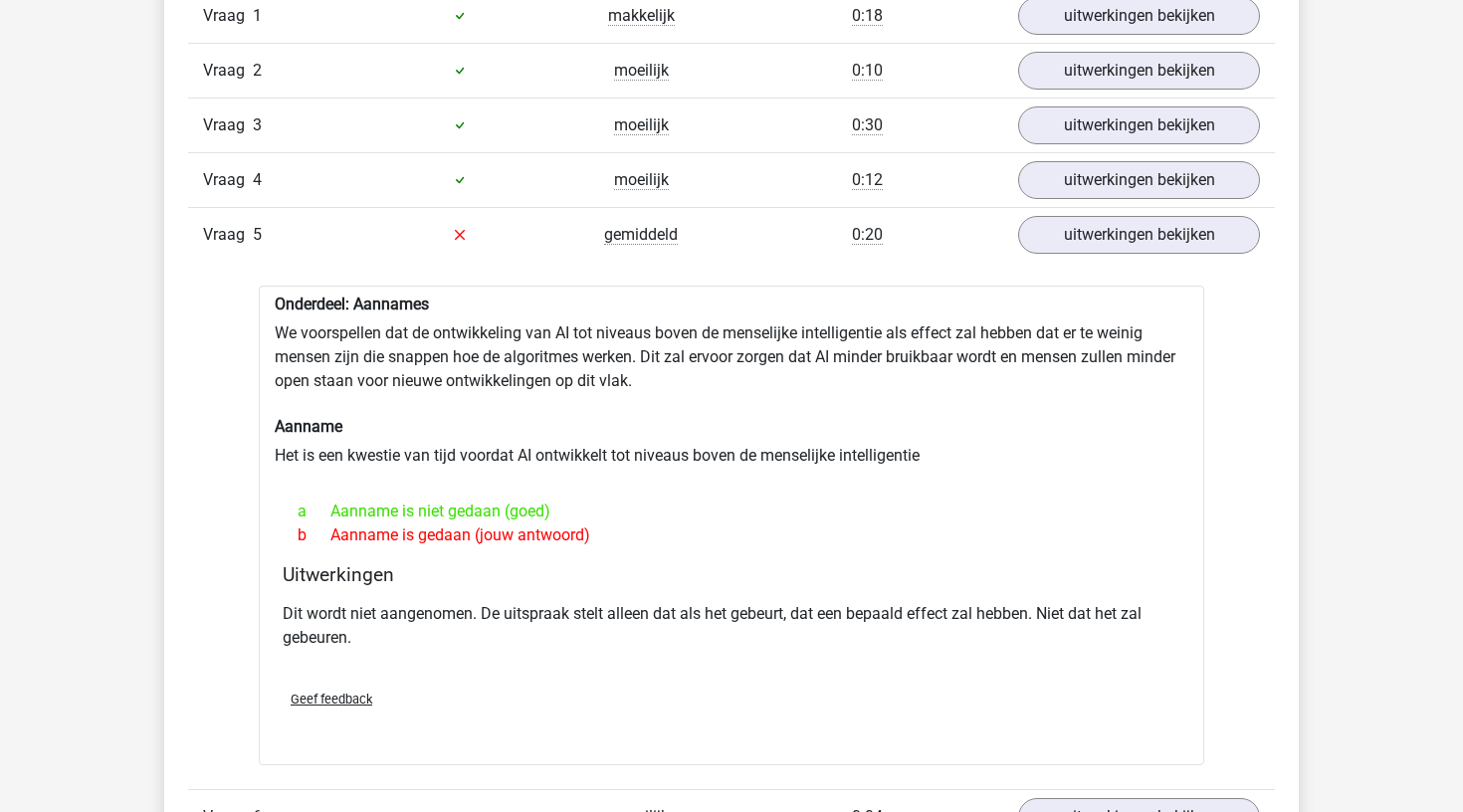 scroll, scrollTop: 1396, scrollLeft: 0, axis: vertical 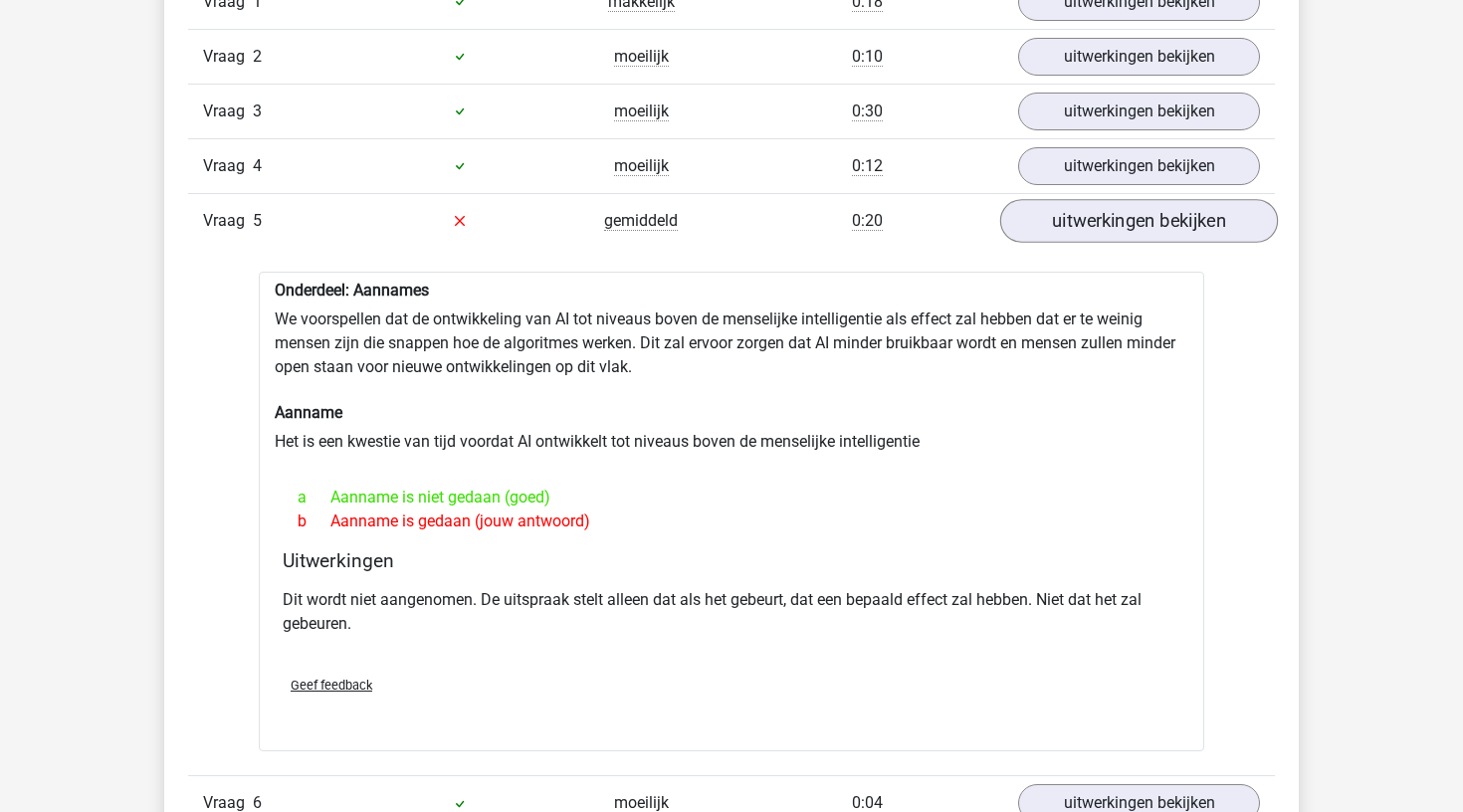 click on "uitwerkingen bekijken" at bounding box center (1139, 221) 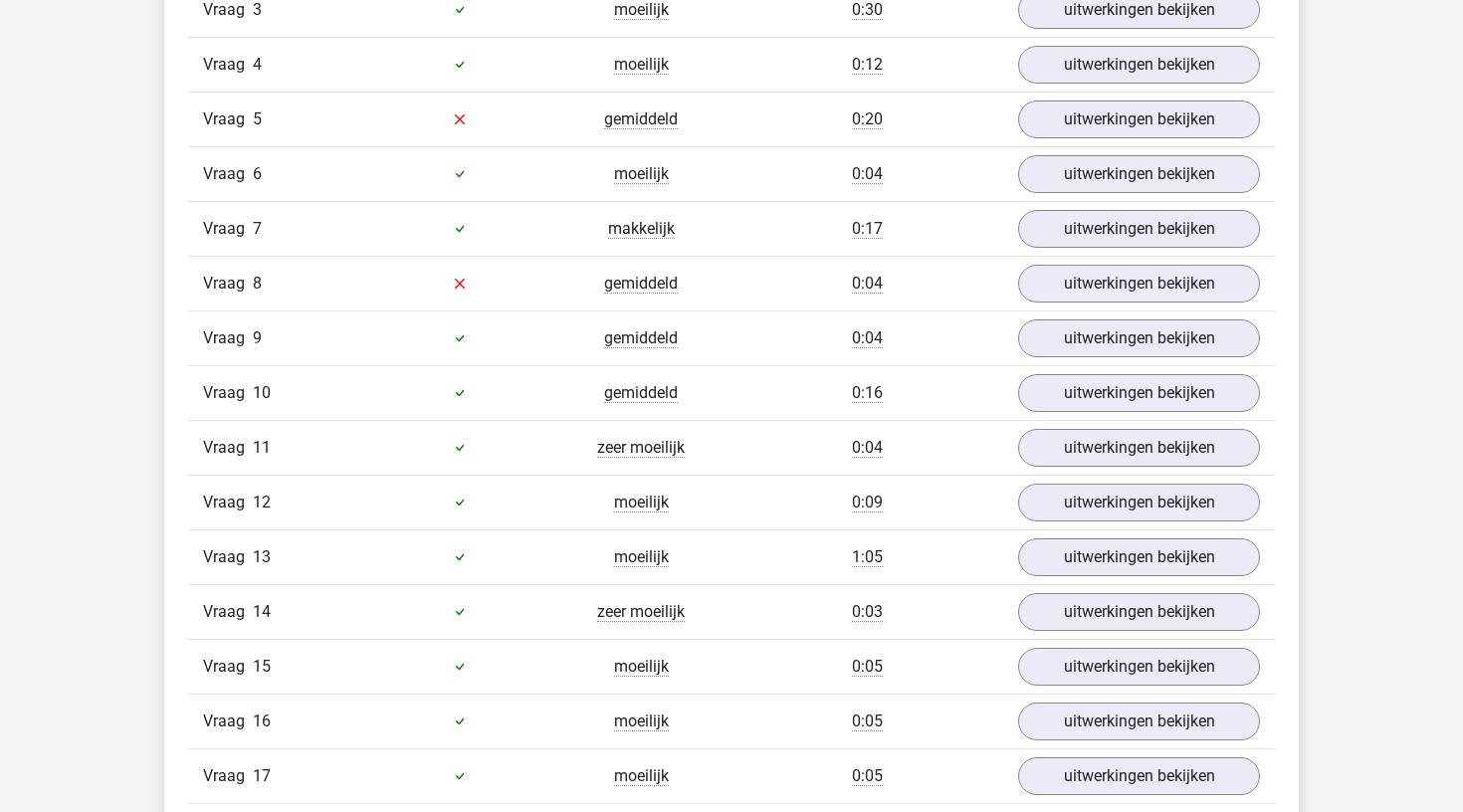 scroll, scrollTop: 1511, scrollLeft: 0, axis: vertical 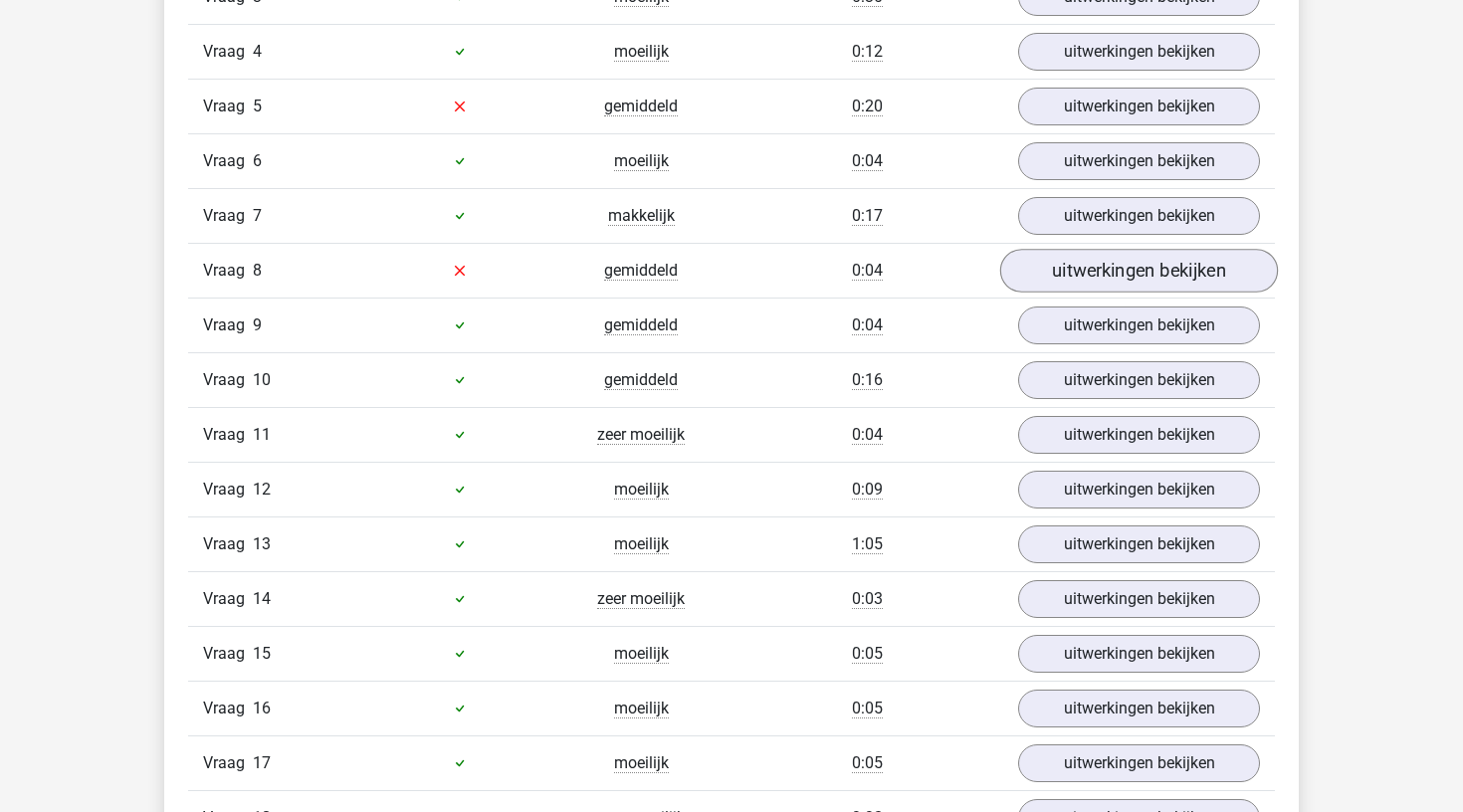click on "uitwerkingen bekijken" at bounding box center [1139, 271] 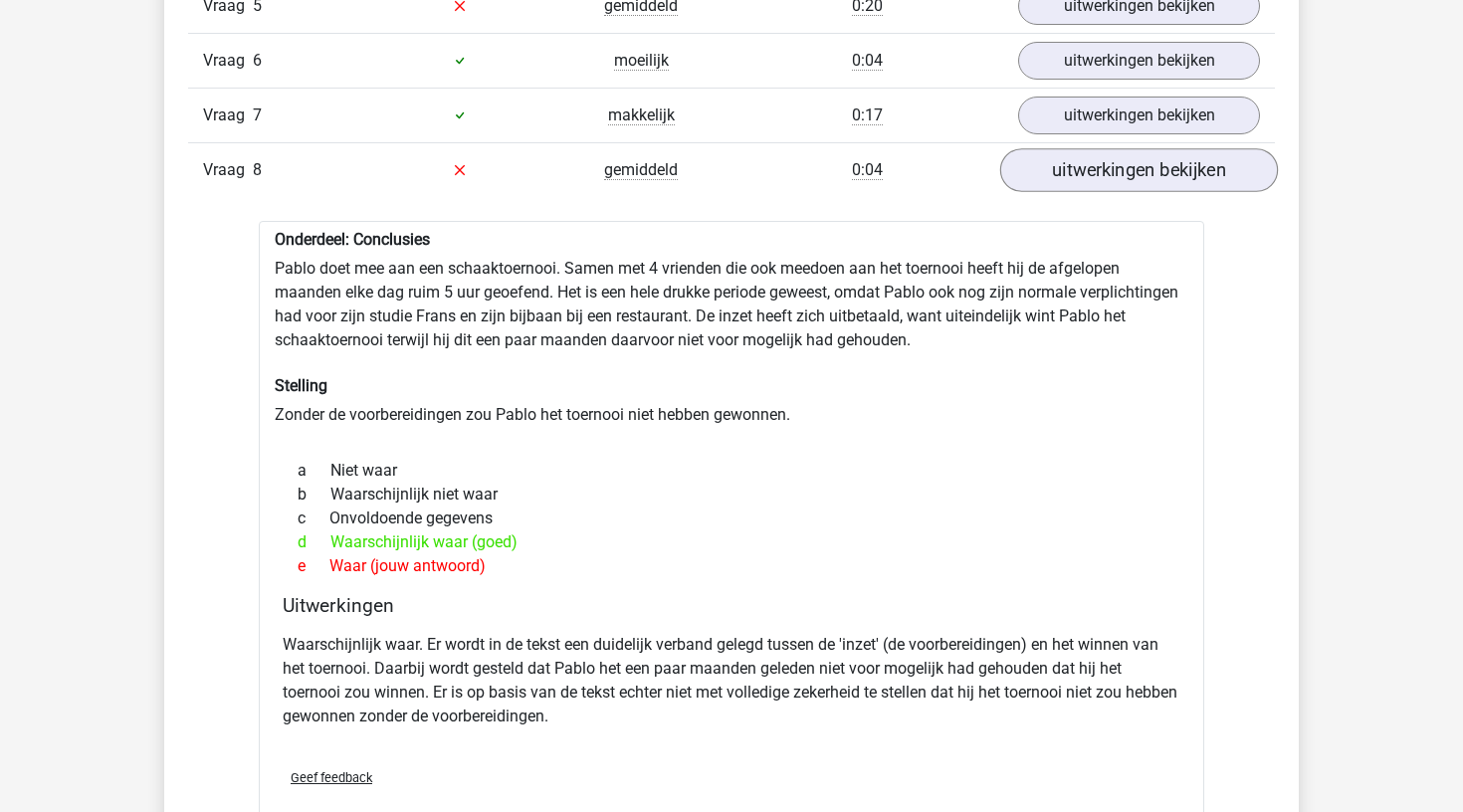 scroll, scrollTop: 1611, scrollLeft: 0, axis: vertical 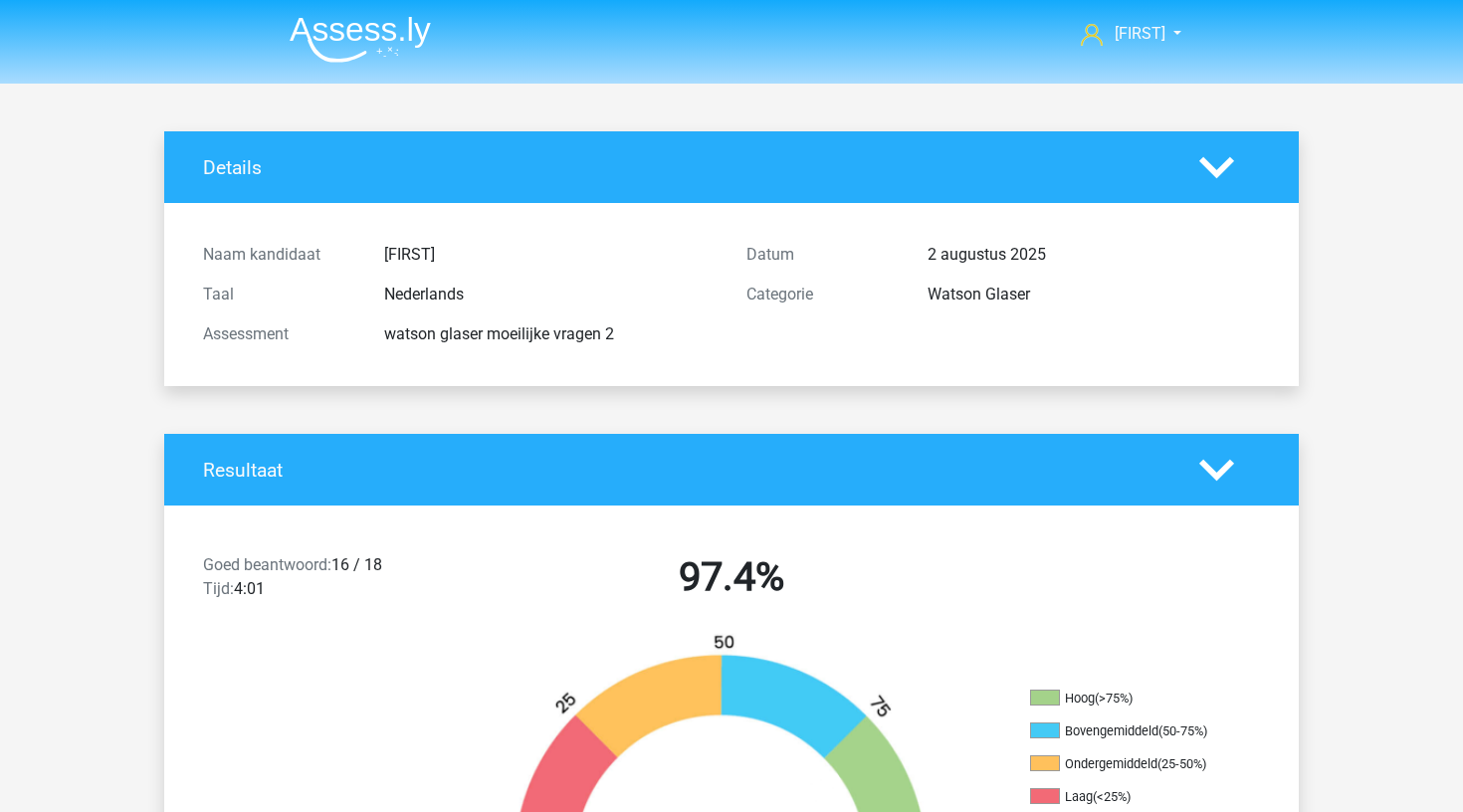 click at bounding box center [360, 39] 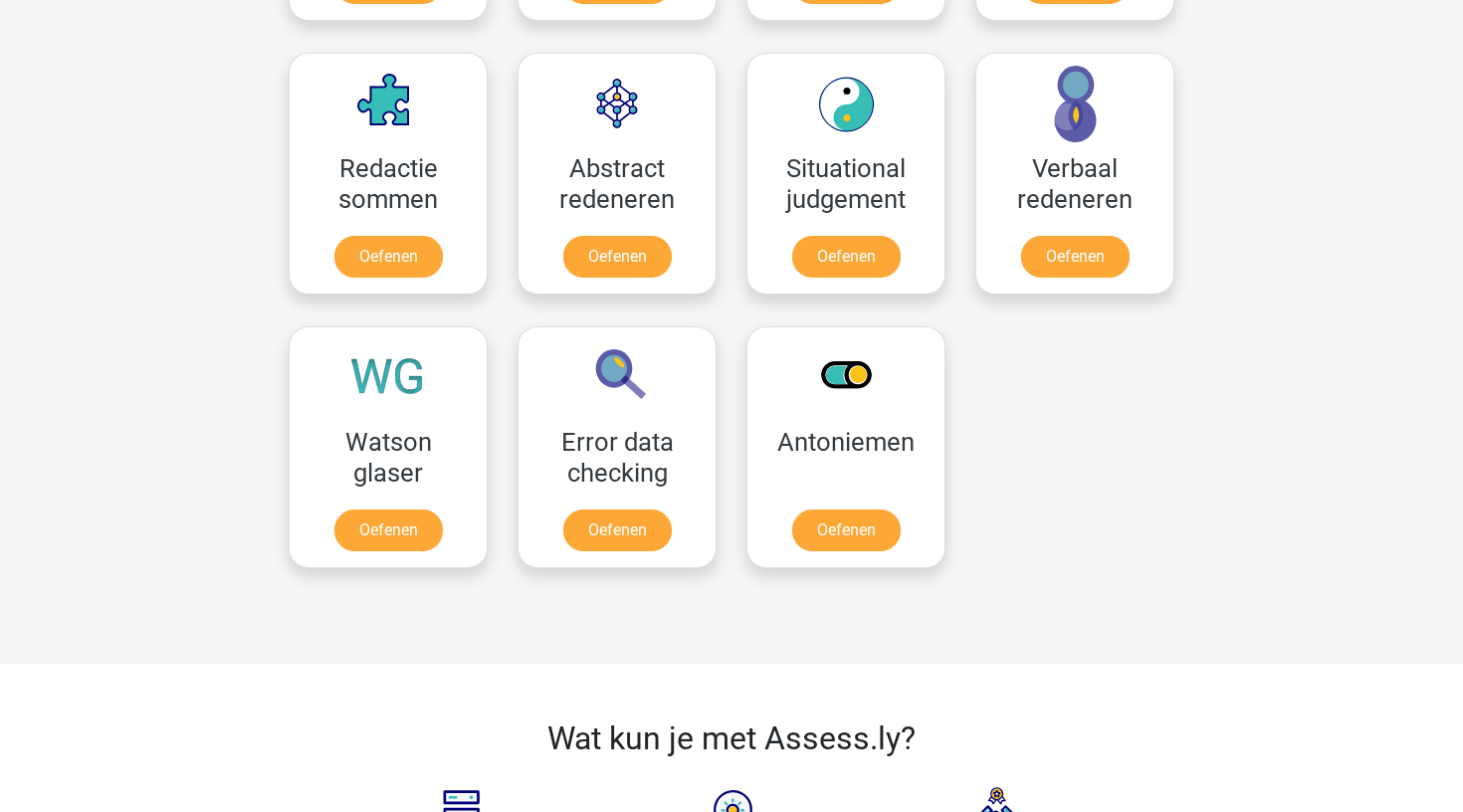 scroll, scrollTop: 1328, scrollLeft: 0, axis: vertical 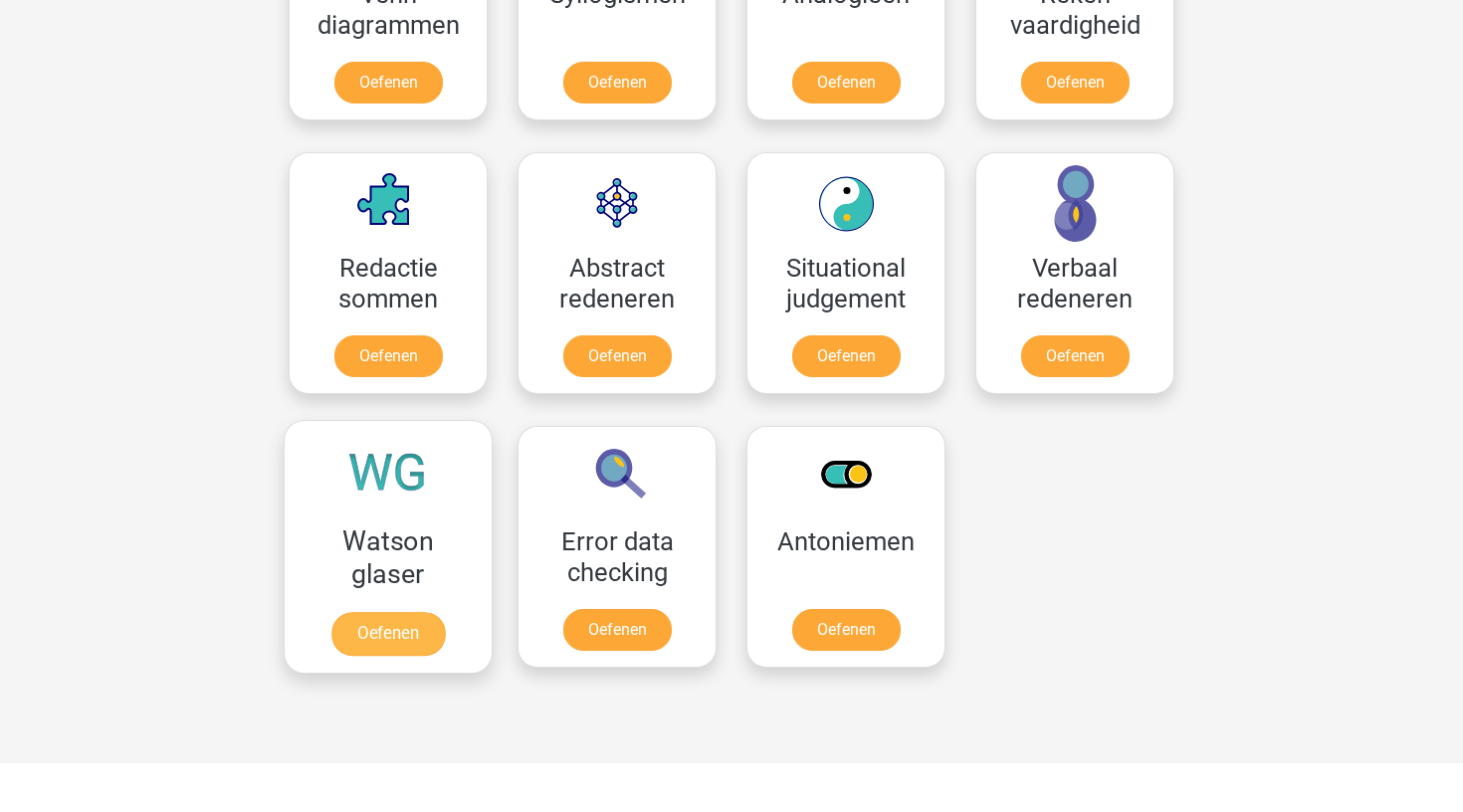 click on "Oefenen" at bounding box center (388, 634) 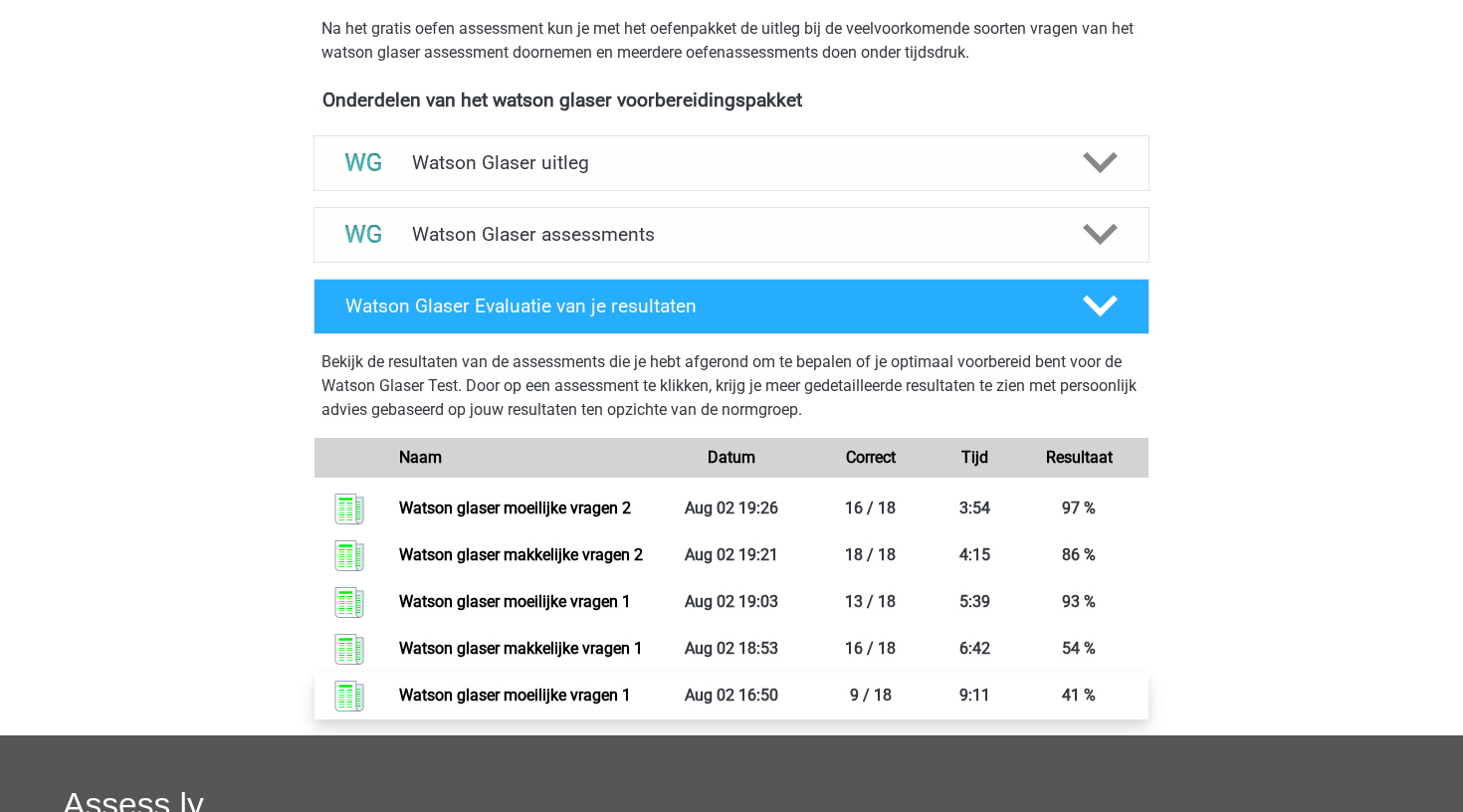 scroll, scrollTop: 535, scrollLeft: 0, axis: vertical 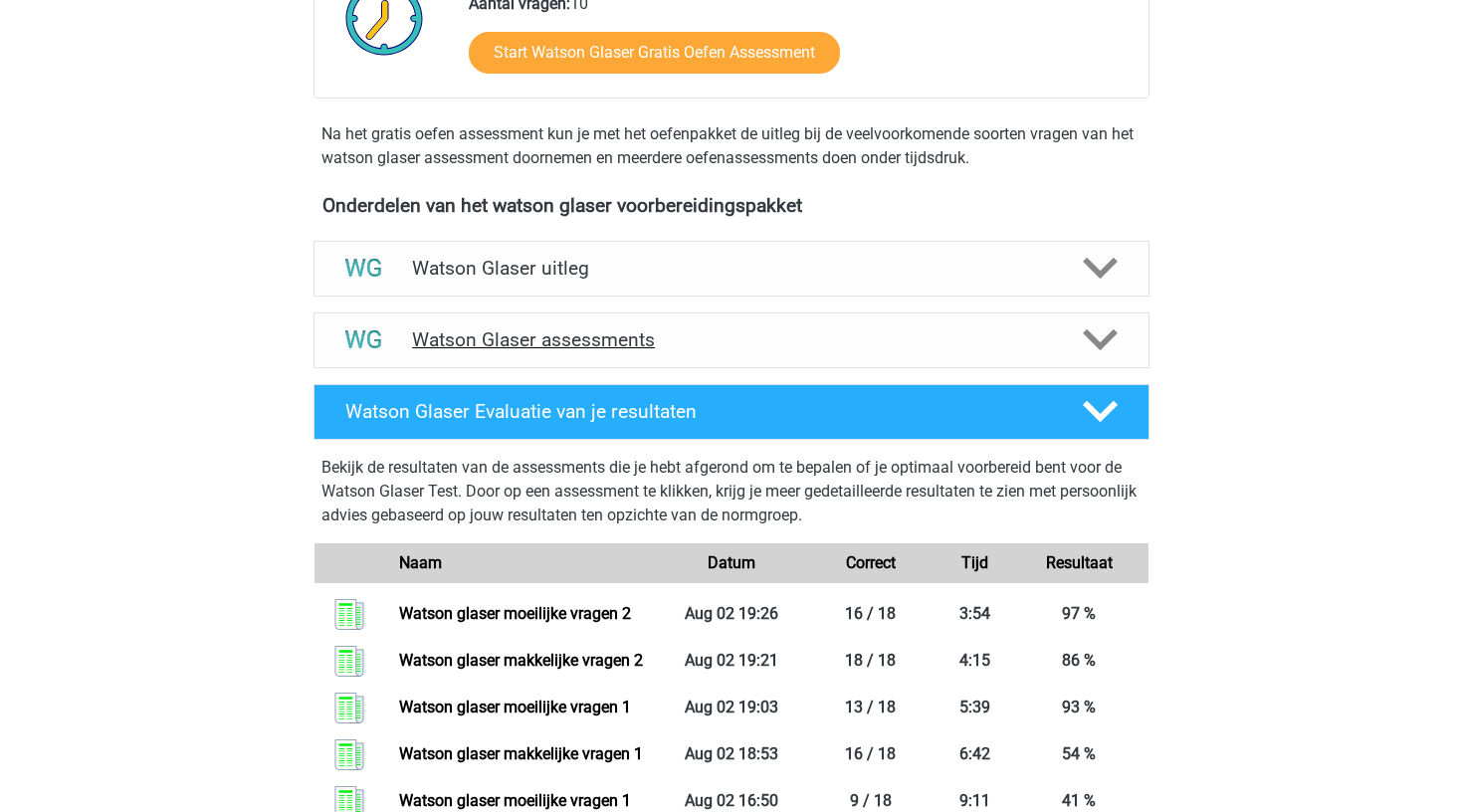 click on "Watson Glaser assessments" at bounding box center (732, 339) 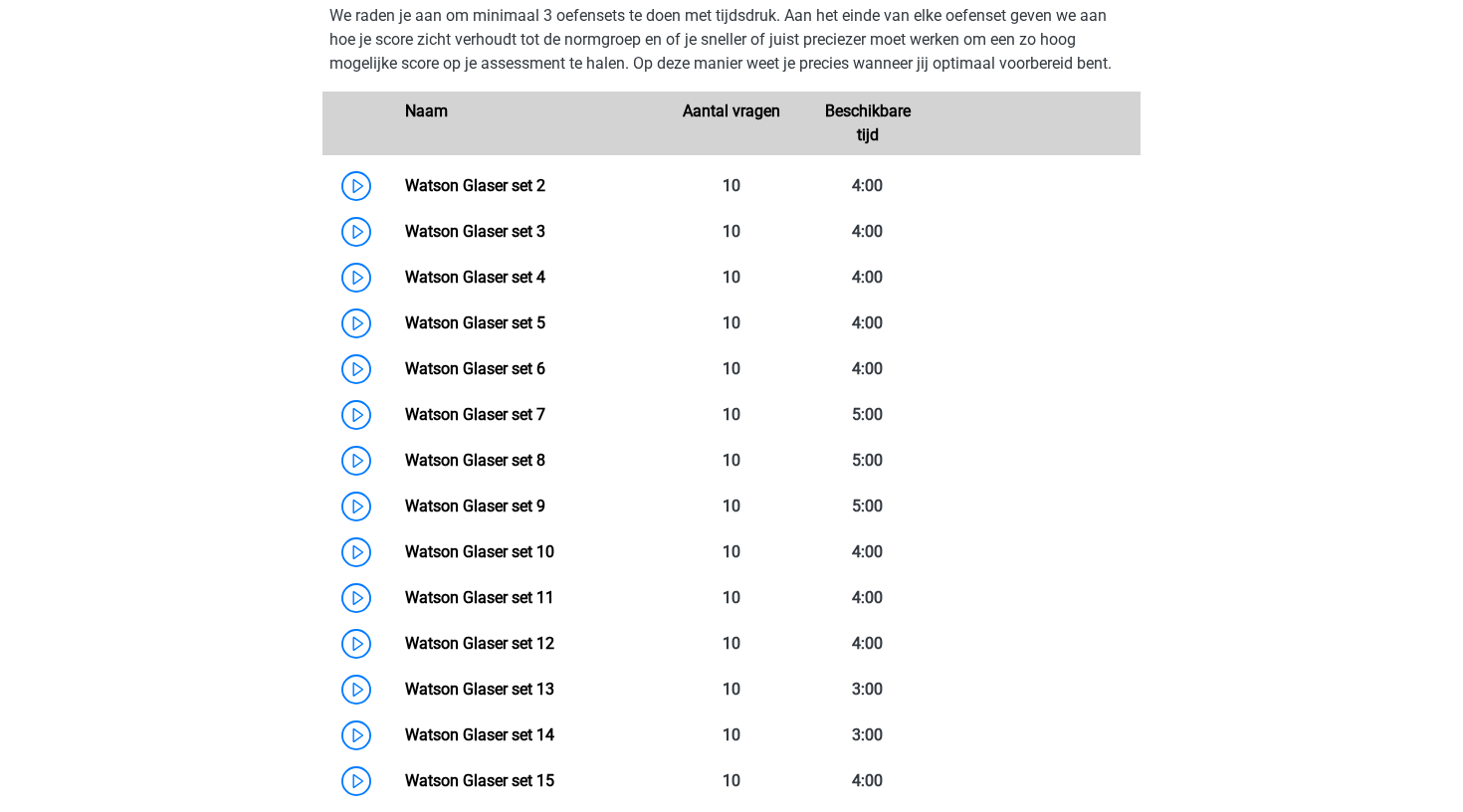 scroll, scrollTop: 914, scrollLeft: 0, axis: vertical 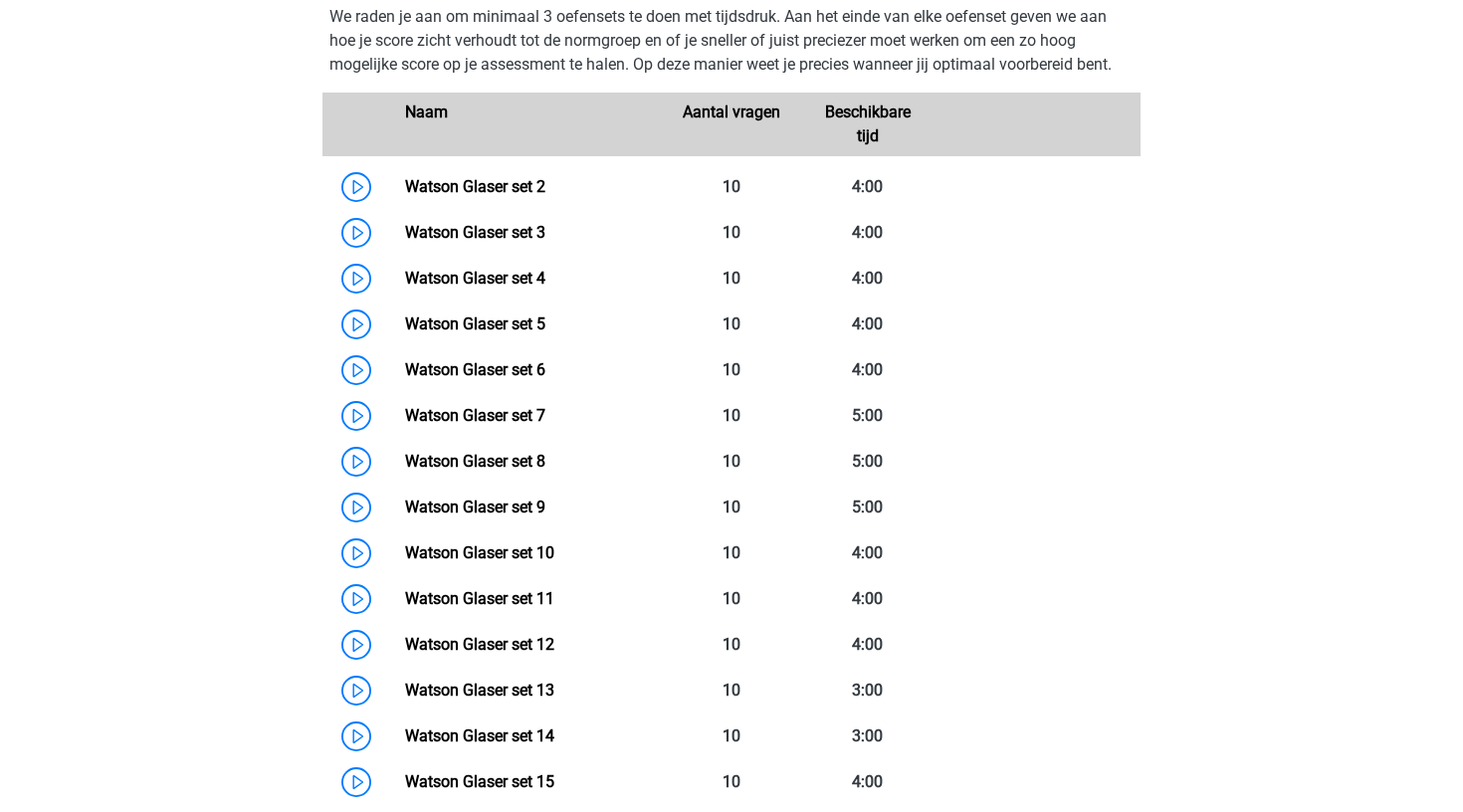 click on "We raden je aan om minimaal 3 oefensets te doen met tijdsdruk. Aan het einde van elke oefenset geven we aan hoe je score zicht verhoudt tot de normgroep en of je sneller of juist preciezer moet werken om een zo hoog mogelijke score op je assessment te halen. Op deze manier weet je precies wanneer jij optimaal voorbereid bent.
Naam
Aantal vragen
Beschikbare tijd" at bounding box center [732, 538] 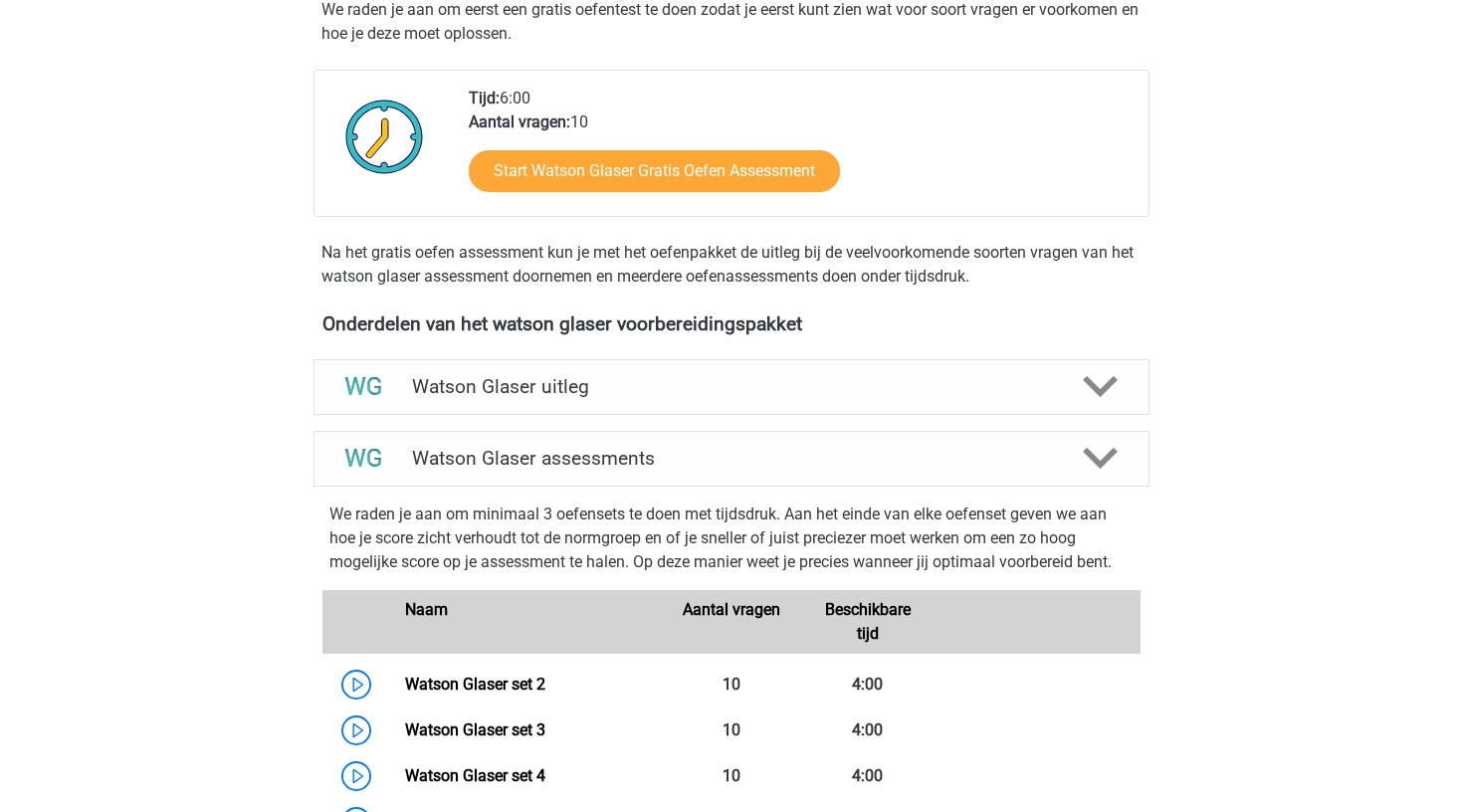 scroll, scrollTop: 230, scrollLeft: 0, axis: vertical 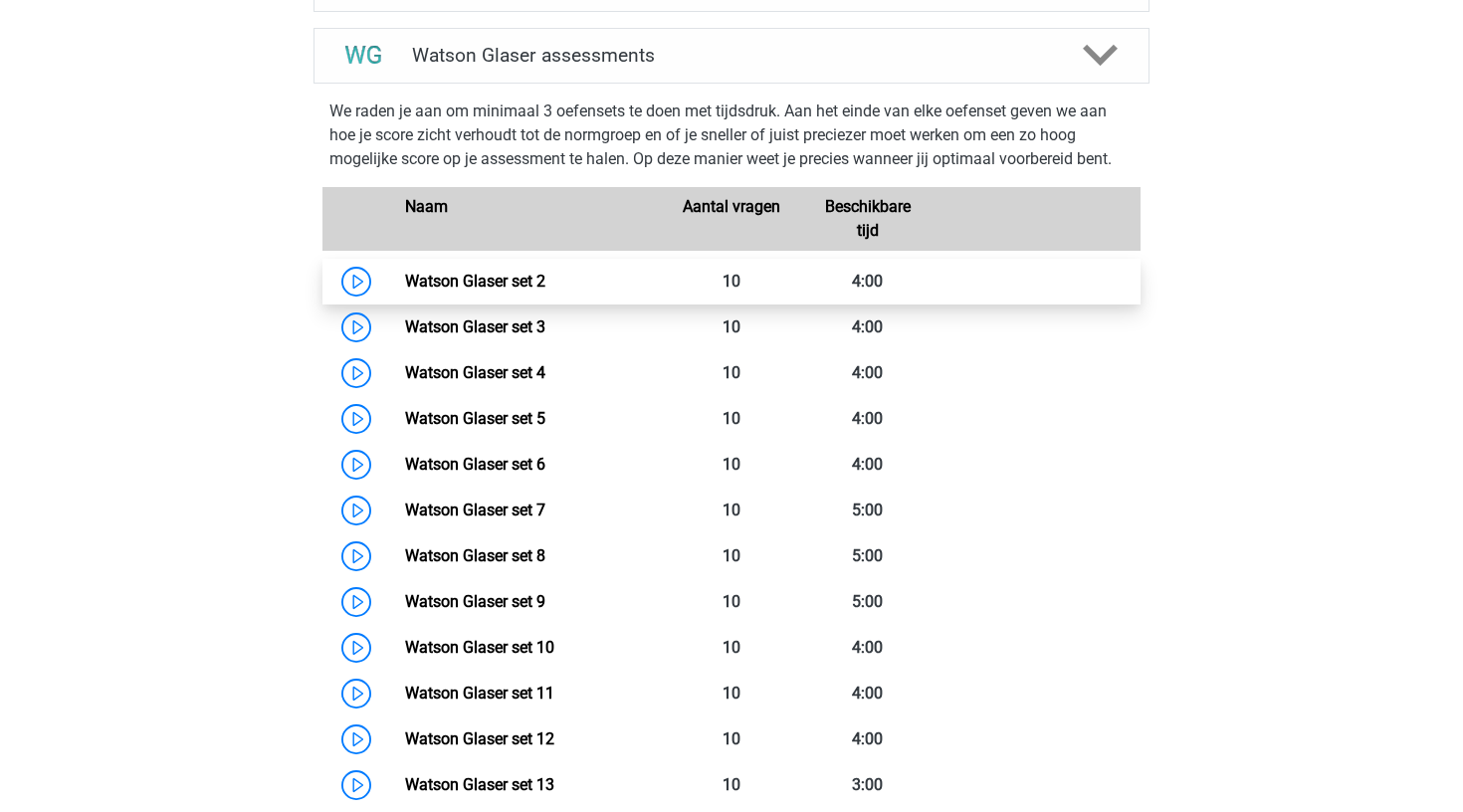 click on "Watson Glaser
set 2" at bounding box center (475, 281) 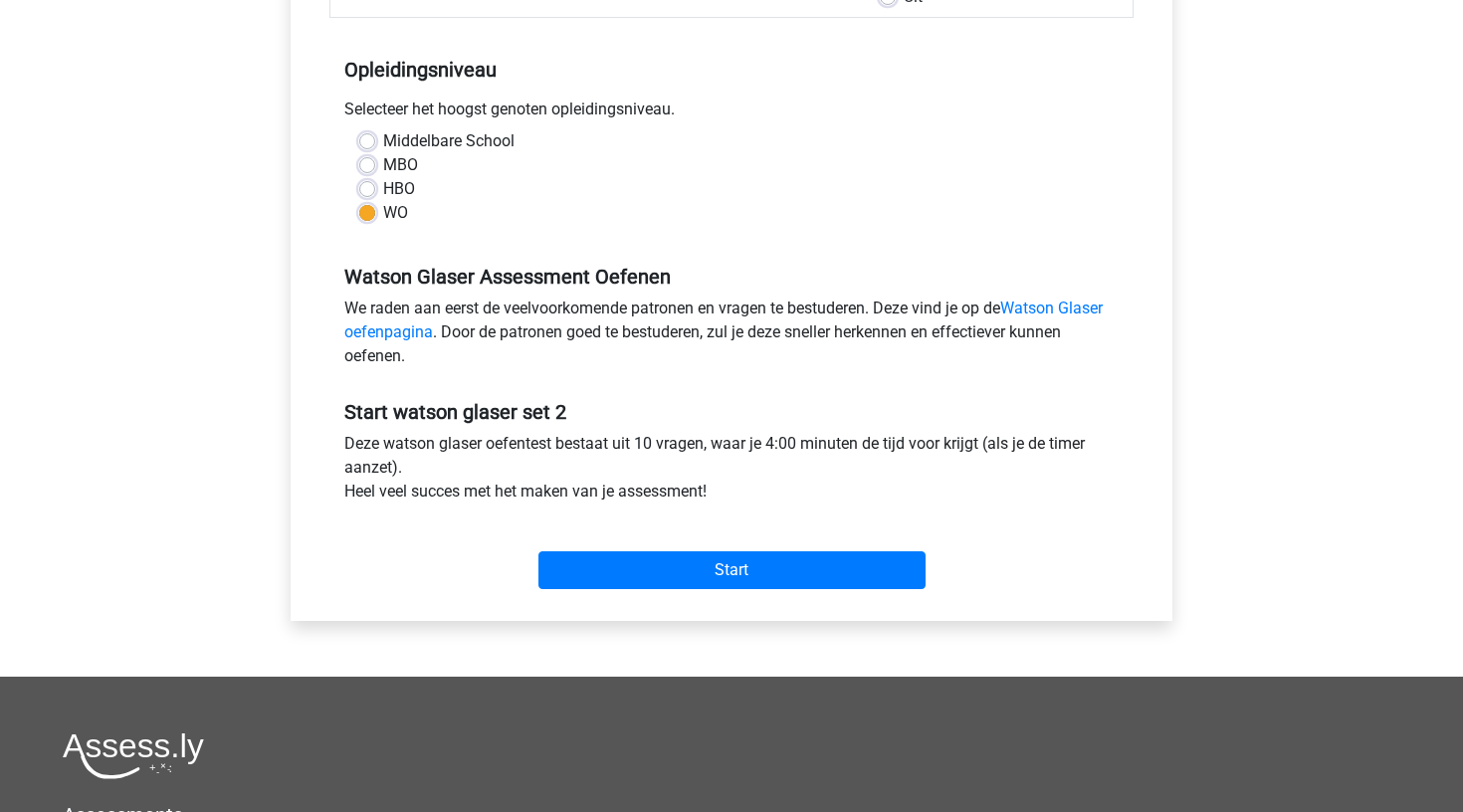 scroll, scrollTop: 380, scrollLeft: 0, axis: vertical 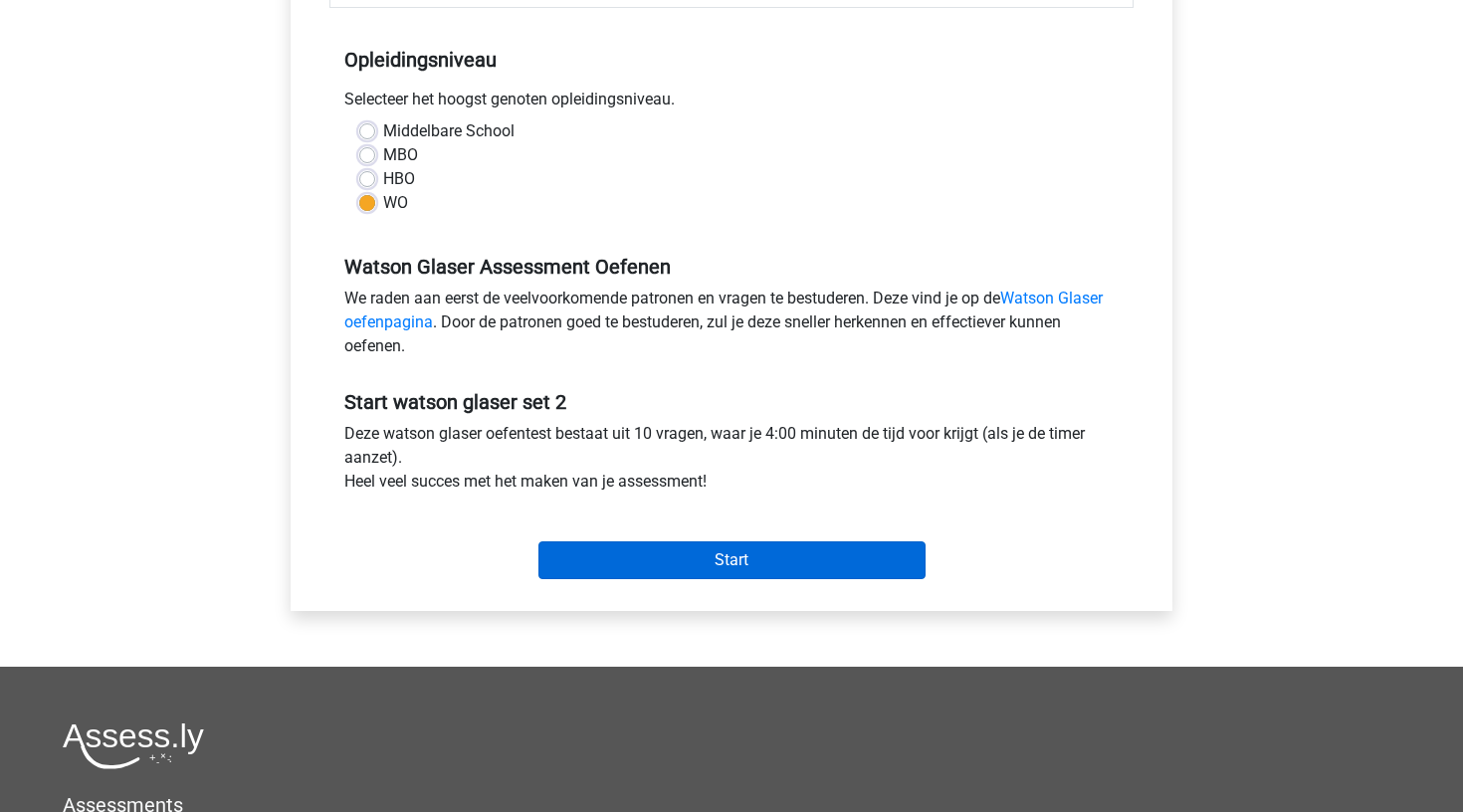 click on "Start" at bounding box center (732, 560) 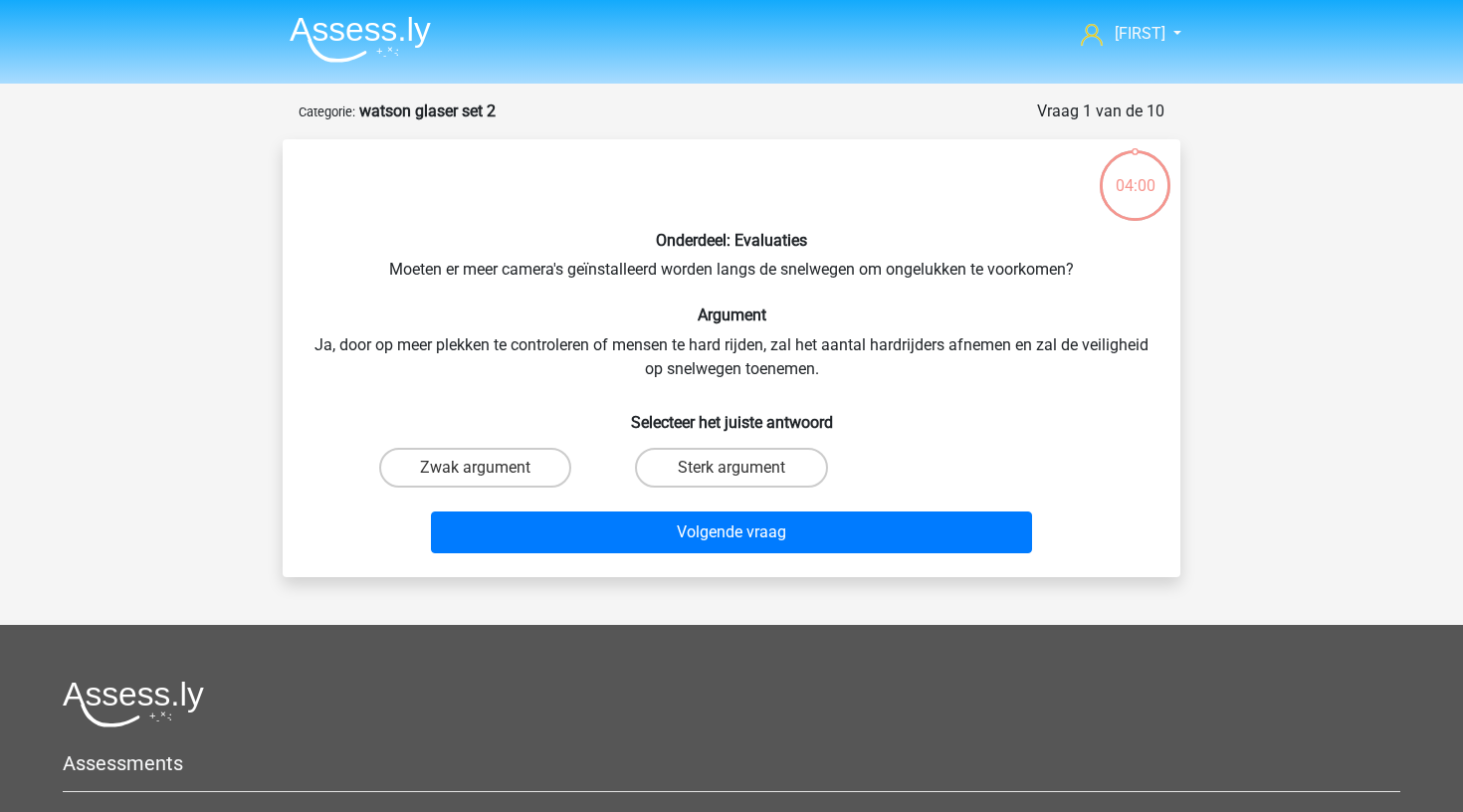 scroll, scrollTop: 0, scrollLeft: 0, axis: both 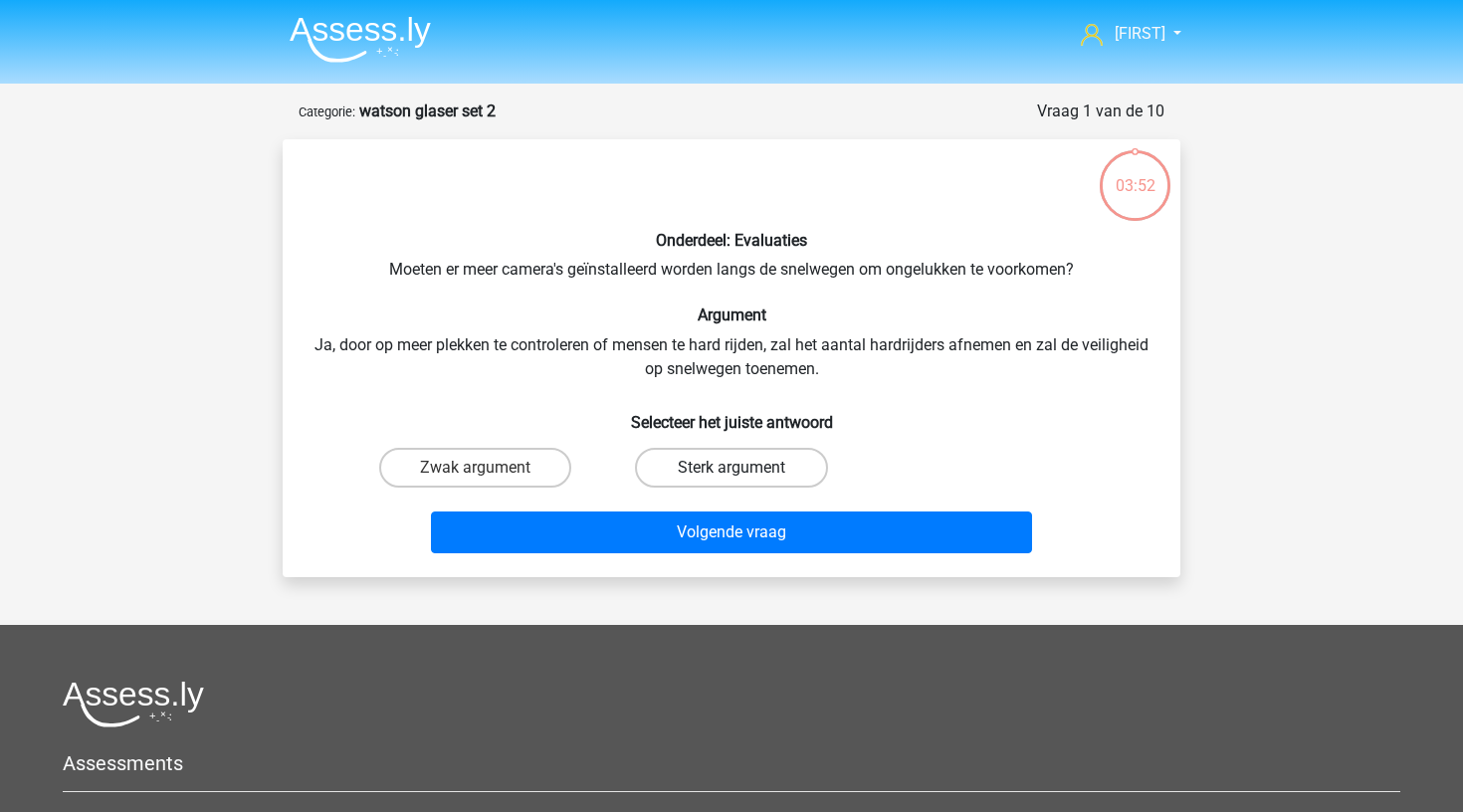 click on "Sterk argument" at bounding box center (731, 468) 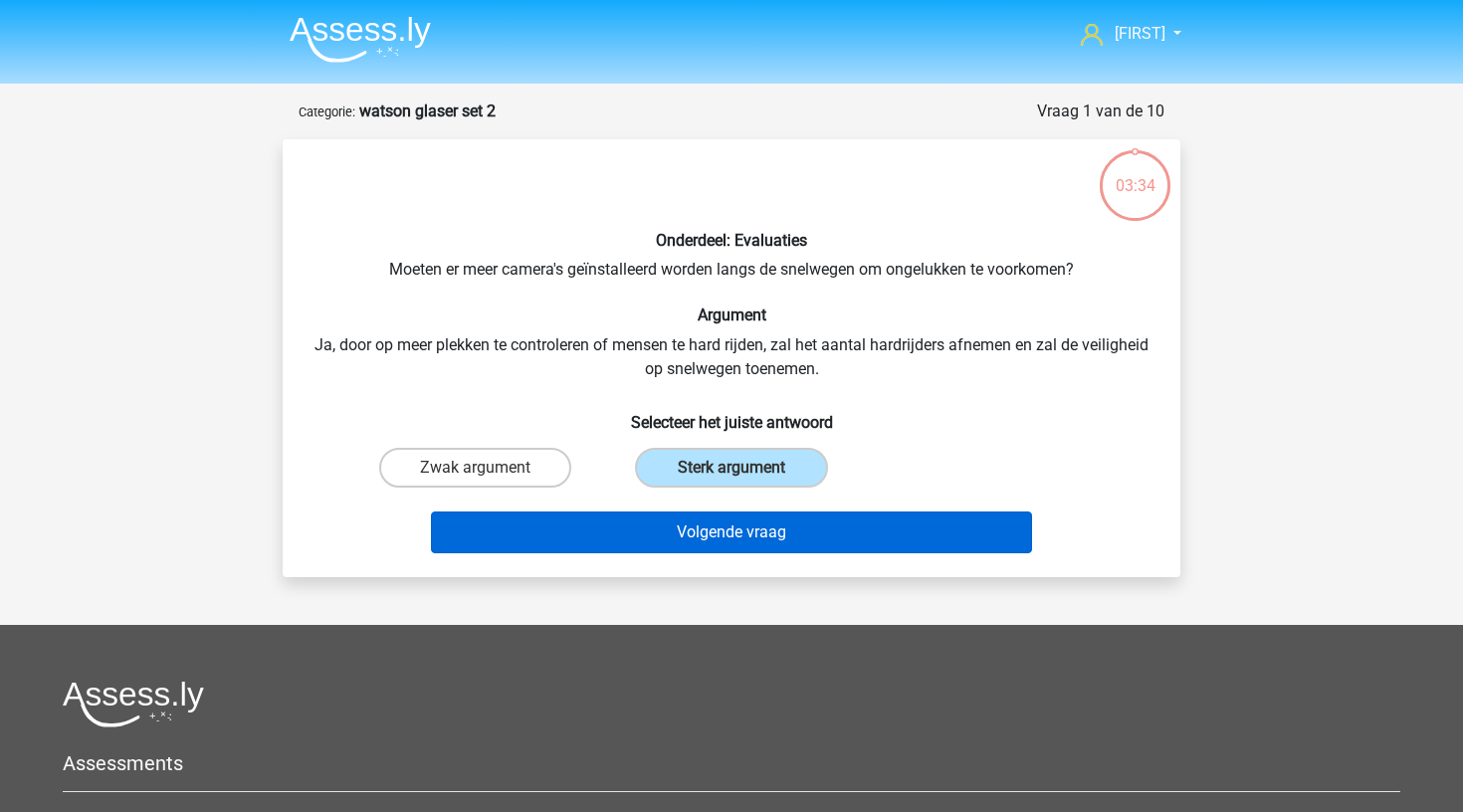 click on "Volgende vraag" at bounding box center [732, 532] 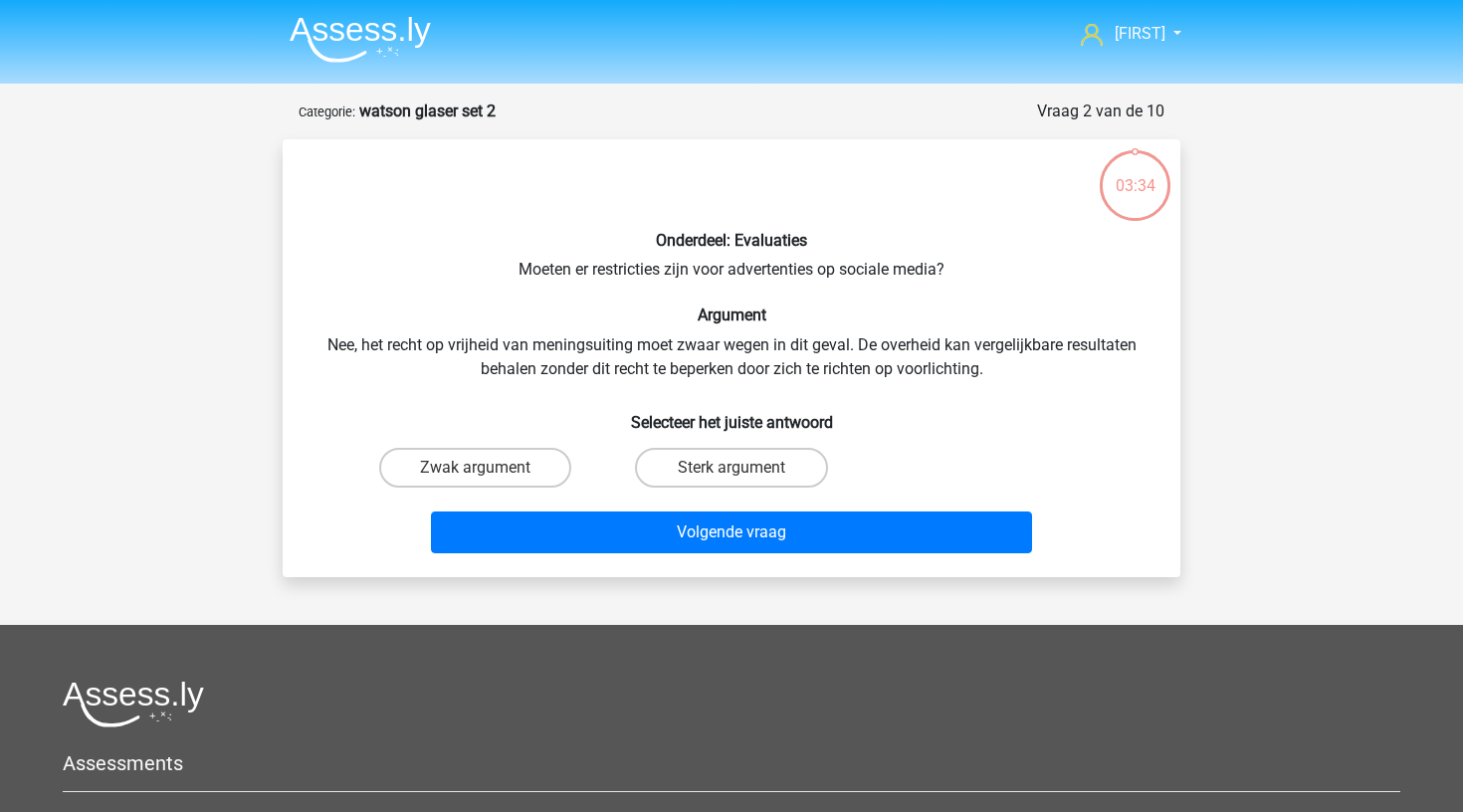 scroll, scrollTop: 100, scrollLeft: 0, axis: vertical 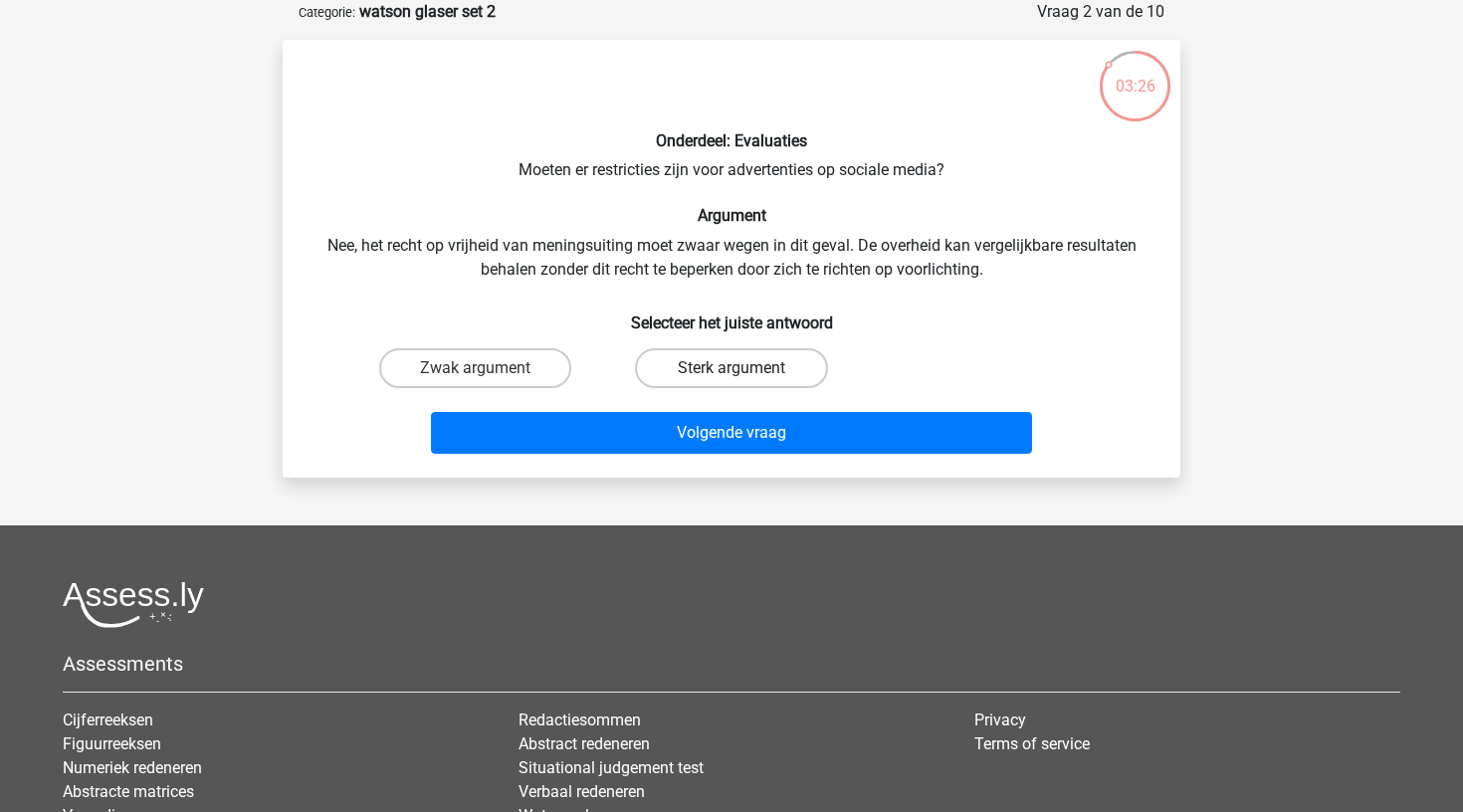 click on "Sterk argument" at bounding box center [731, 368] 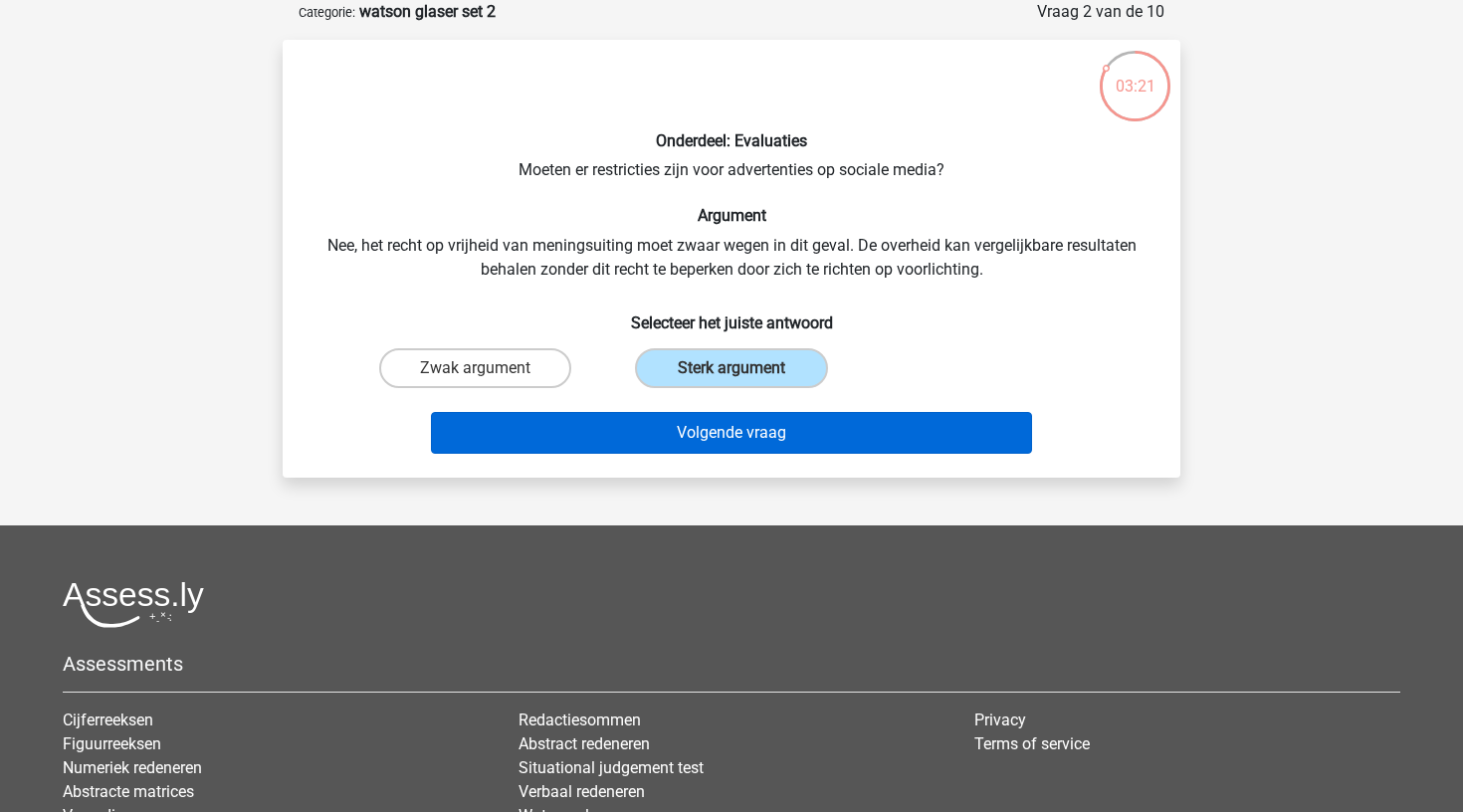 click on "Volgende vraag" at bounding box center (732, 433) 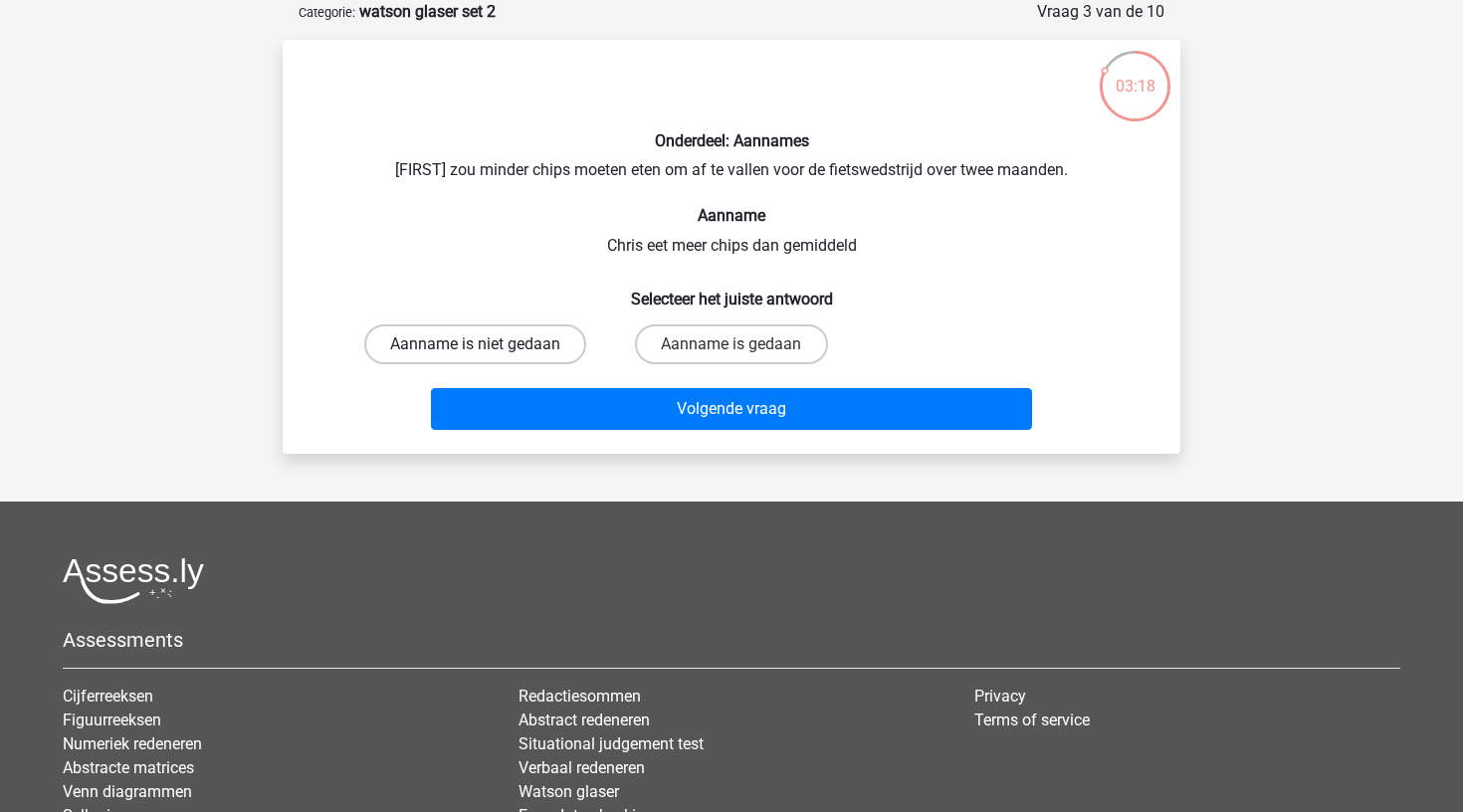 click on "Aanname is niet gedaan" at bounding box center (475, 344) 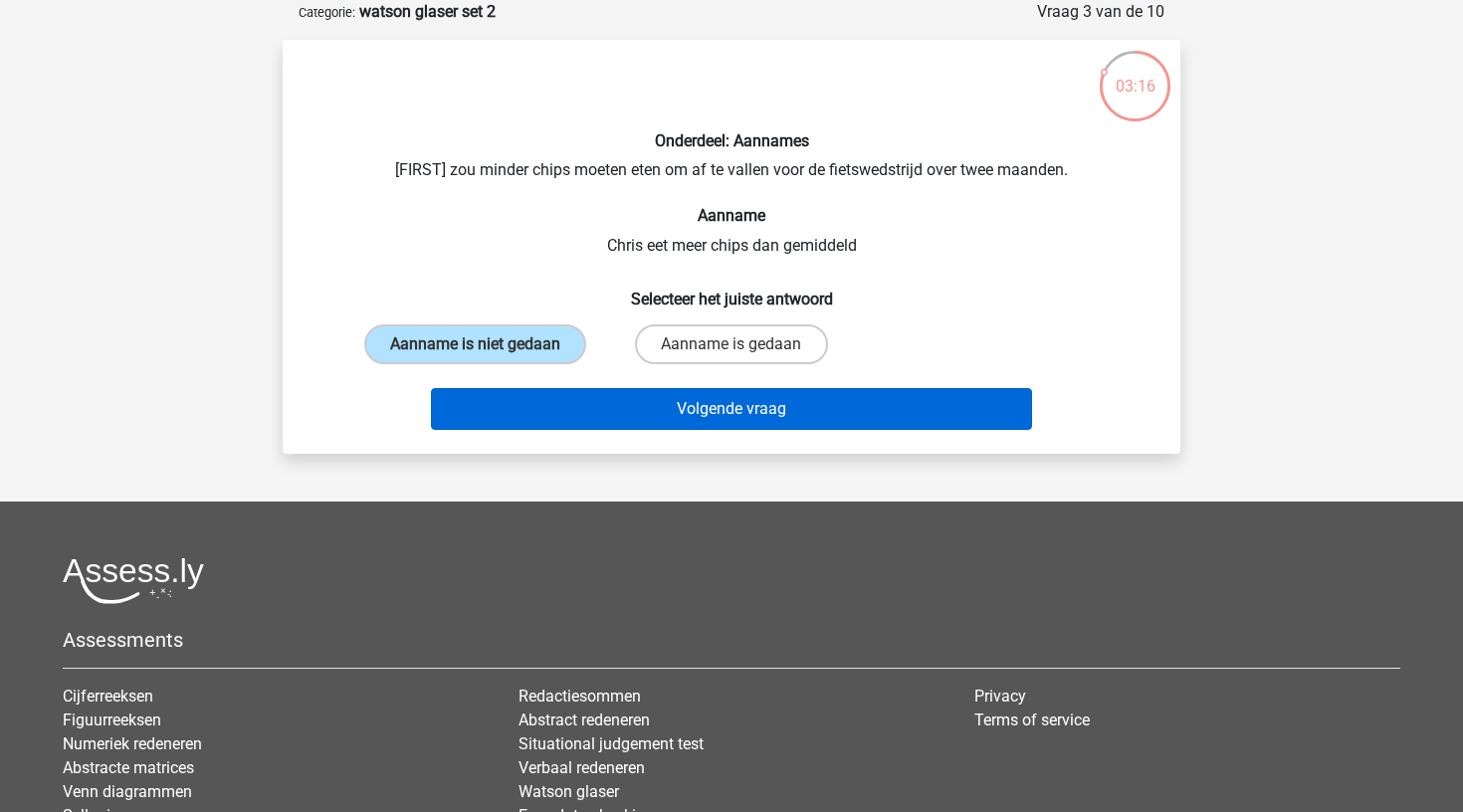 click on "Volgende vraag" at bounding box center [732, 409] 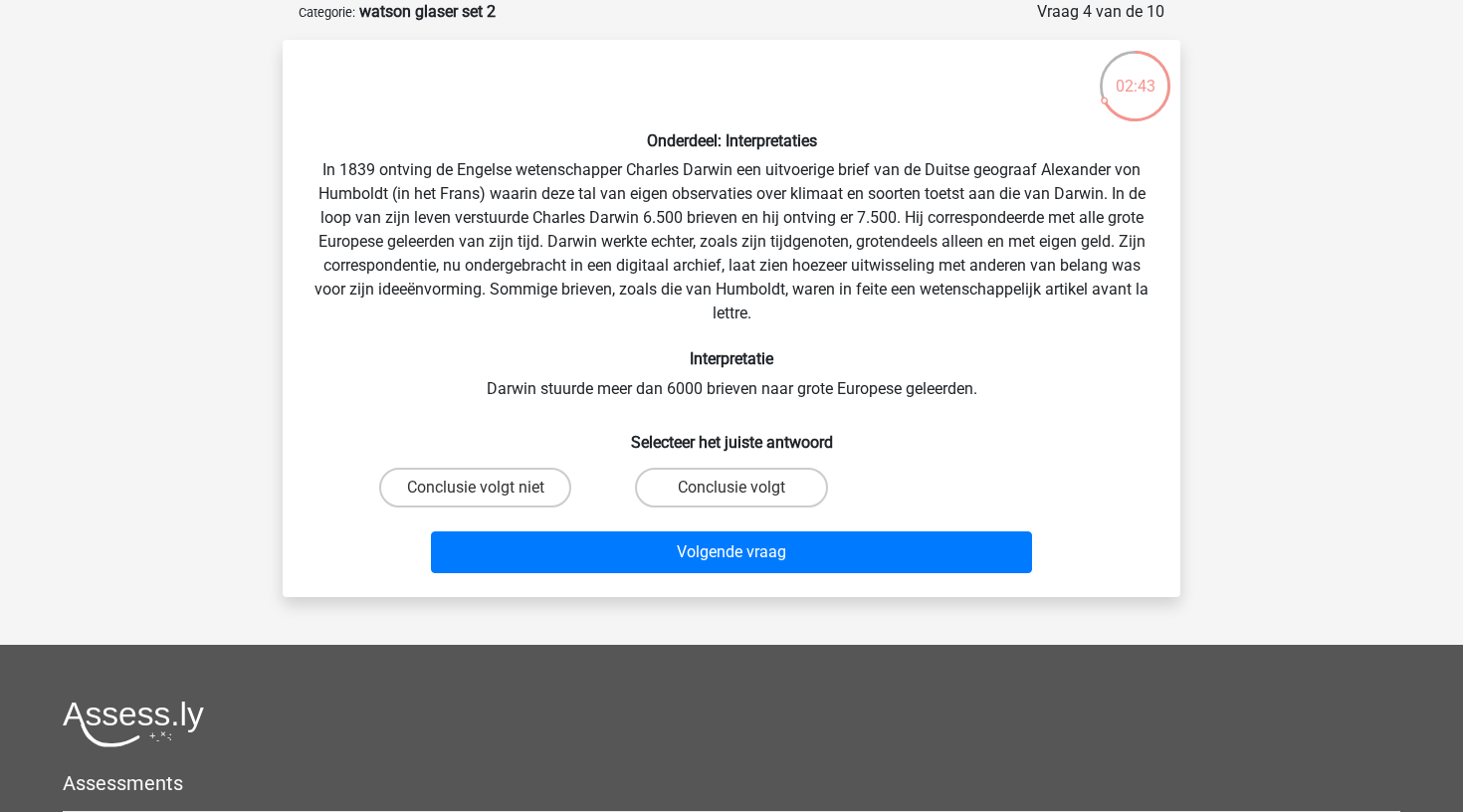 click on "Conclusie volgt" at bounding box center [737, 494] 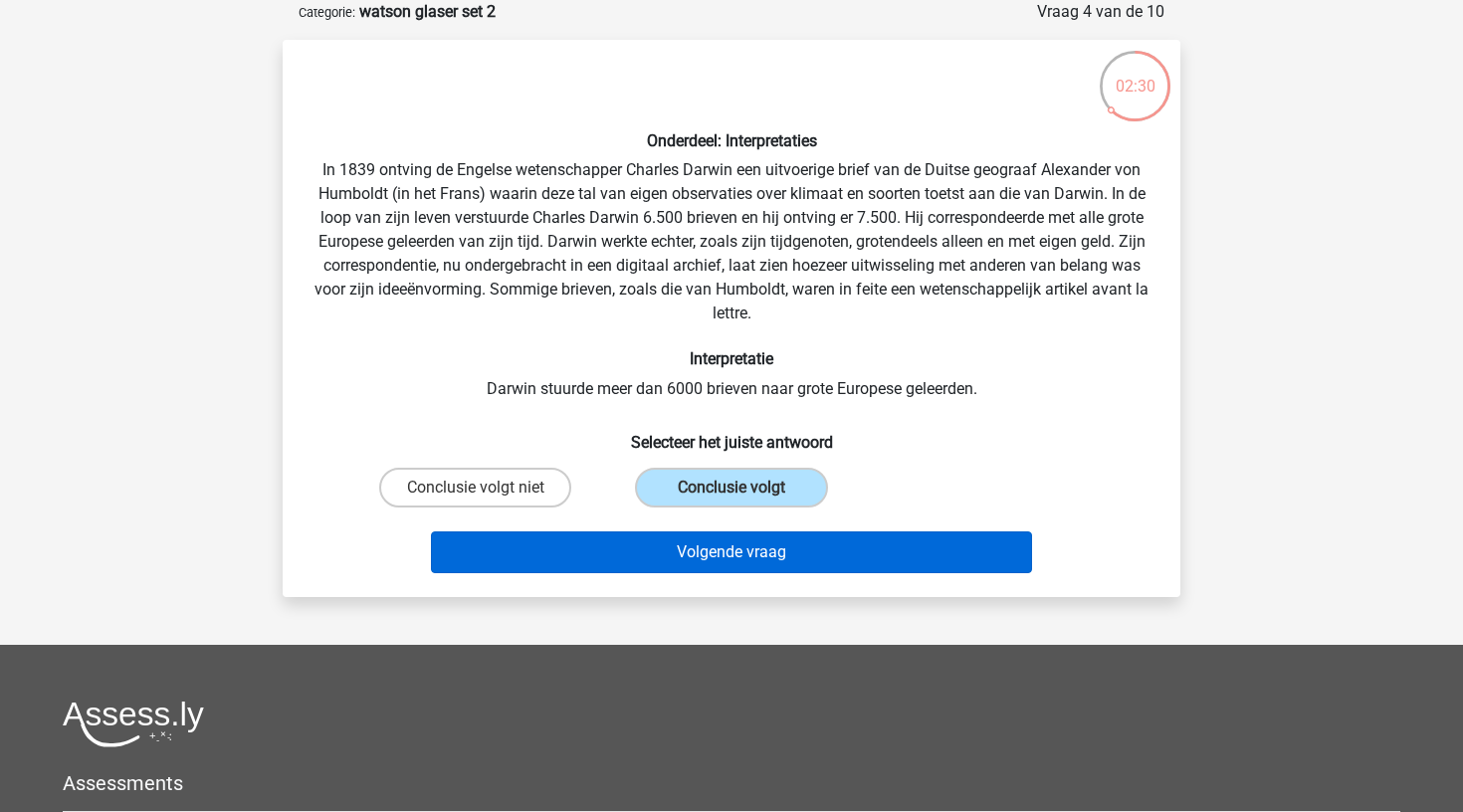 click on "Volgende vraag" at bounding box center [732, 552] 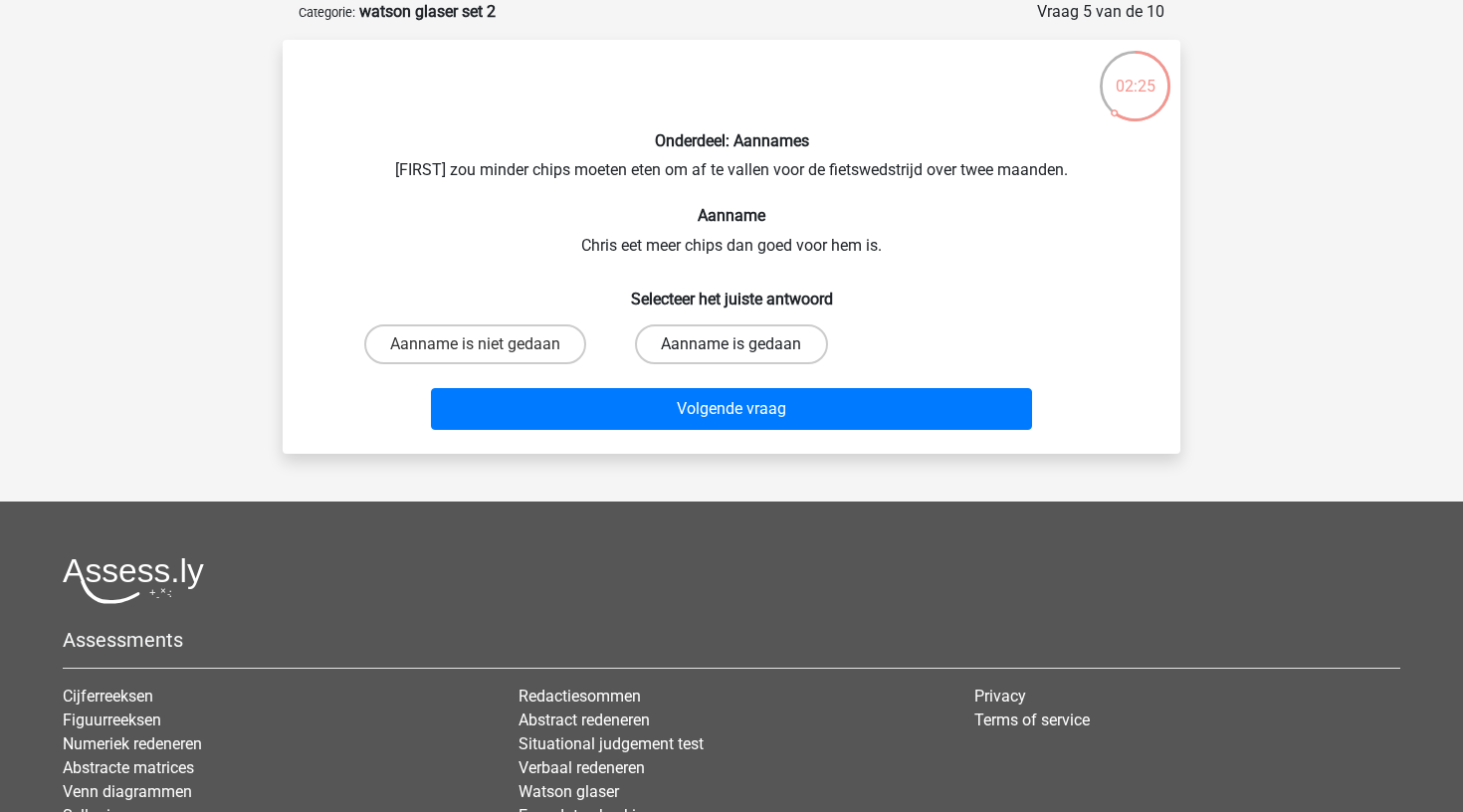 click on "Aanname is gedaan" at bounding box center [731, 344] 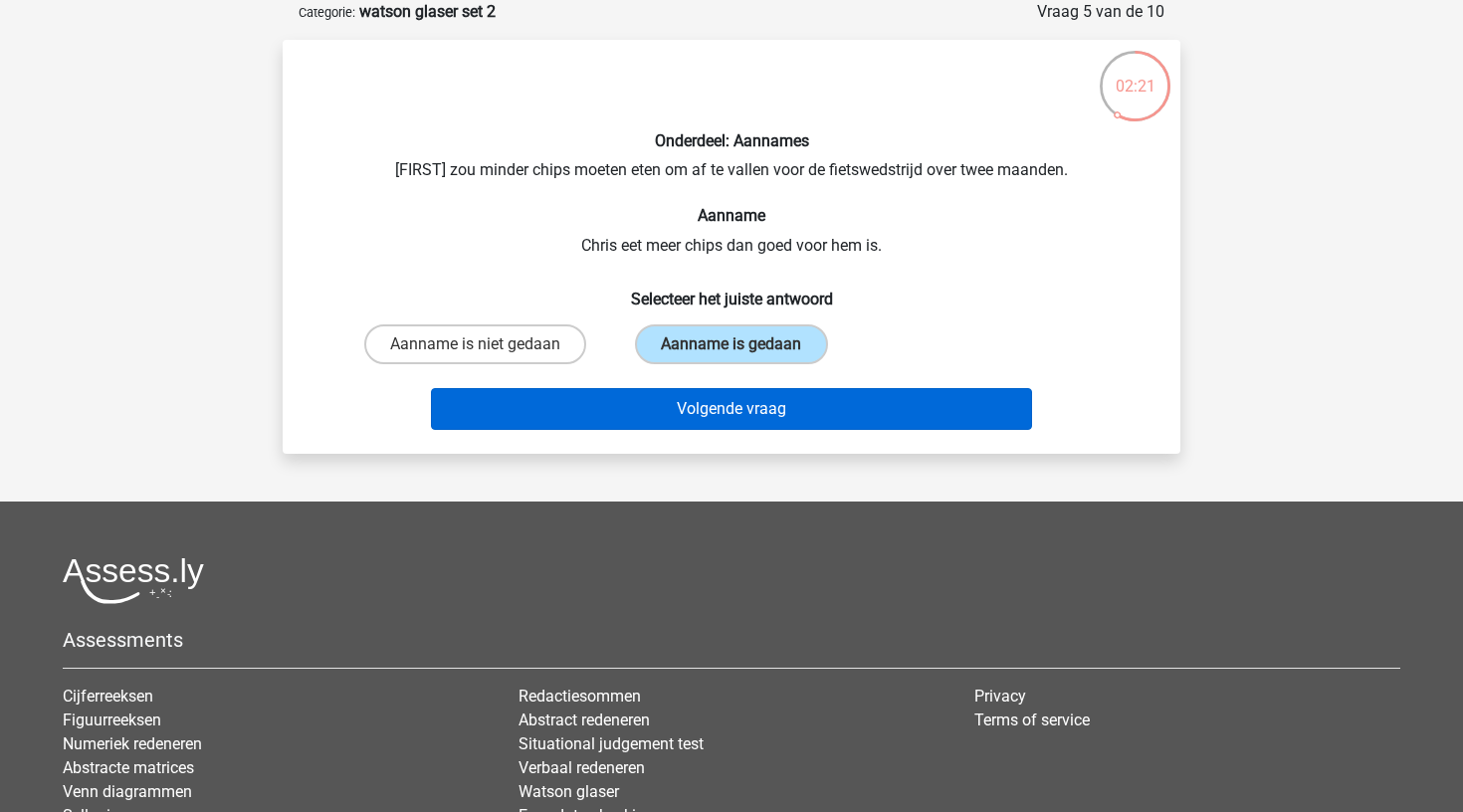 click on "Volgende vraag" at bounding box center [732, 409] 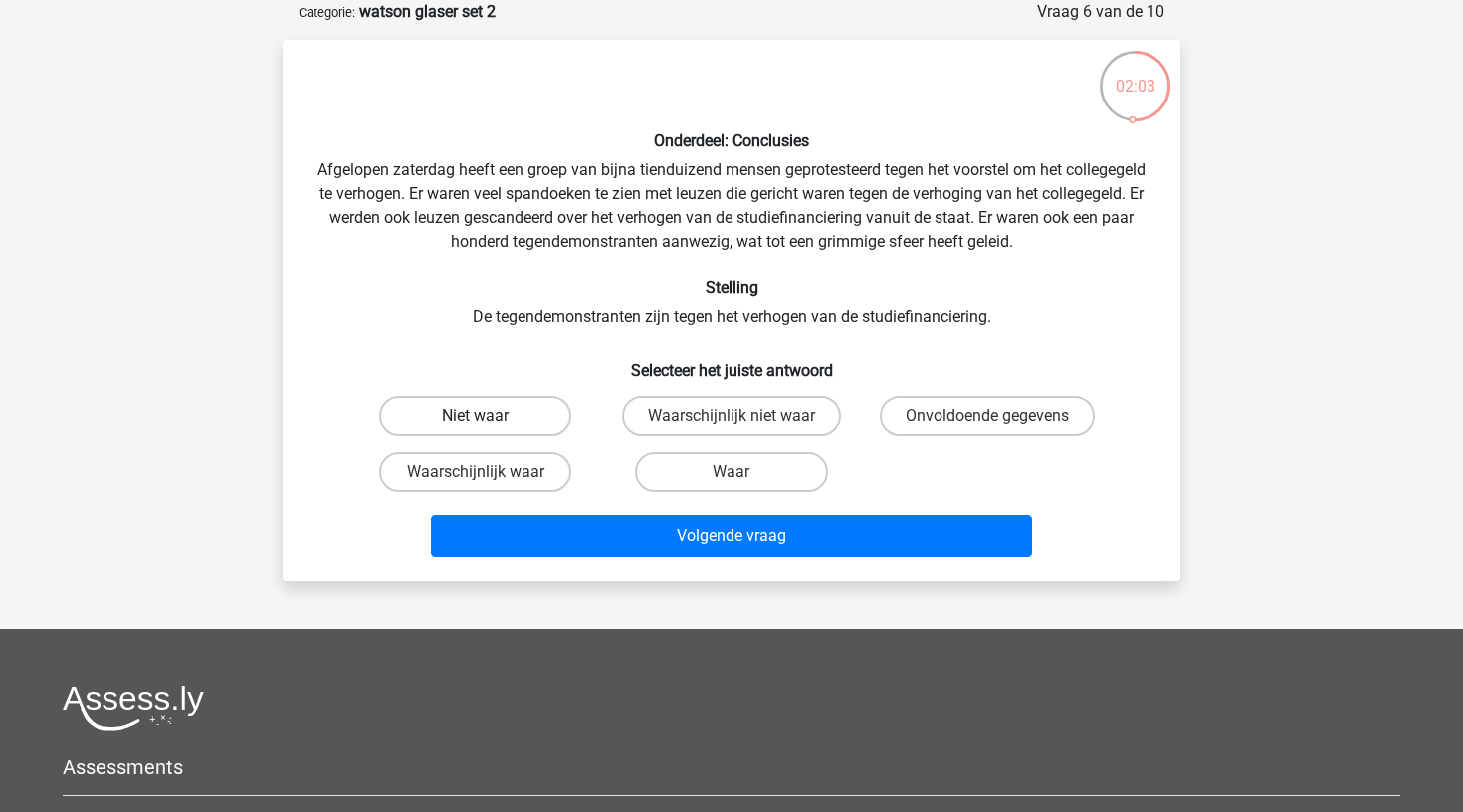 click on "Niet waar" at bounding box center [475, 416] 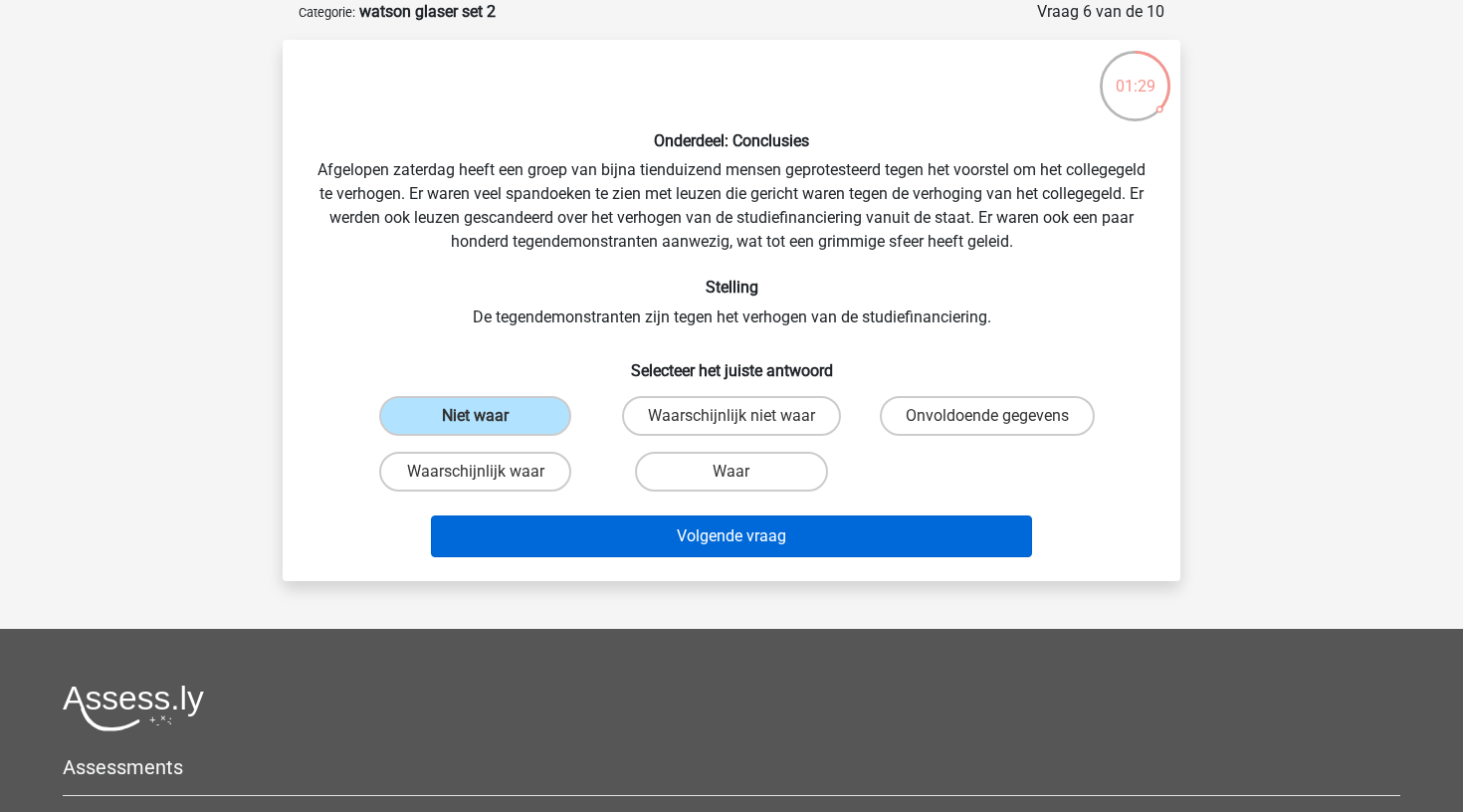 click on "Volgende vraag" at bounding box center (732, 536) 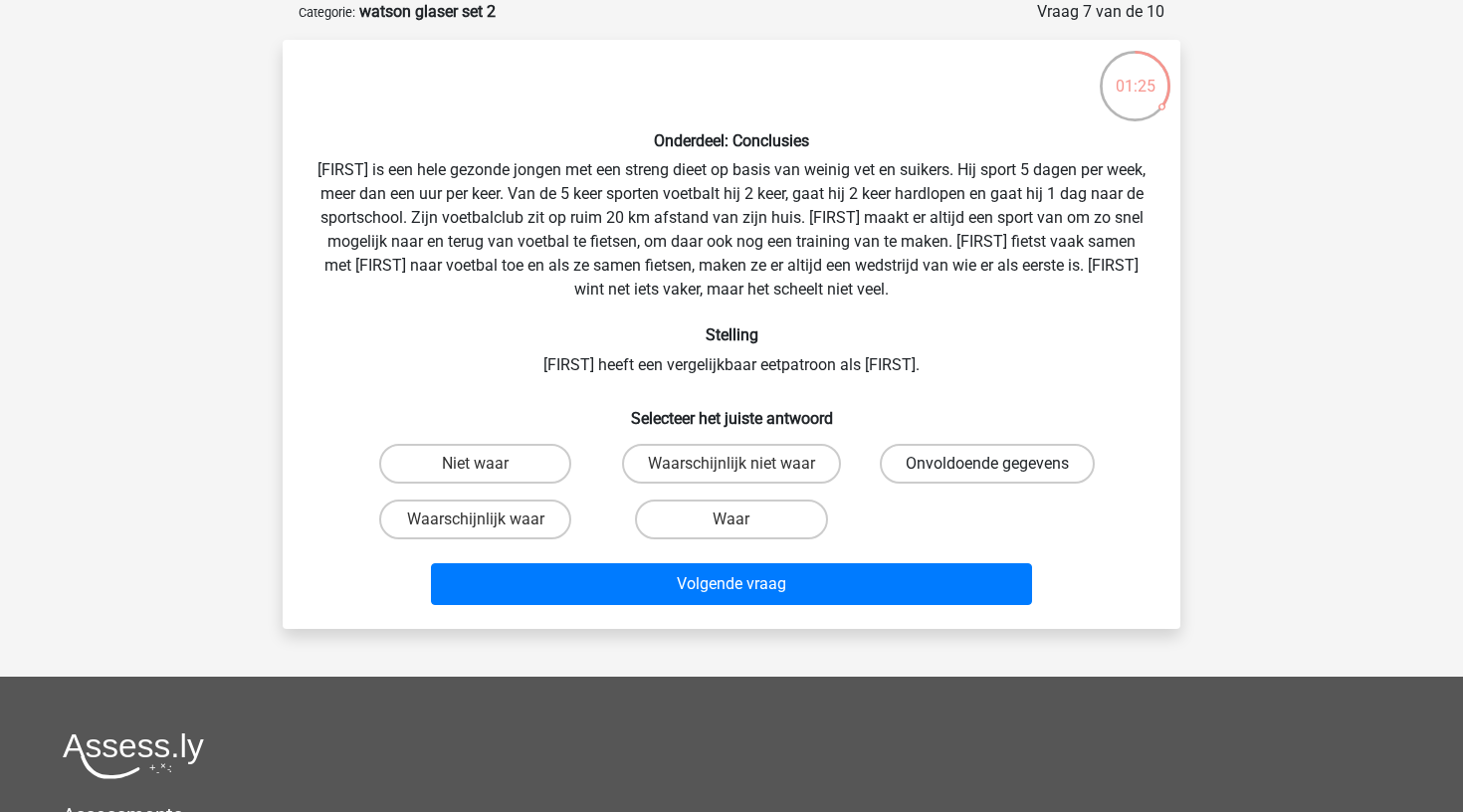 click on "Onvoldoende gegevens" at bounding box center [987, 464] 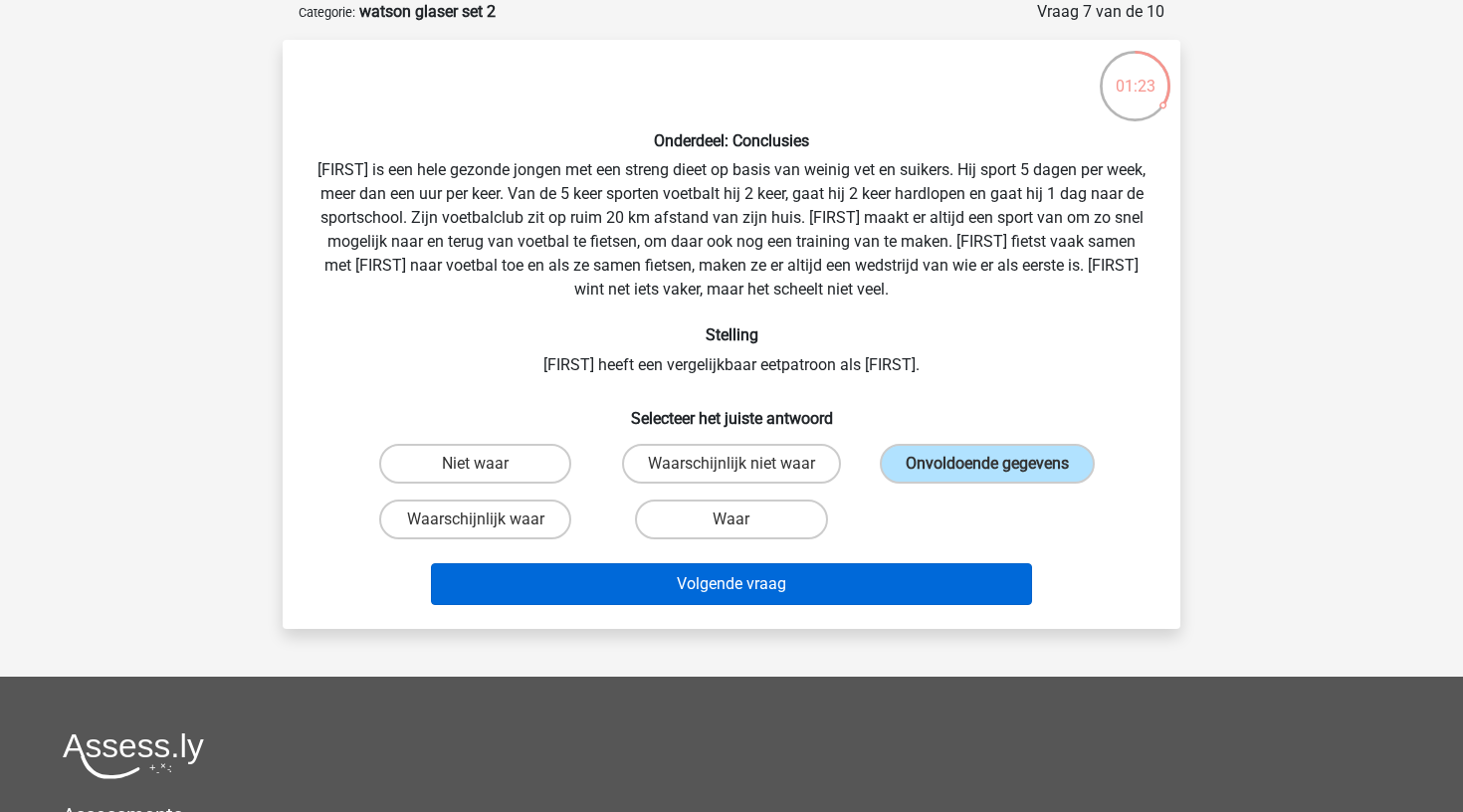 click on "Volgende vraag" at bounding box center [732, 584] 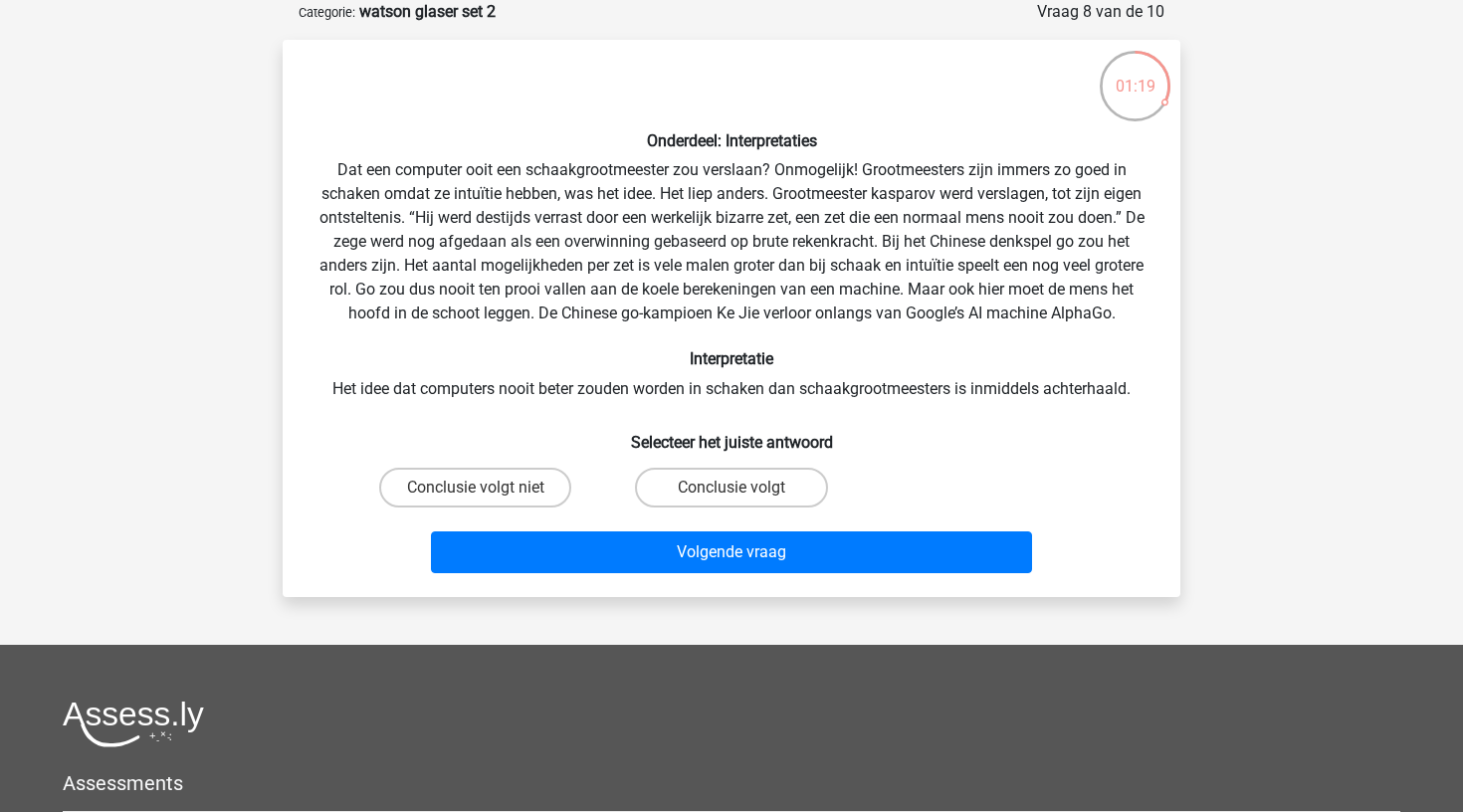 click on "Conclusie volgt" at bounding box center (737, 494) 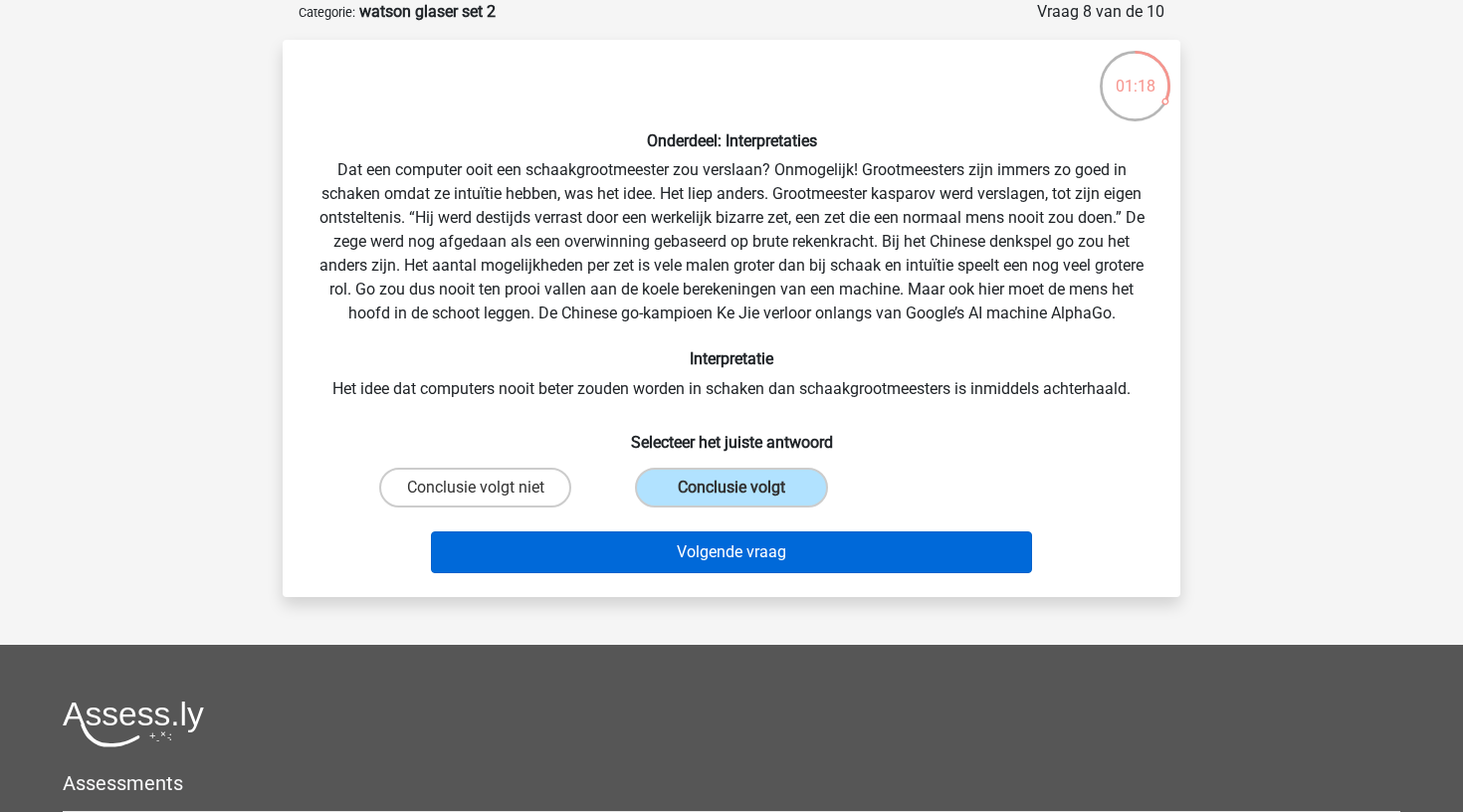 click on "Volgende vraag" at bounding box center [732, 552] 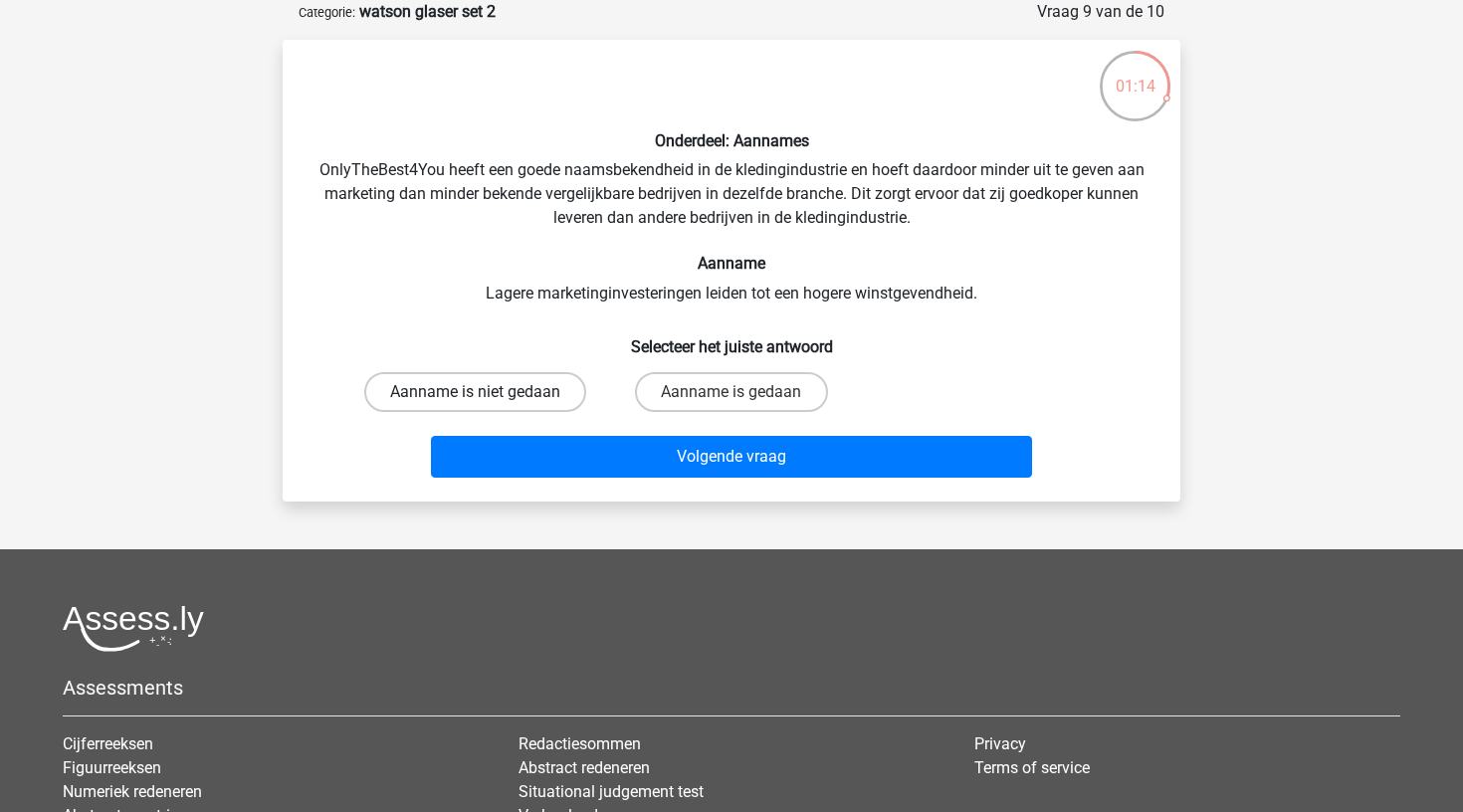 click on "Aanname is niet gedaan" at bounding box center [475, 392] 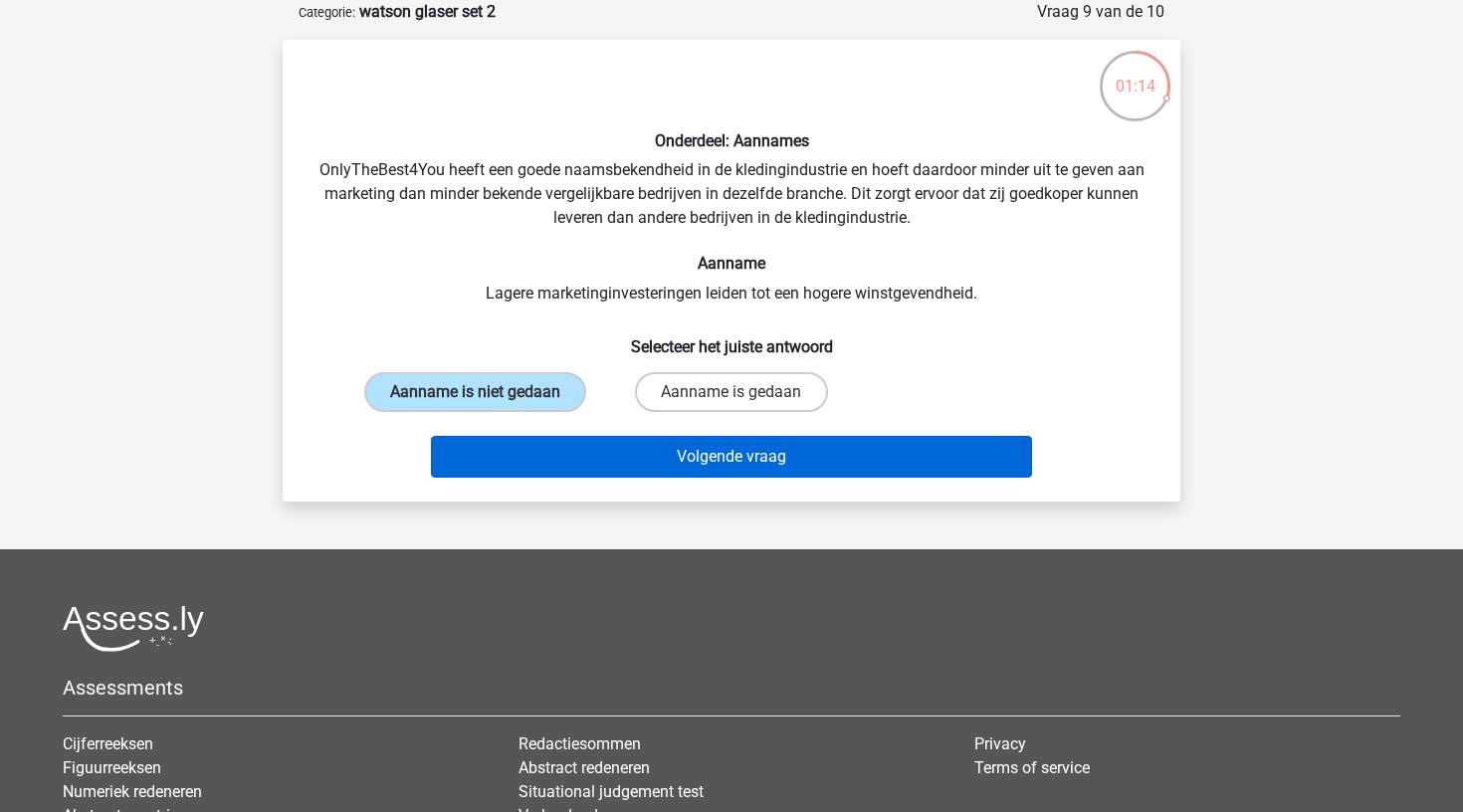 click on "Volgende vraag" at bounding box center (732, 457) 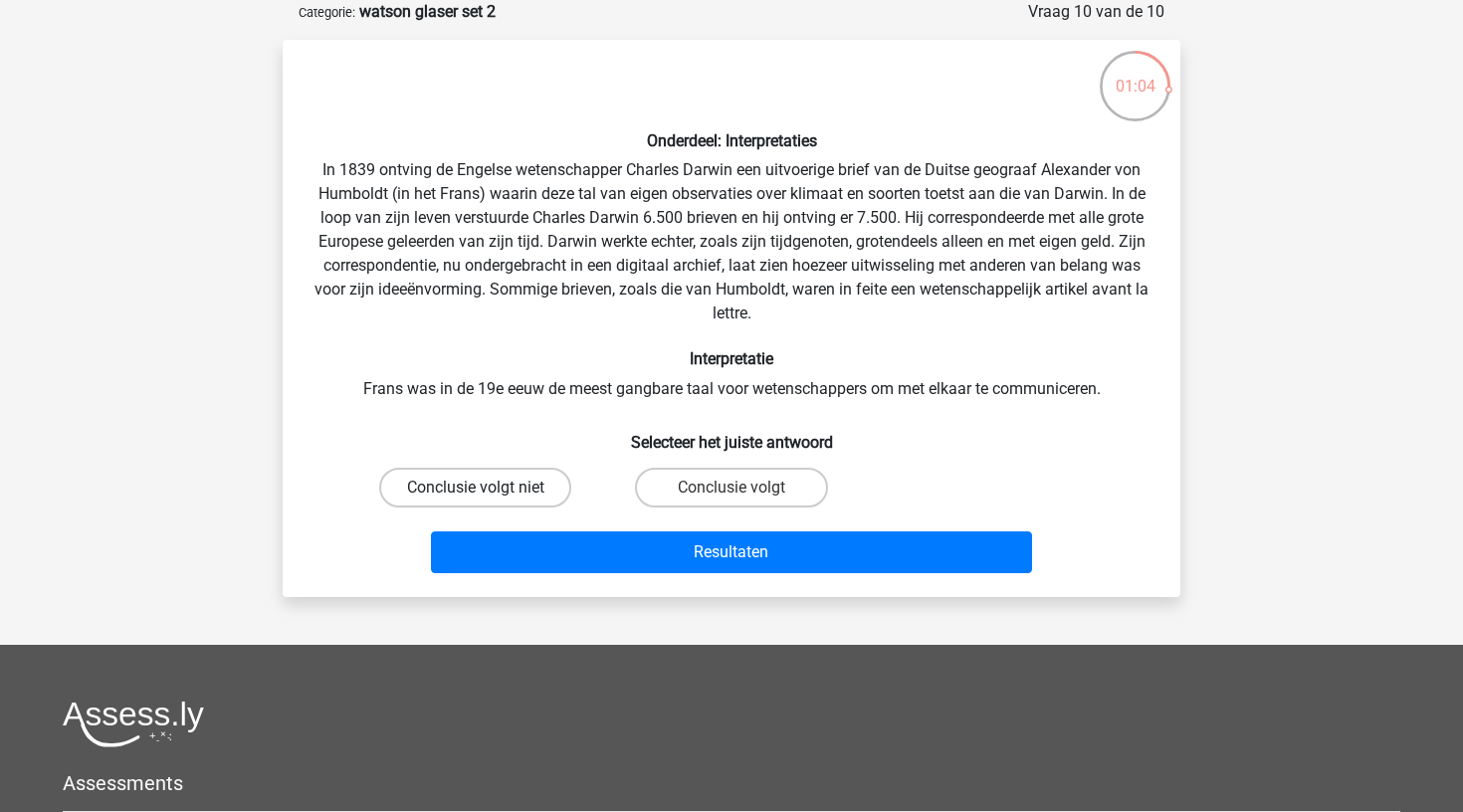 click on "Conclusie volgt niet" at bounding box center [475, 488] 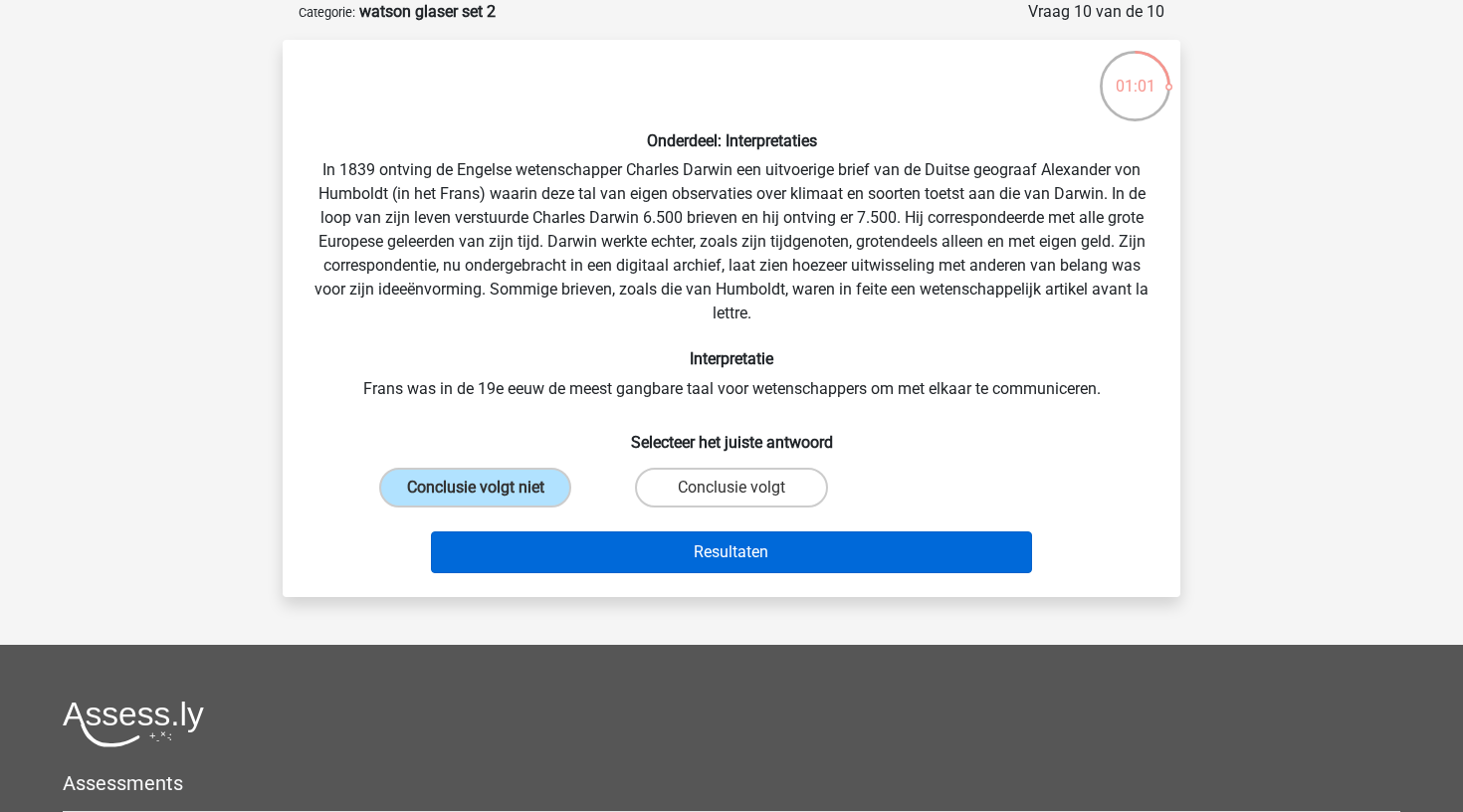 click on "Resultaten" at bounding box center (732, 552) 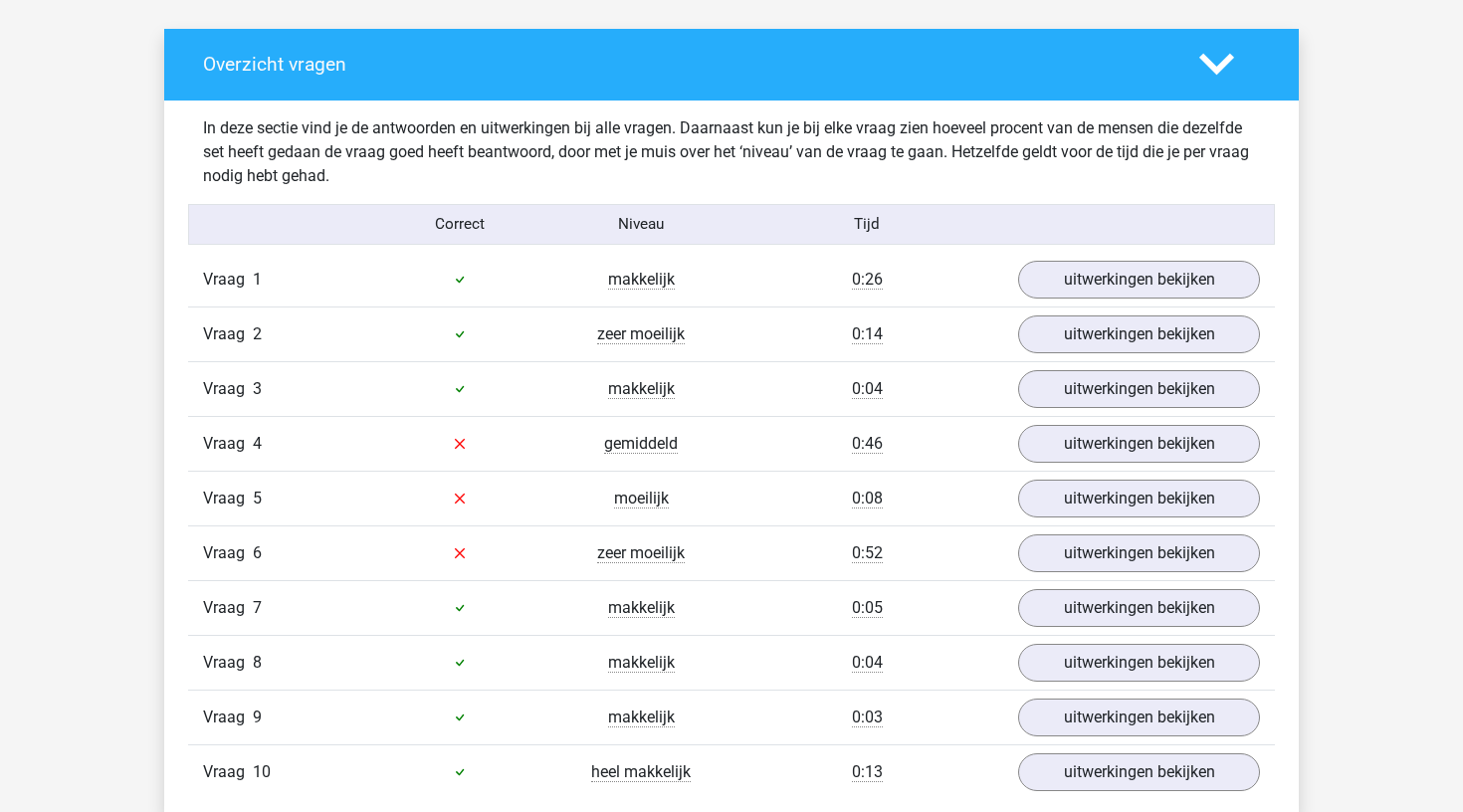 scroll, scrollTop: 1119, scrollLeft: 0, axis: vertical 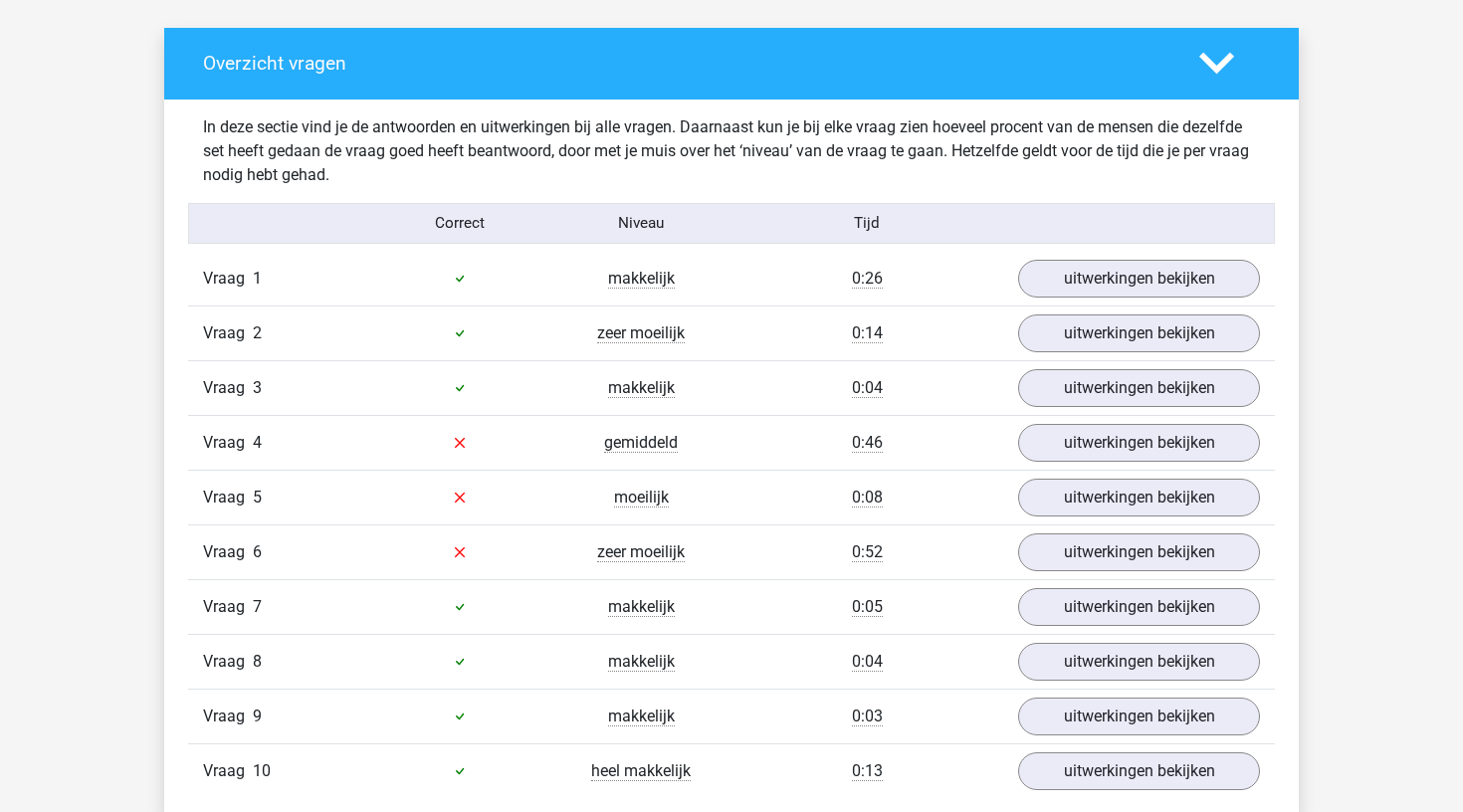 click on "Vraag
4
gemiddeld
0:46
uitwerkingen bekijken" at bounding box center [732, 442] 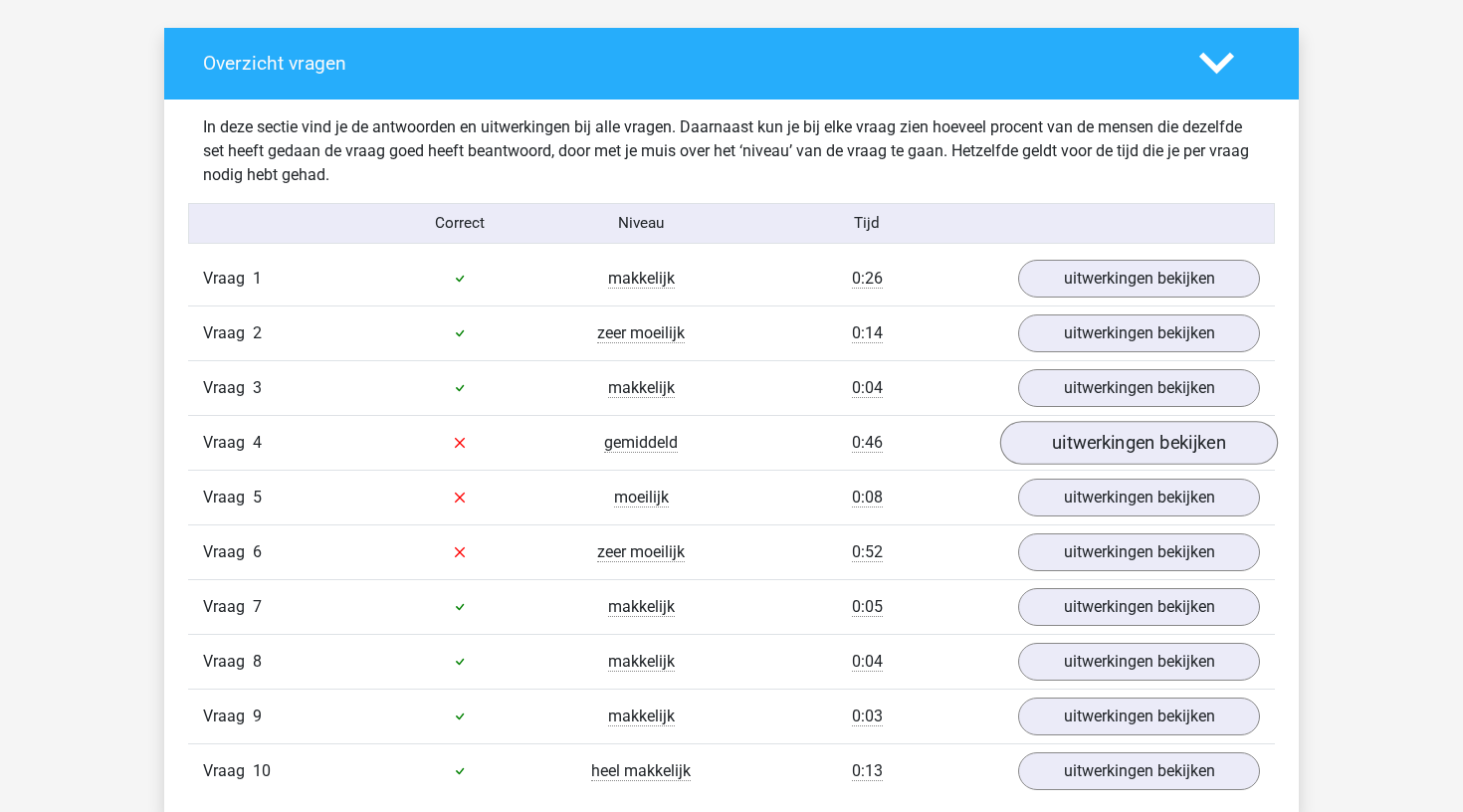 click on "uitwerkingen bekijken" at bounding box center [1139, 443] 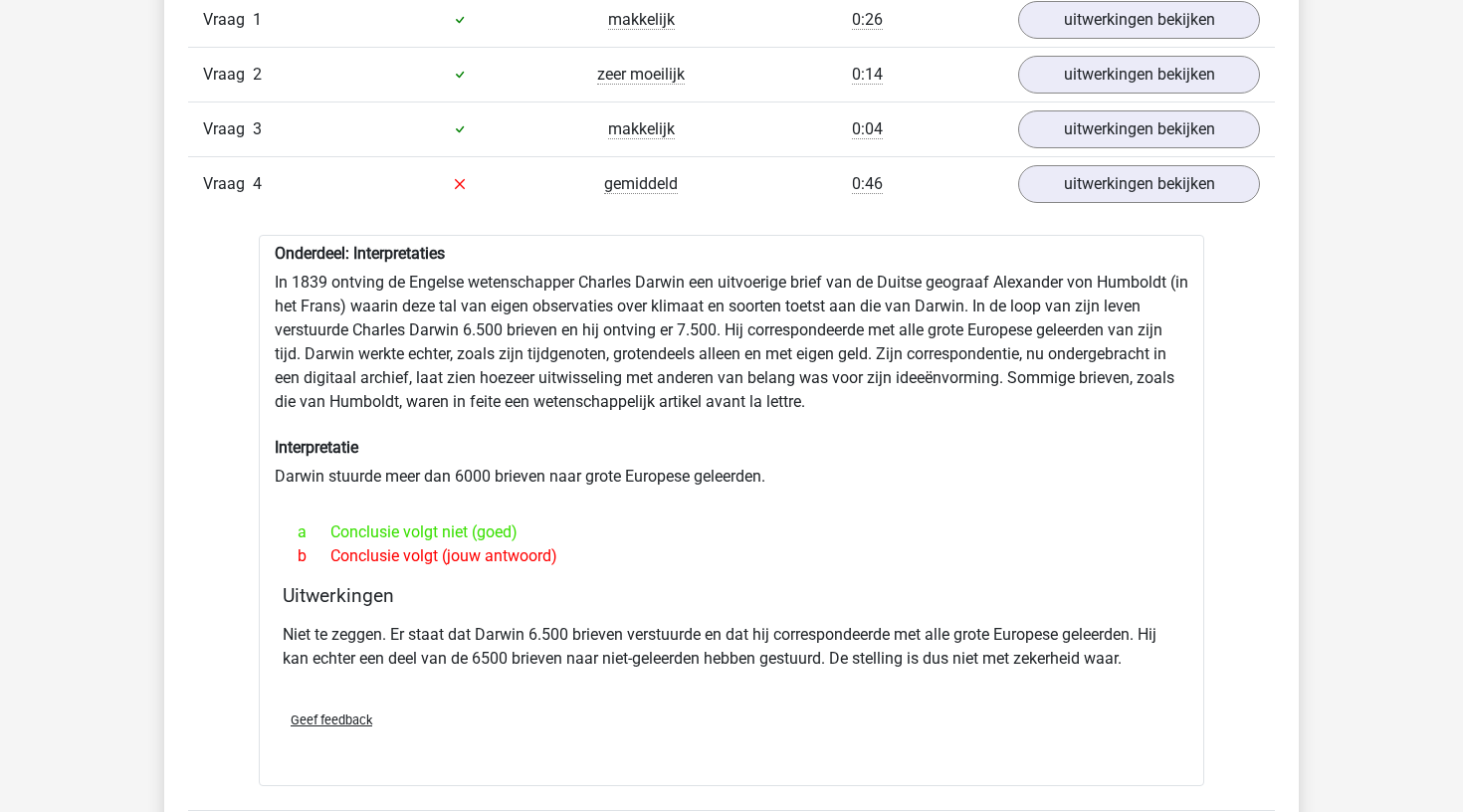 scroll, scrollTop: 1380, scrollLeft: 0, axis: vertical 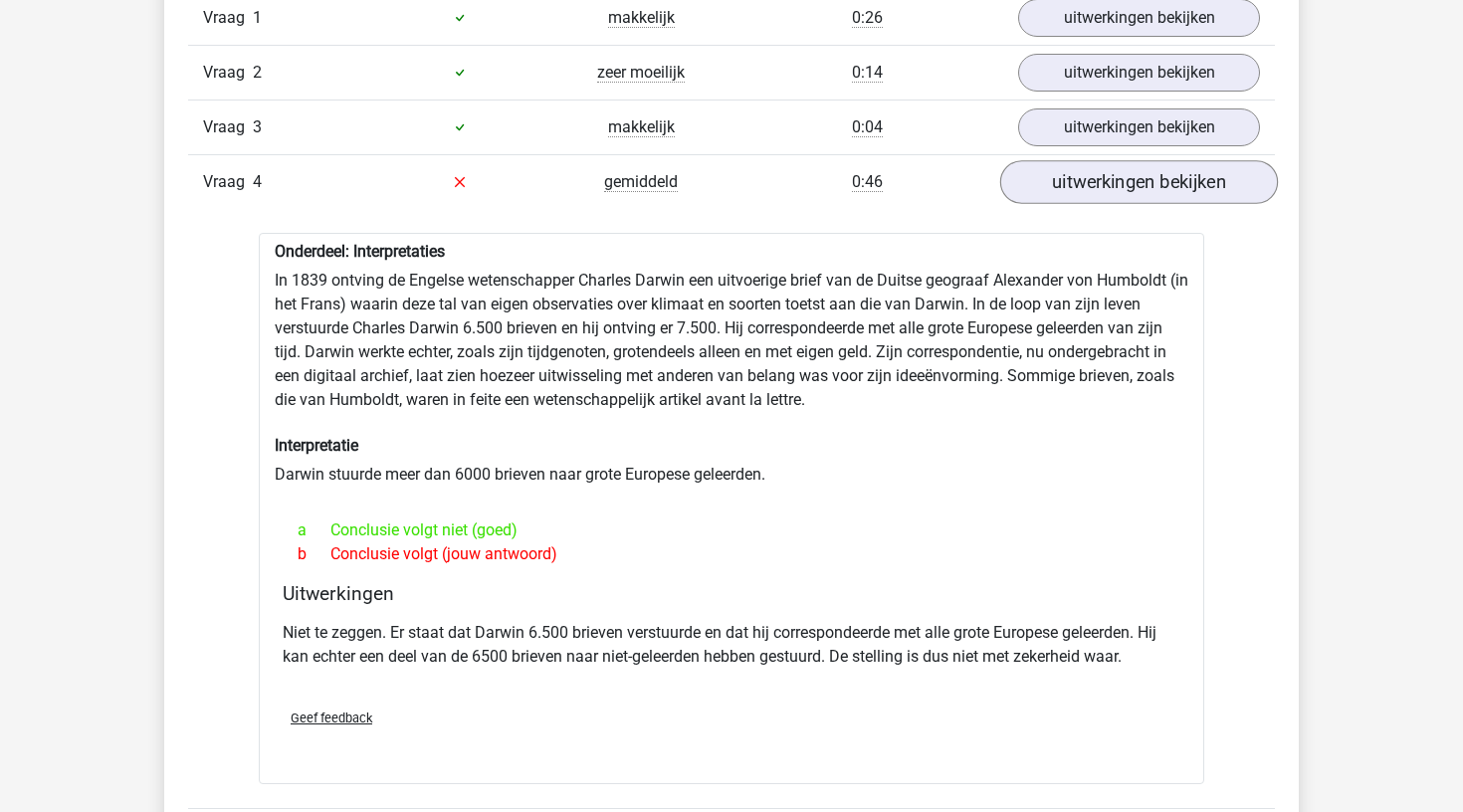 click on "uitwerkingen bekijken" at bounding box center (1139, 182) 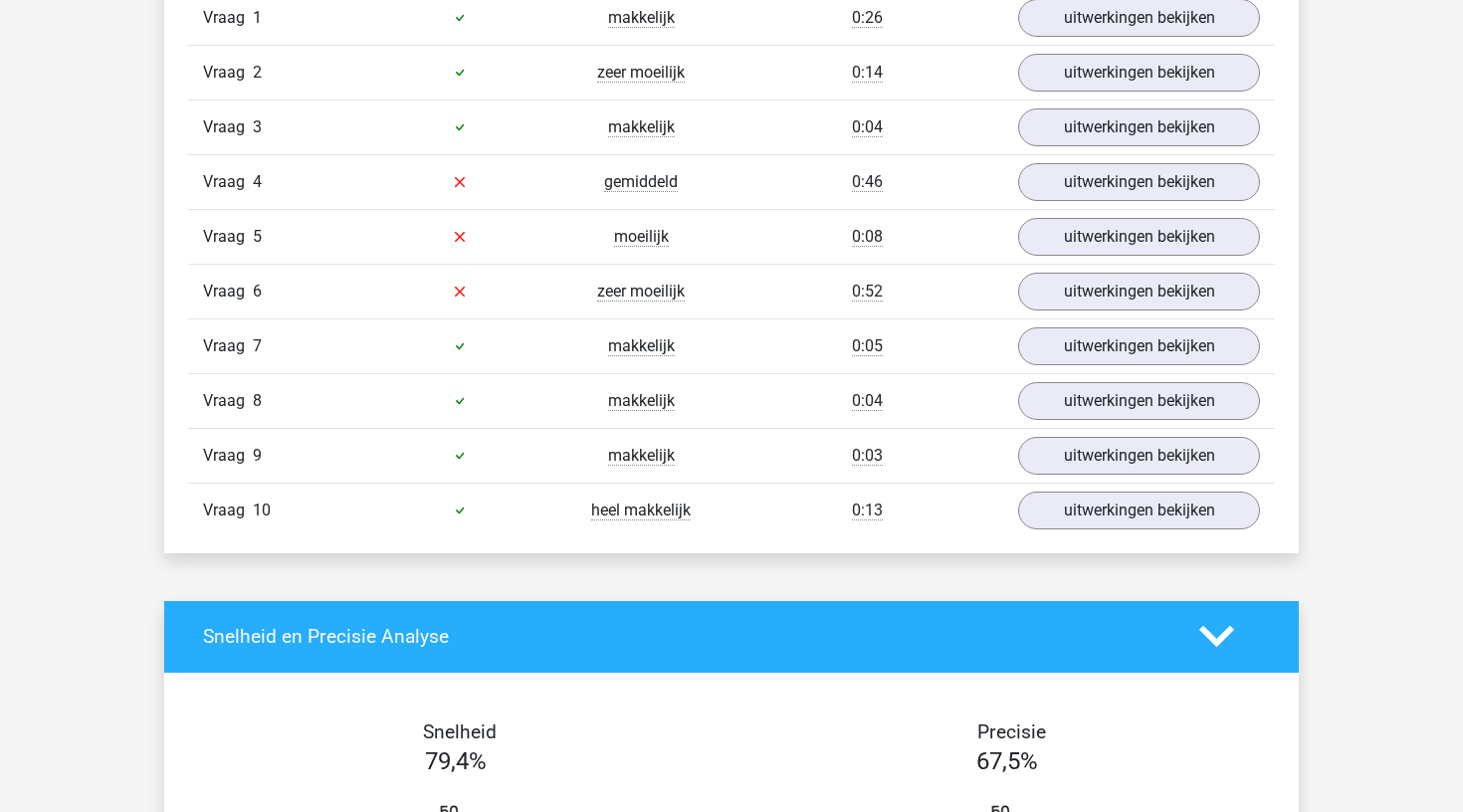 scroll, scrollTop: 1391, scrollLeft: 0, axis: vertical 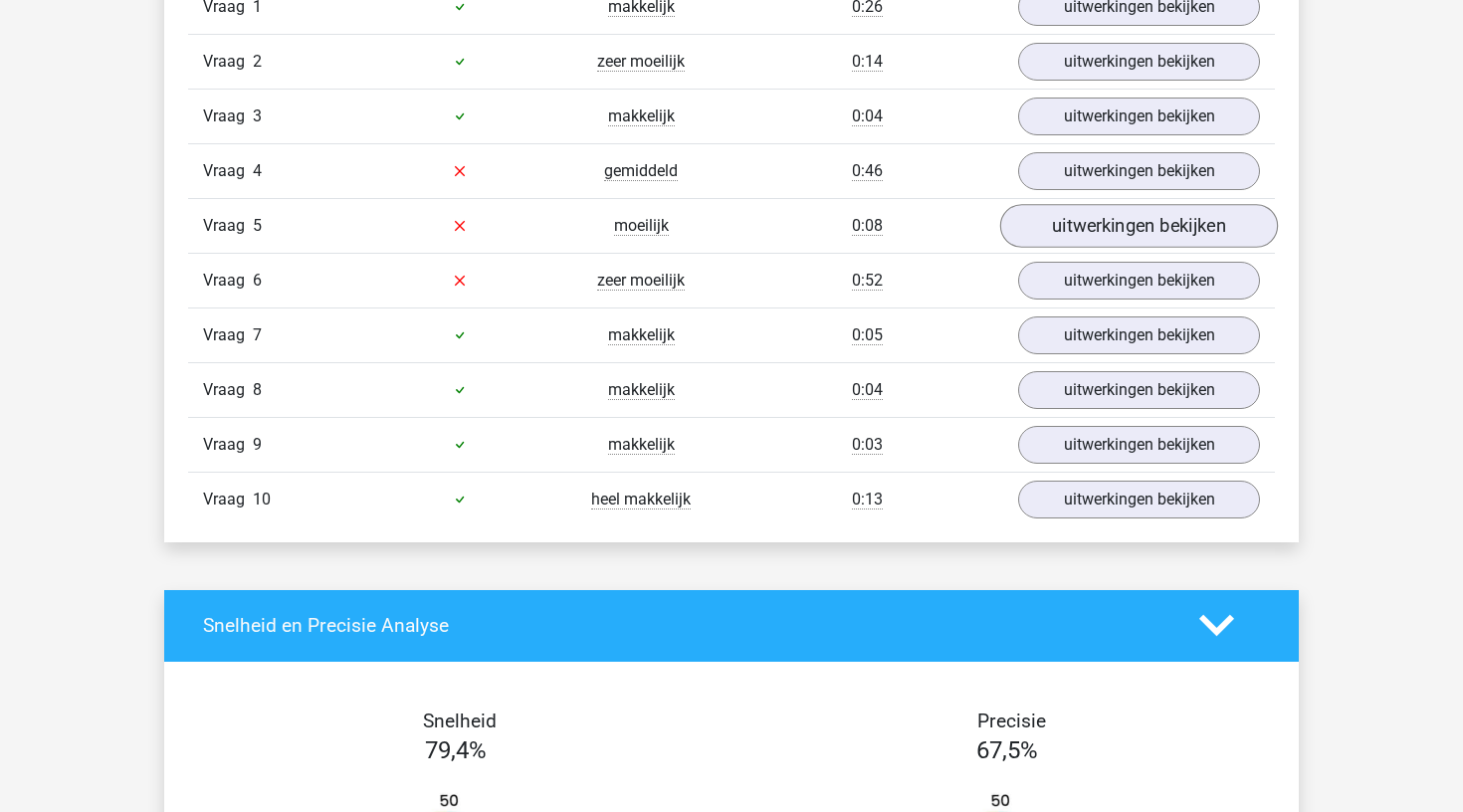 click on "uitwerkingen bekijken" at bounding box center [1139, 226] 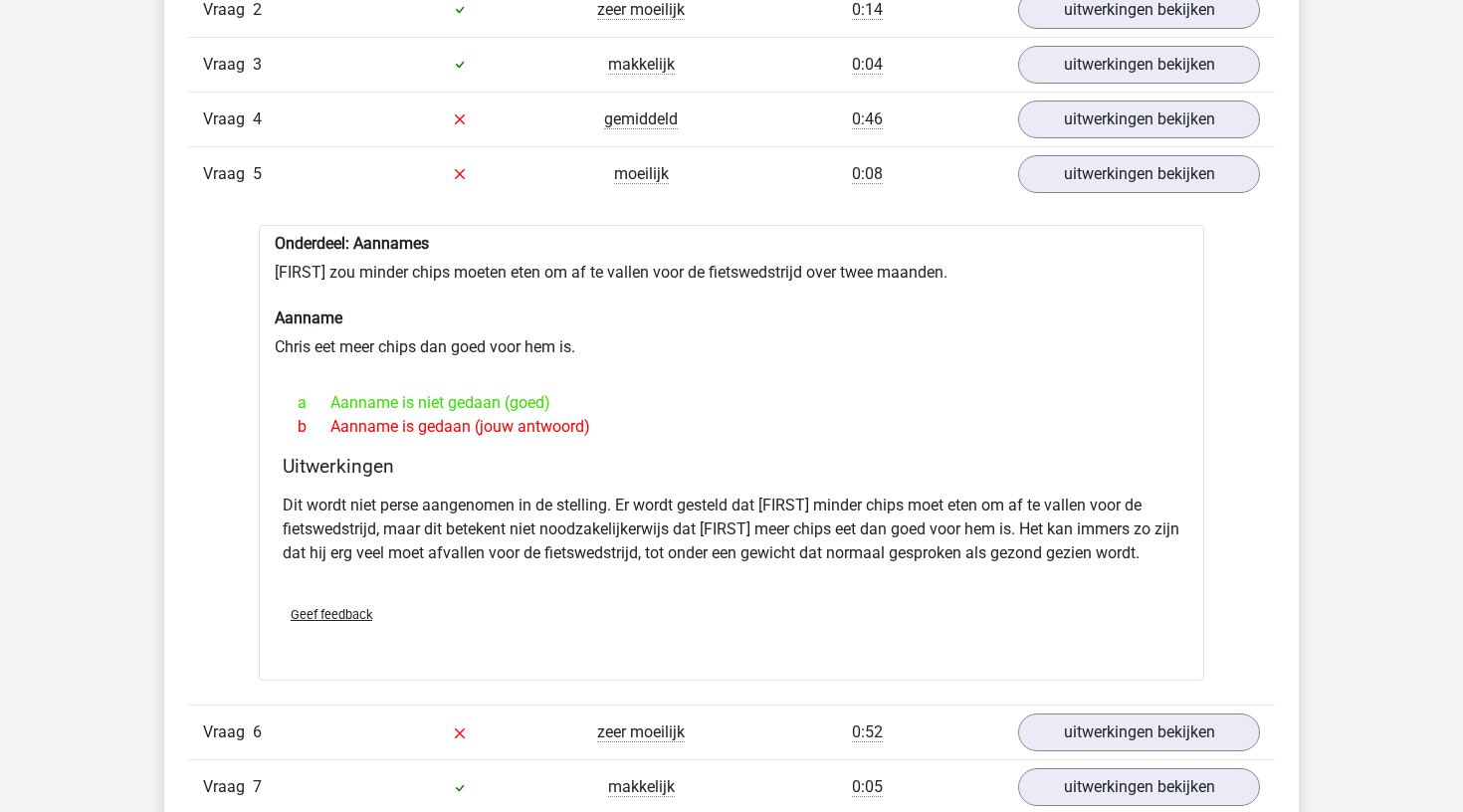 scroll, scrollTop: 1445, scrollLeft: 0, axis: vertical 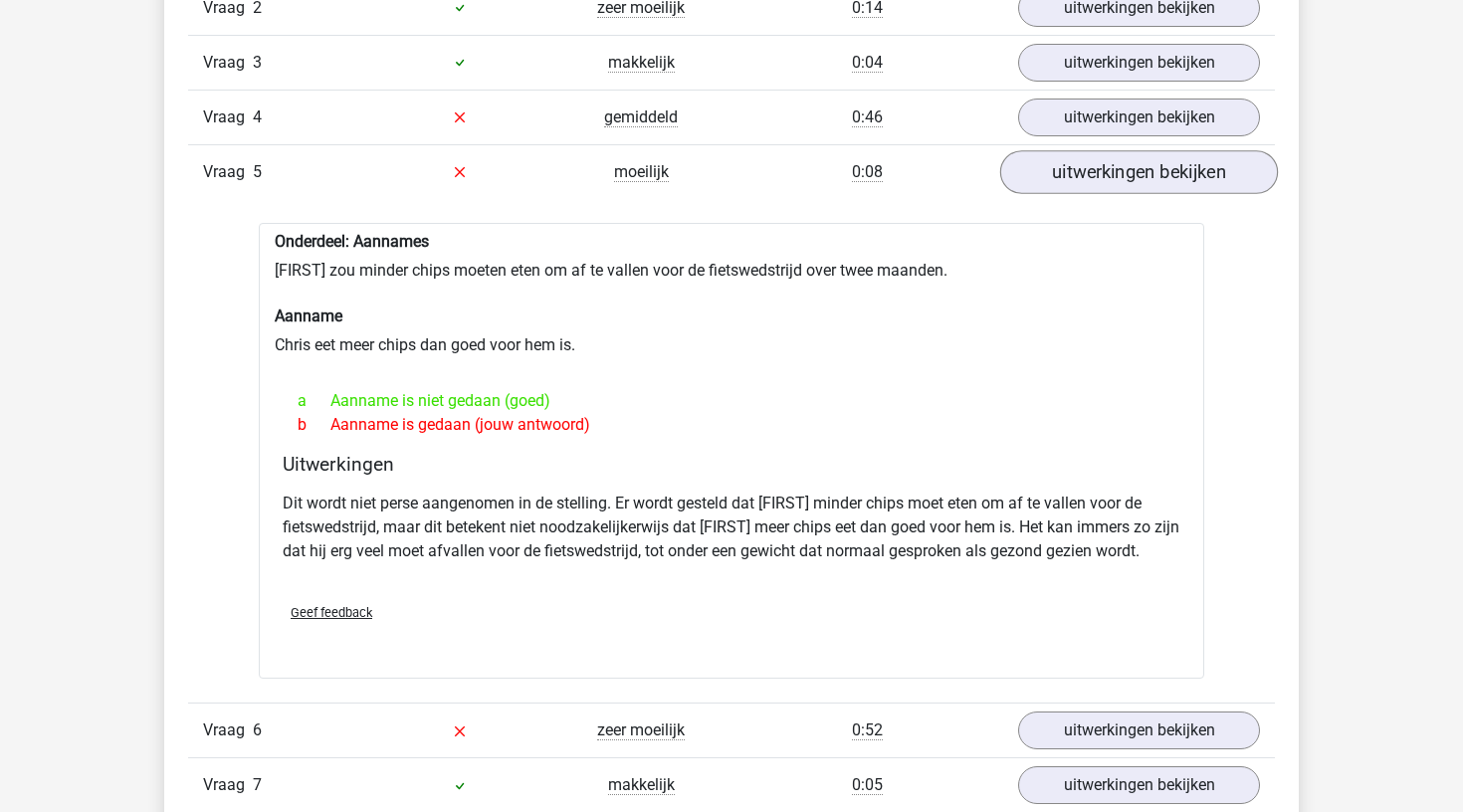 click on "uitwerkingen bekijken" at bounding box center [1139, 172] 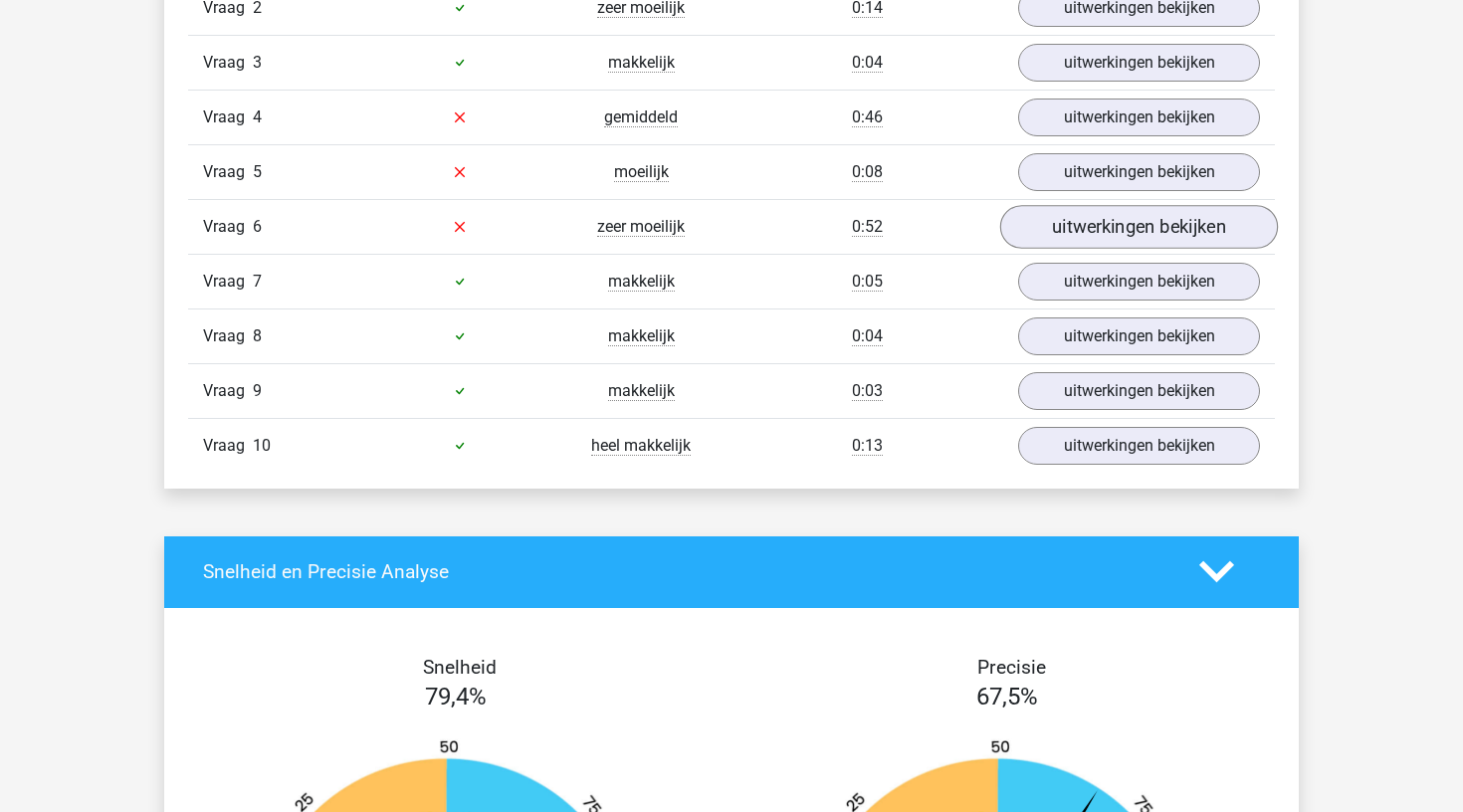 click on "uitwerkingen bekijken" at bounding box center [1139, 227] 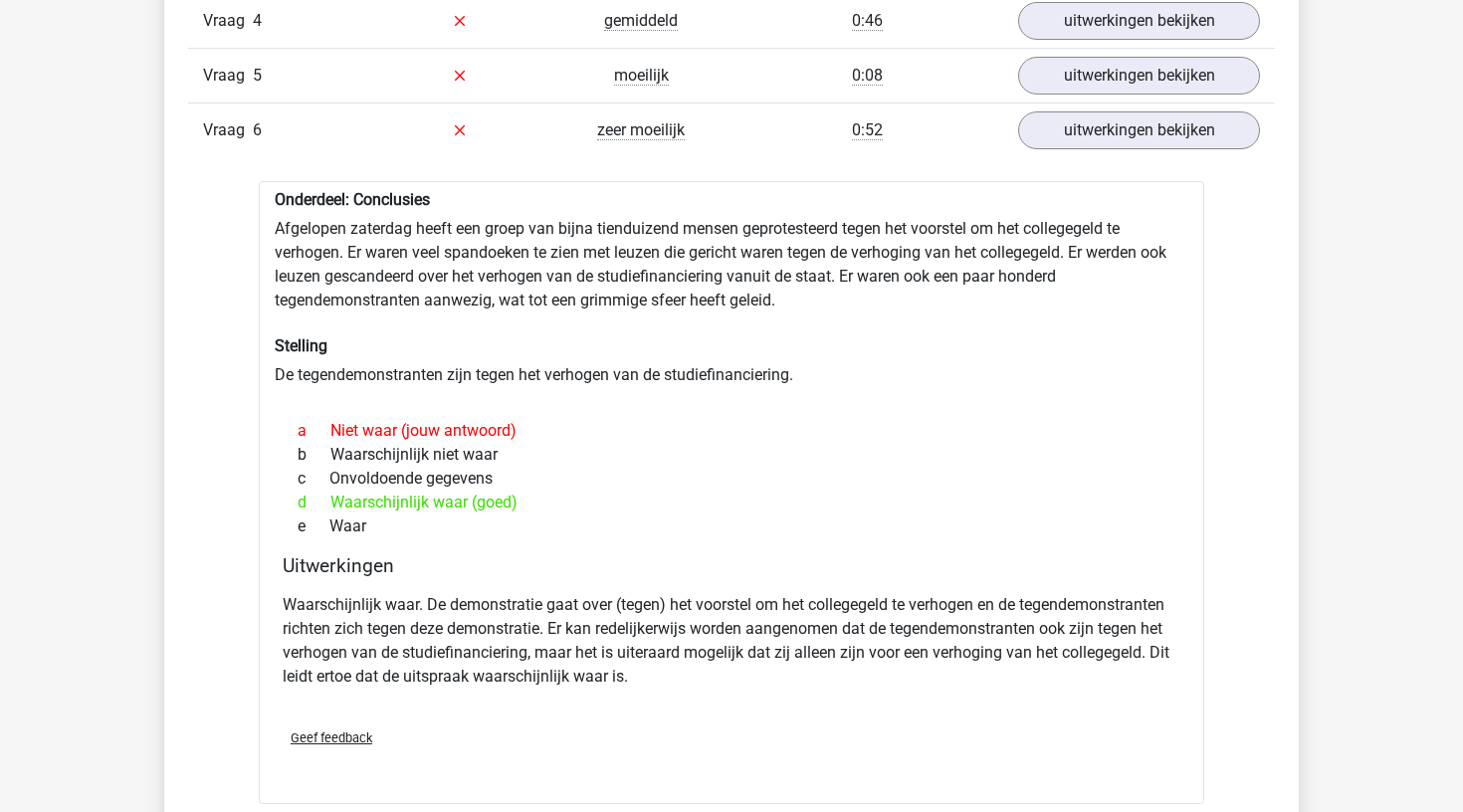 scroll, scrollTop: 1538, scrollLeft: 0, axis: vertical 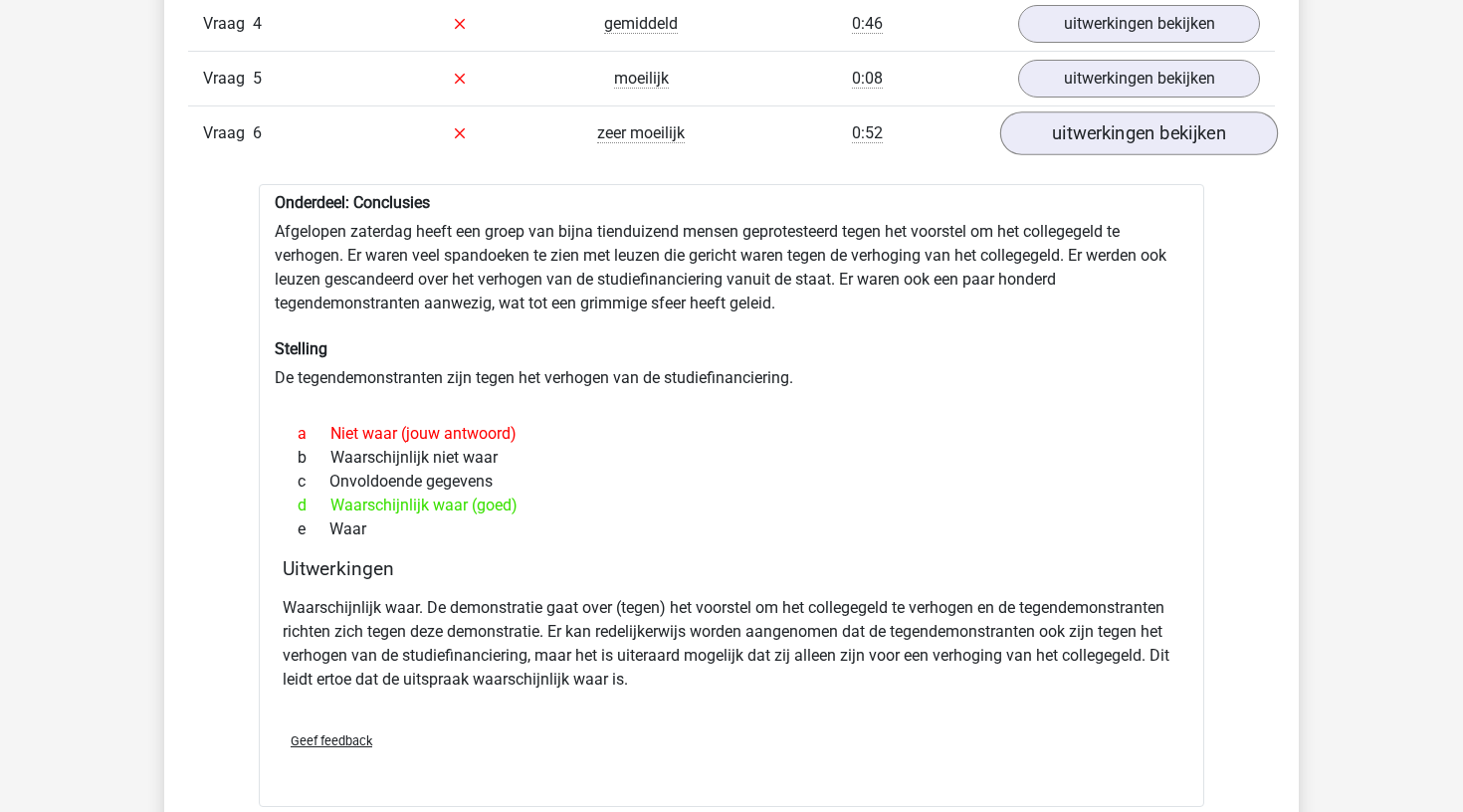 click on "uitwerkingen bekijken" at bounding box center (1139, 133) 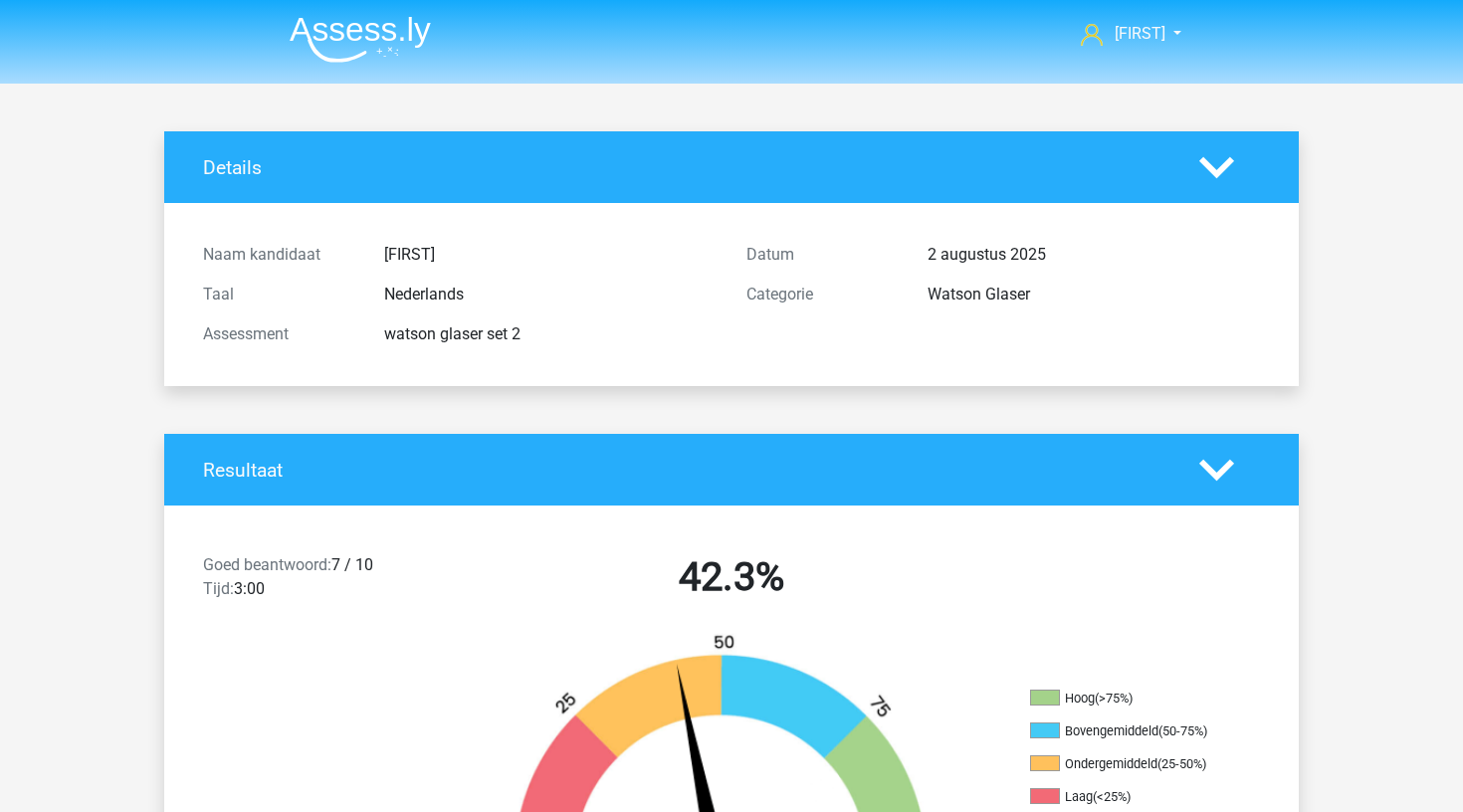 scroll, scrollTop: 0, scrollLeft: 0, axis: both 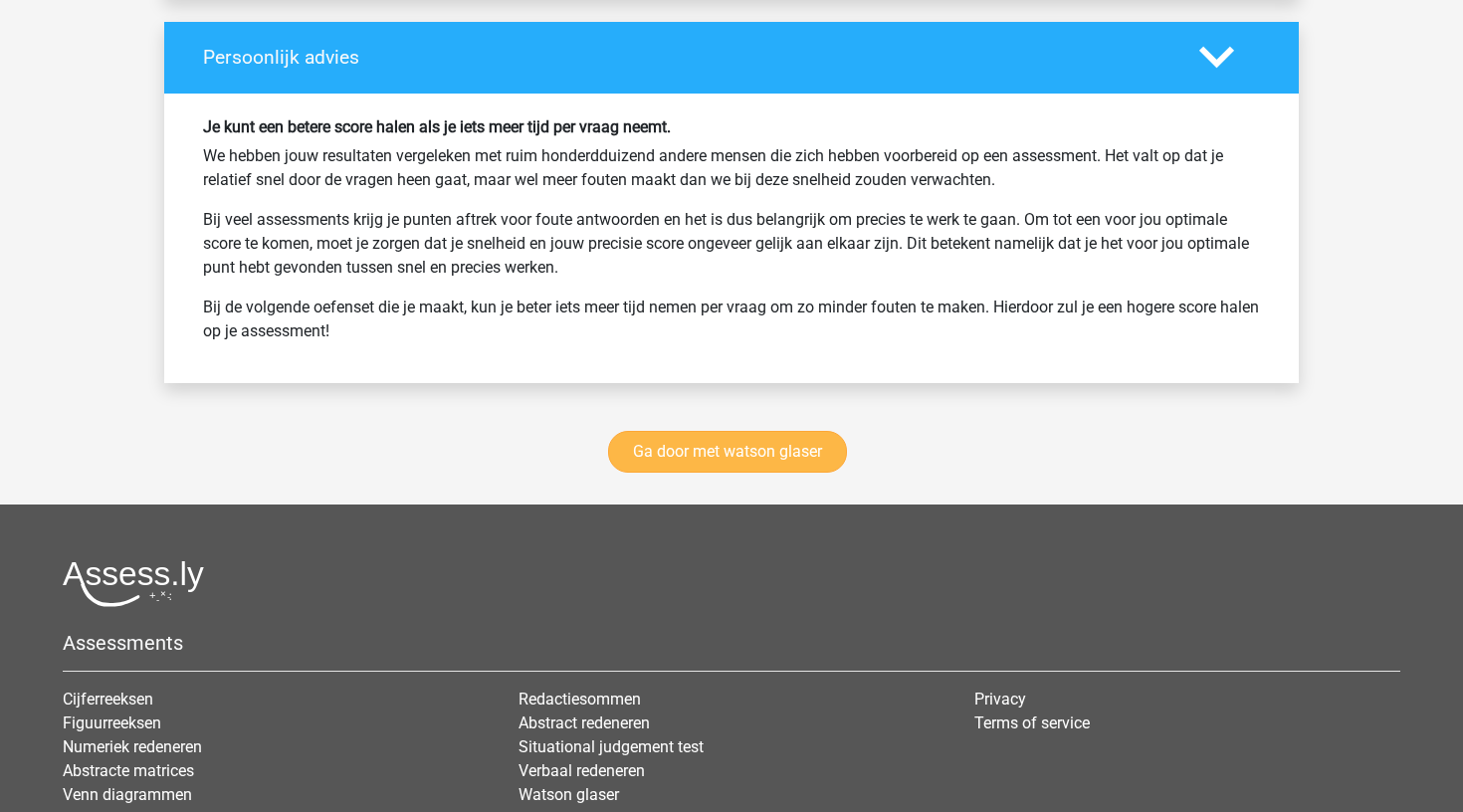 click on "Ga door met watson glaser" at bounding box center (728, 452) 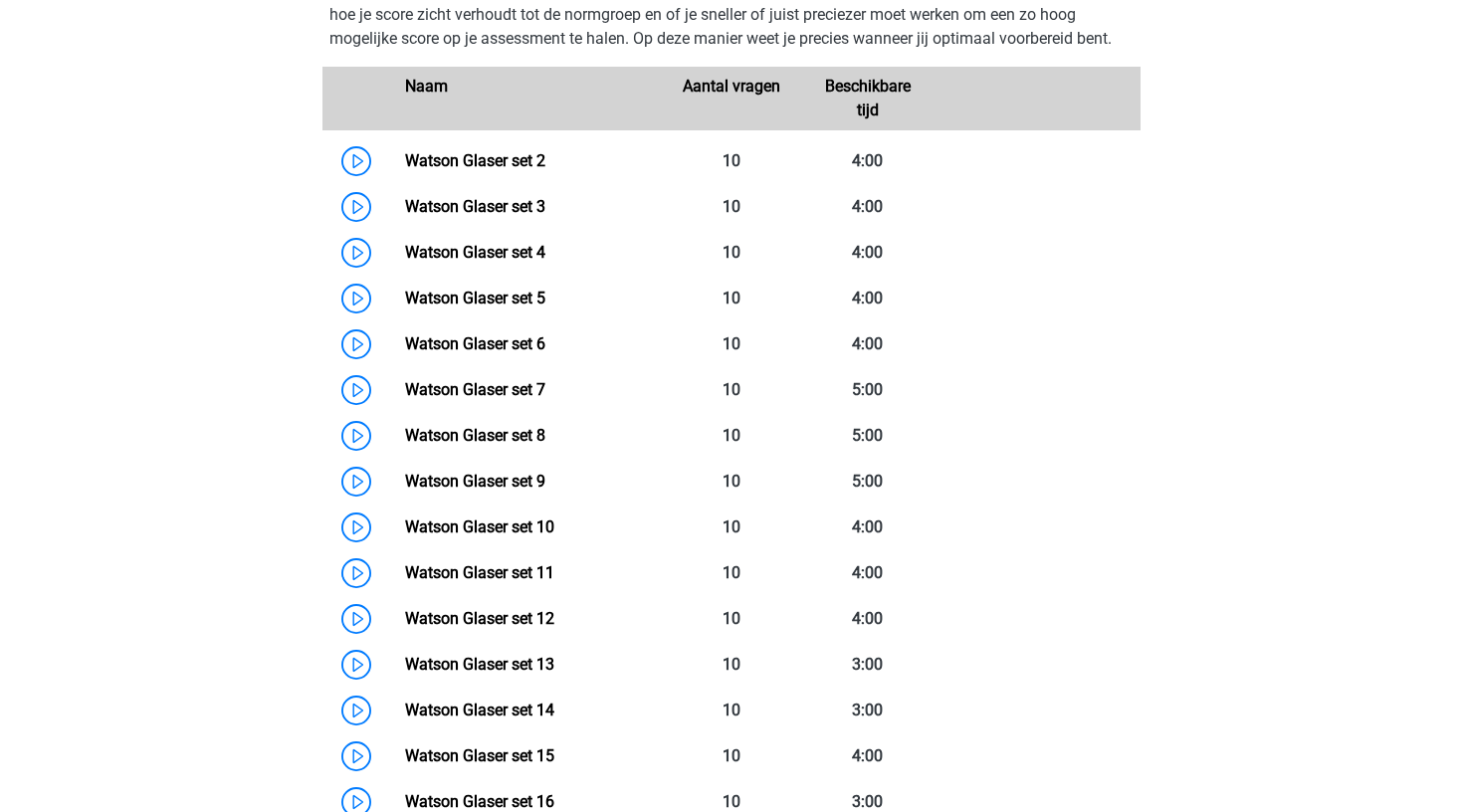 scroll, scrollTop: 920, scrollLeft: 0, axis: vertical 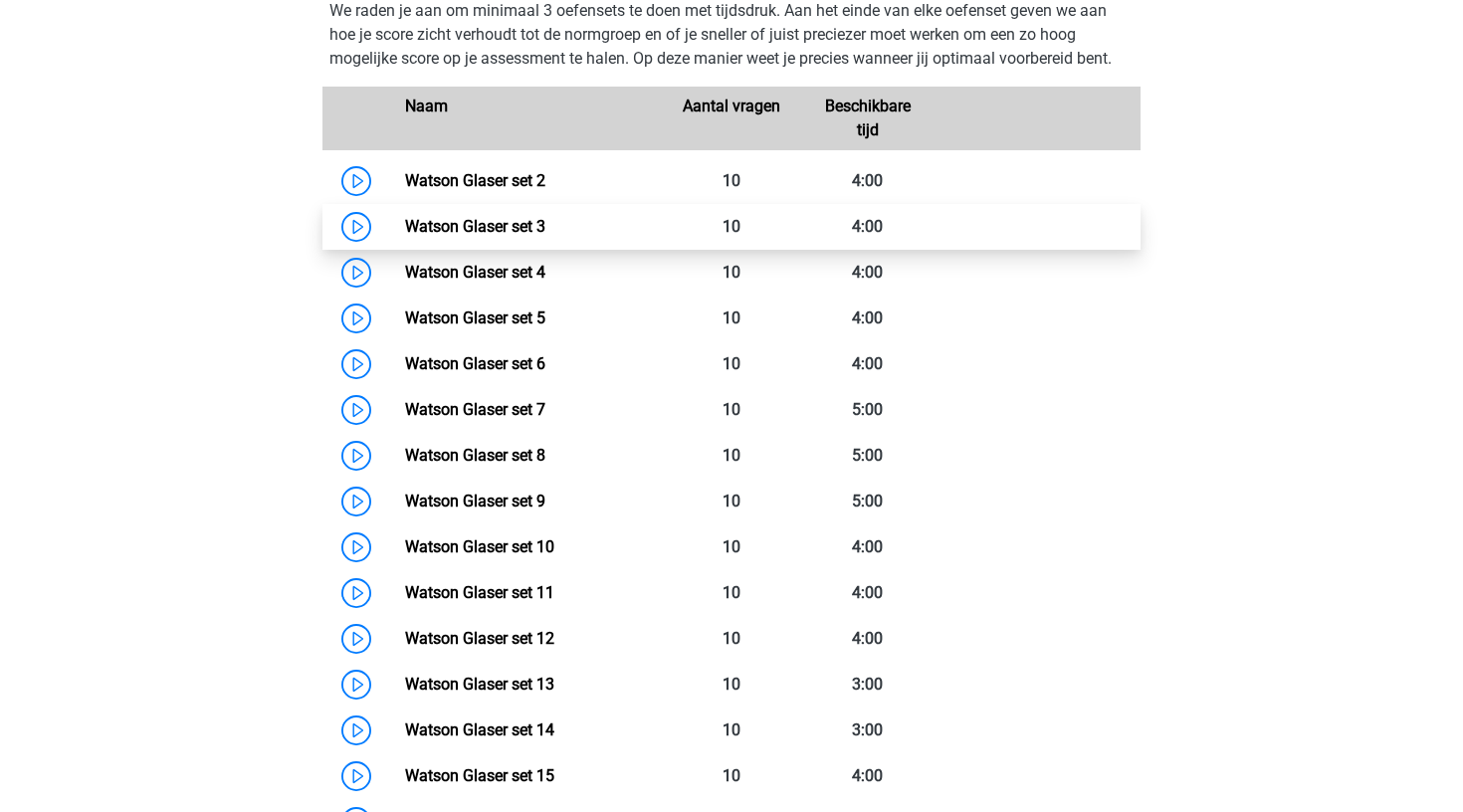 click on "Watson Glaser
set 3" at bounding box center [475, 226] 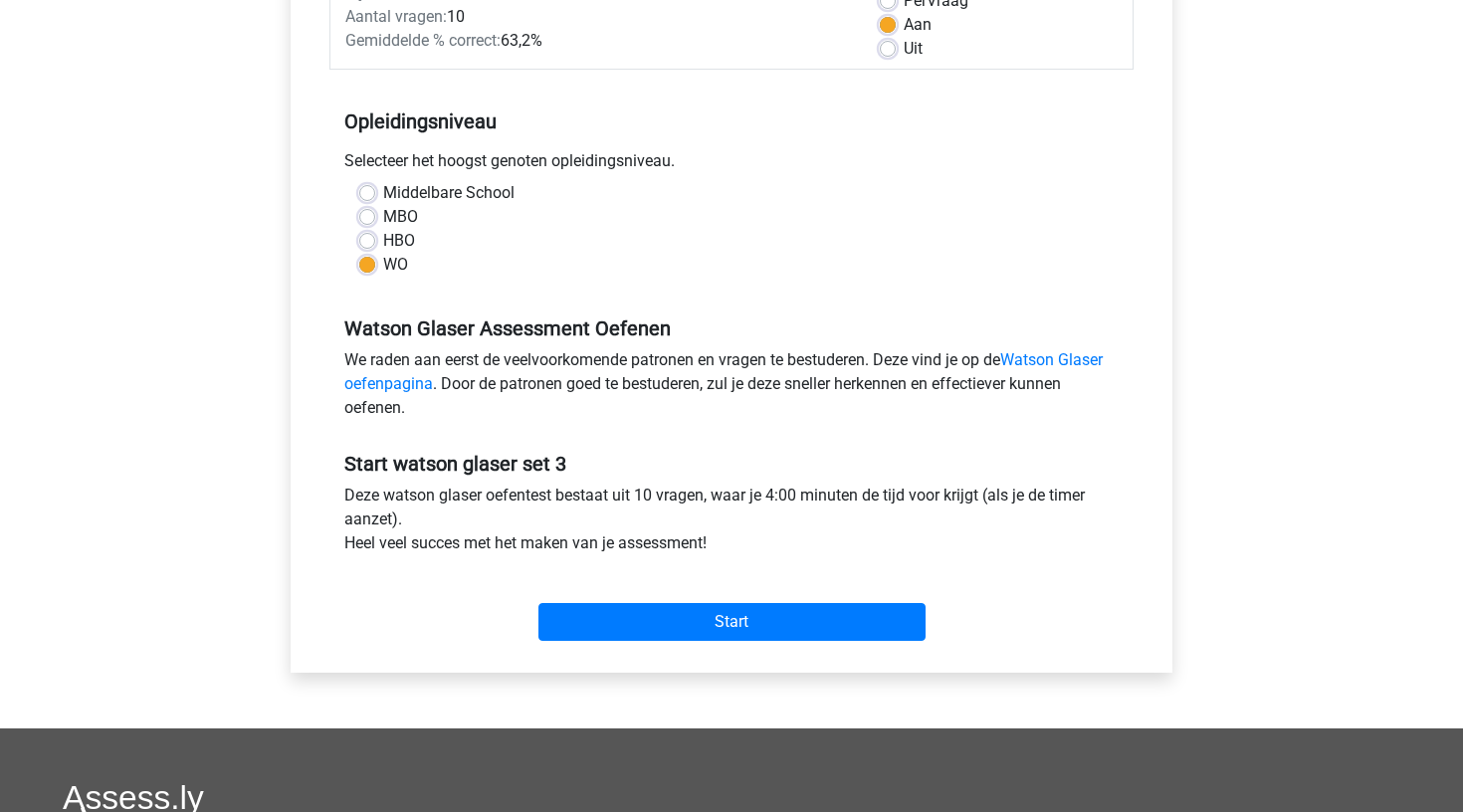 scroll, scrollTop: 721, scrollLeft: 0, axis: vertical 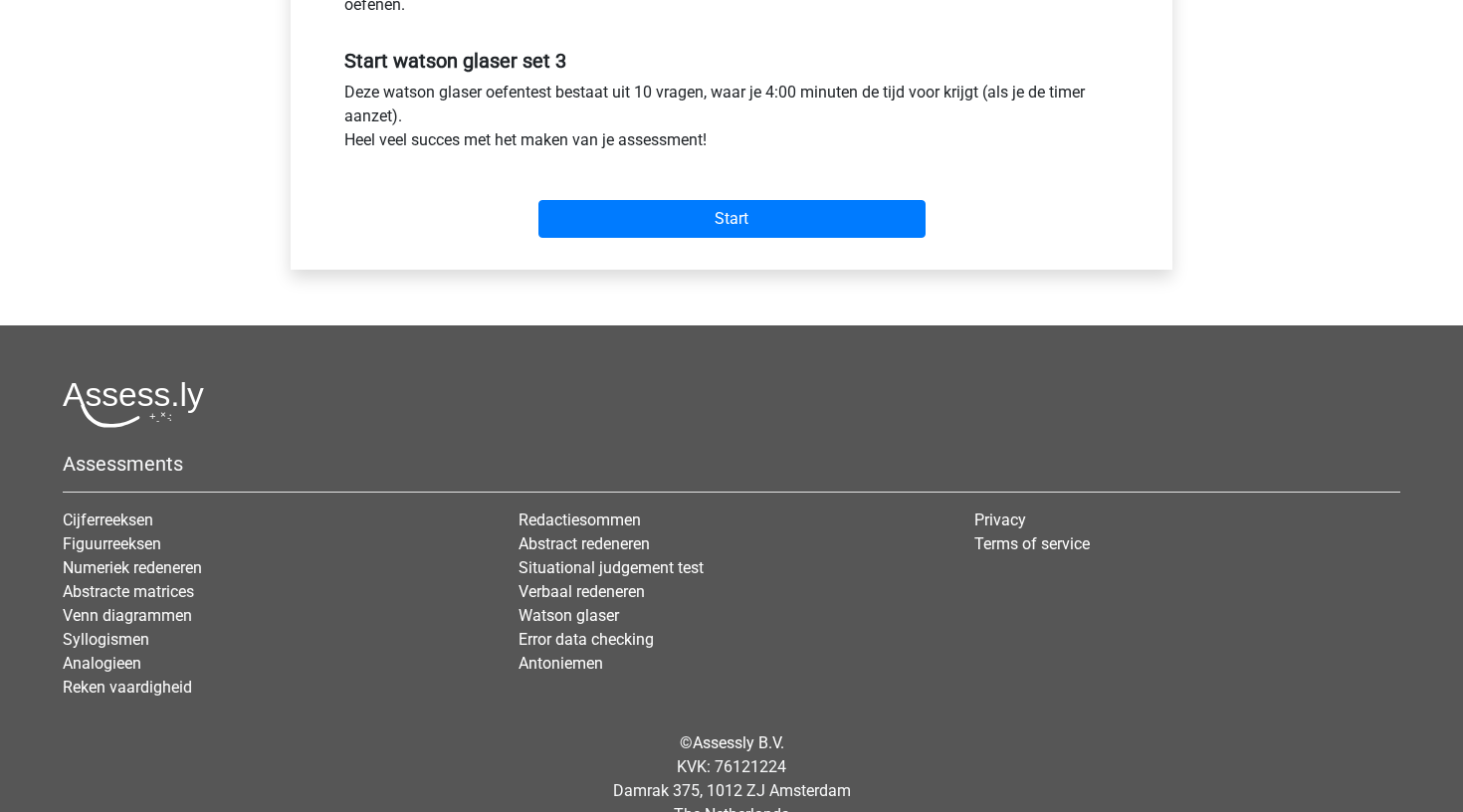 click on "Categorie:  [PERSON]
Tijd:  [TIME]
Aantal vragen:
10
Gemiddelde % correct:
63,2%
Timer
Per  Vraag
Aan
Uit" at bounding box center (732, -108) 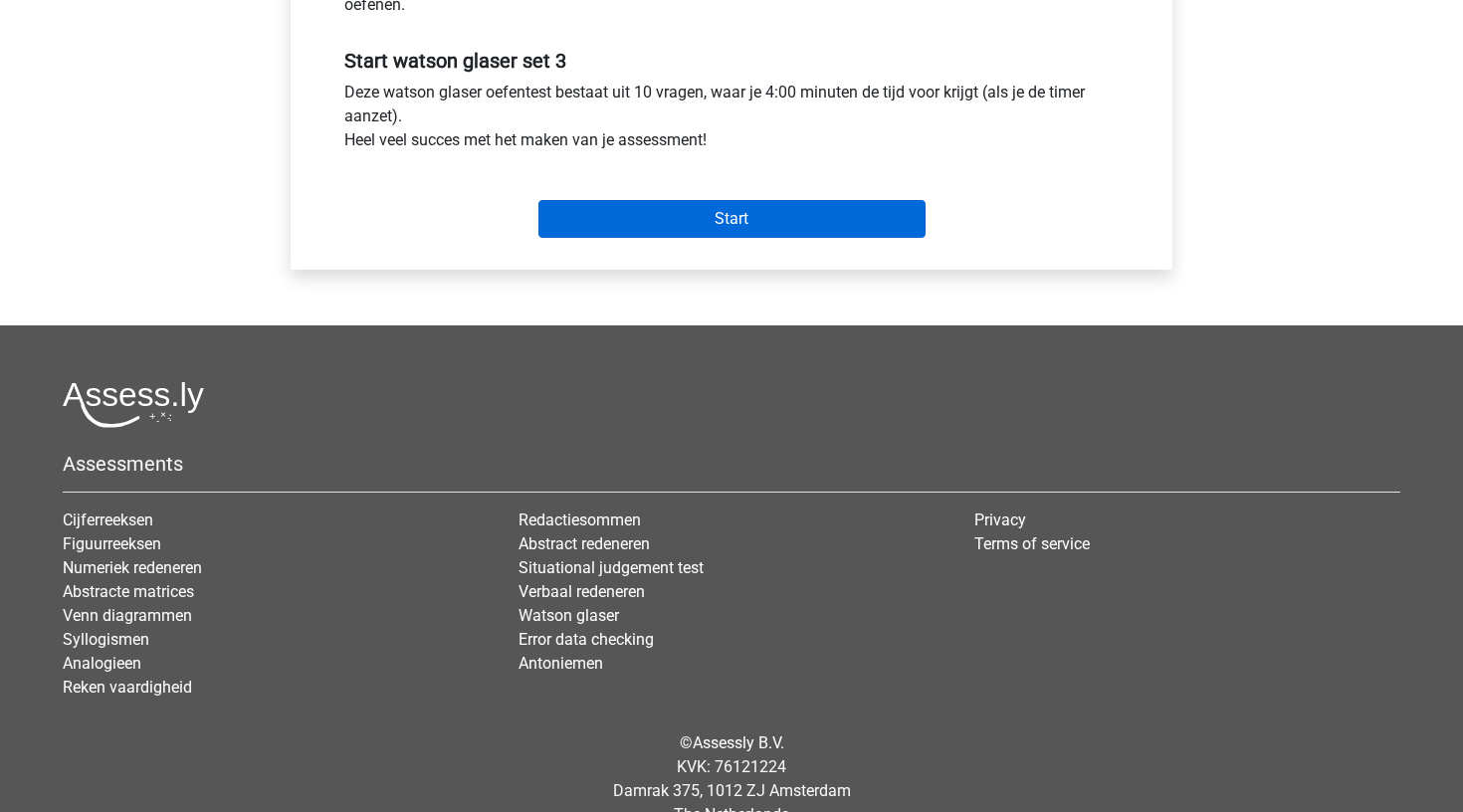 click on "Start" at bounding box center (732, 219) 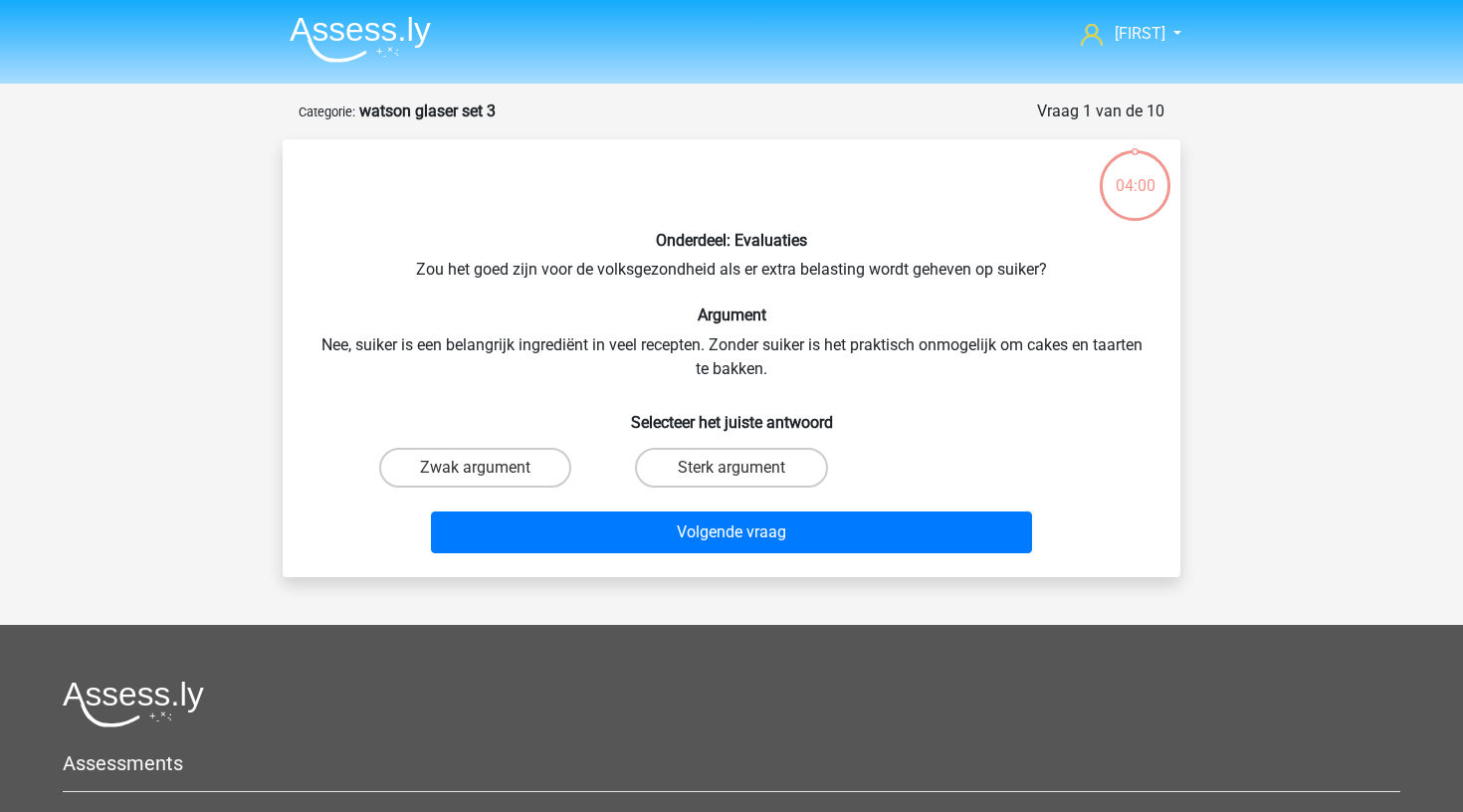 scroll, scrollTop: 0, scrollLeft: 0, axis: both 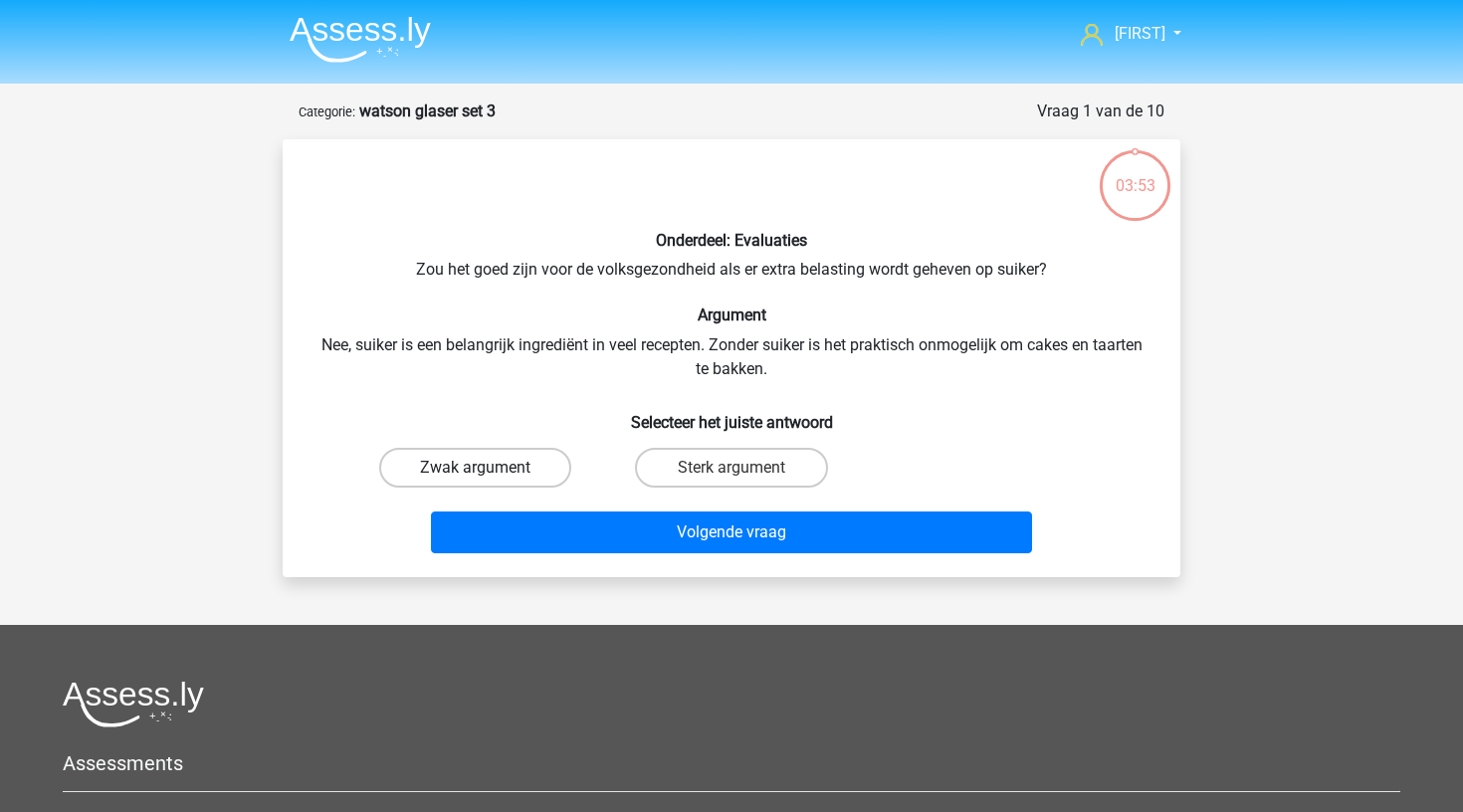 click on "Zwak argument" at bounding box center [475, 468] 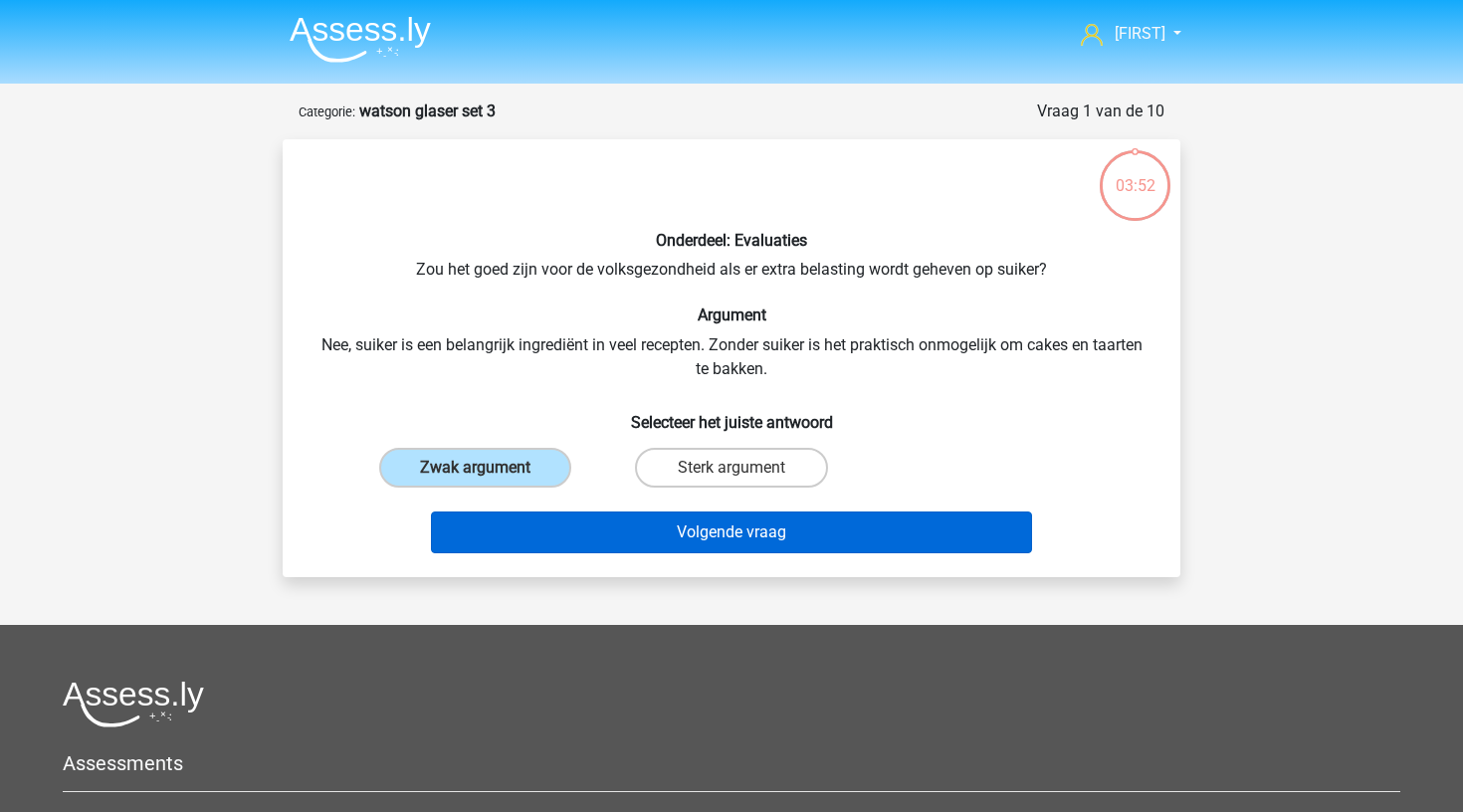 click on "Volgende vraag" at bounding box center (732, 532) 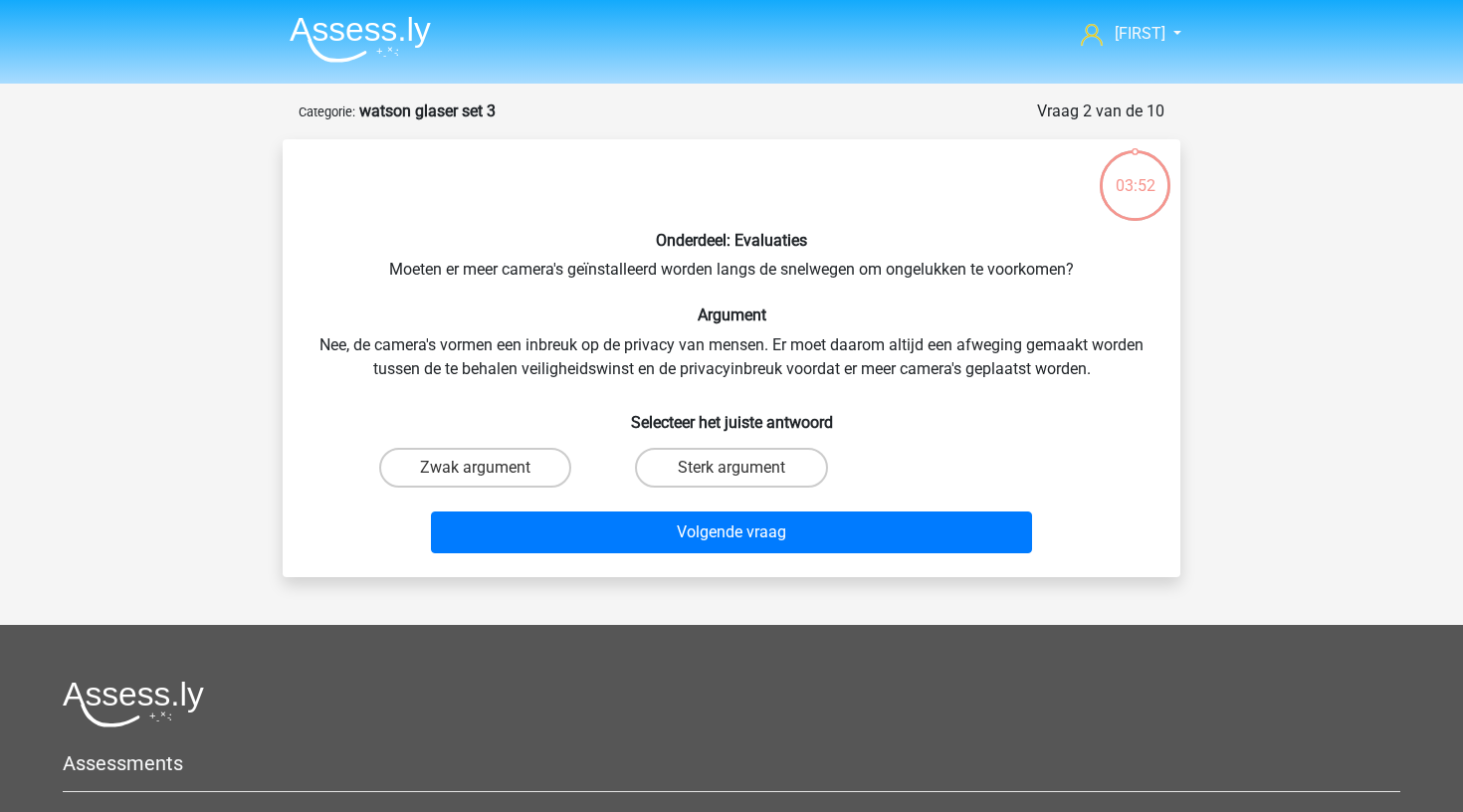 scroll, scrollTop: 100, scrollLeft: 0, axis: vertical 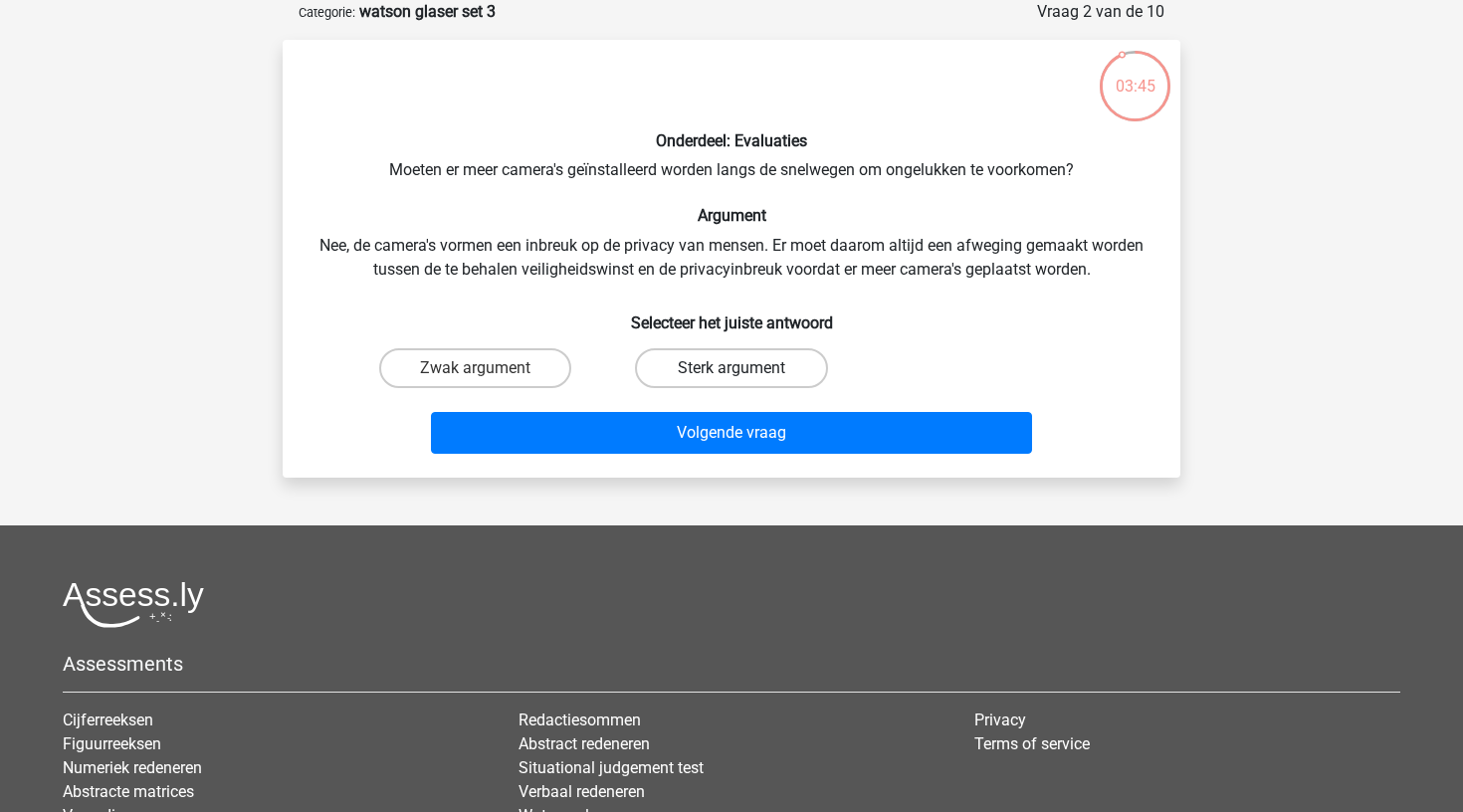 click on "Sterk argument" at bounding box center (731, 368) 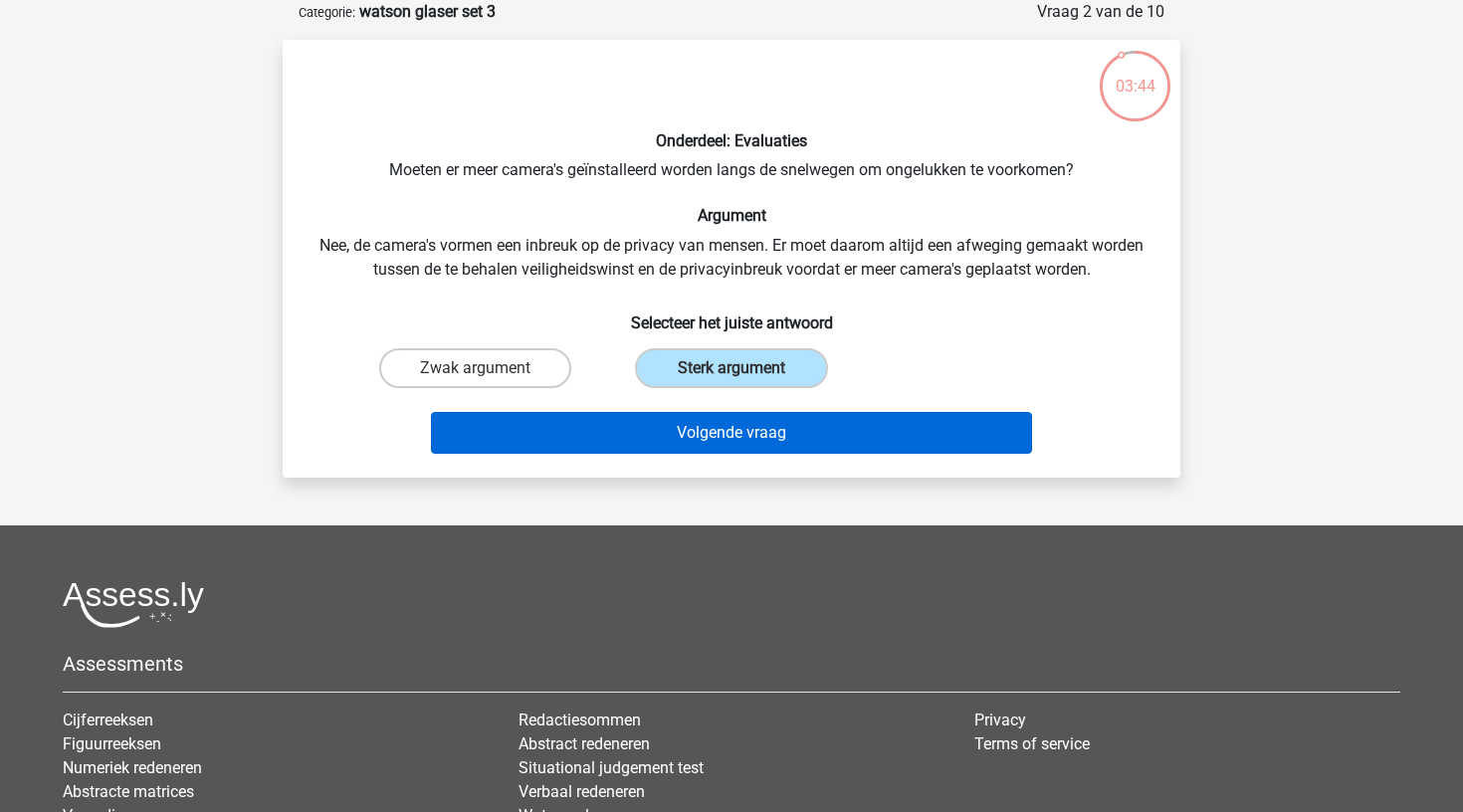 click on "Volgende vraag" at bounding box center (732, 433) 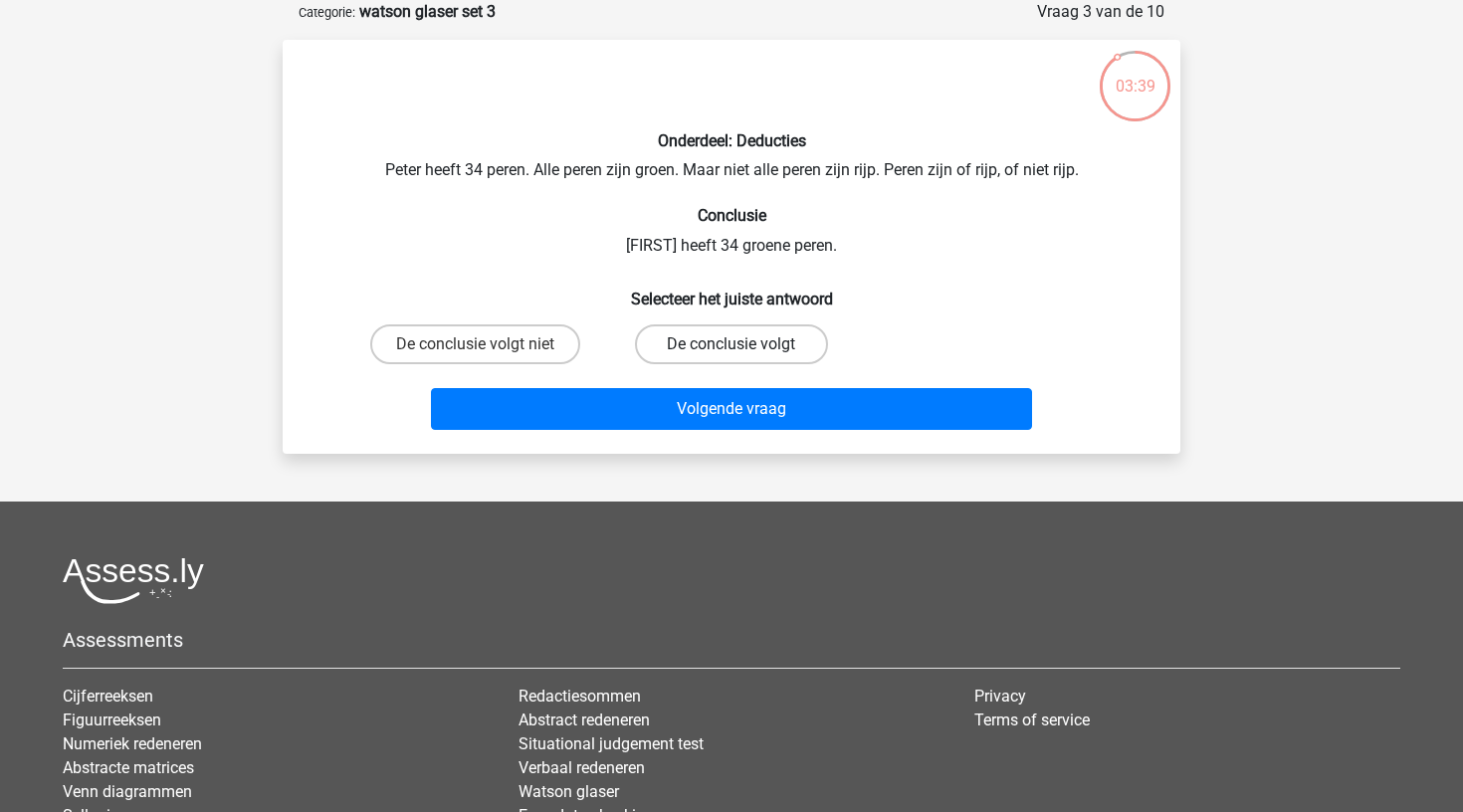click on "De conclusie volgt" at bounding box center (731, 344) 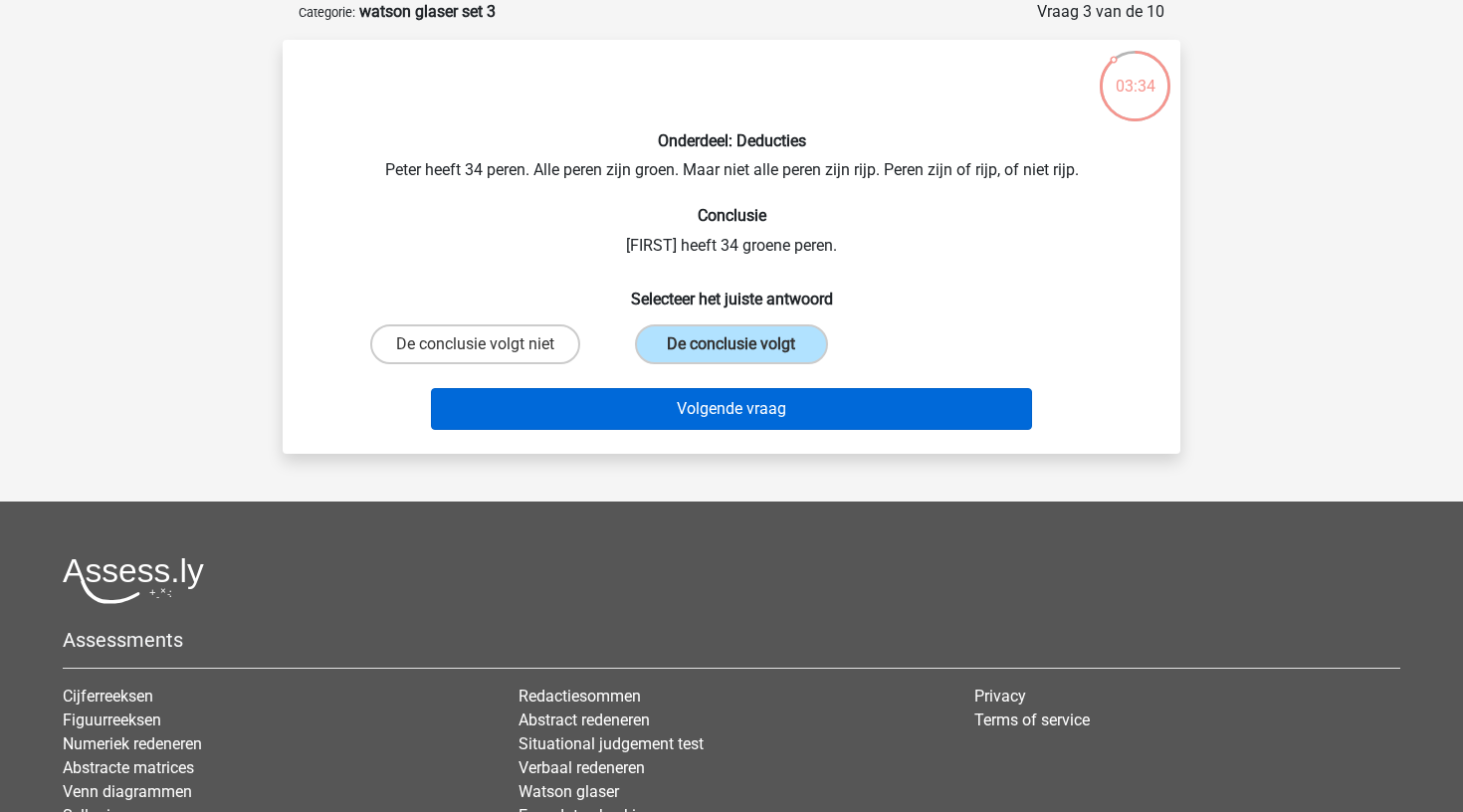 click on "Volgende vraag" at bounding box center (732, 409) 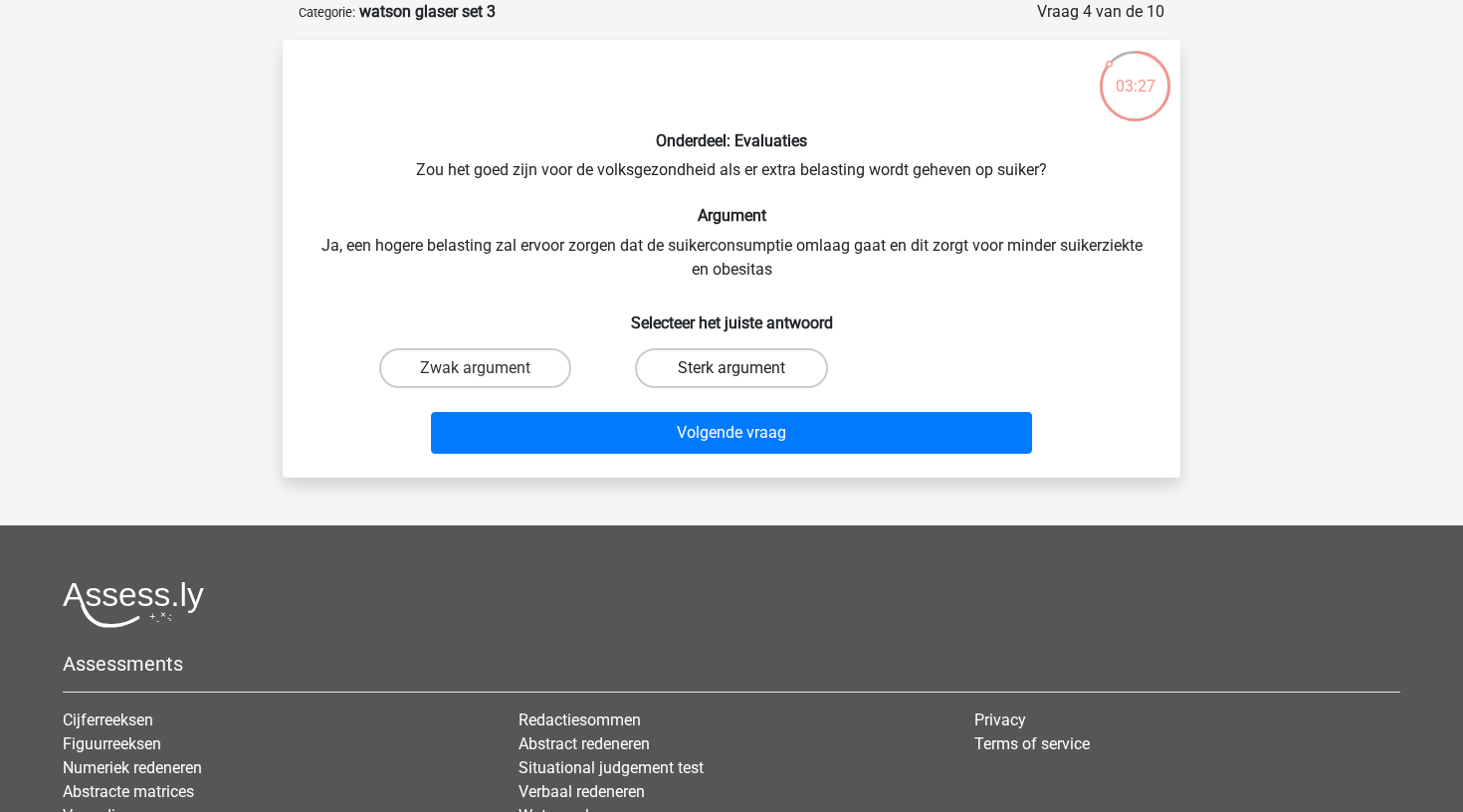 click on "Sterk argument" at bounding box center (731, 368) 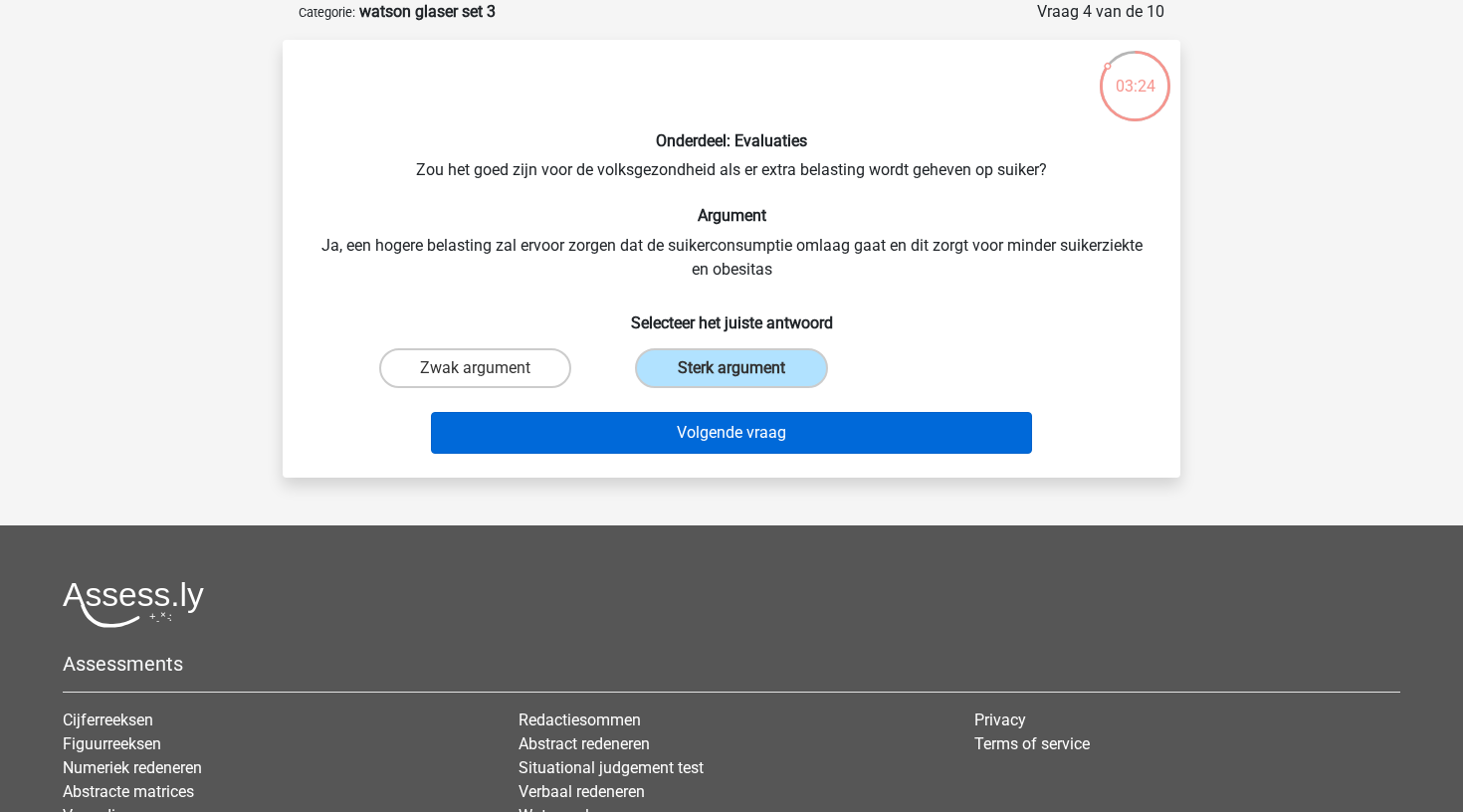 click on "Volgende vraag" at bounding box center (732, 433) 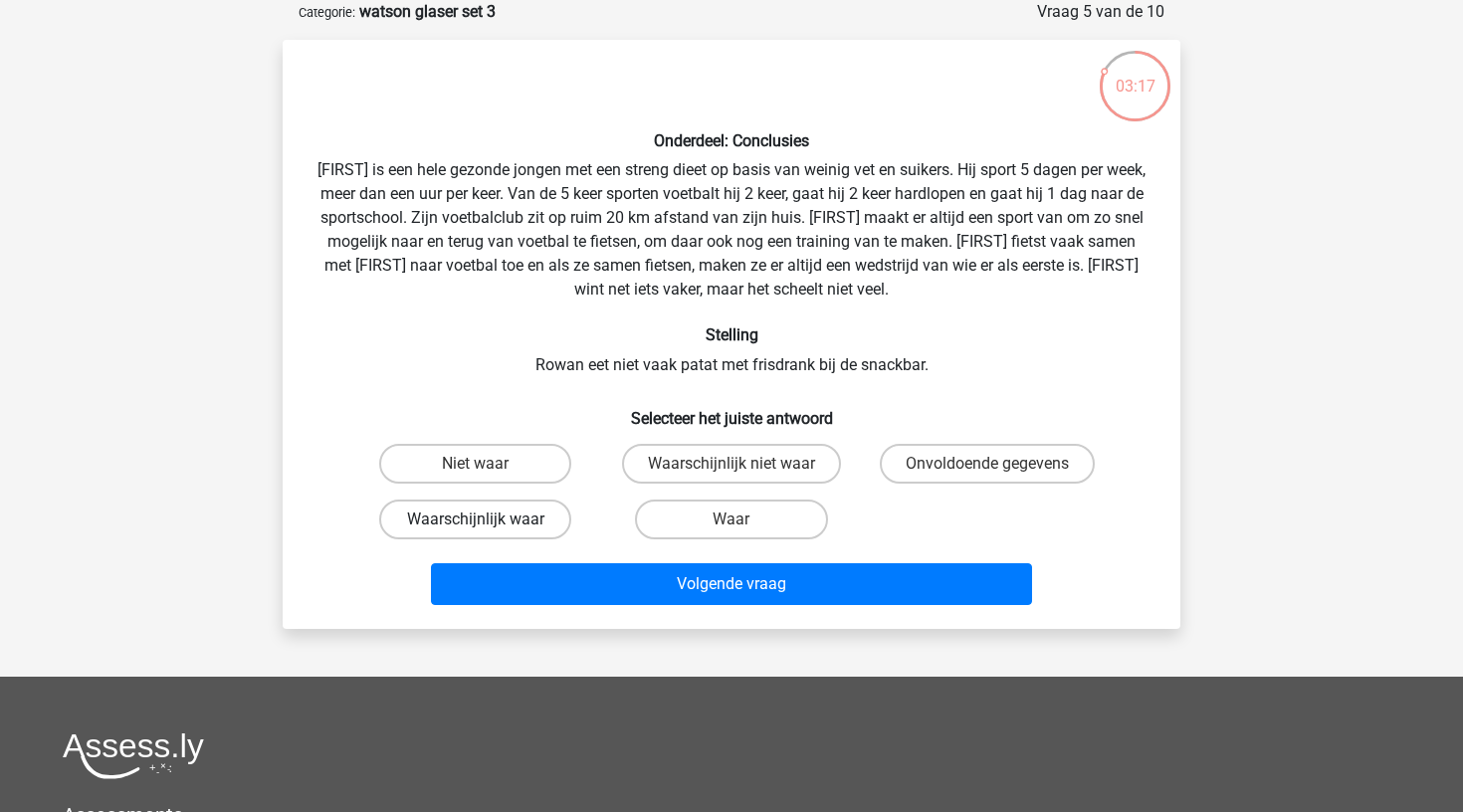 click on "Waarschijnlijk waar" at bounding box center [475, 519] 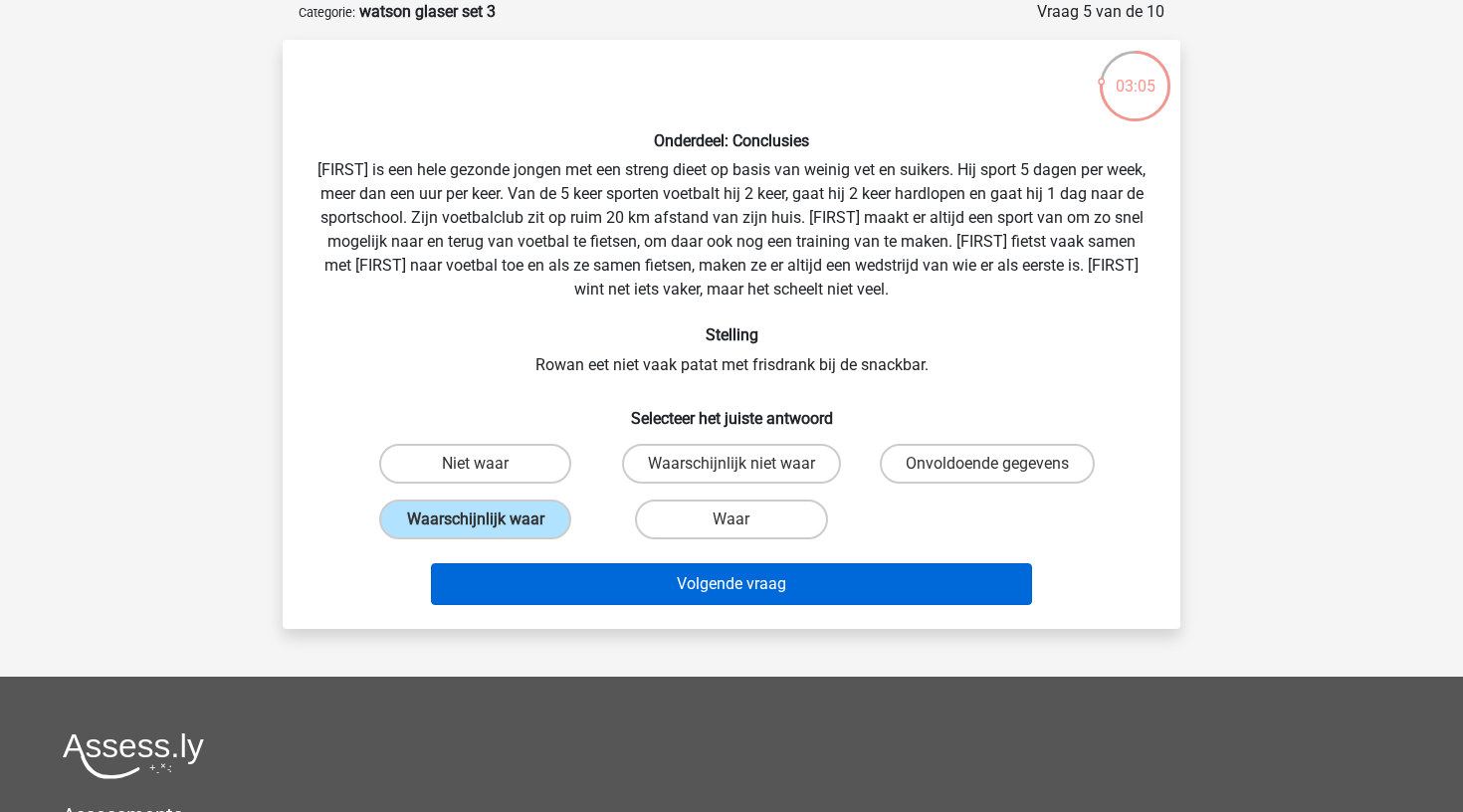 click on "Volgende vraag" at bounding box center (732, 584) 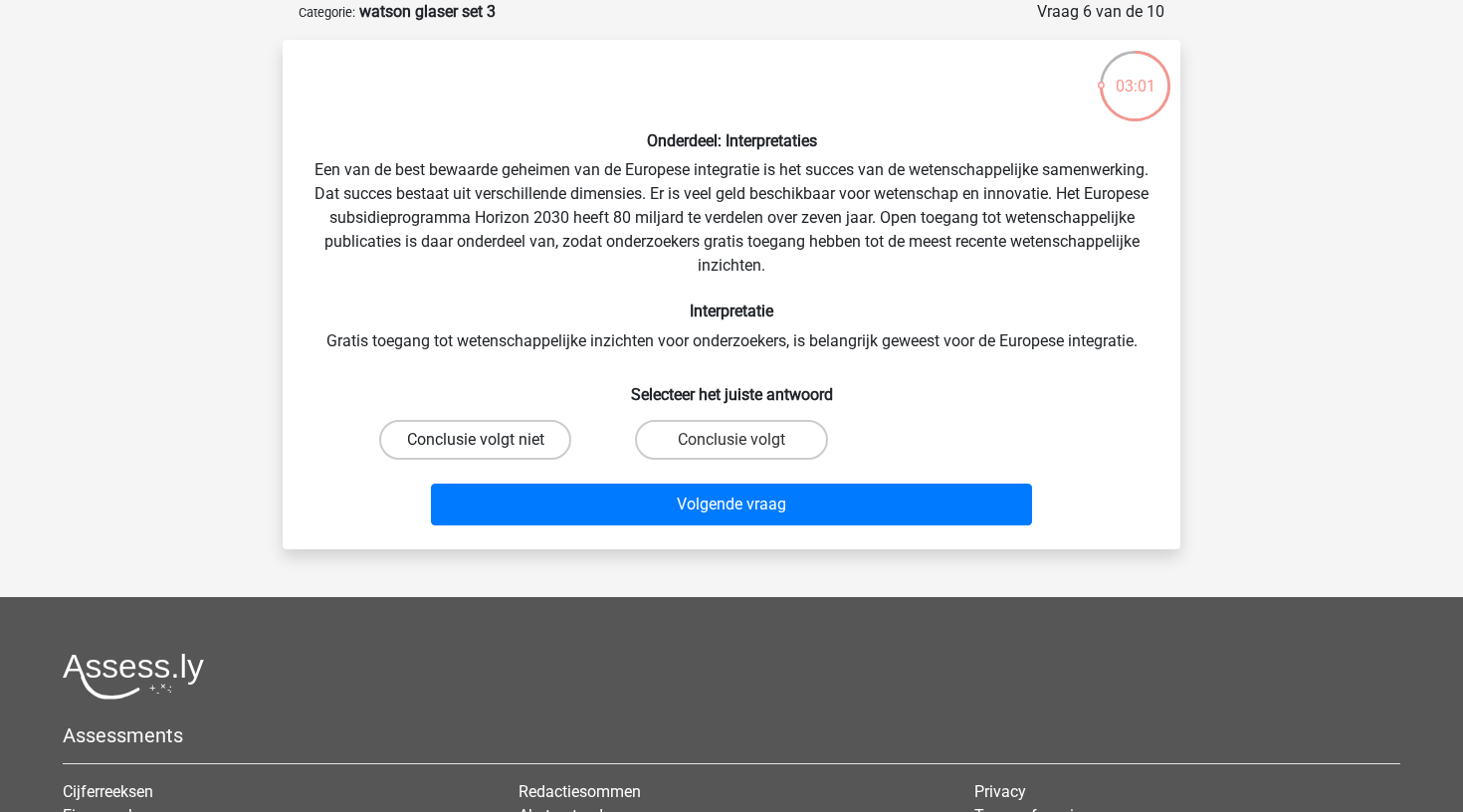 click on "Conclusie volgt niet" at bounding box center [475, 440] 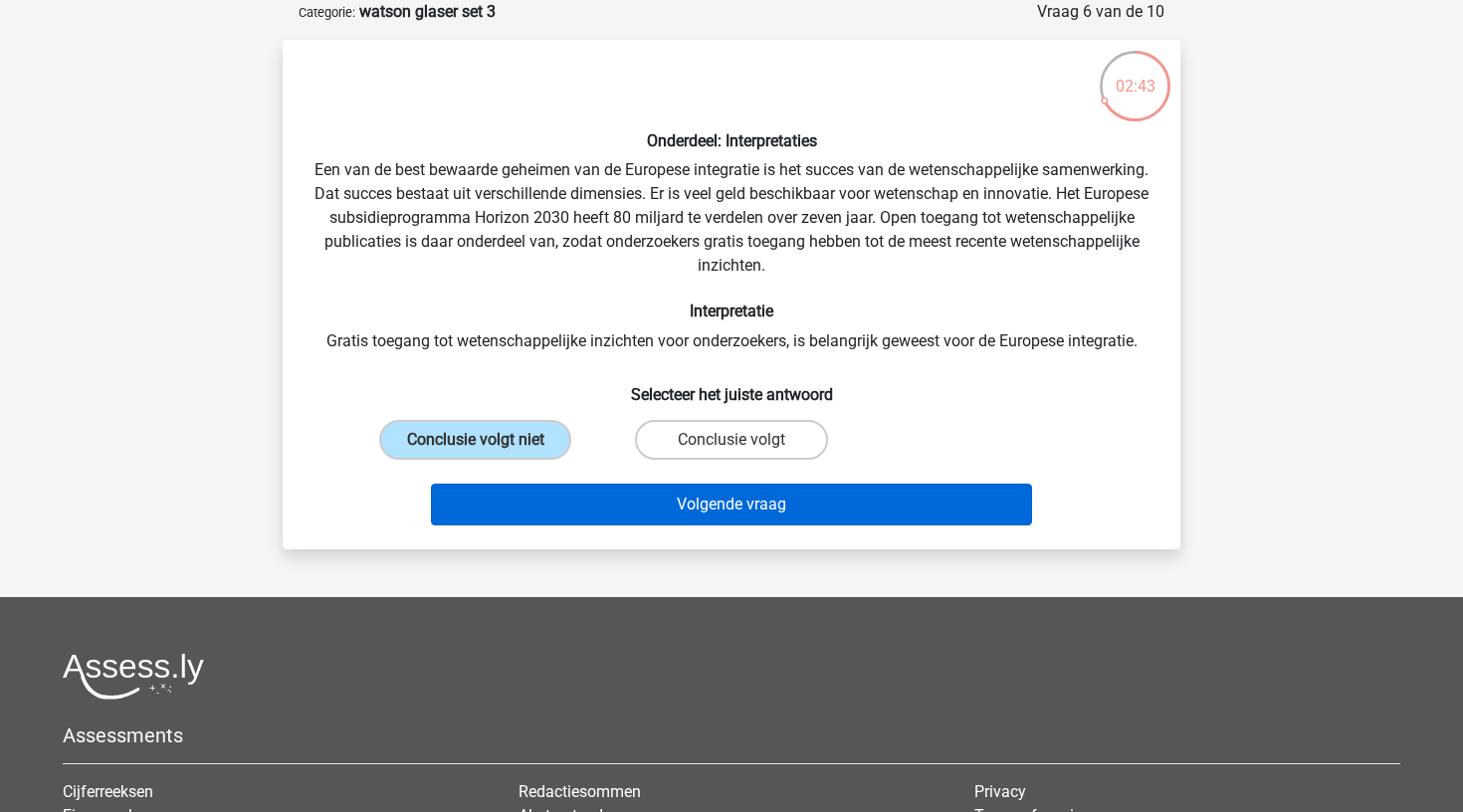 click on "Volgende vraag" at bounding box center (732, 505) 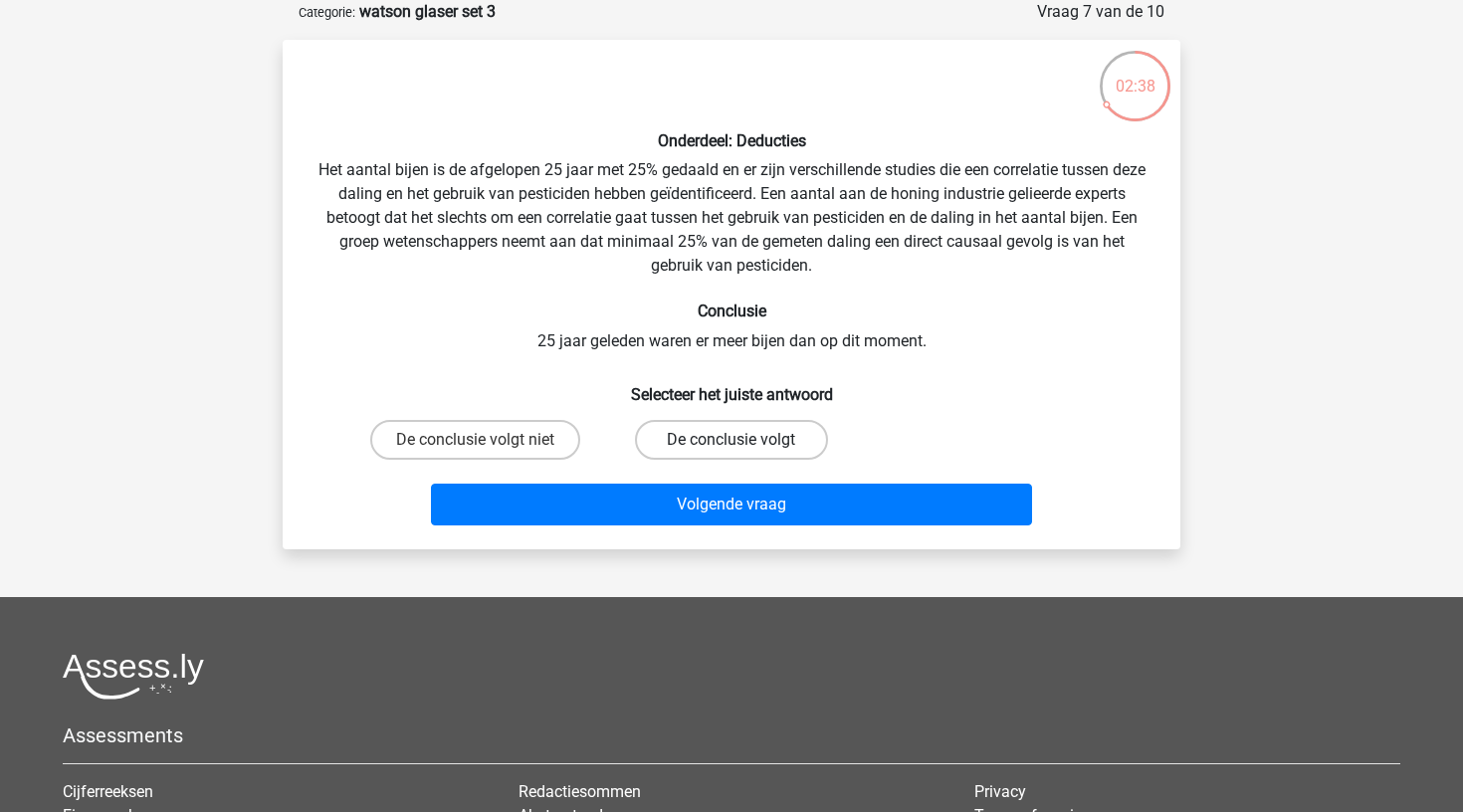 click on "De conclusie volgt" at bounding box center [731, 440] 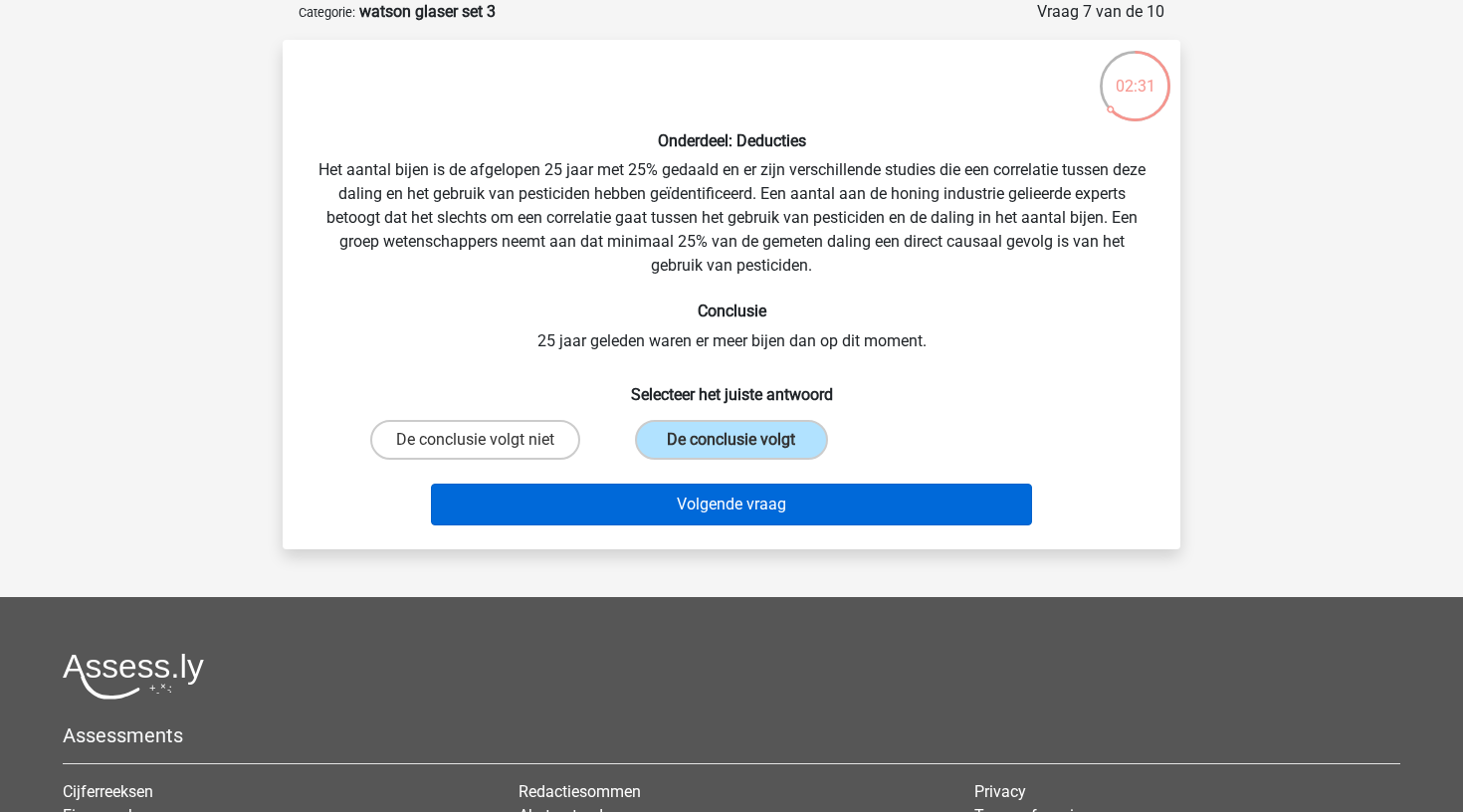 click on "Volgende vraag" at bounding box center [732, 505] 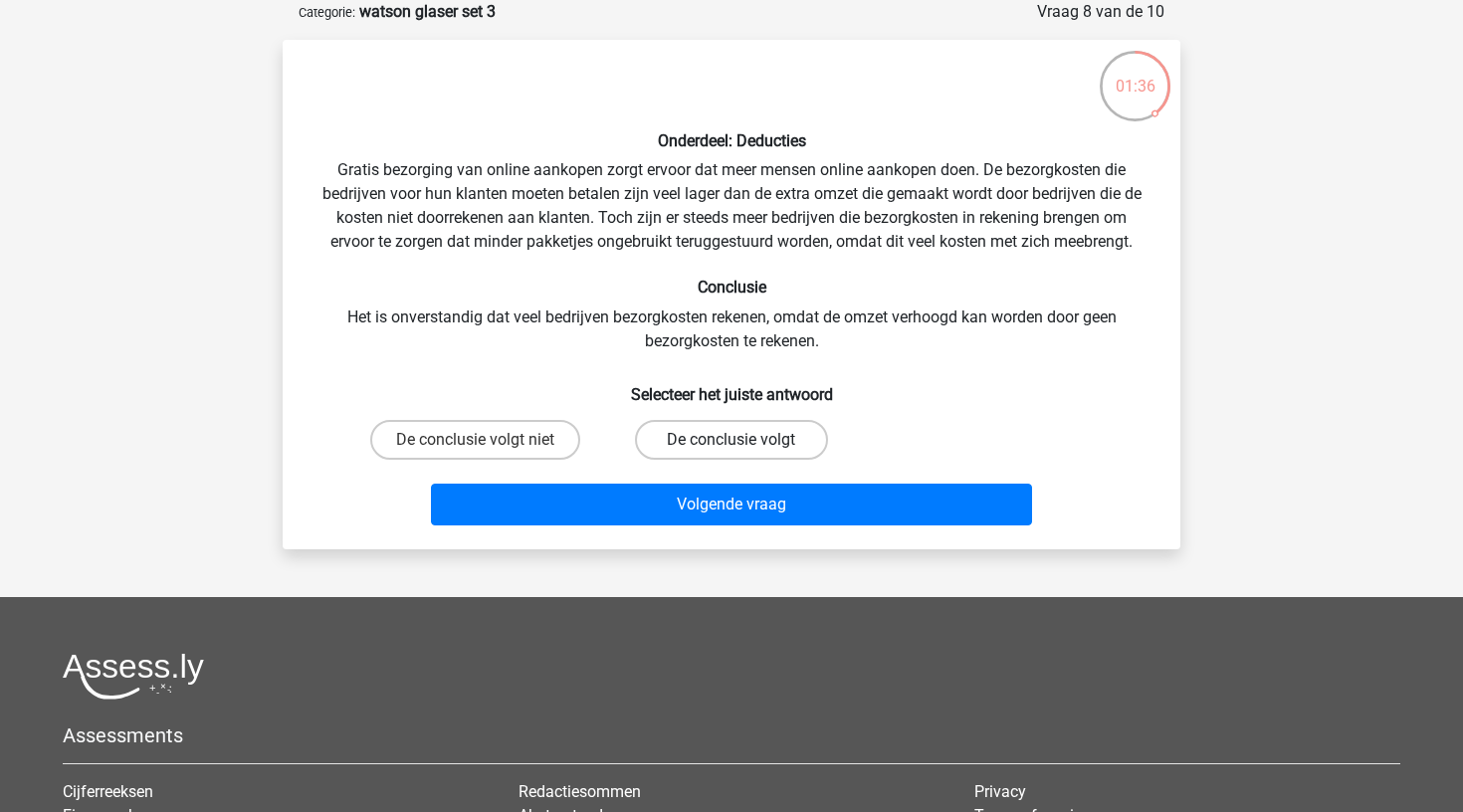 click on "De conclusie volgt" at bounding box center (731, 440) 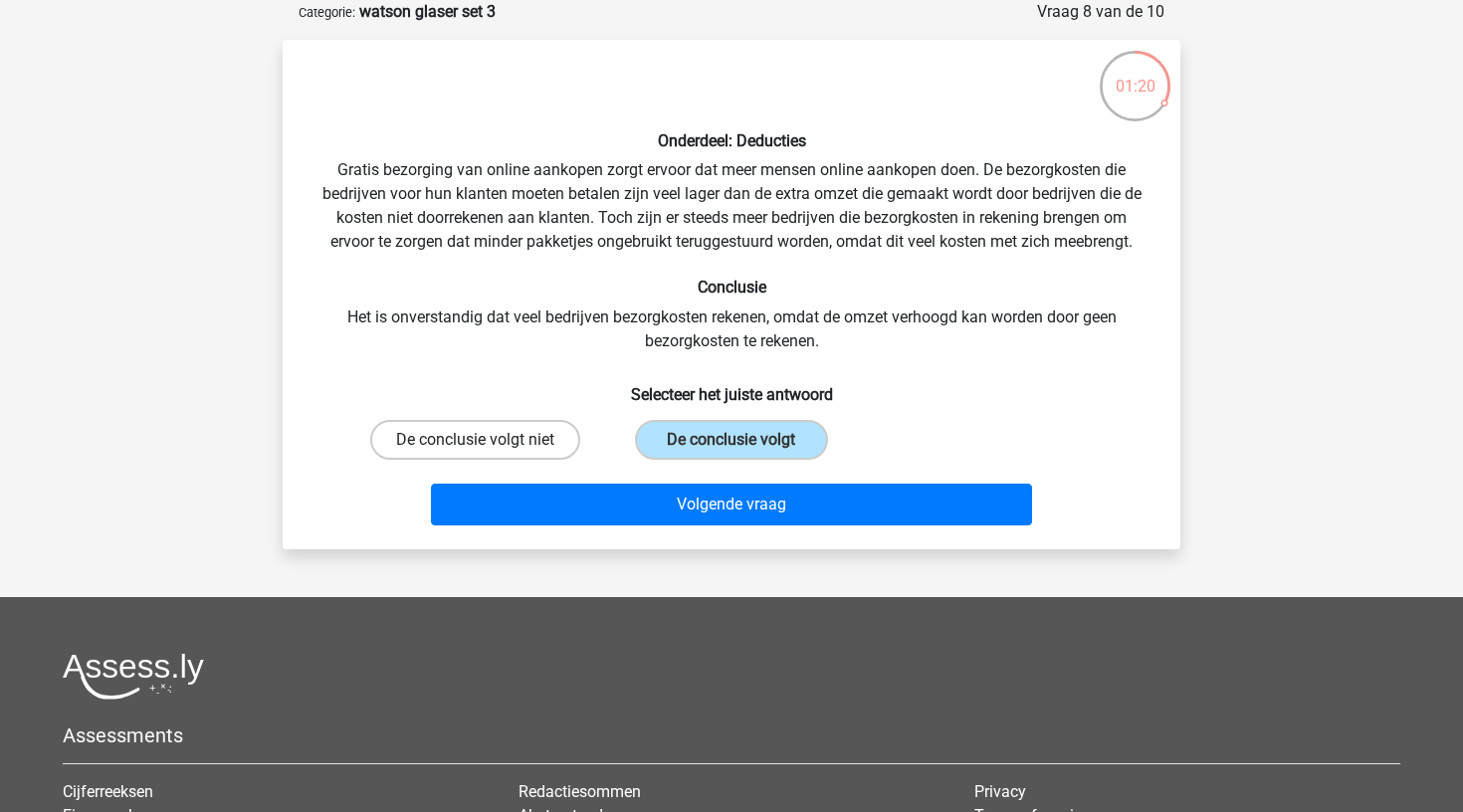 click on "De conclusie volgt niet" at bounding box center (475, 440) 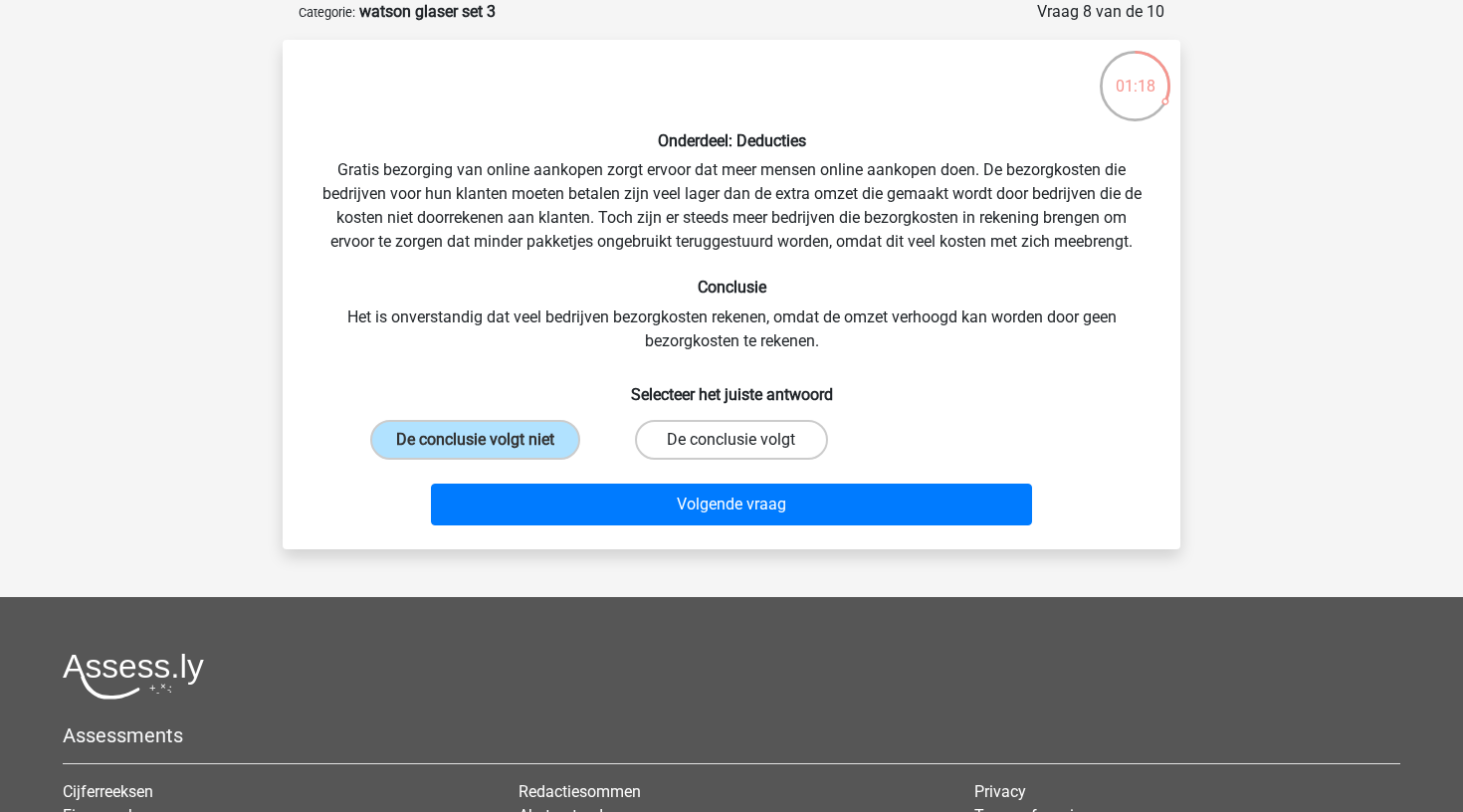 click on "De conclusie volgt" at bounding box center (731, 440) 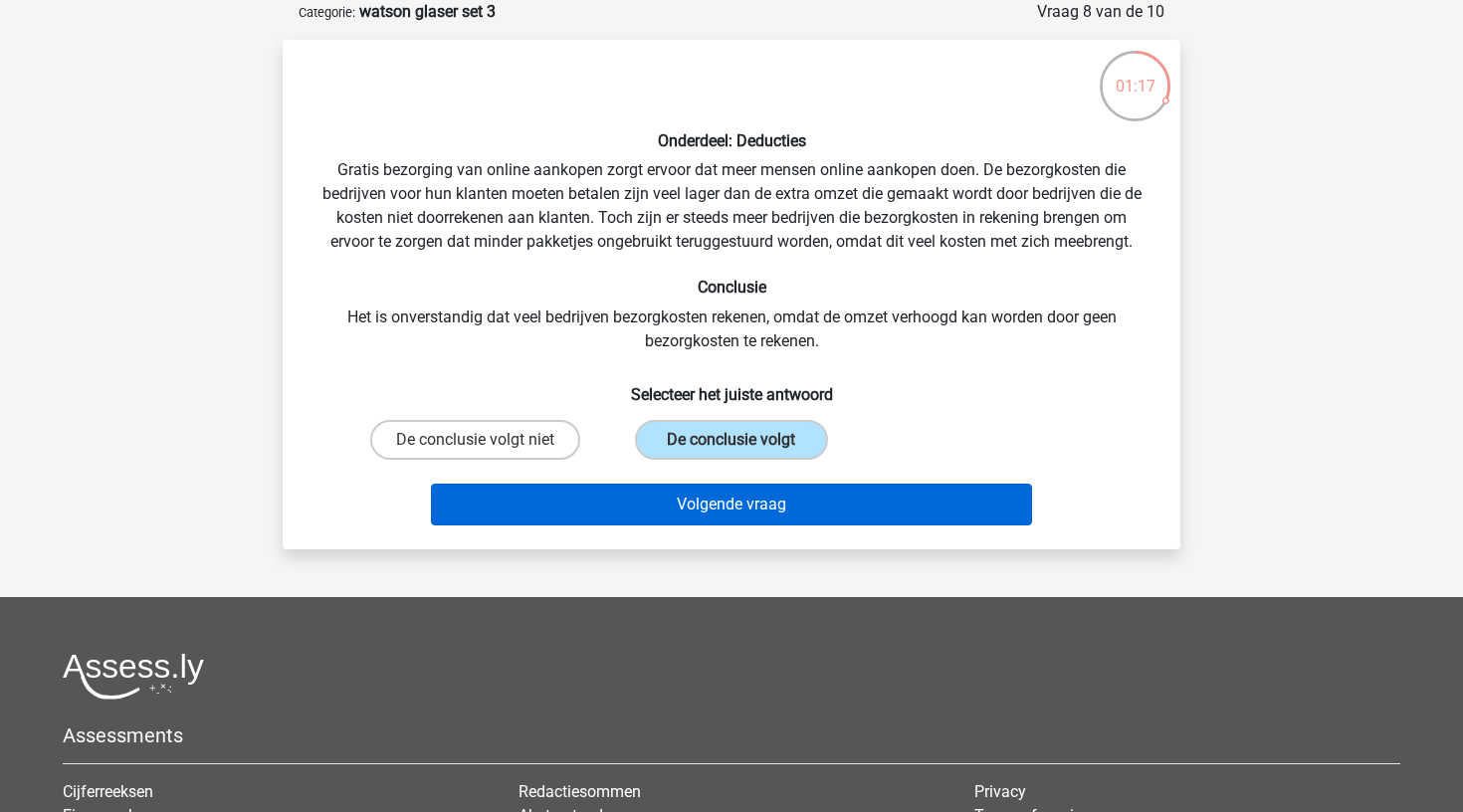 click on "Volgende vraag" at bounding box center (732, 505) 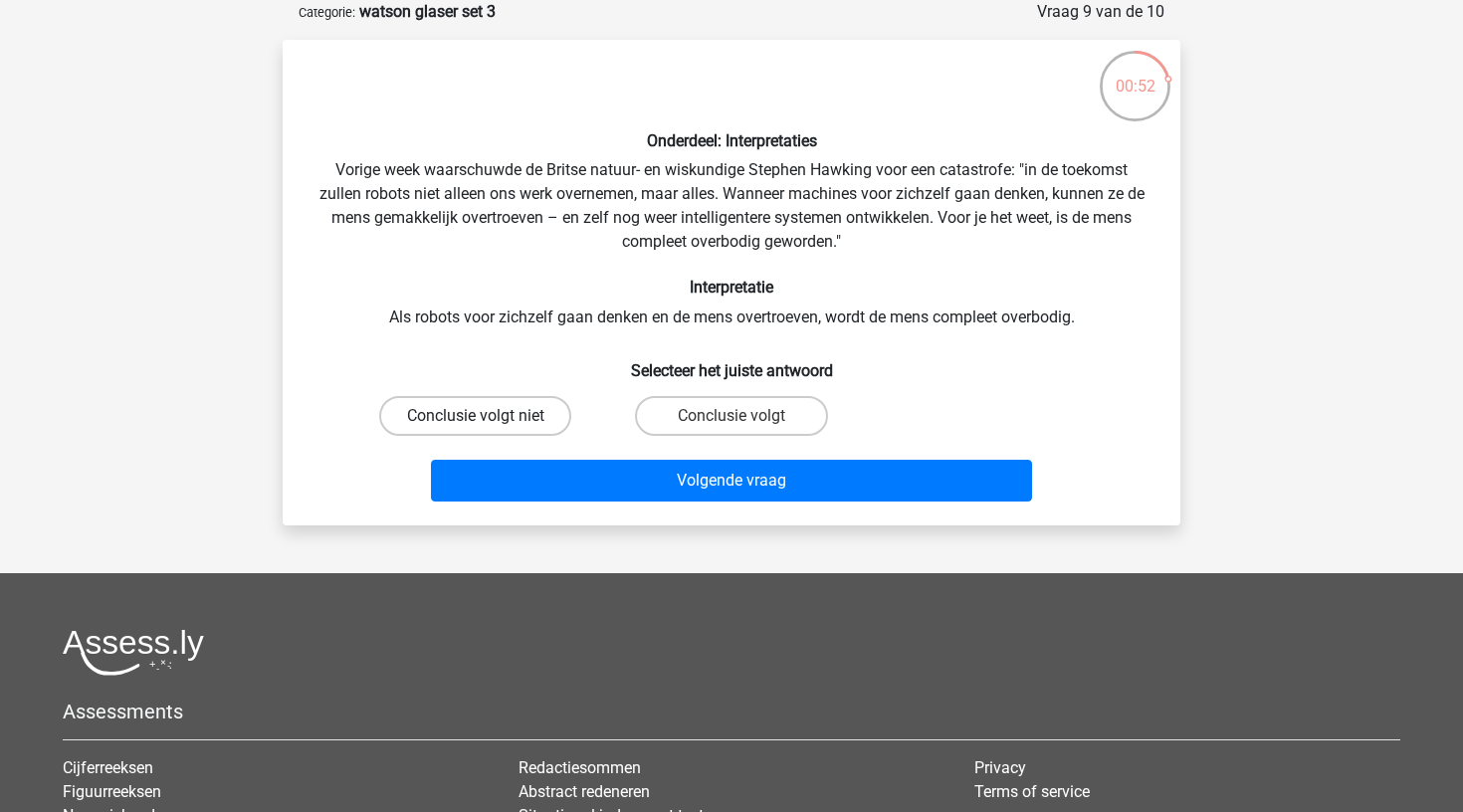 click on "Conclusie volgt niet" at bounding box center (475, 416) 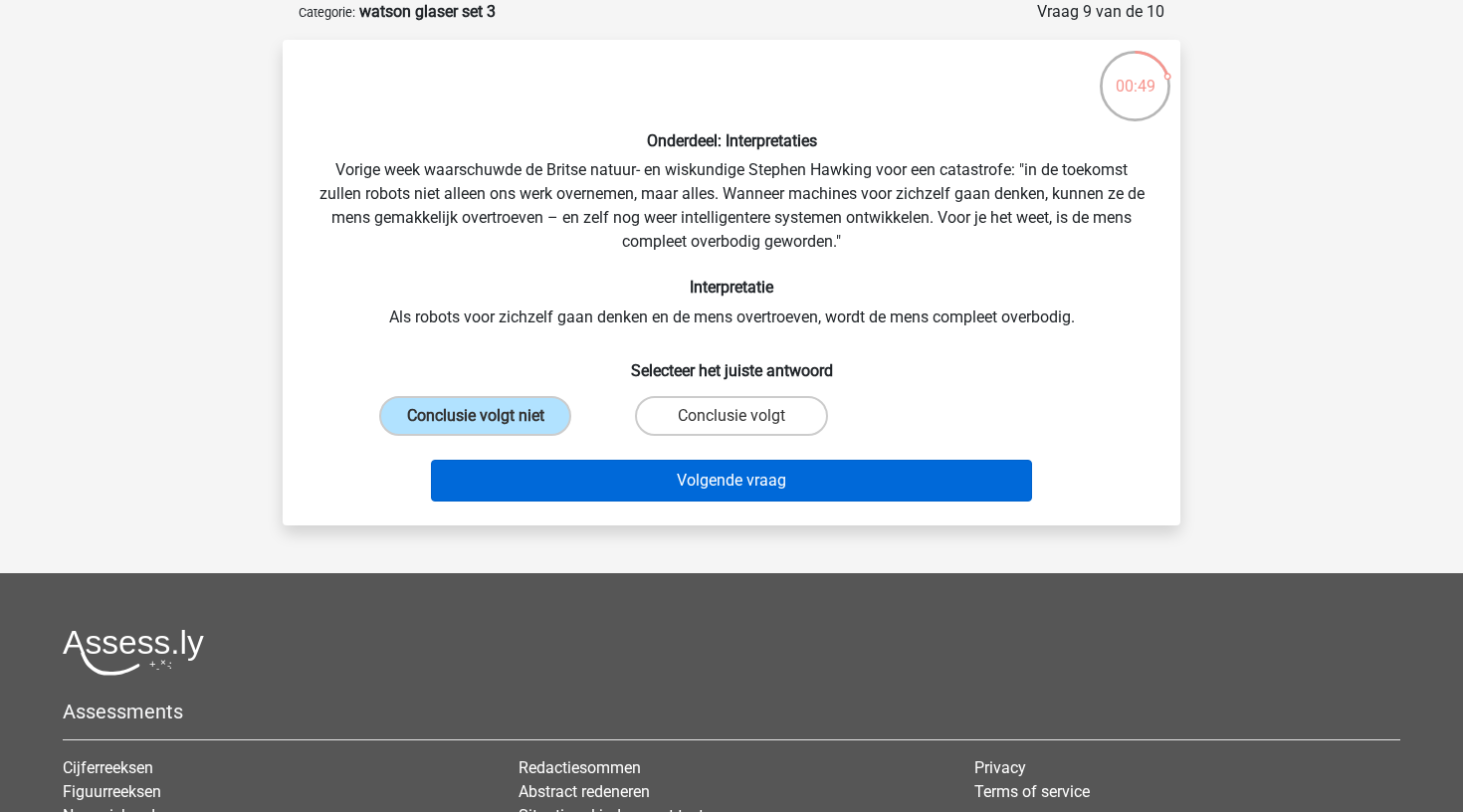 click on "Volgende vraag" at bounding box center [732, 481] 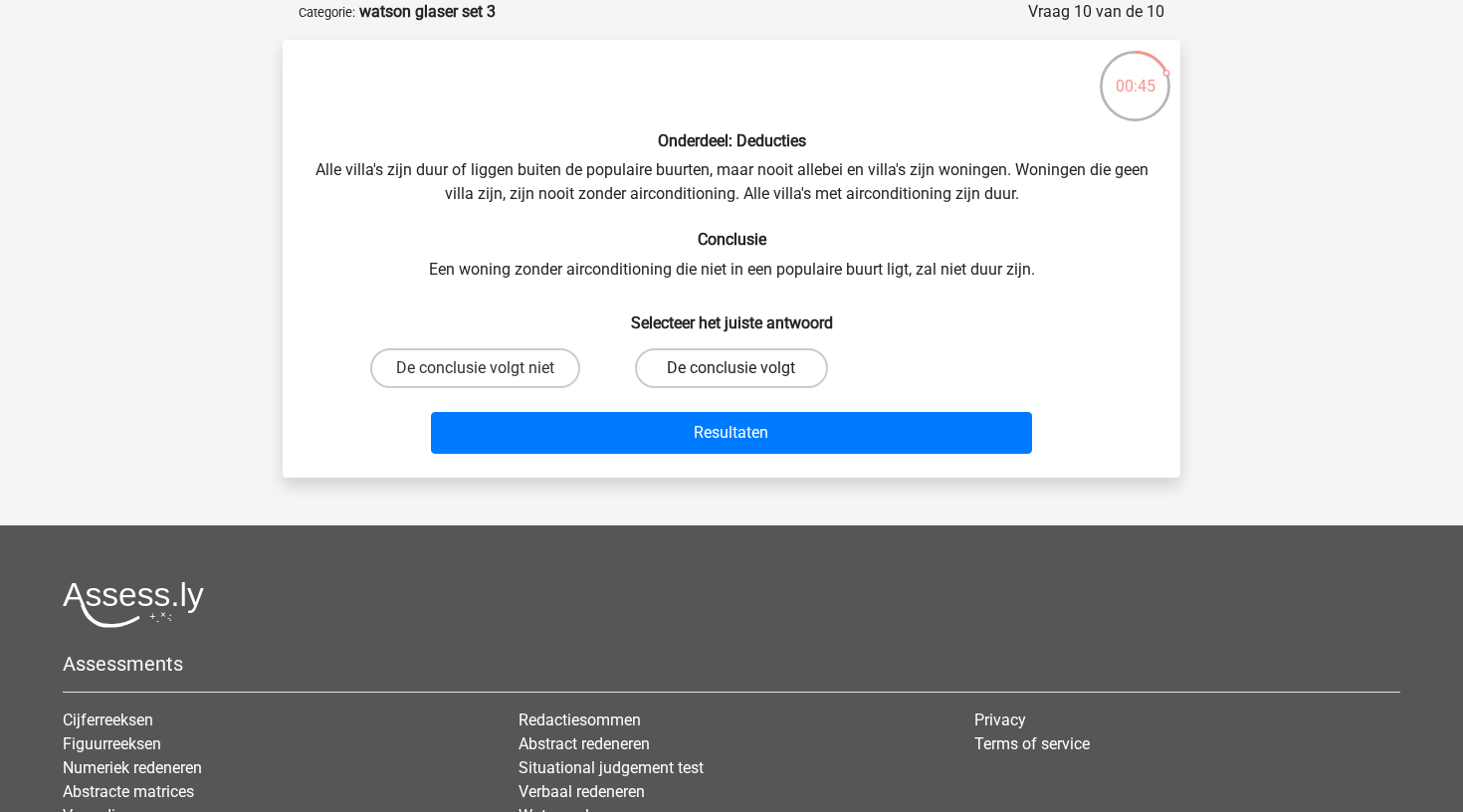 click on "De conclusie volgt" at bounding box center [731, 368] 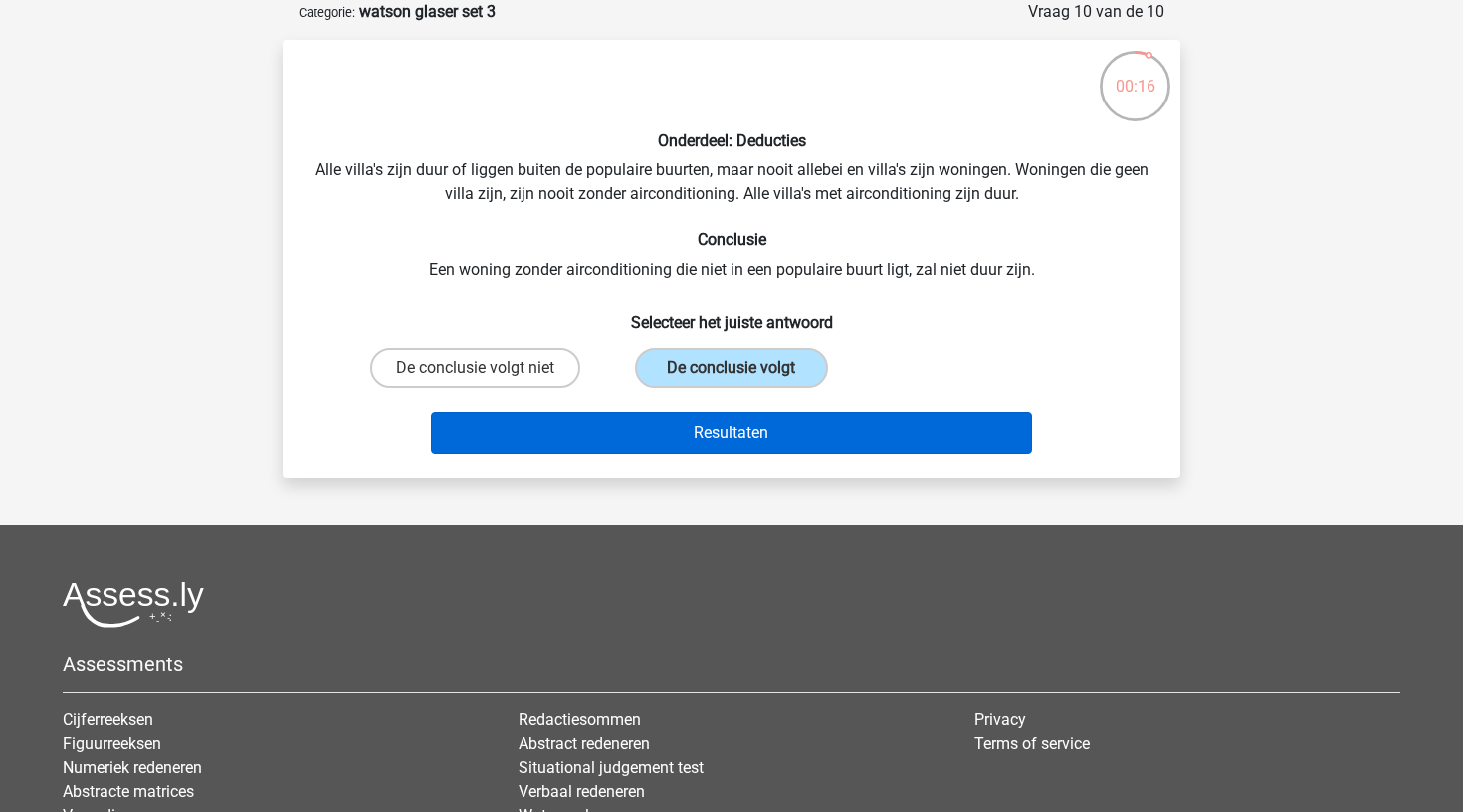 click on "Resultaten" at bounding box center [732, 433] 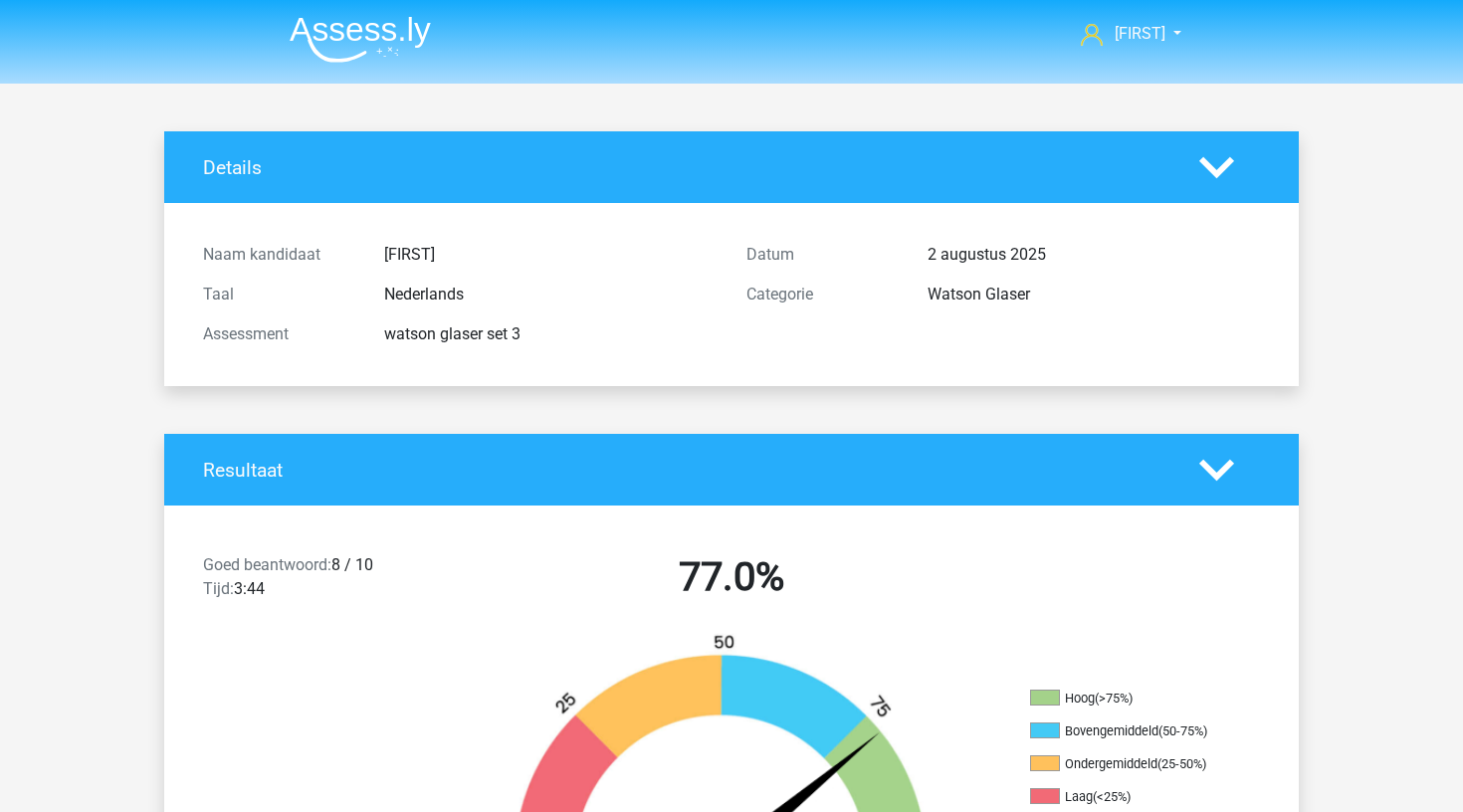 scroll, scrollTop: 0, scrollLeft: 0, axis: both 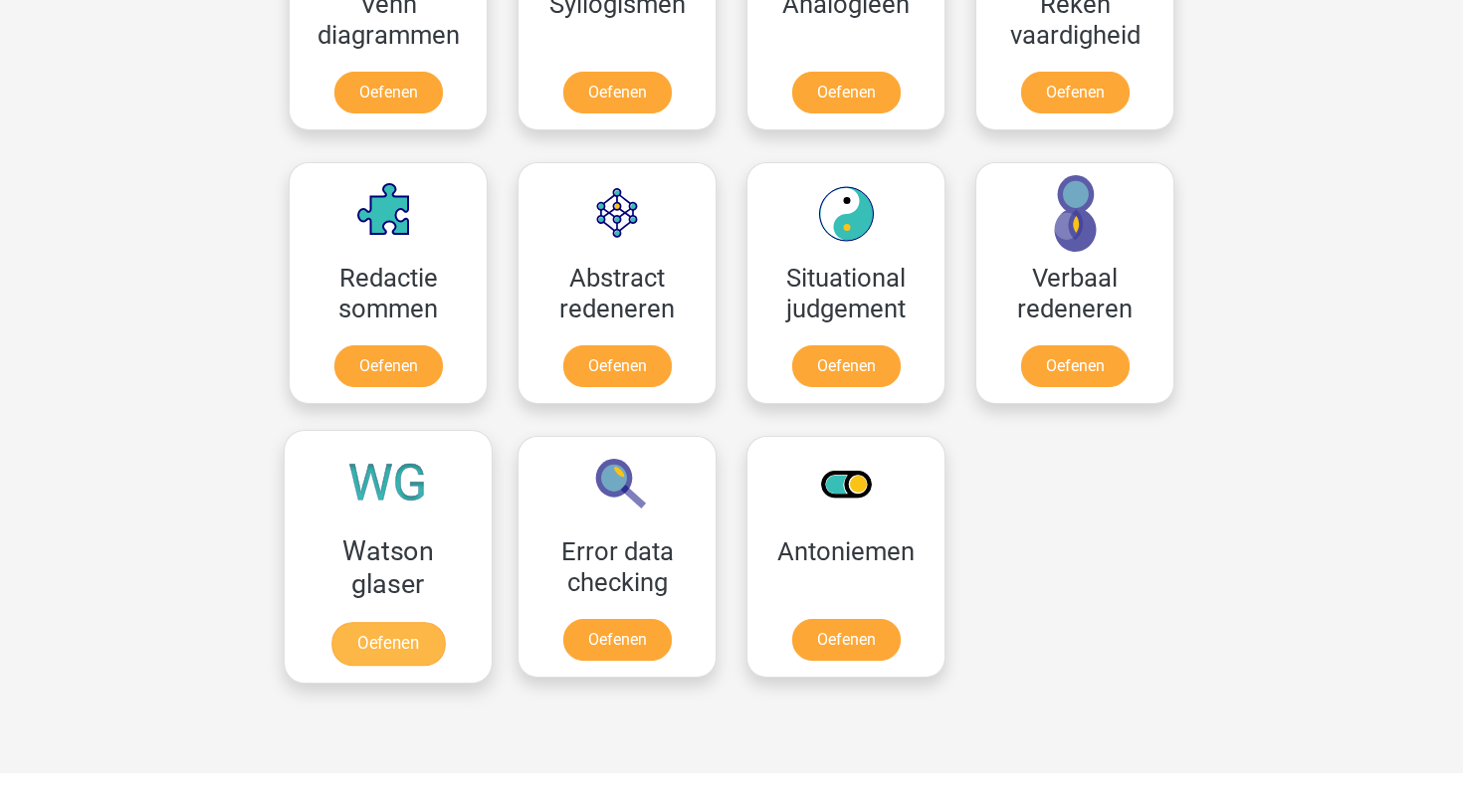 click on "Oefenen" at bounding box center (388, 644) 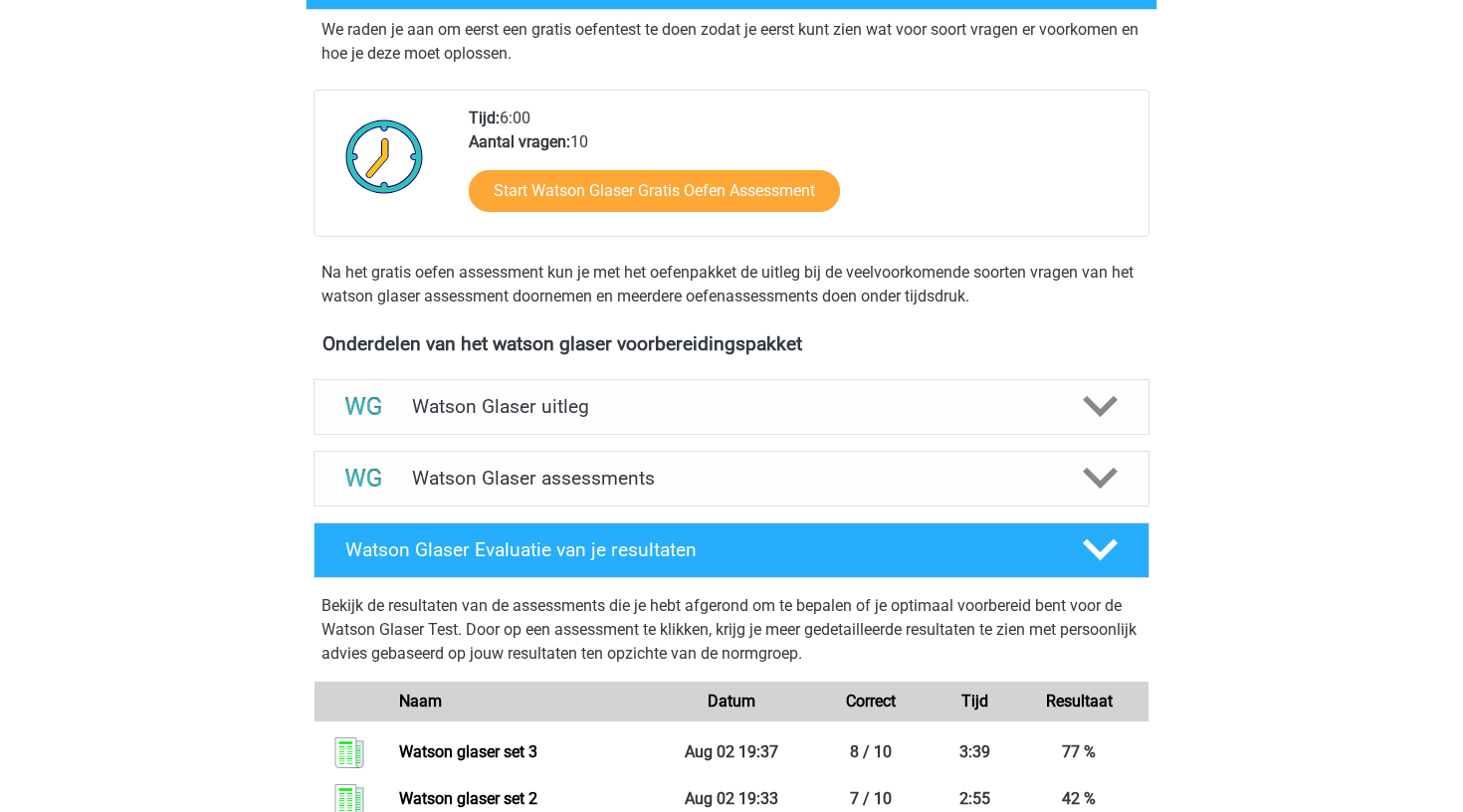 scroll, scrollTop: 617, scrollLeft: 0, axis: vertical 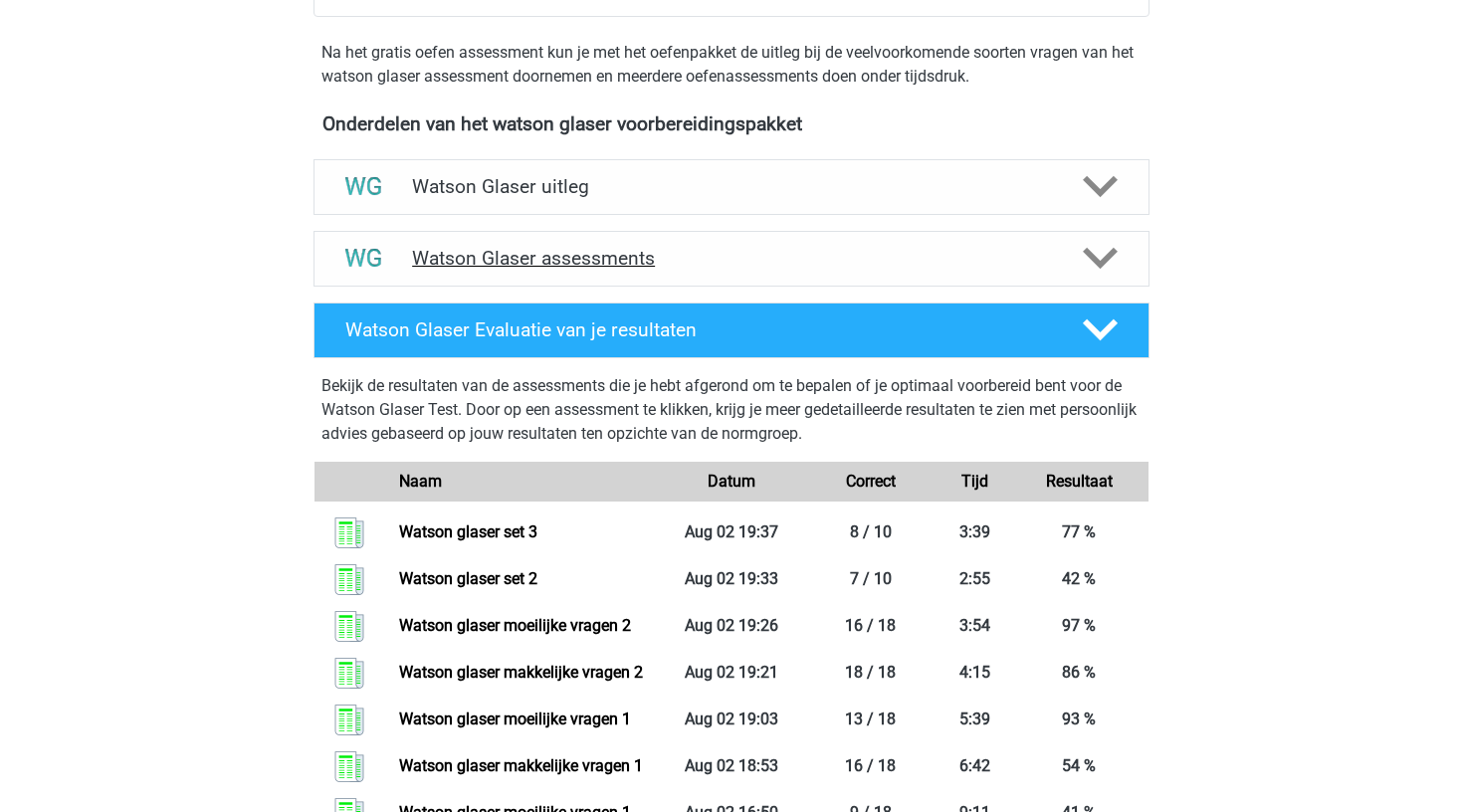 click on "Watson Glaser assessments" at bounding box center [732, 259] 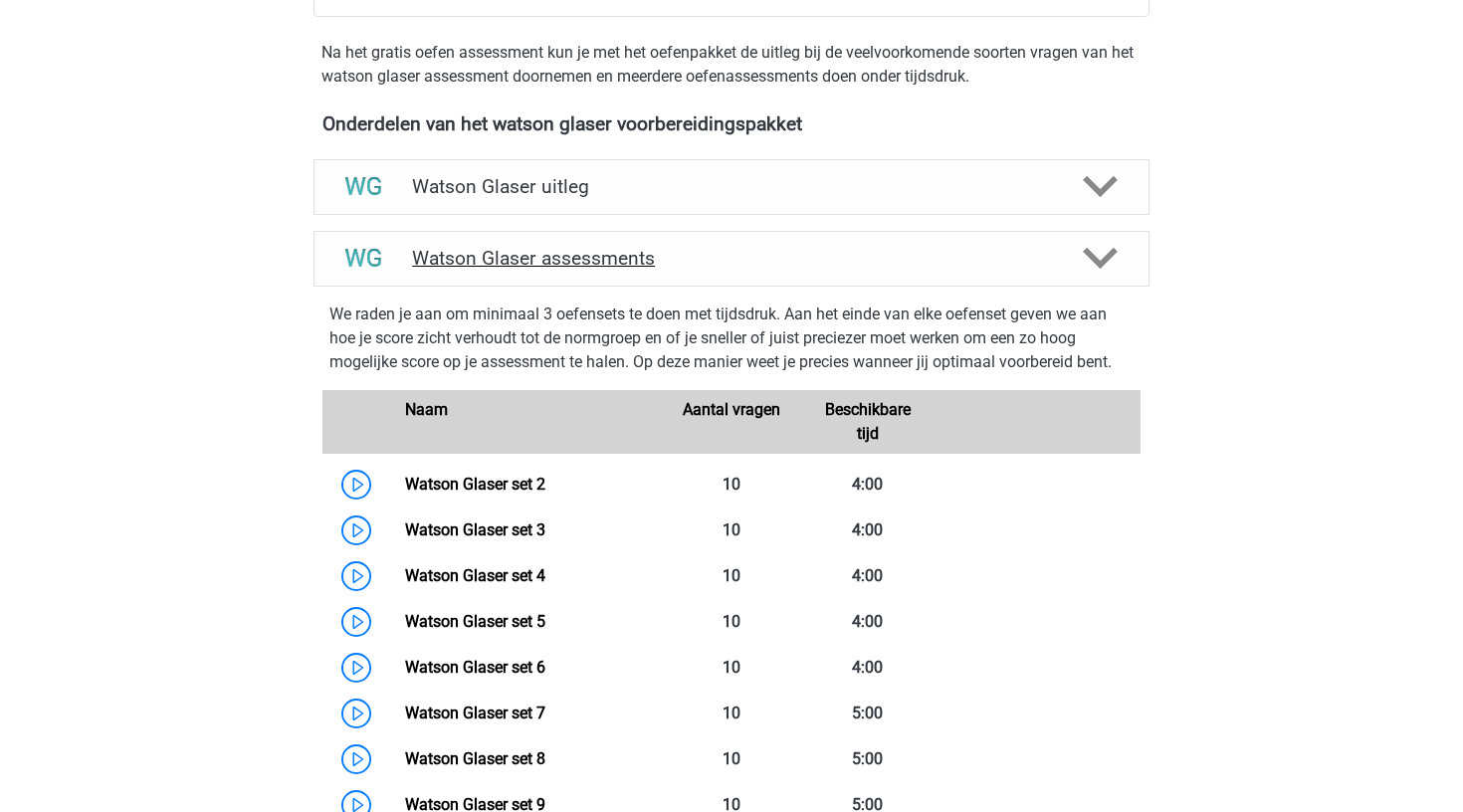 click on "Watson Glaser assessments" at bounding box center [732, 258] 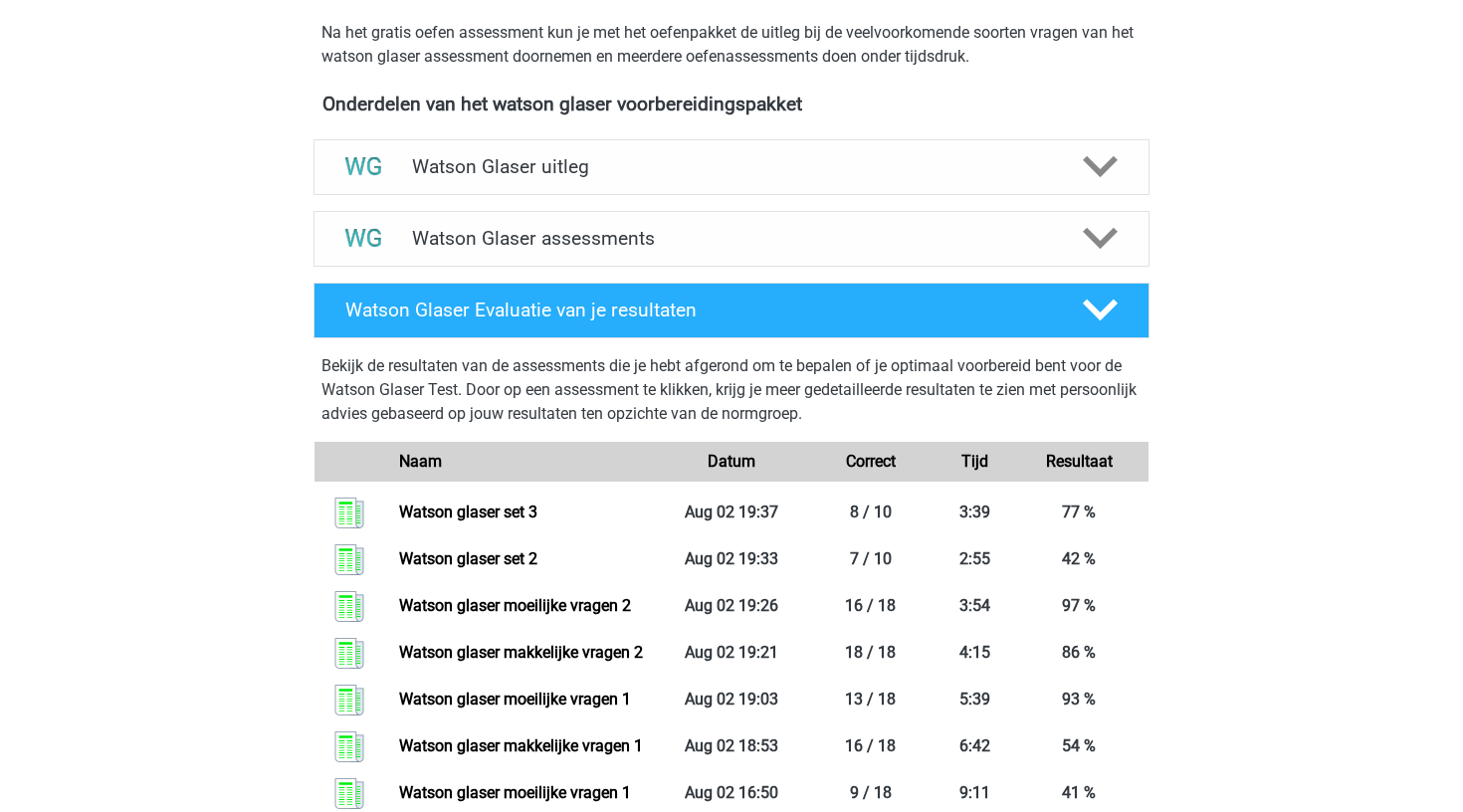 scroll, scrollTop: 629, scrollLeft: 0, axis: vertical 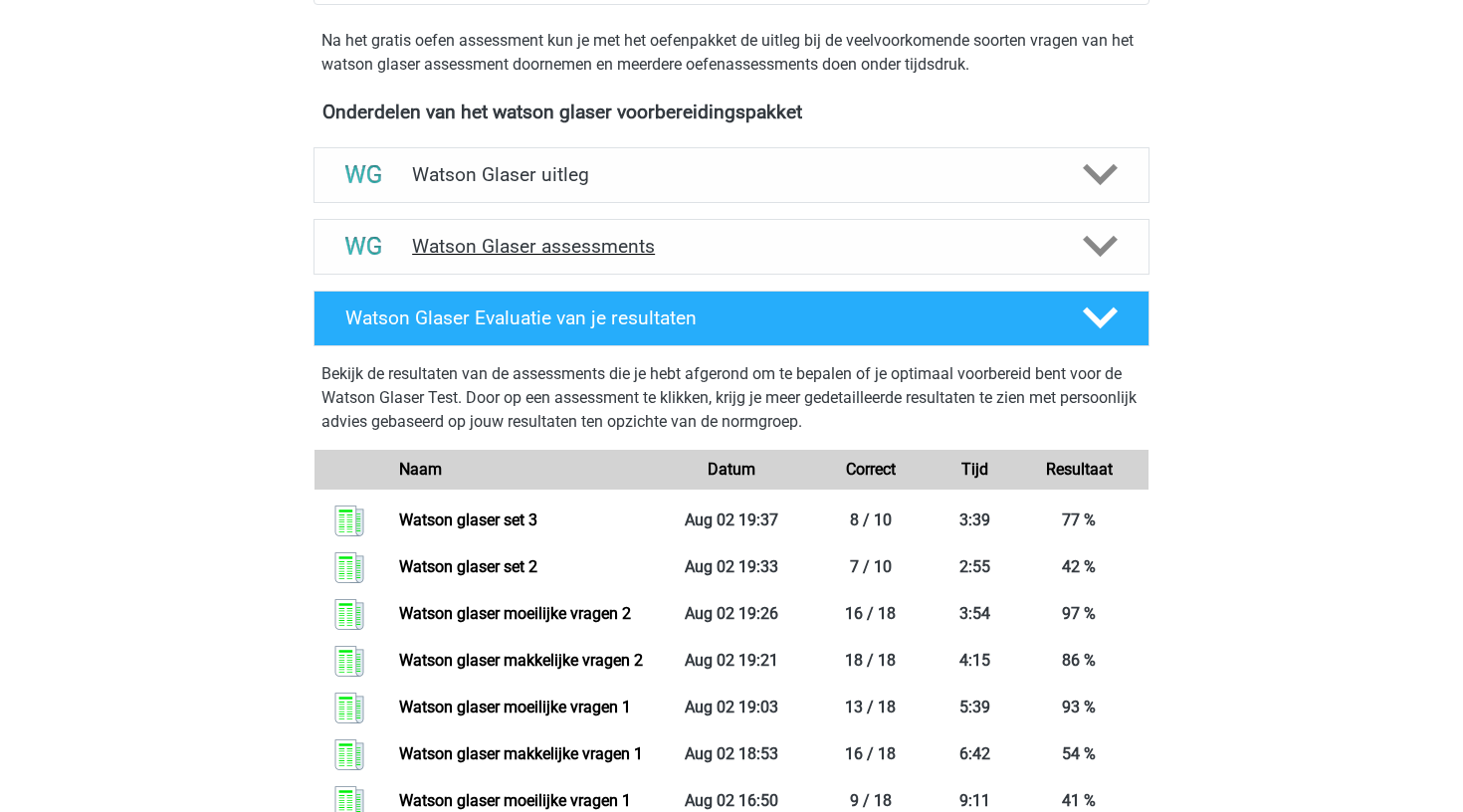 click on "Watson Glaser assessments" at bounding box center (732, 247) 